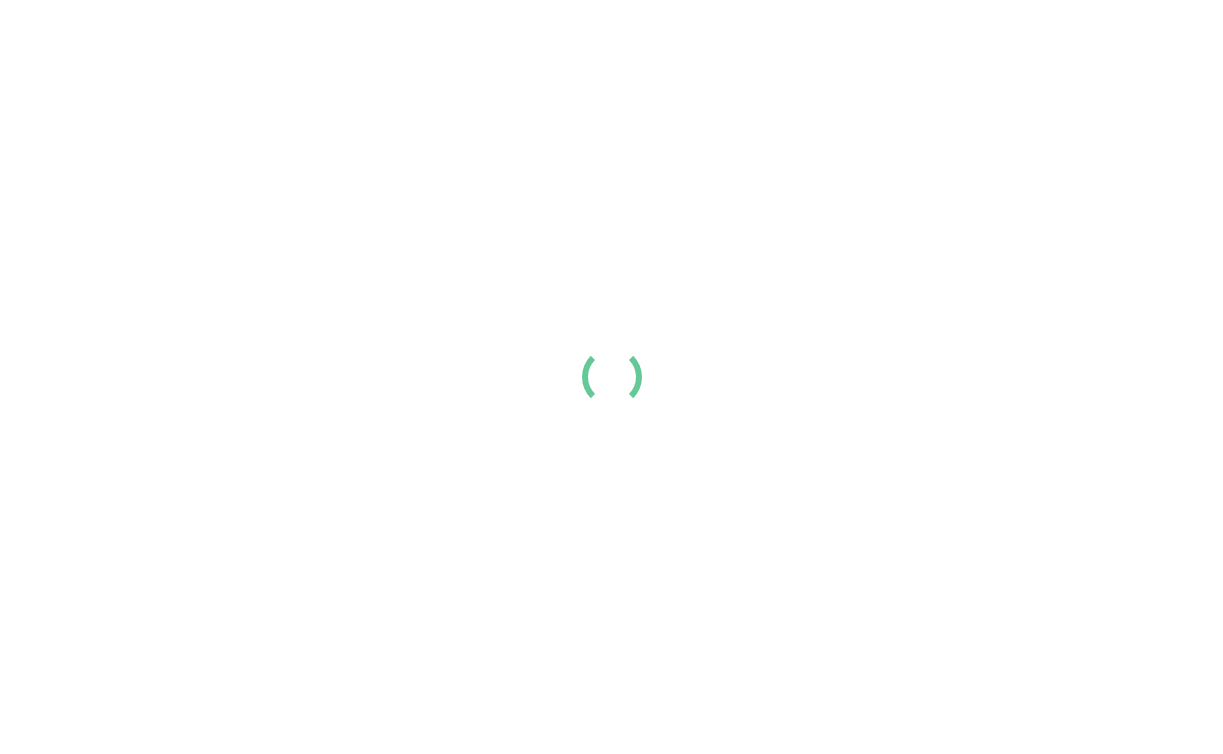 scroll, scrollTop: 0, scrollLeft: 0, axis: both 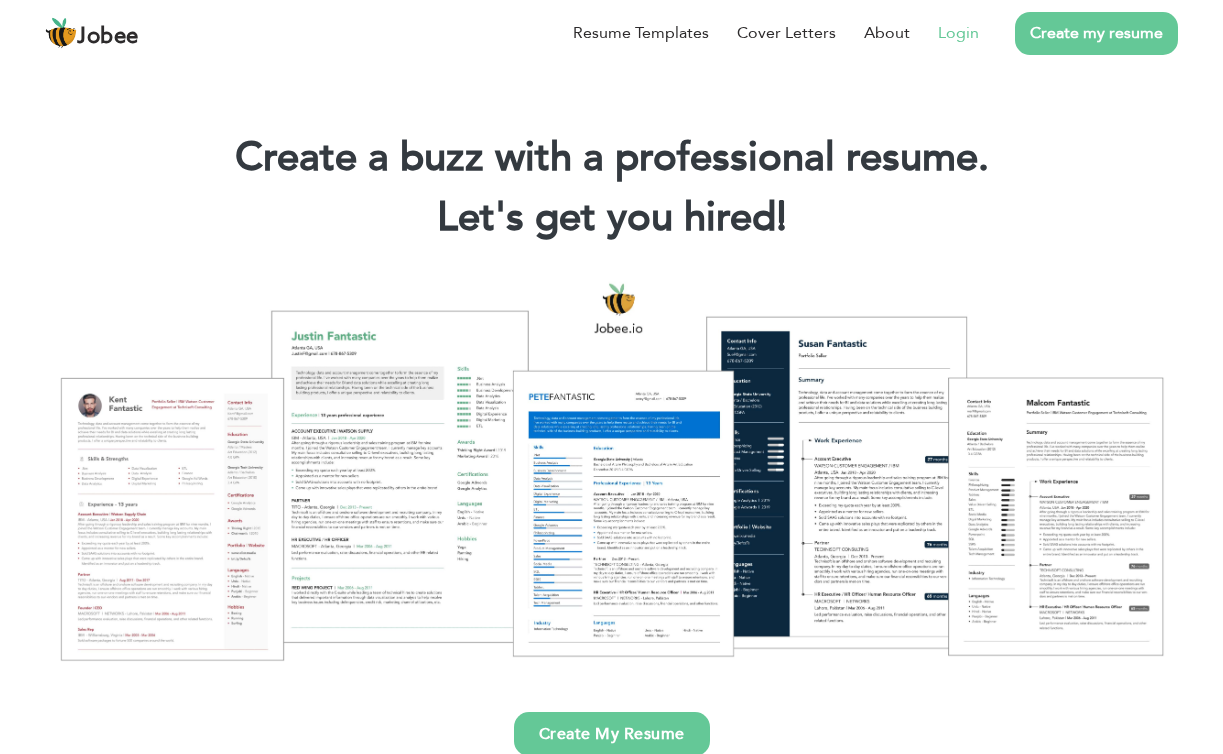 click on "Login" at bounding box center [958, 33] 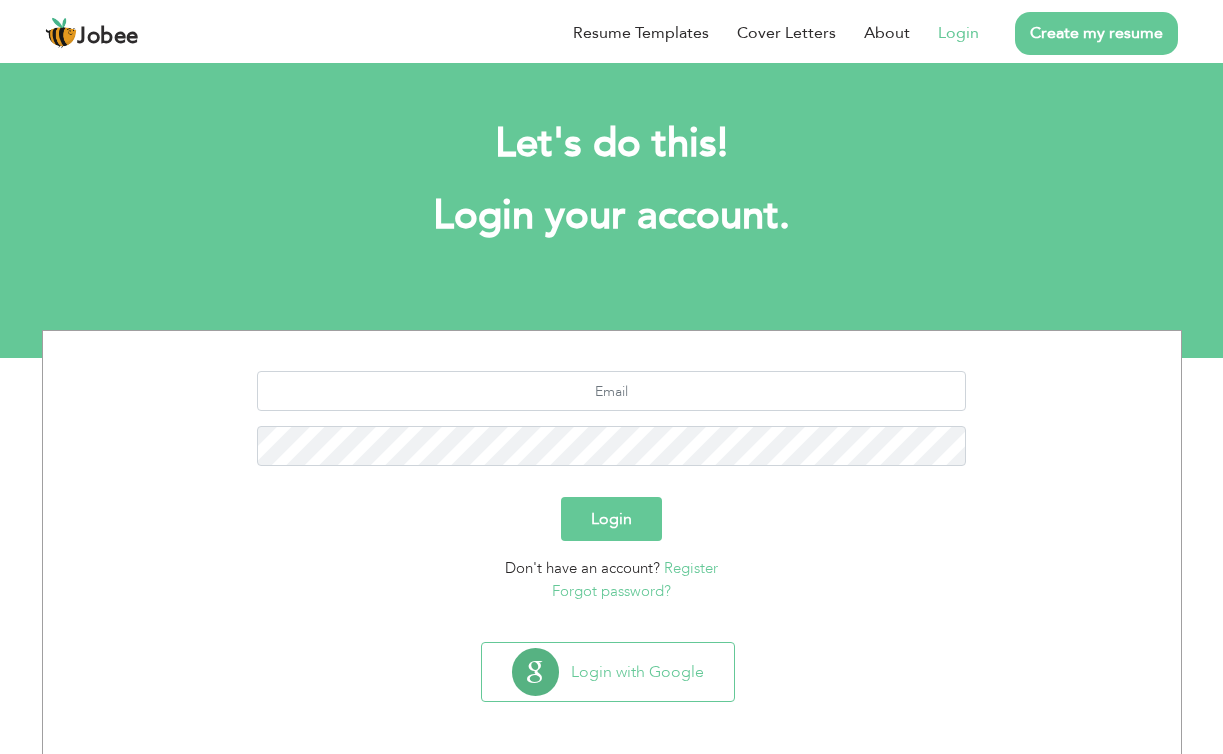 scroll, scrollTop: 0, scrollLeft: 0, axis: both 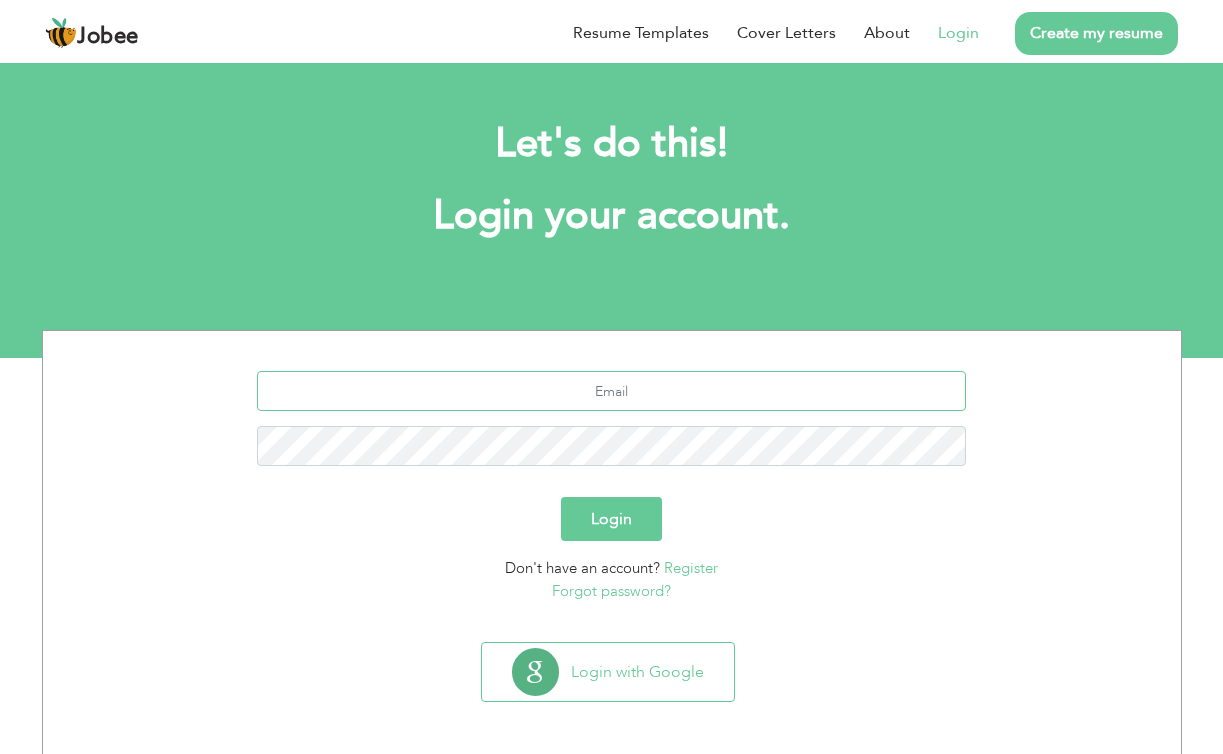 type on "[EMAIL_ADDRESS][DOMAIN_NAME]" 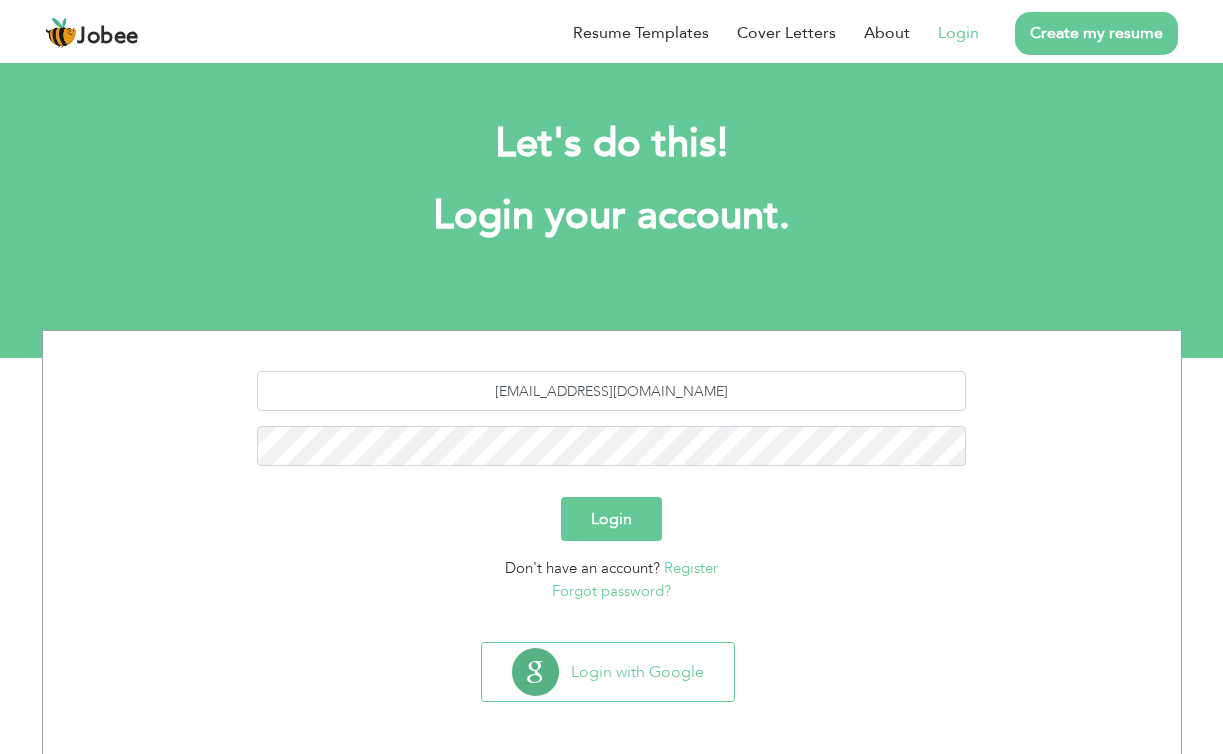 click on "Login" at bounding box center (611, 519) 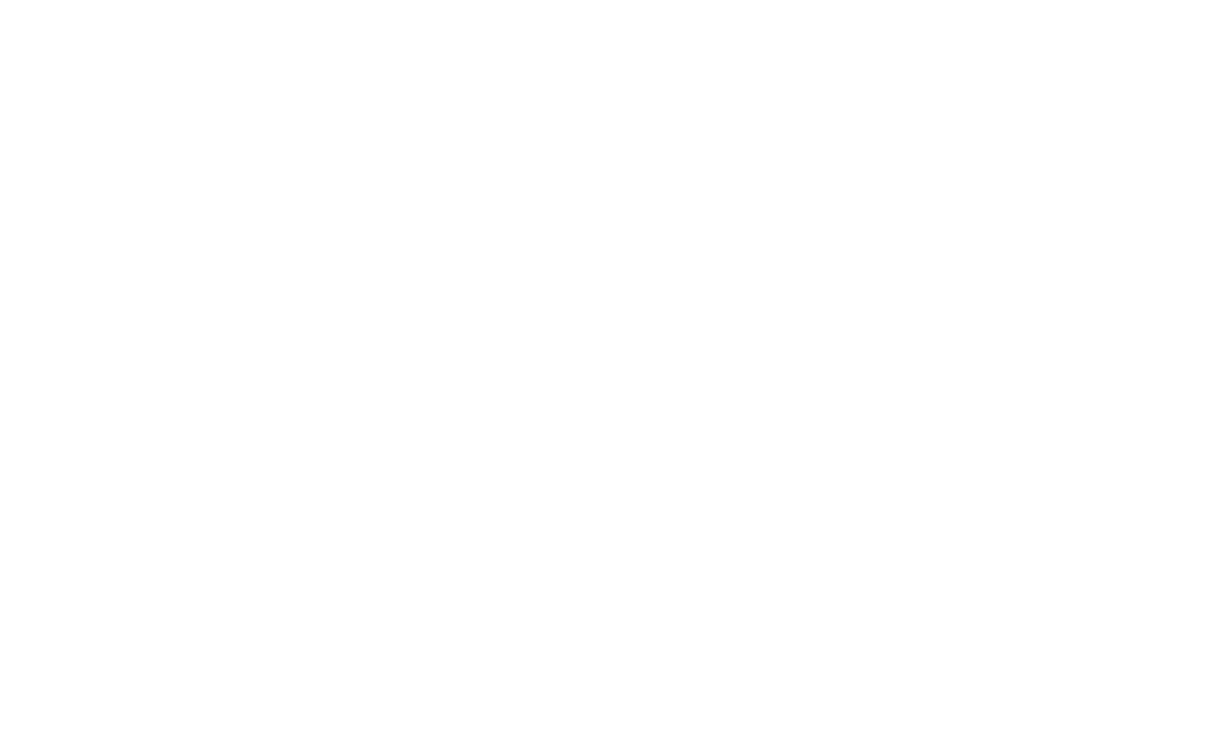 scroll, scrollTop: 0, scrollLeft: 0, axis: both 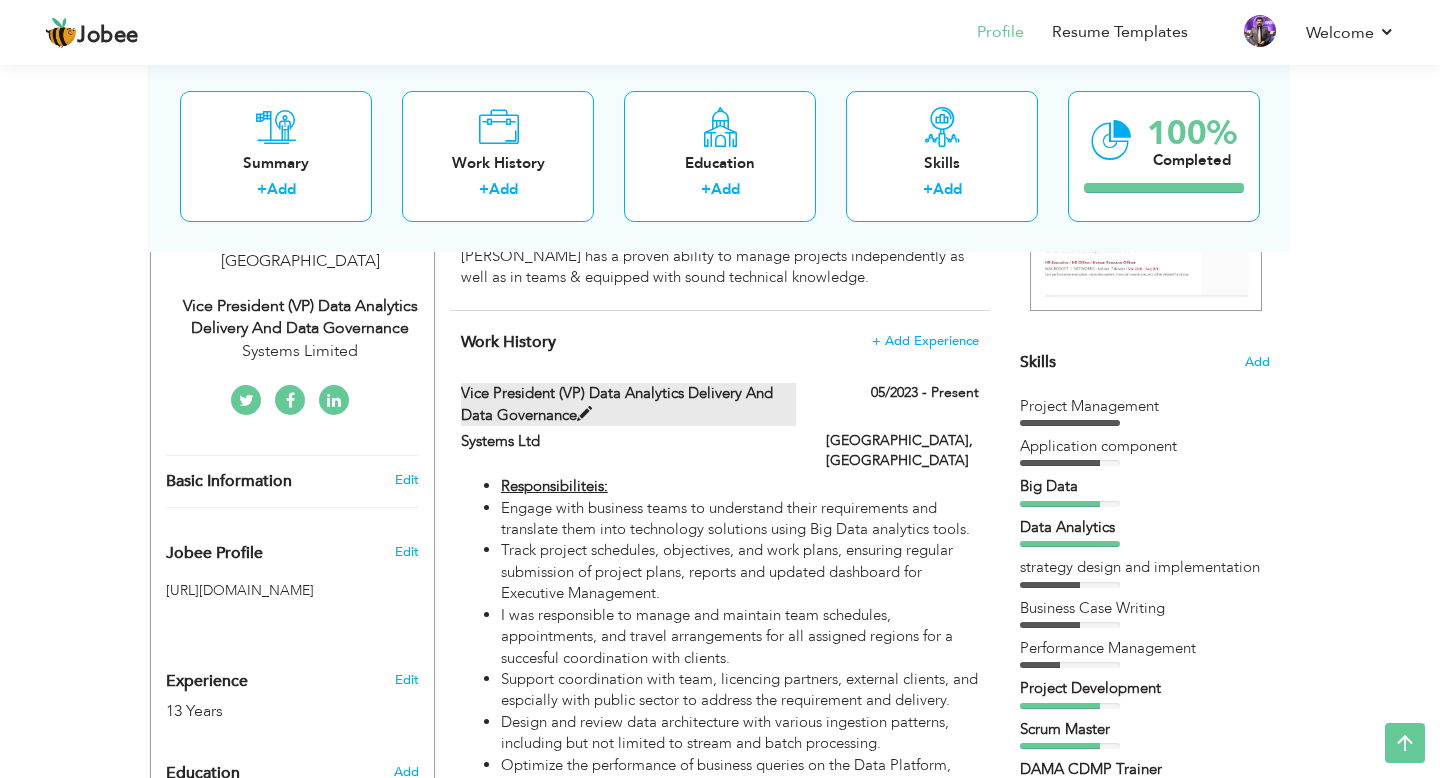 click at bounding box center [584, 414] 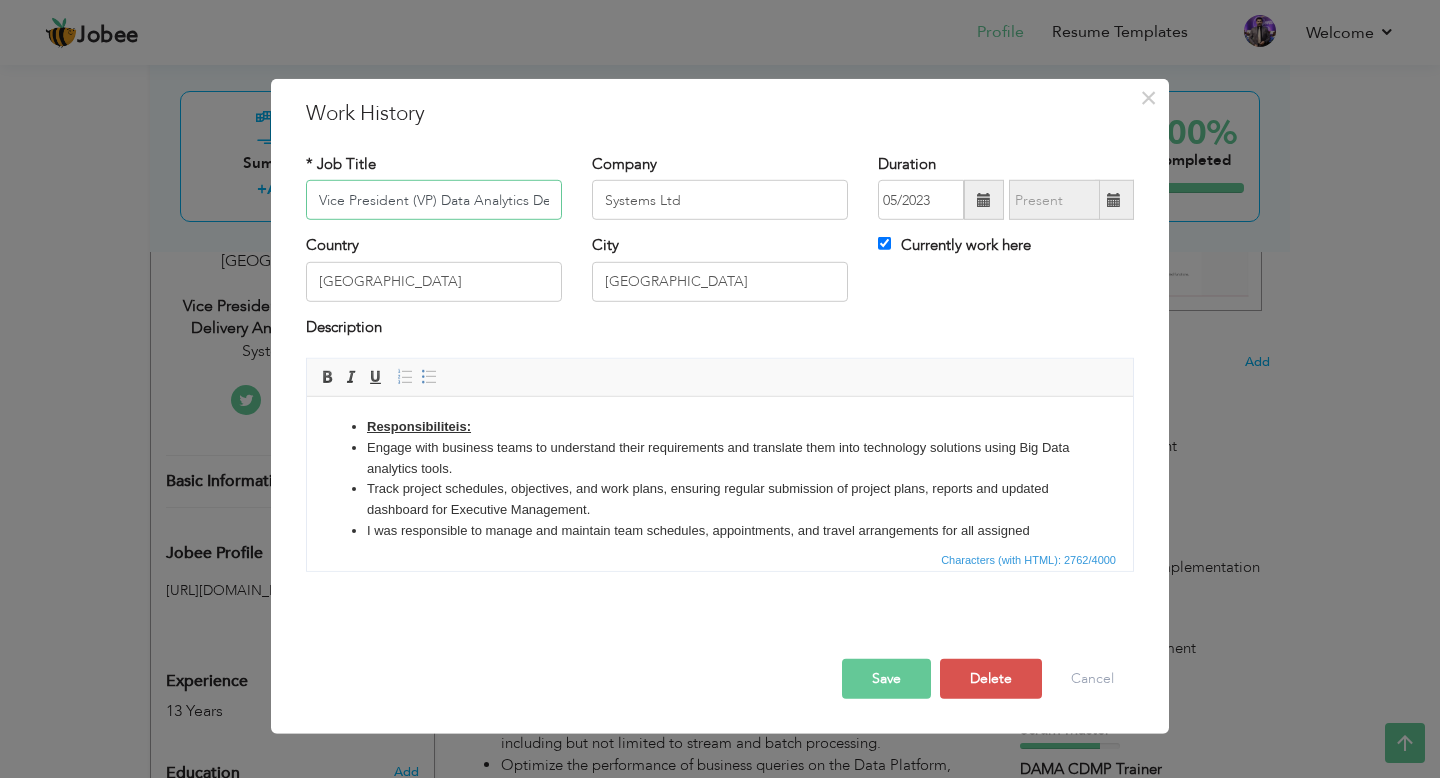 scroll, scrollTop: 0, scrollLeft: 171, axis: horizontal 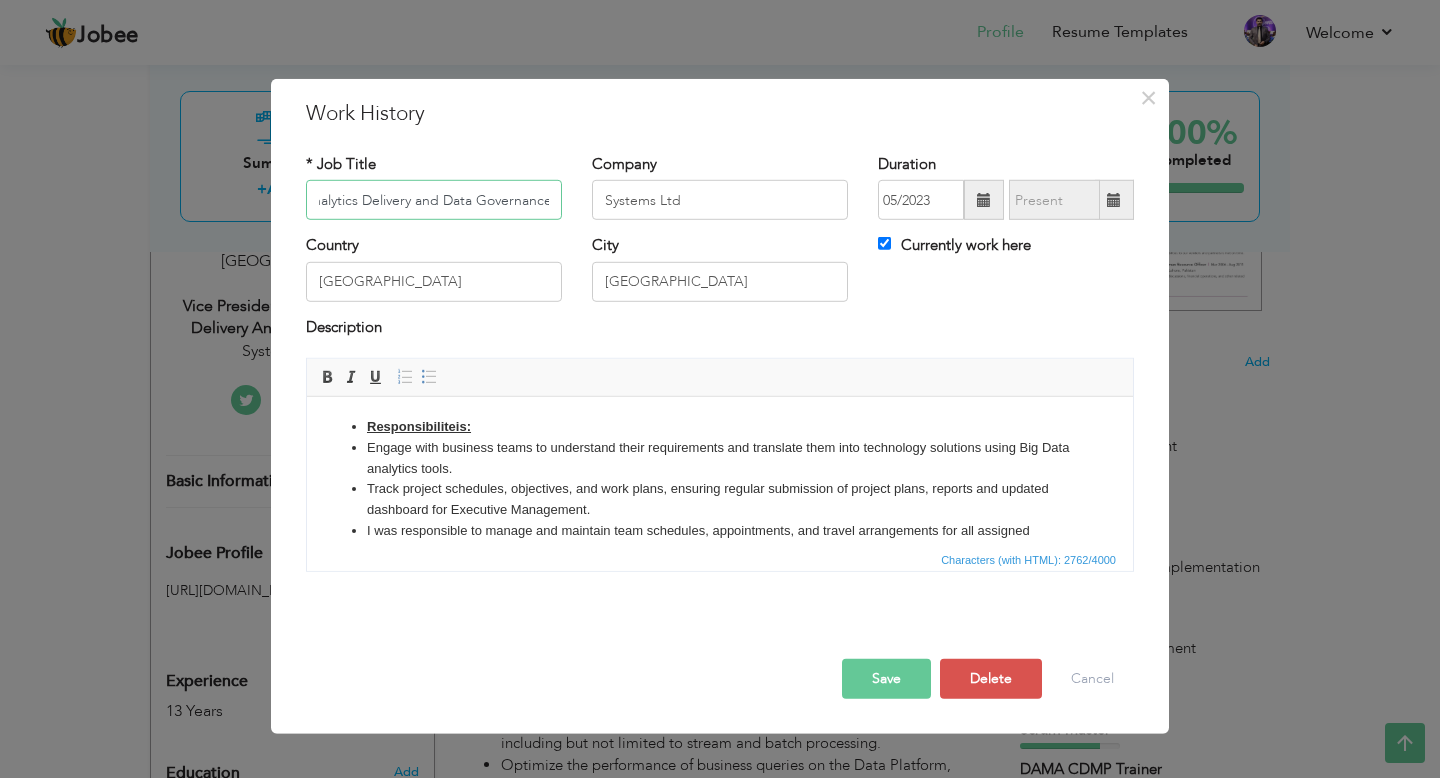 click on "Vice President (VP) Data Analytics Delivery and Data Governance" at bounding box center [434, 200] 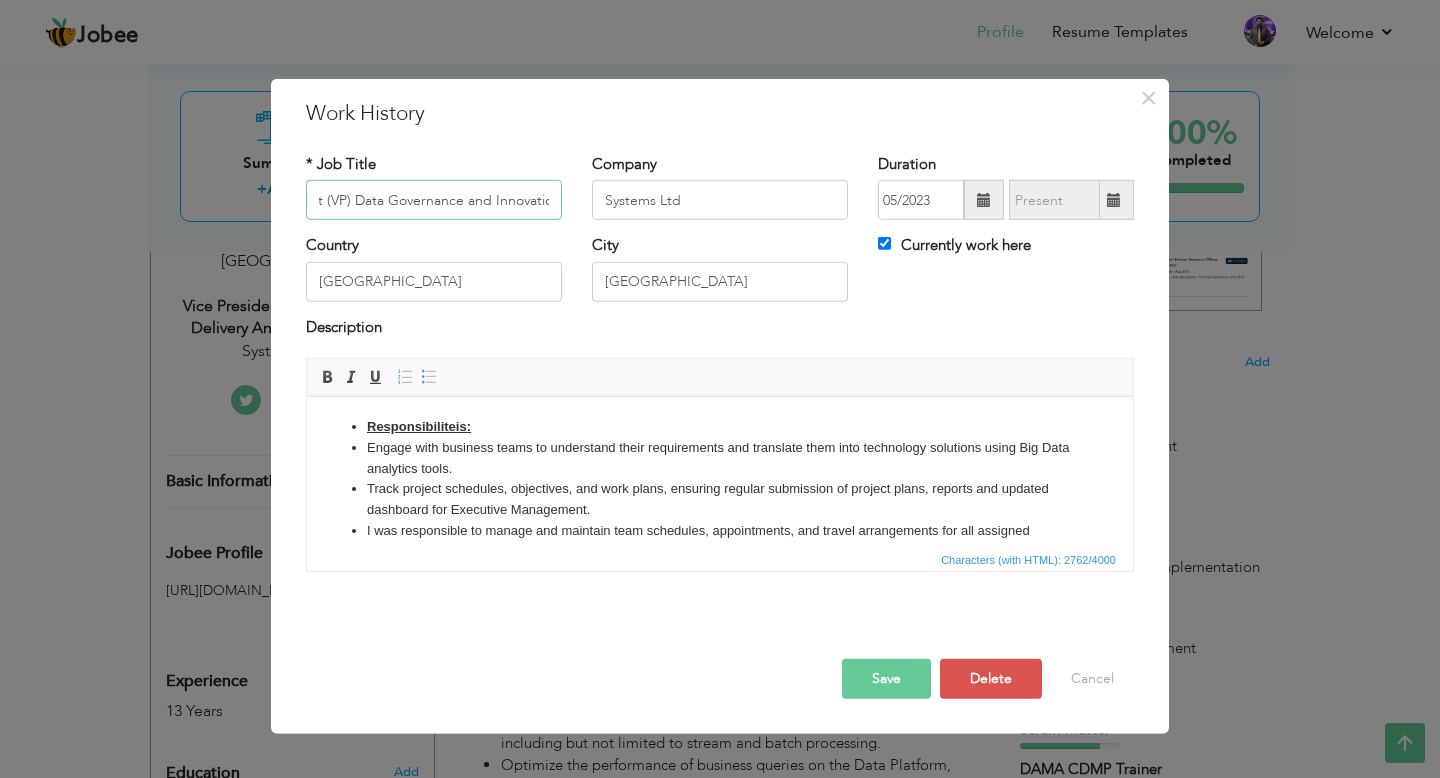 scroll, scrollTop: 0, scrollLeft: 94, axis: horizontal 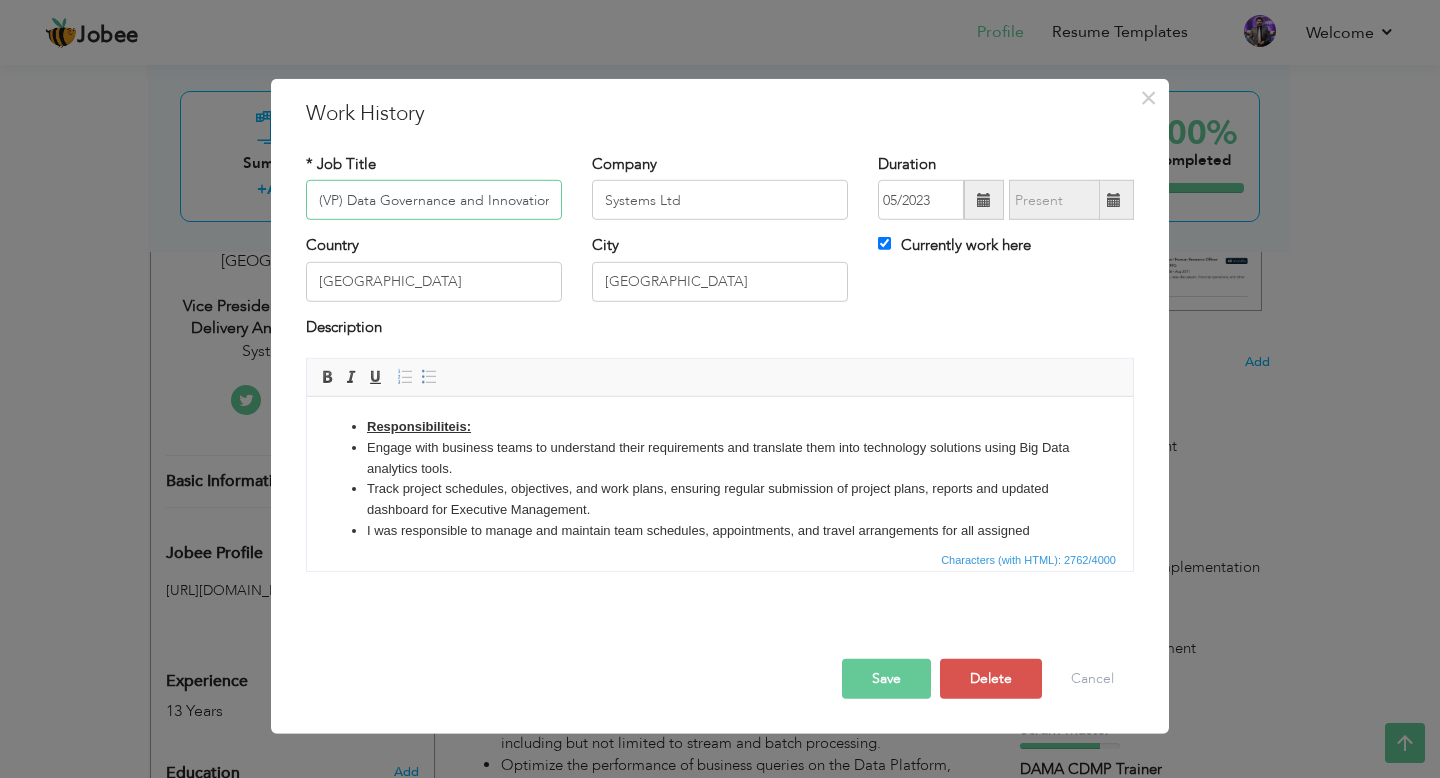 type on "Vice President (VP) Data Governance and Innovation" 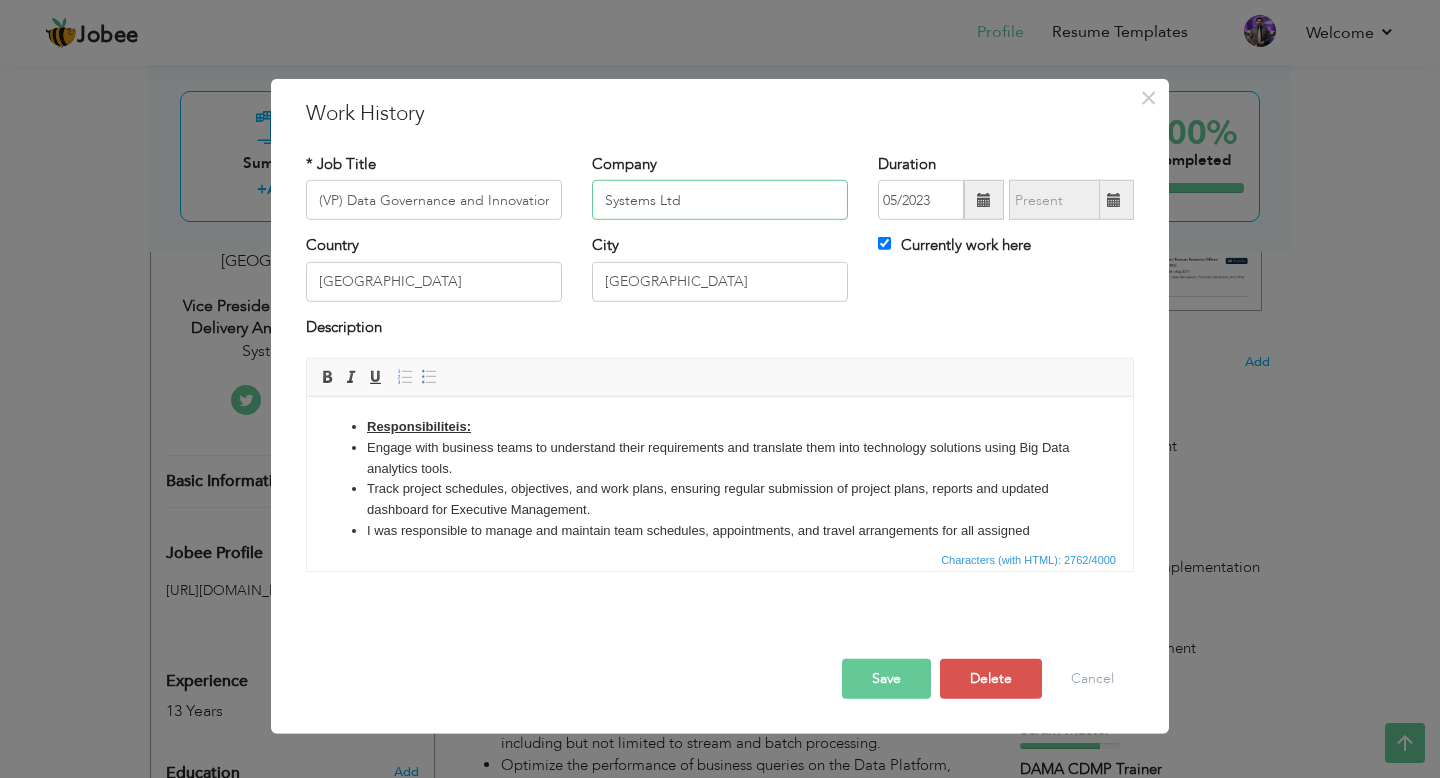 click on "Systems Ltd" at bounding box center [720, 200] 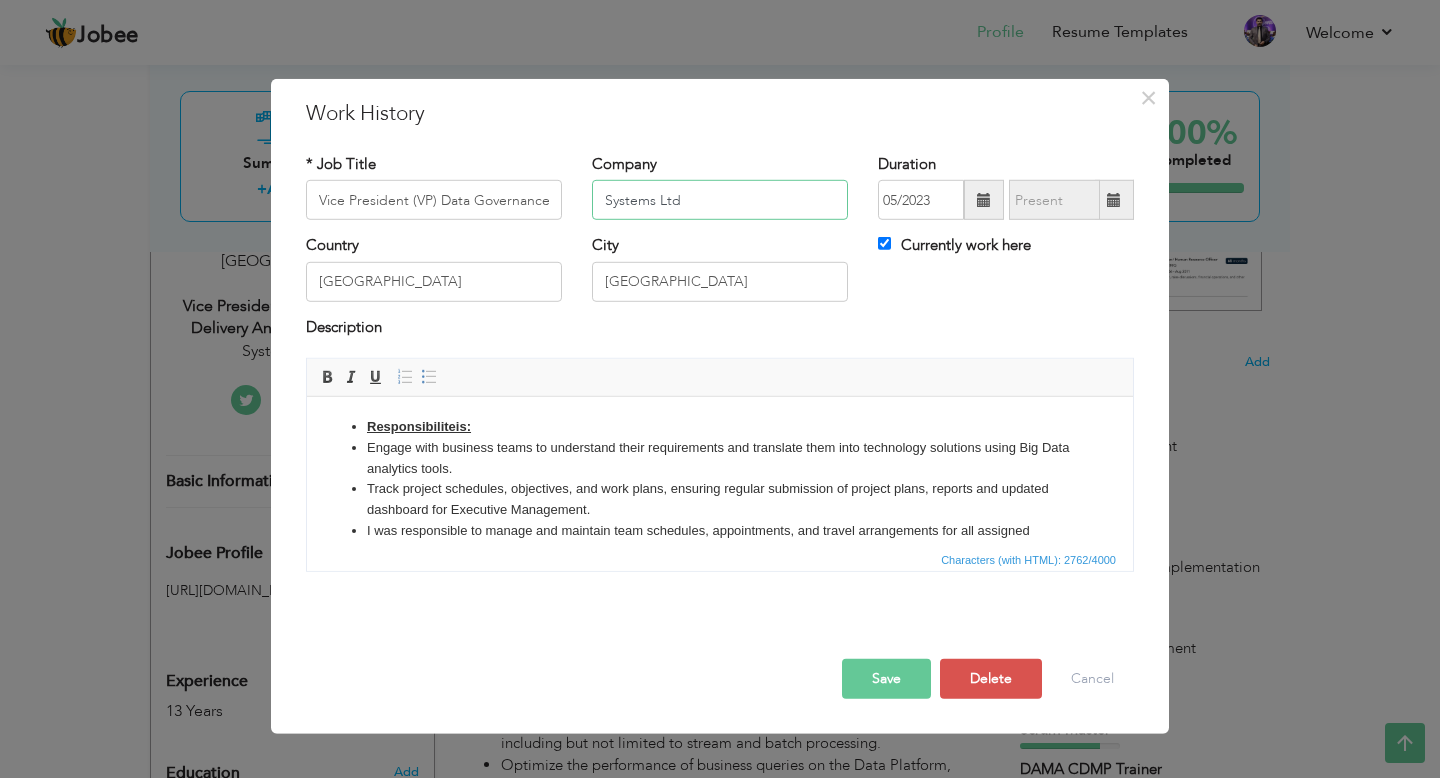 click on "Systems Ltd" at bounding box center [720, 200] 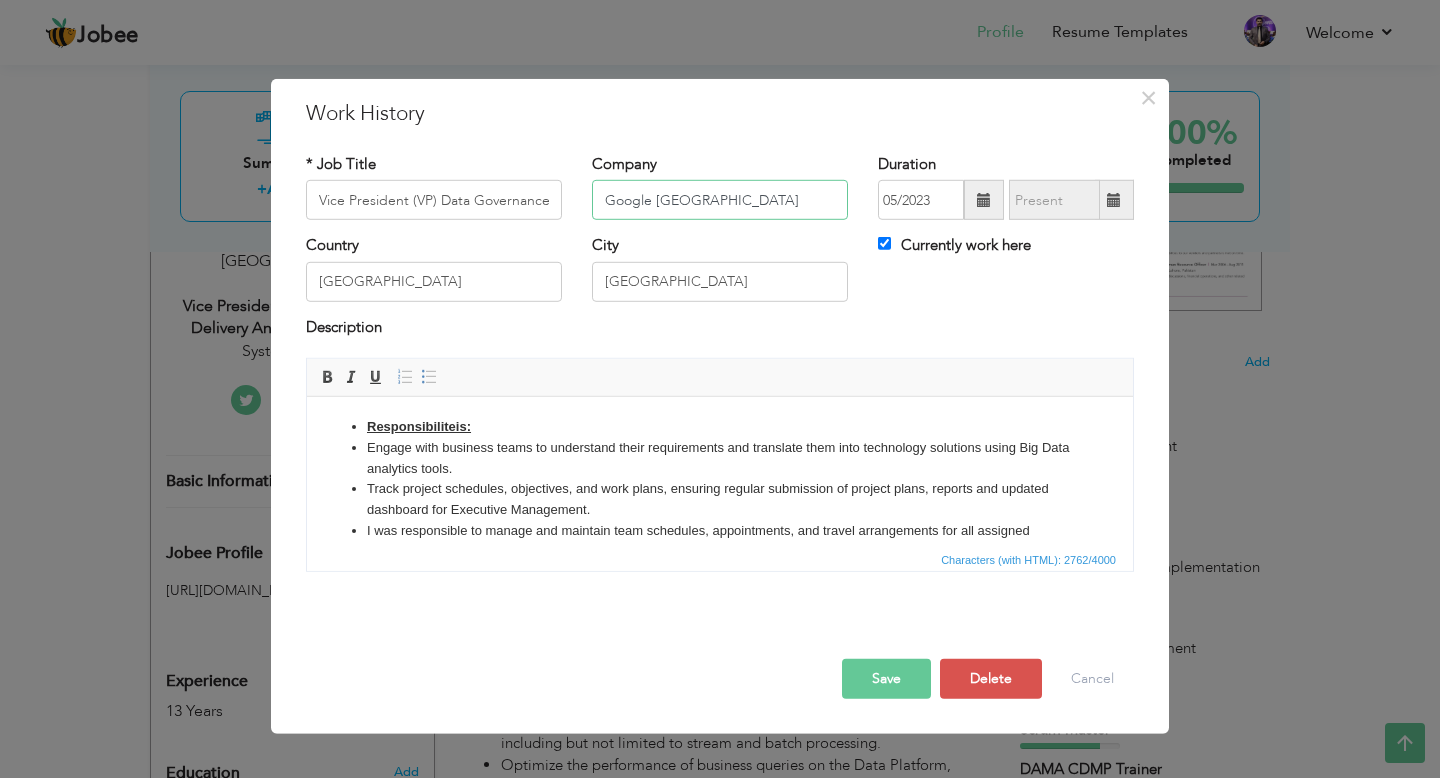 type on "Google [GEOGRAPHIC_DATA]" 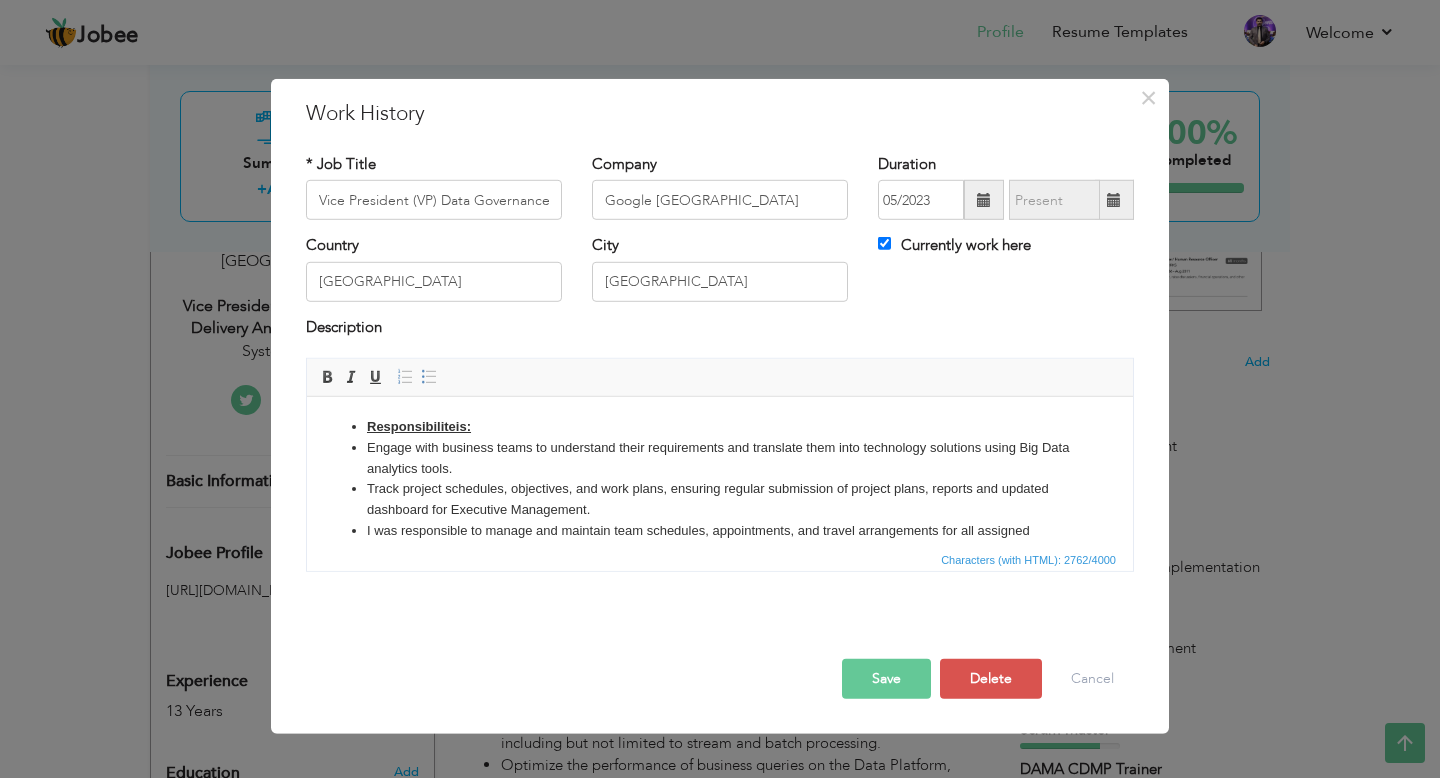 click on "Engage with business teams to understand their requirements and translate them into technology solutions using Big Data analytics tools." at bounding box center (720, 459) 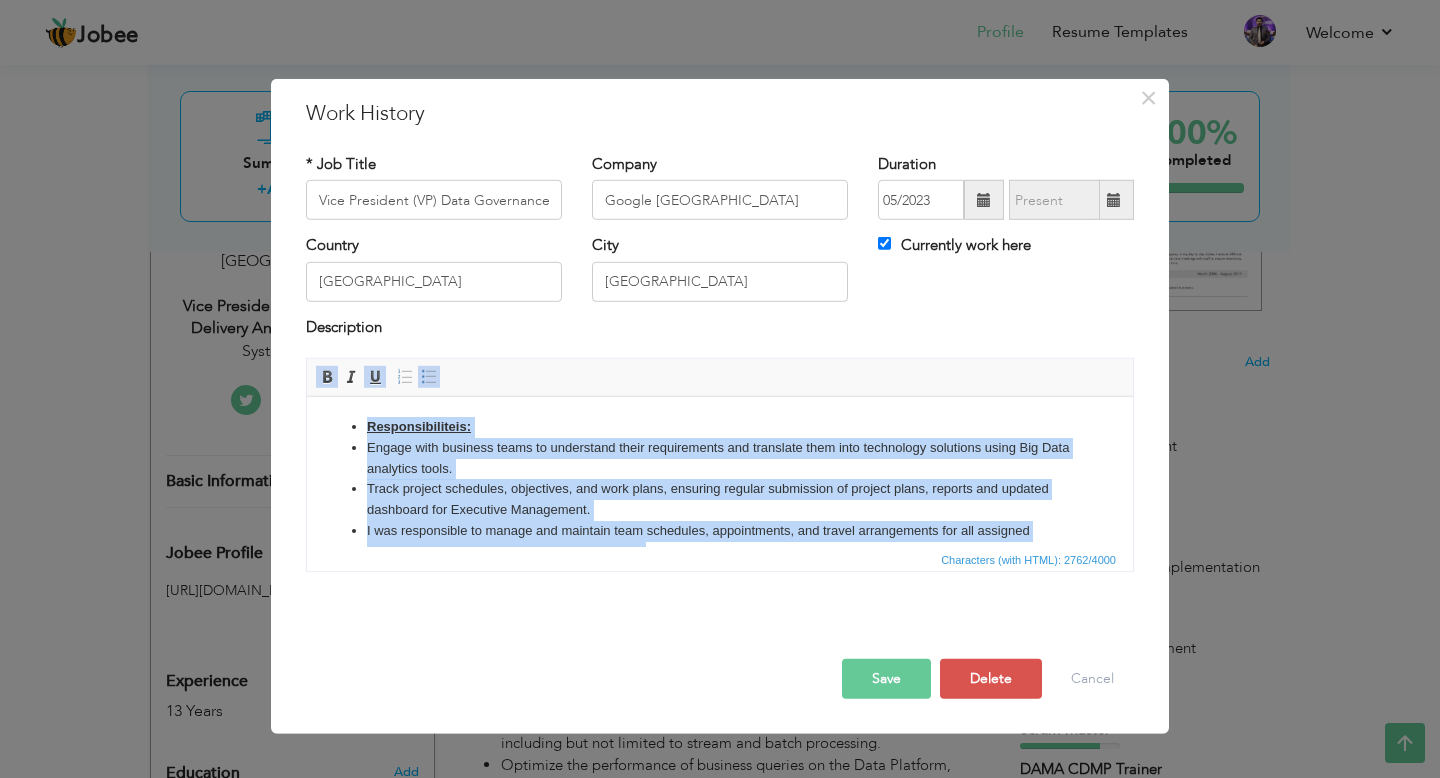 click on "Engage with business teams to understand their requirements and translate them into technology solutions using Big Data analytics tools." at bounding box center (720, 459) 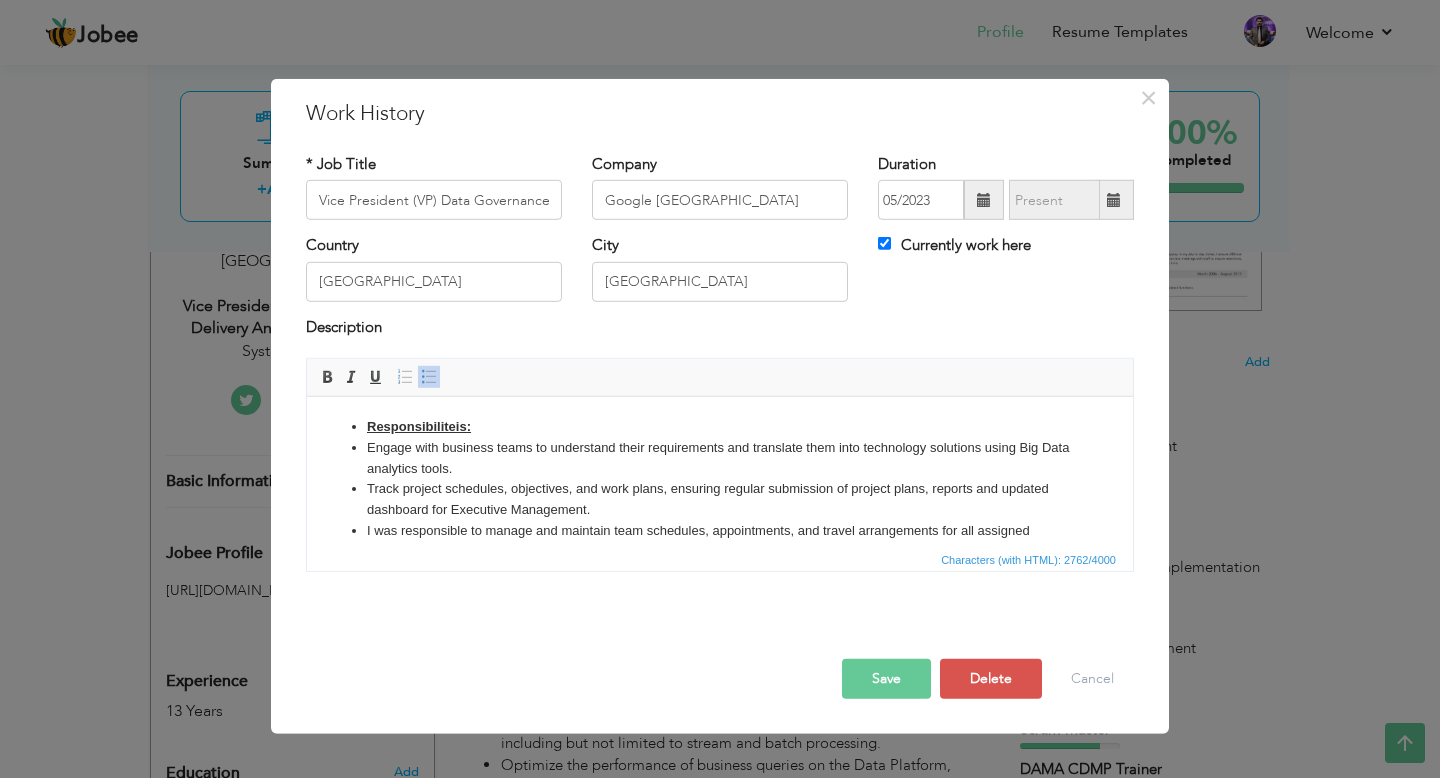 click on "Engage with business teams to understand their requirements and translate them into technology solutions using Big Data analytics tools." at bounding box center [720, 459] 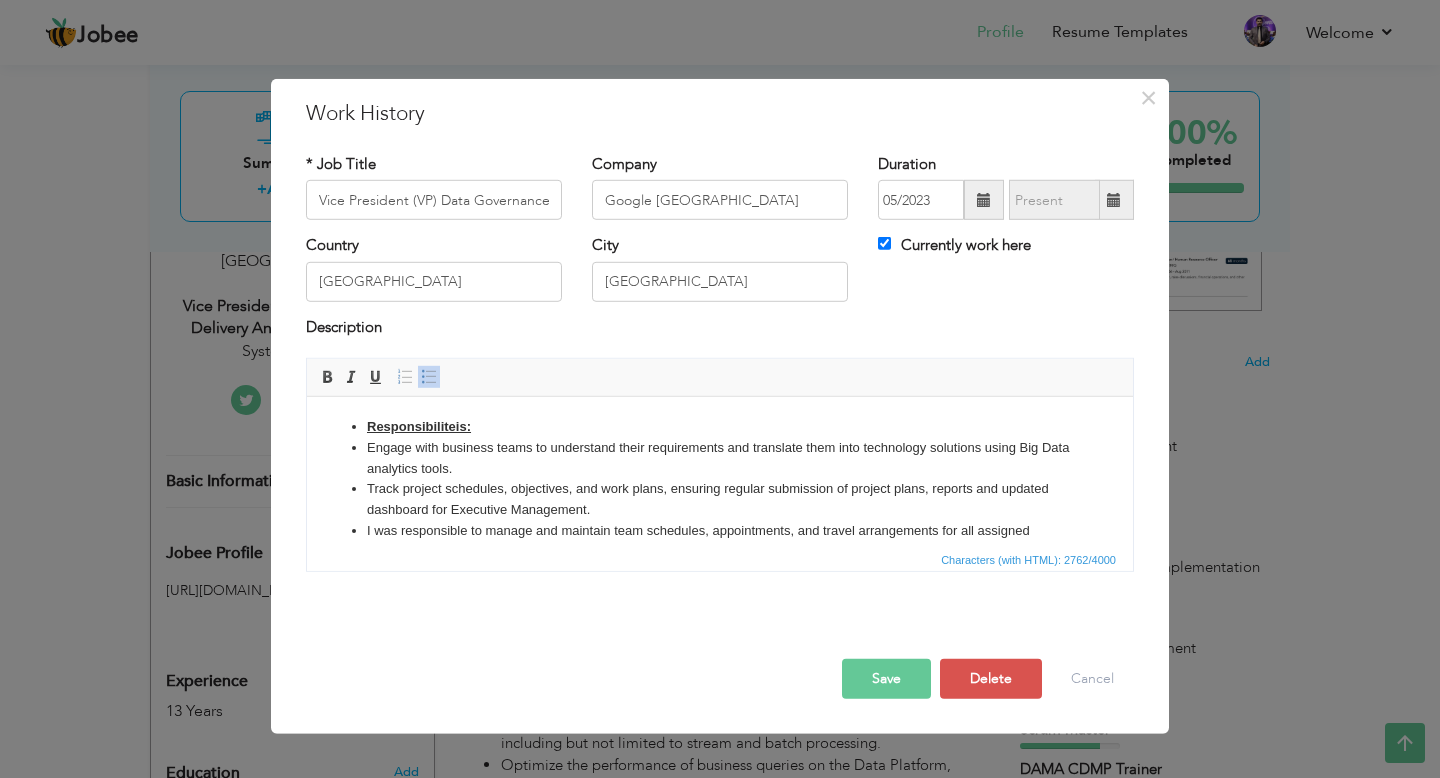 click on "Responsibiliteis:" at bounding box center [720, 427] 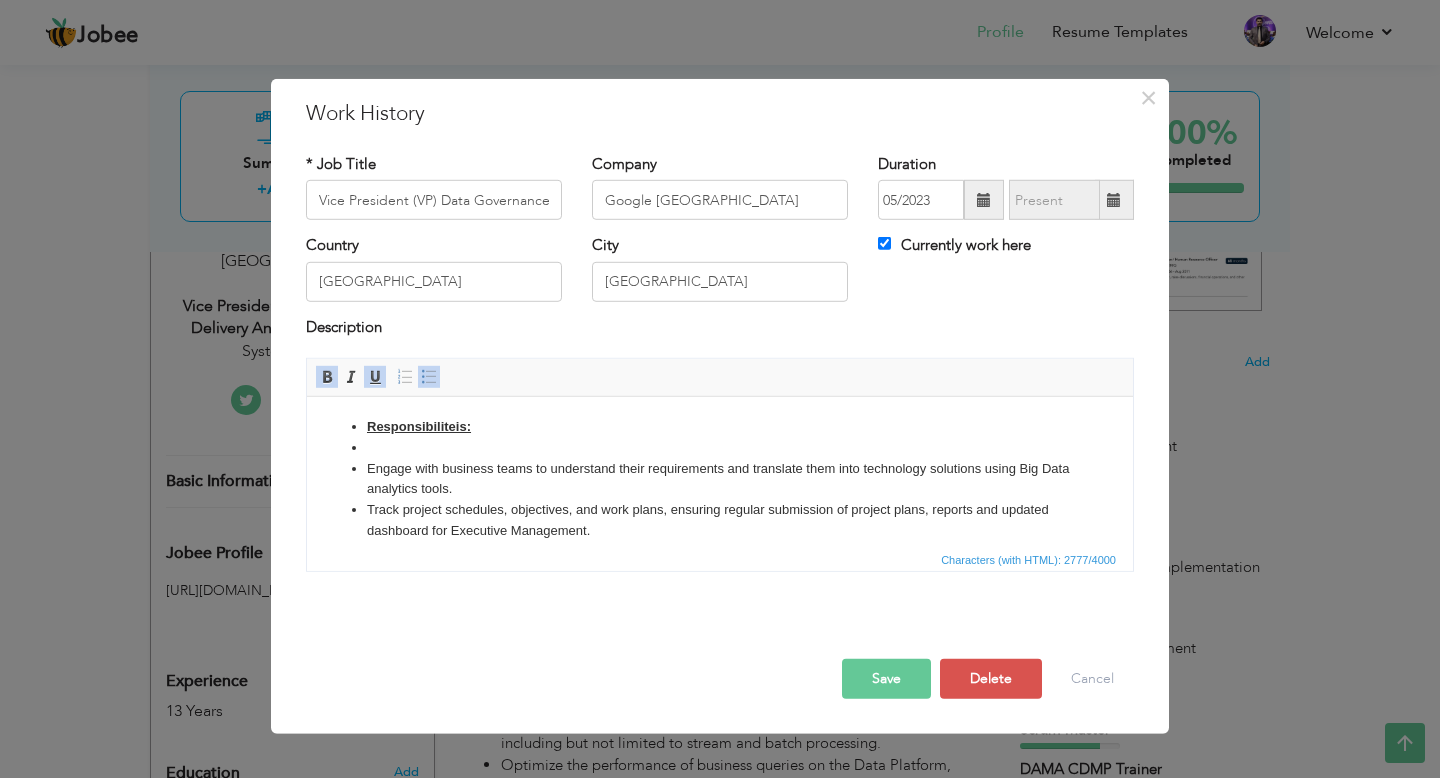 drag, startPoint x: 381, startPoint y: 458, endPoint x: 567, endPoint y: 578, distance: 221.3504 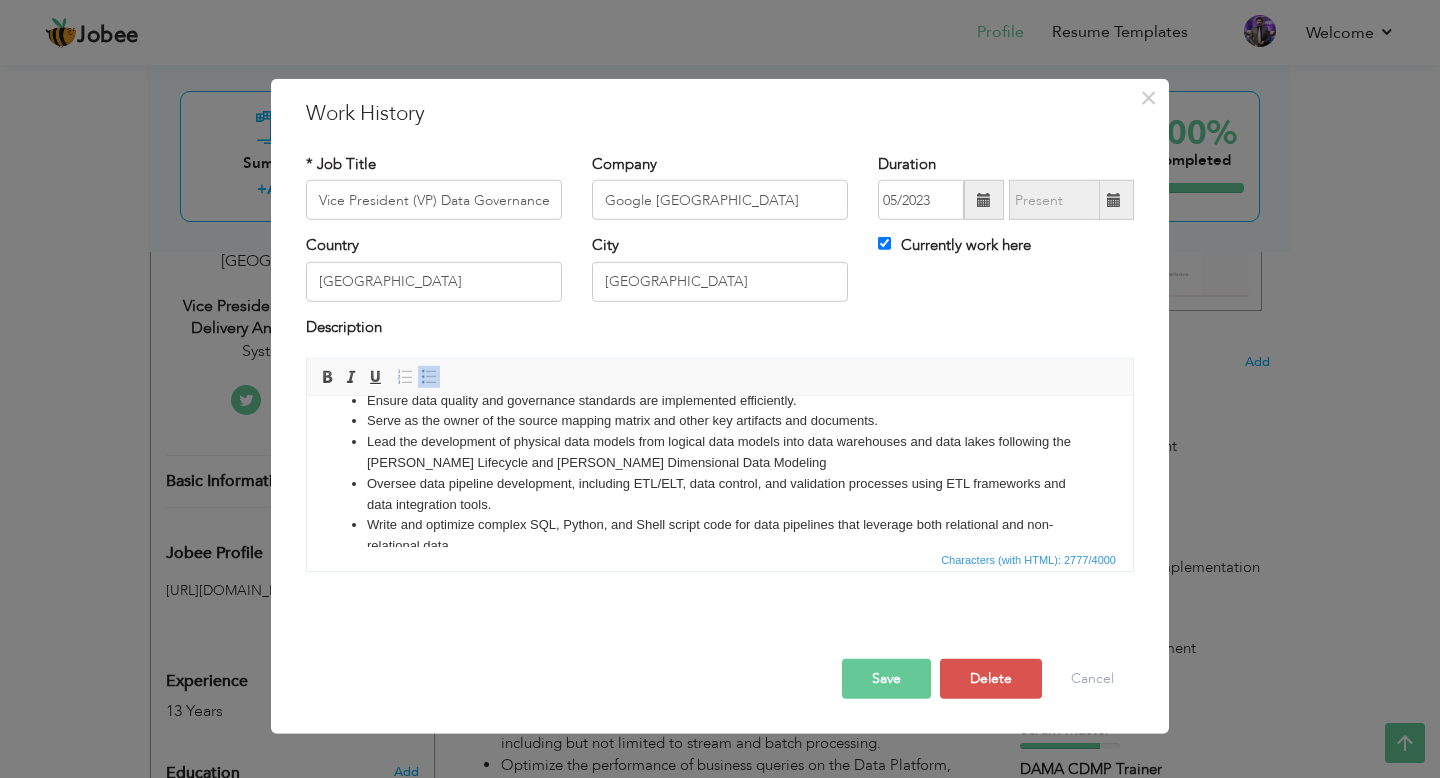 scroll, scrollTop: 618, scrollLeft: 0, axis: vertical 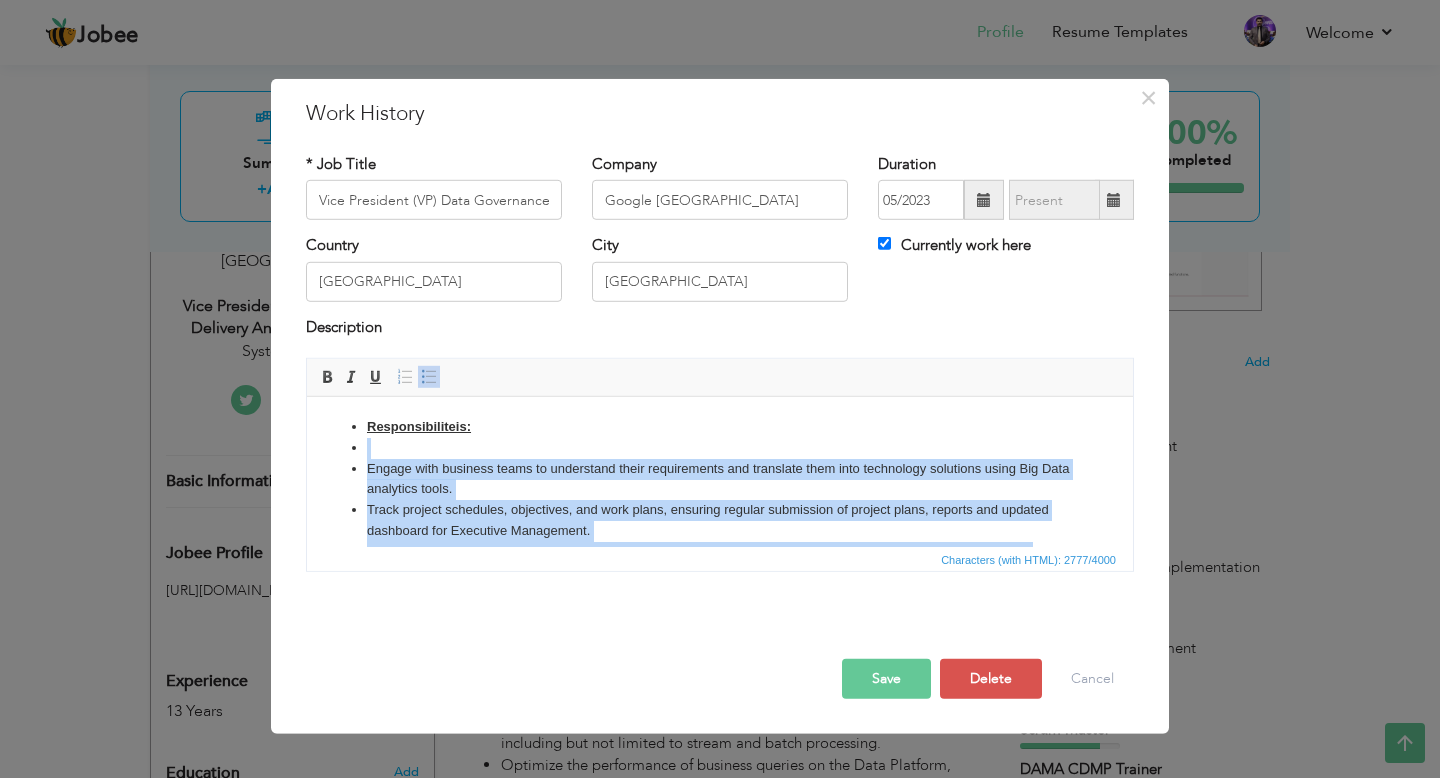 drag, startPoint x: 790, startPoint y: 520, endPoint x: 360, endPoint y: 453, distance: 435.18848 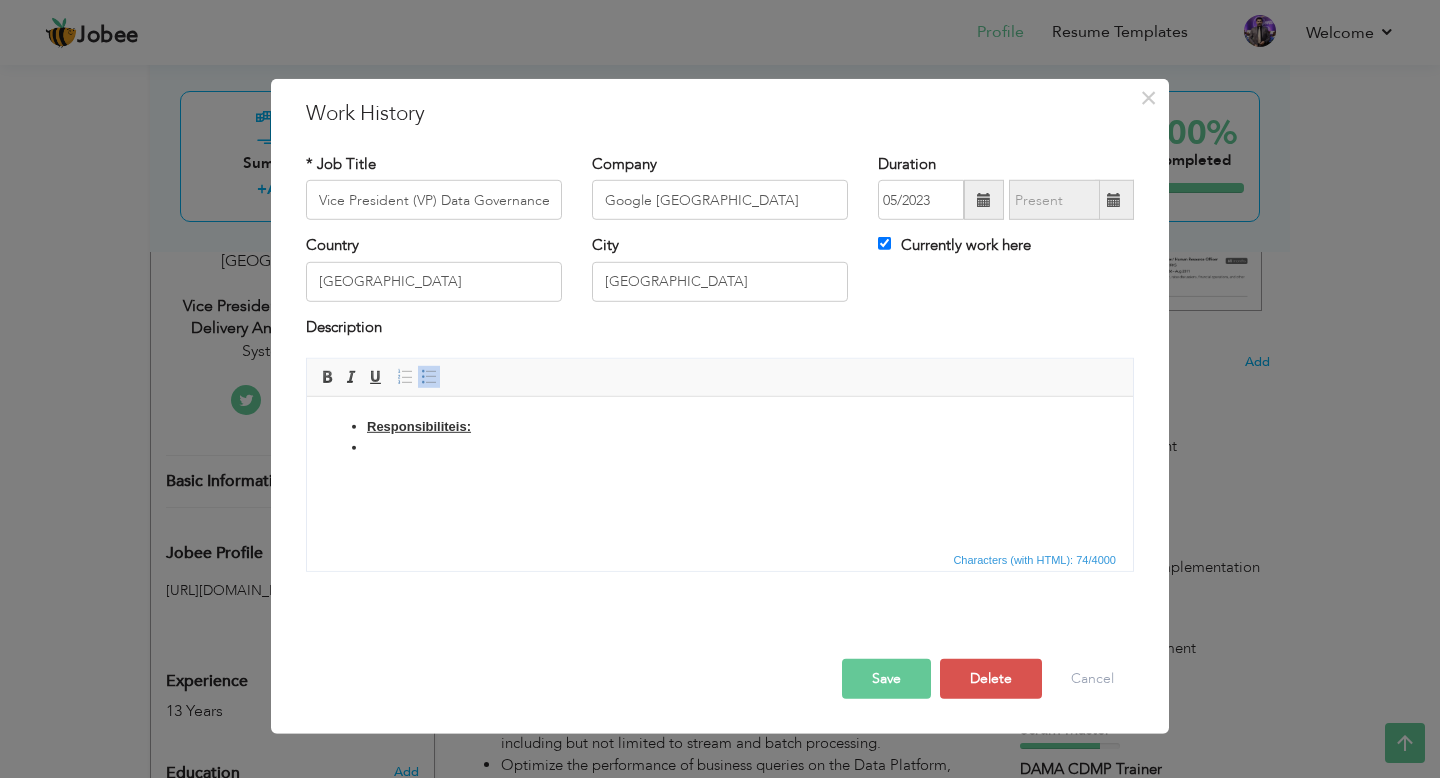 click at bounding box center (720, 448) 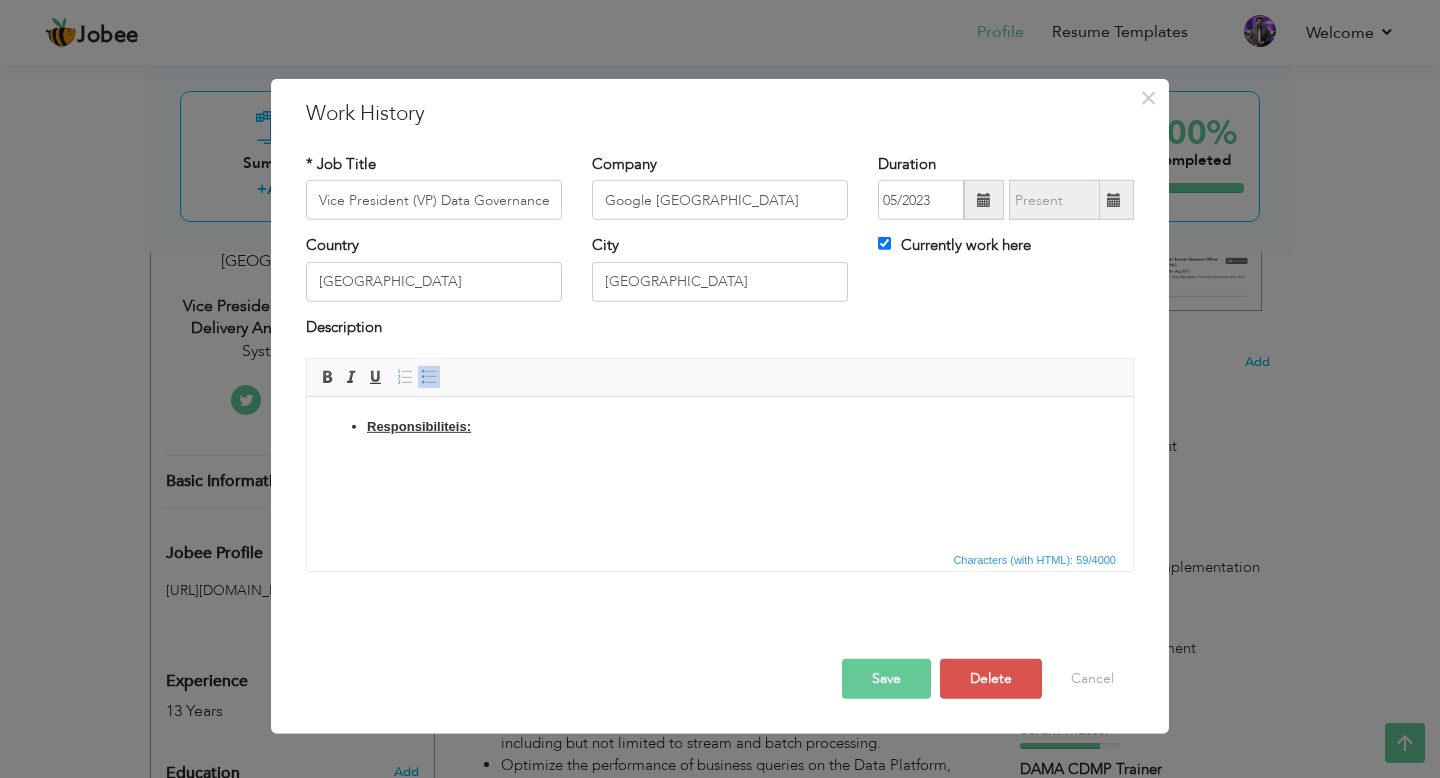 type 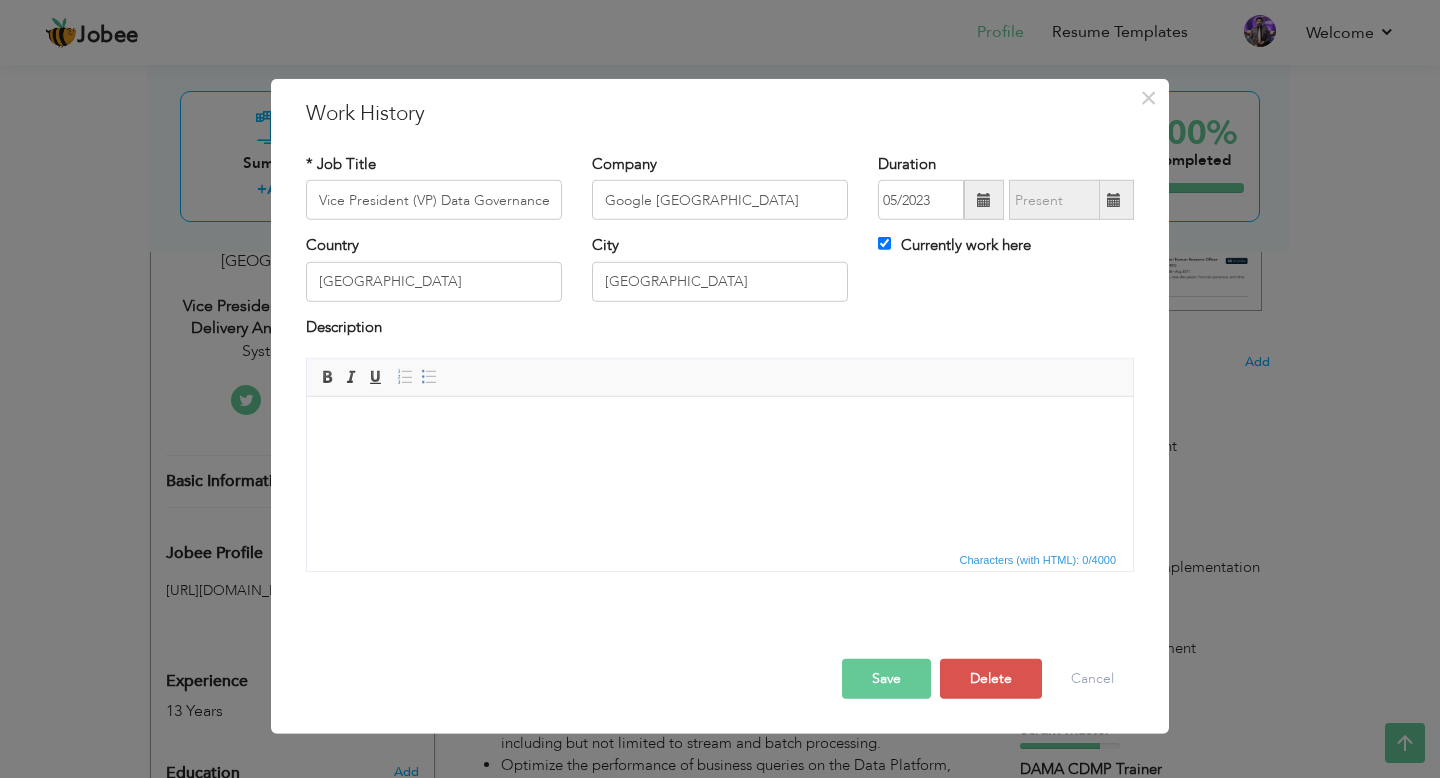 click at bounding box center (720, 427) 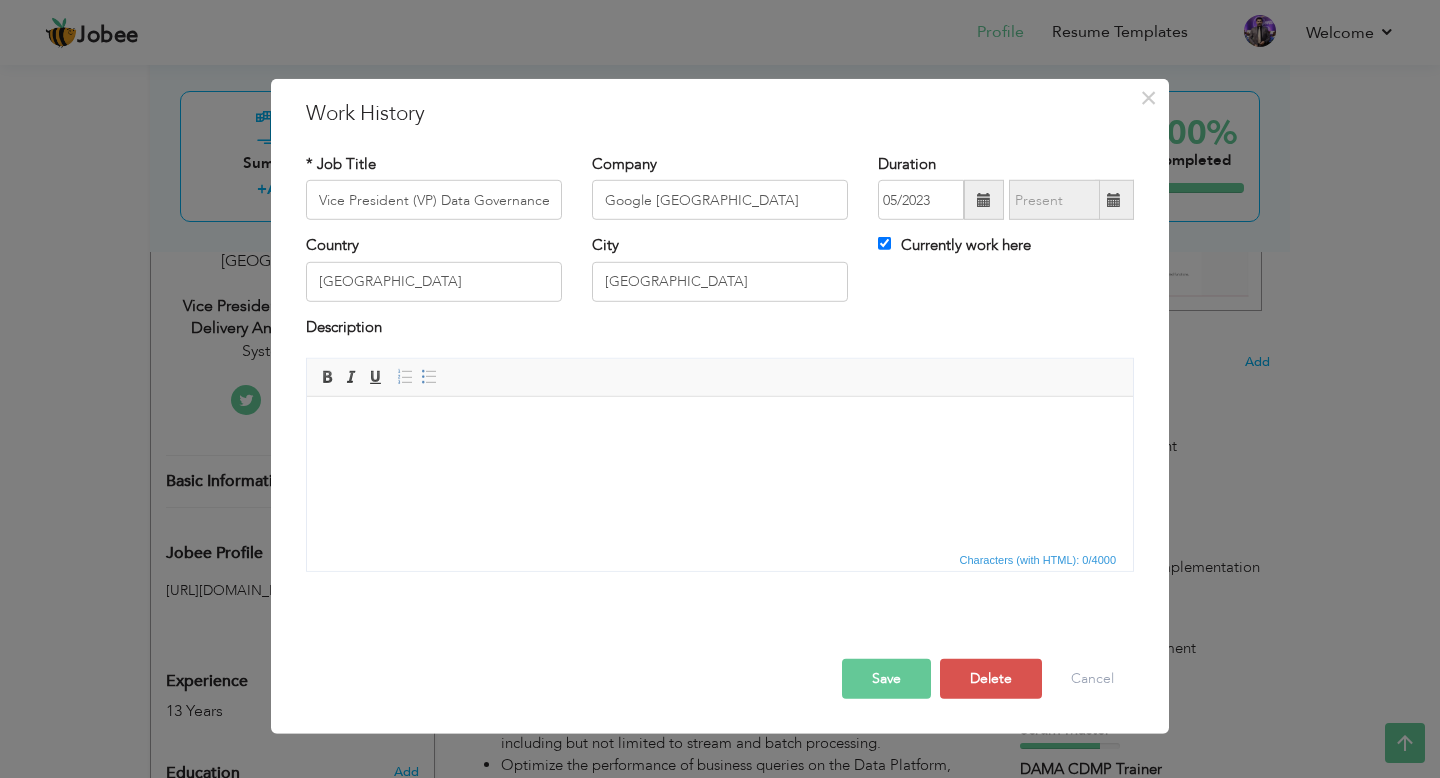 click on "Save" at bounding box center [886, 679] 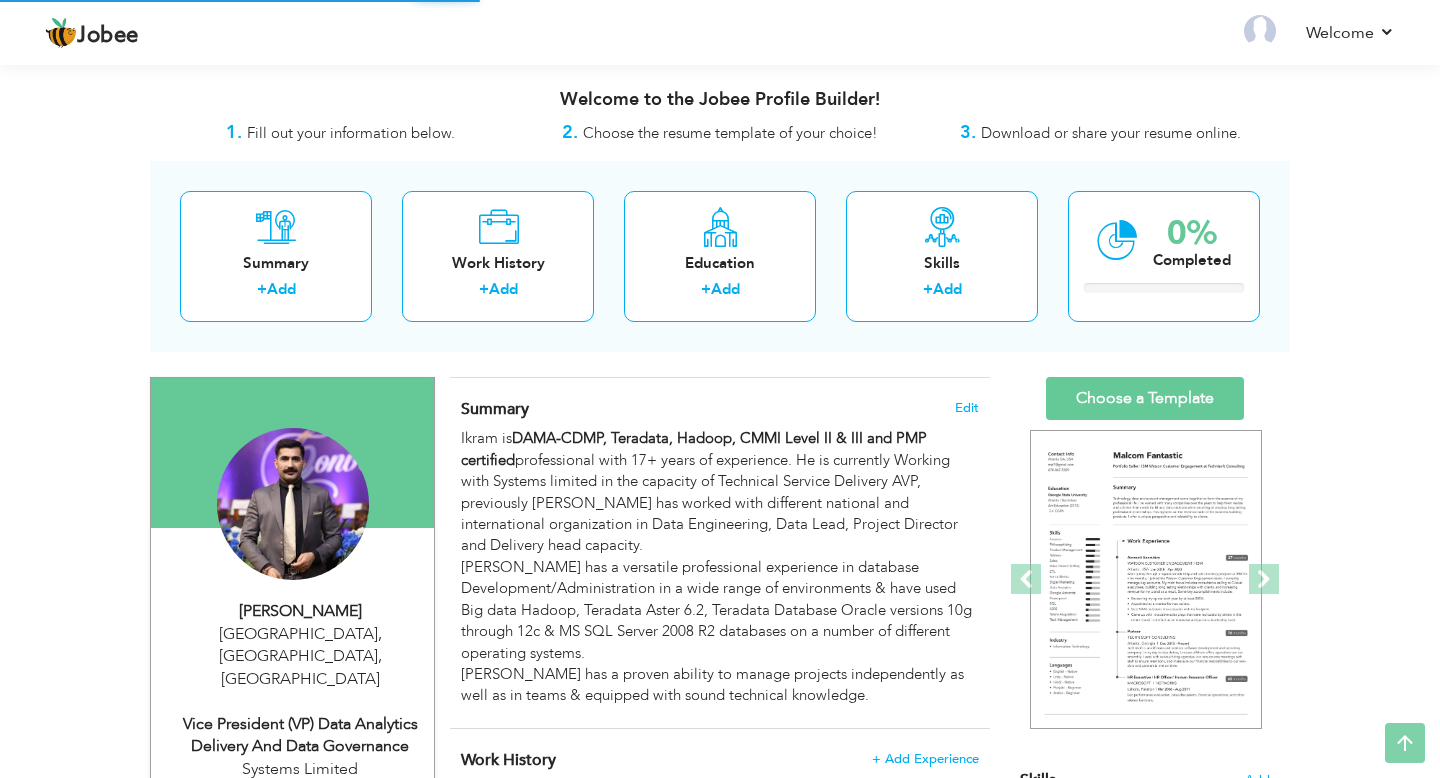 scroll, scrollTop: 418, scrollLeft: 0, axis: vertical 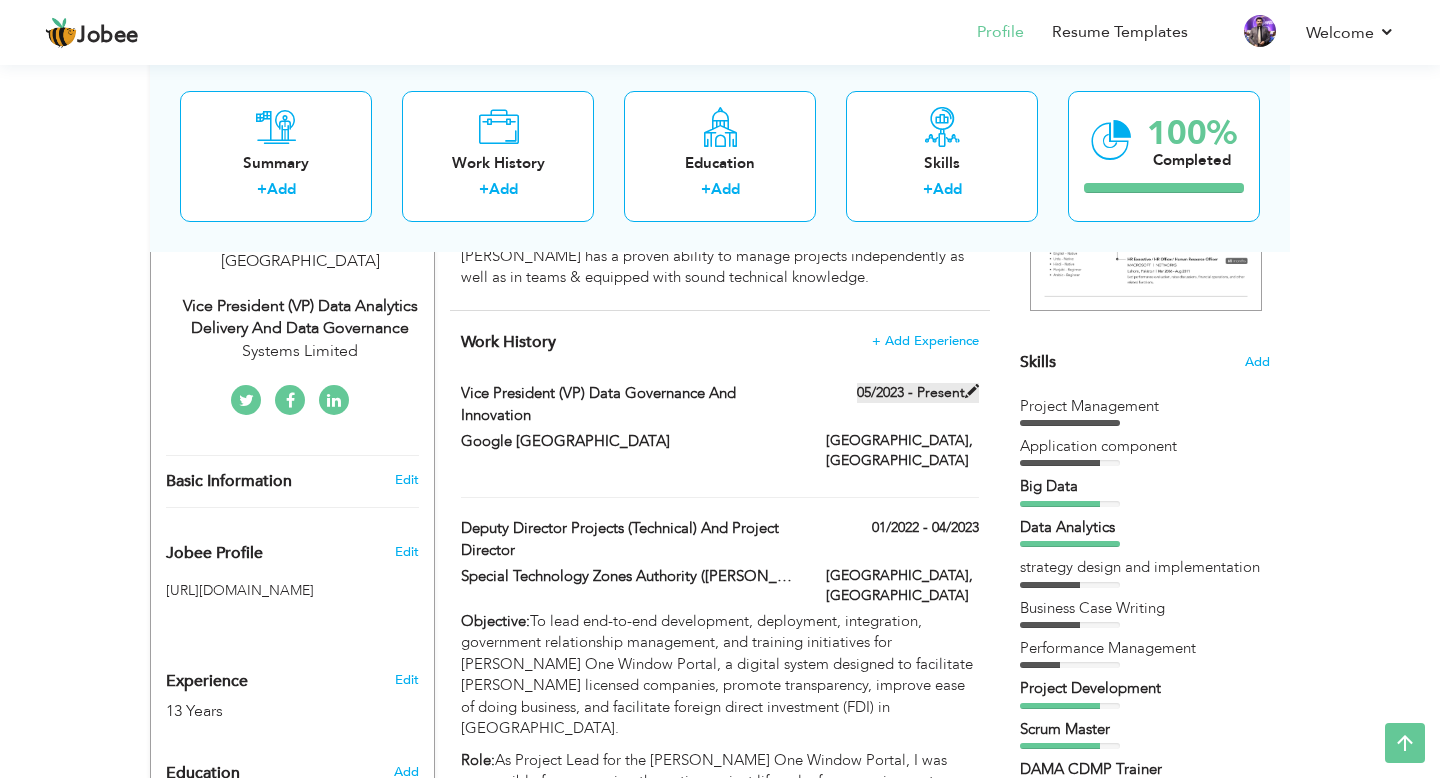 click at bounding box center (972, 391) 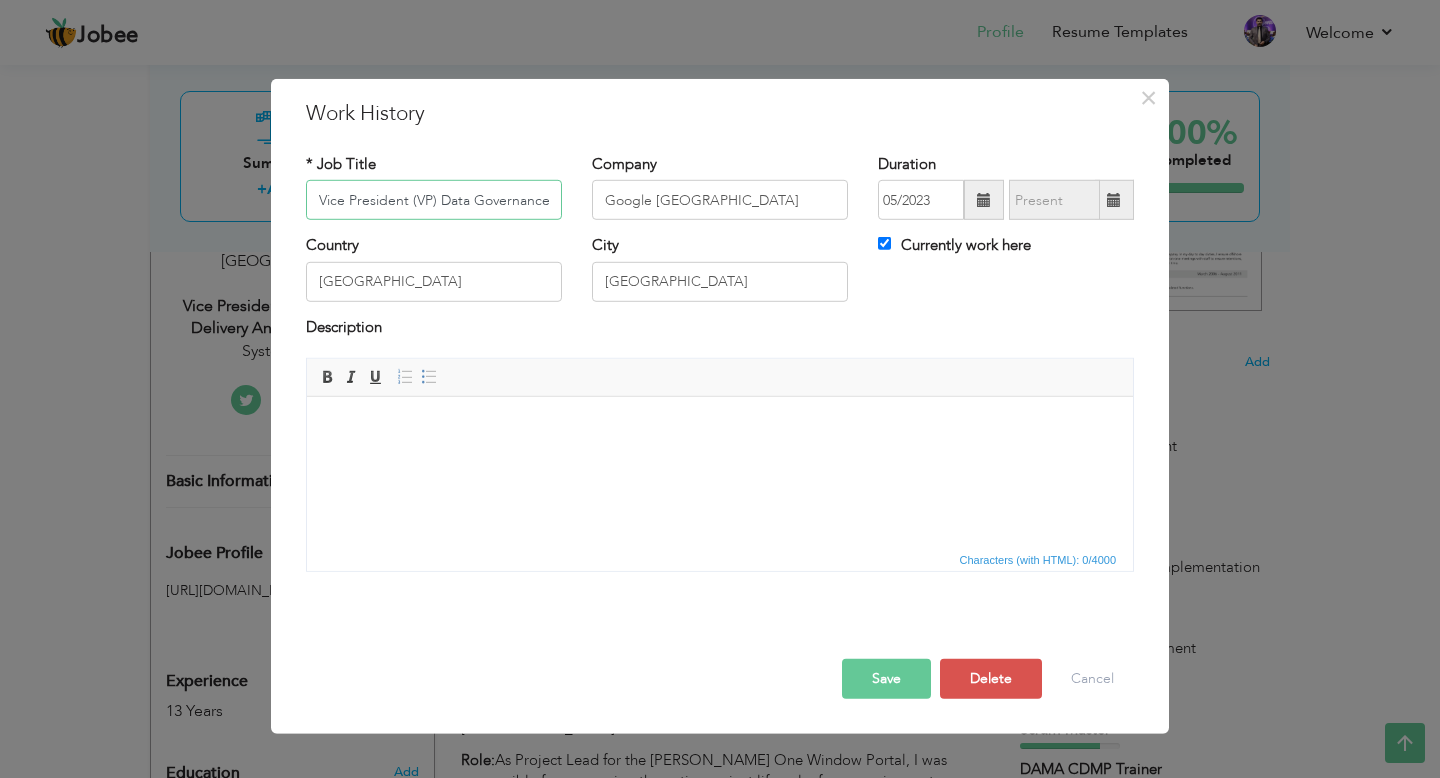 scroll, scrollTop: 0, scrollLeft: 94, axis: horizontal 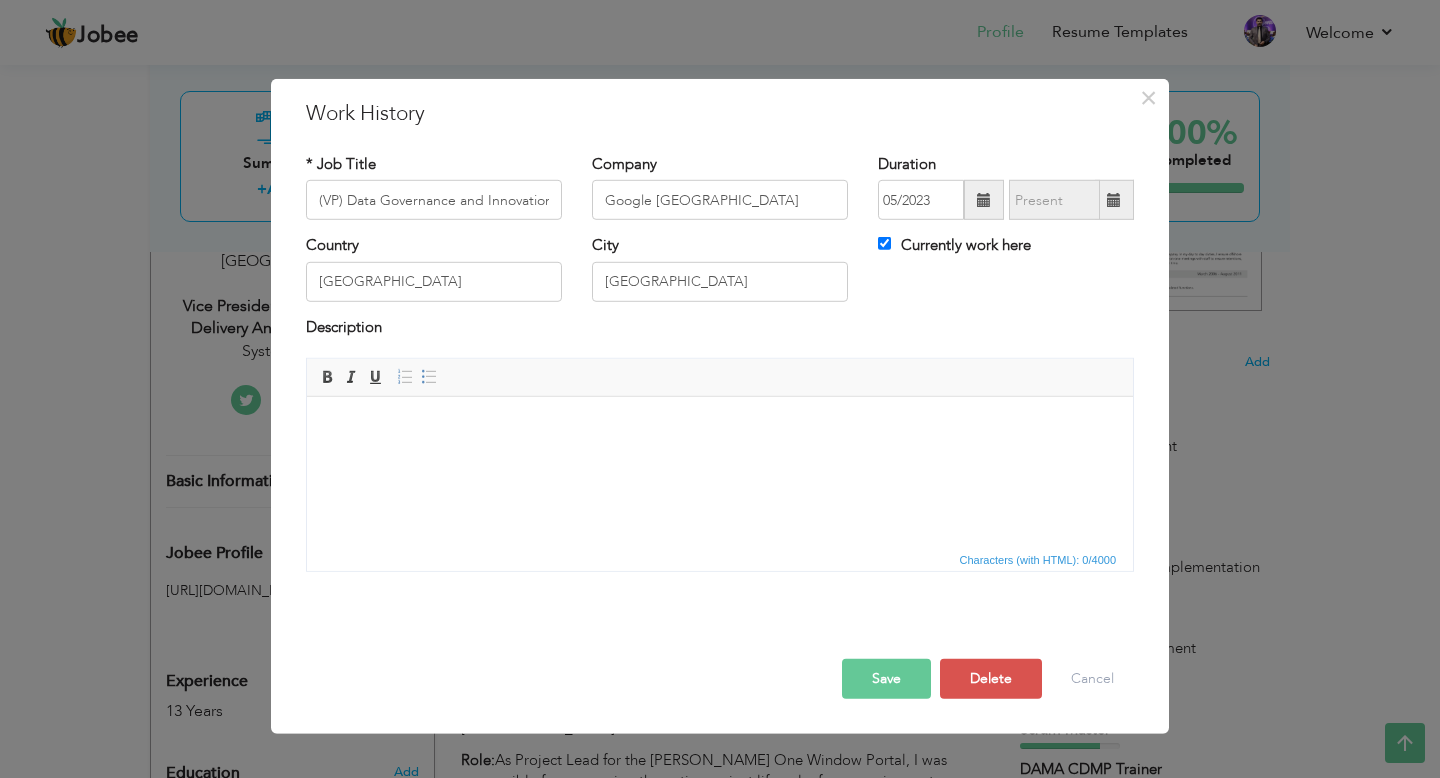 click at bounding box center (720, 427) 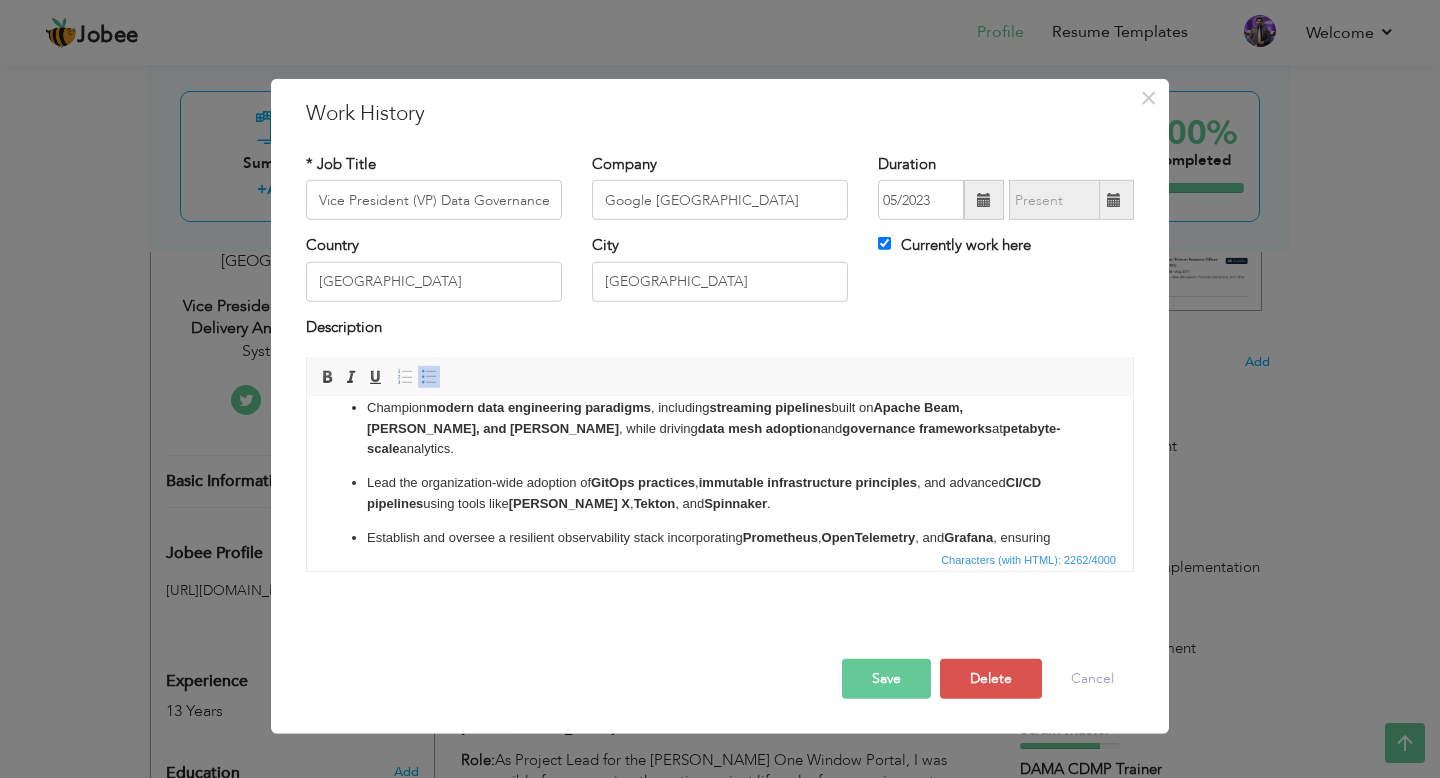 scroll, scrollTop: 0, scrollLeft: 0, axis: both 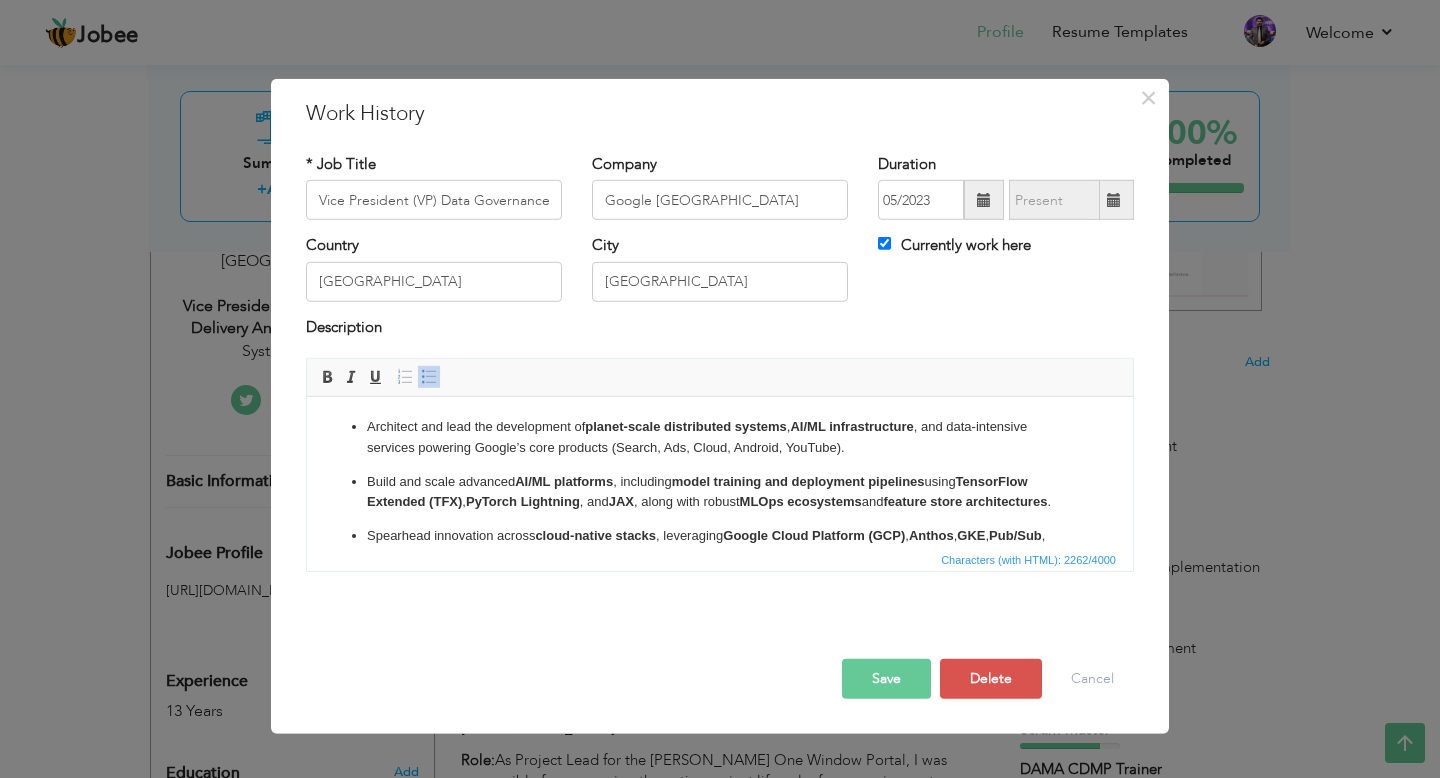 click on "Architect and lead the development of  planet-scale distributed systems ,  AI/ML infrastructure , and data-intensive services powering Google’s core products (Search, Ads, Cloud, Android, YouTube)." at bounding box center [720, 438] 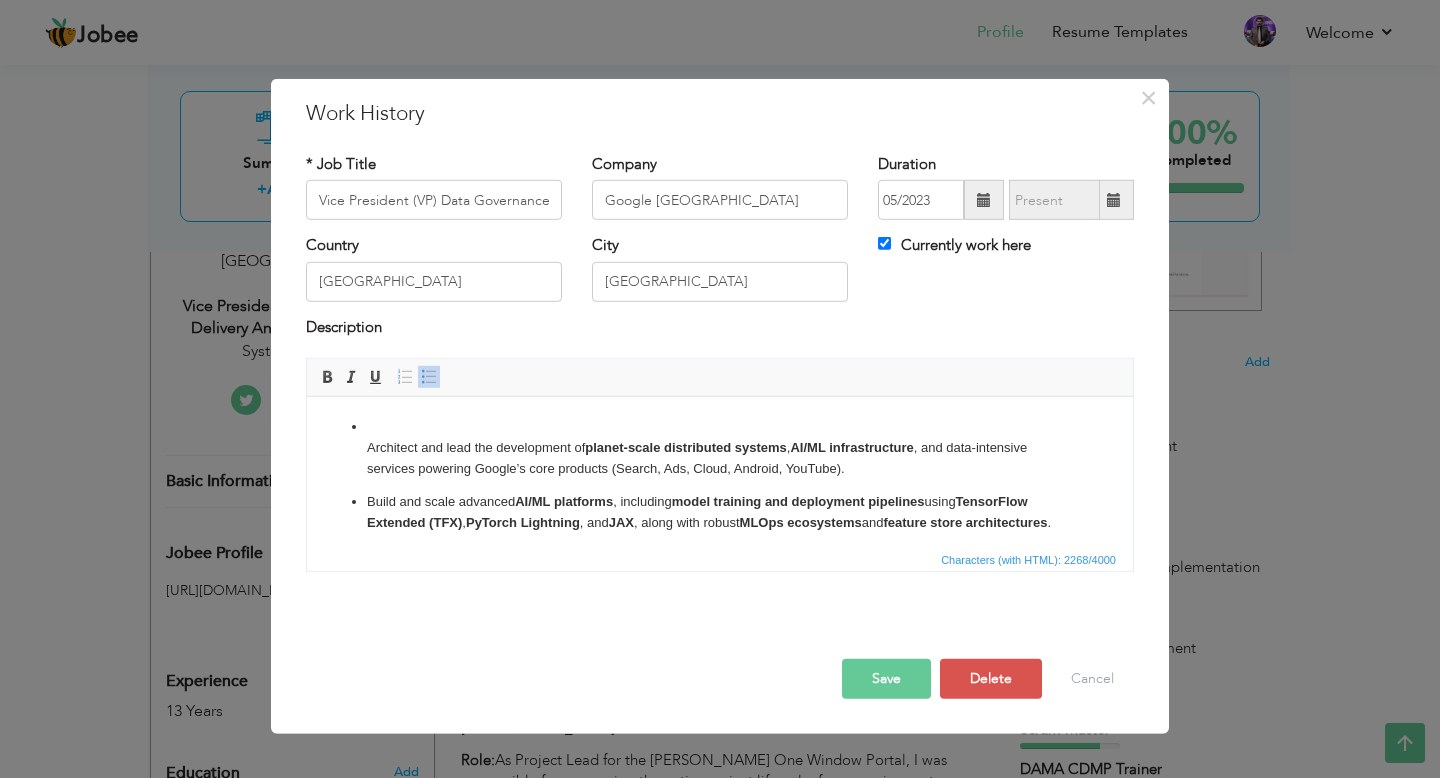 type 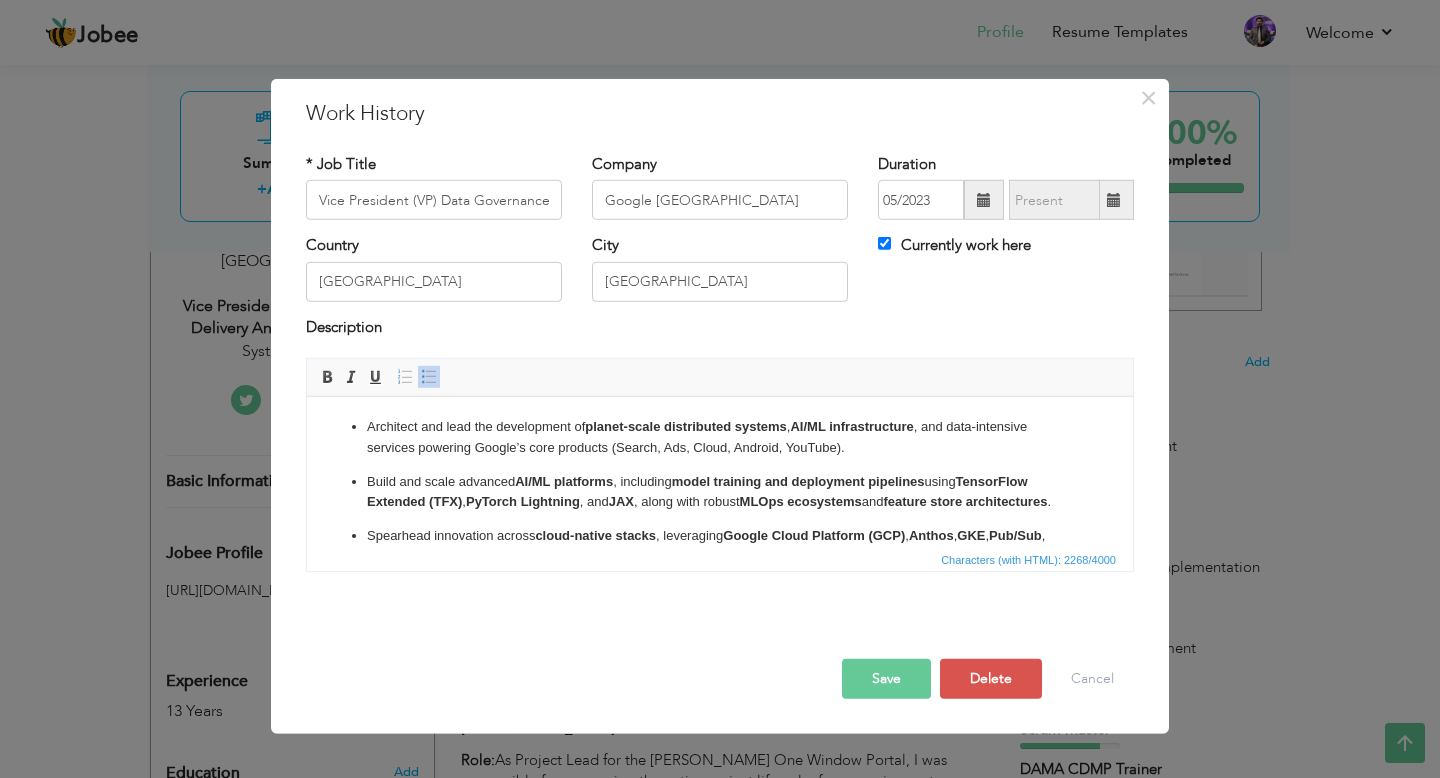 click on "Architect and lead the development of  planet-scale distributed systems ,  AI/ML infrastructure , and data-intensive services powering Google’s core products (Search, Ads, Cloud, Android, YouTube). Build and scale advanced  AI/ML platforms , including  model training and deployment pipelines  using  TensorFlow Extended (TFX) ,  PyTorch Lightning , and  JAX , along with robust  MLOps ecosystems  and  feature store architectures . Spearhead innovation across  cloud-native stacks , leveraging  Google Cloud Platform (GCP) ,  Anthos ,  GKE ,  Pub/Sub , and  Cloud Run  to deliver  hybrid compute solutions  with high availability and seamless scalability. Champion  modern data engineering paradigms , including  streaming pipelines  built on  Apache Beam, Kafka, and Flink , while driving  data mesh adoption  and  governance frameworks  at  petabyte-scale  analytics. Lead the organization-wide adoption of  GitOps practices ,  immutable infrastructure principles , and advanced  CI/CD pipelines  using tools like  ,  ." at bounding box center [720, 639] 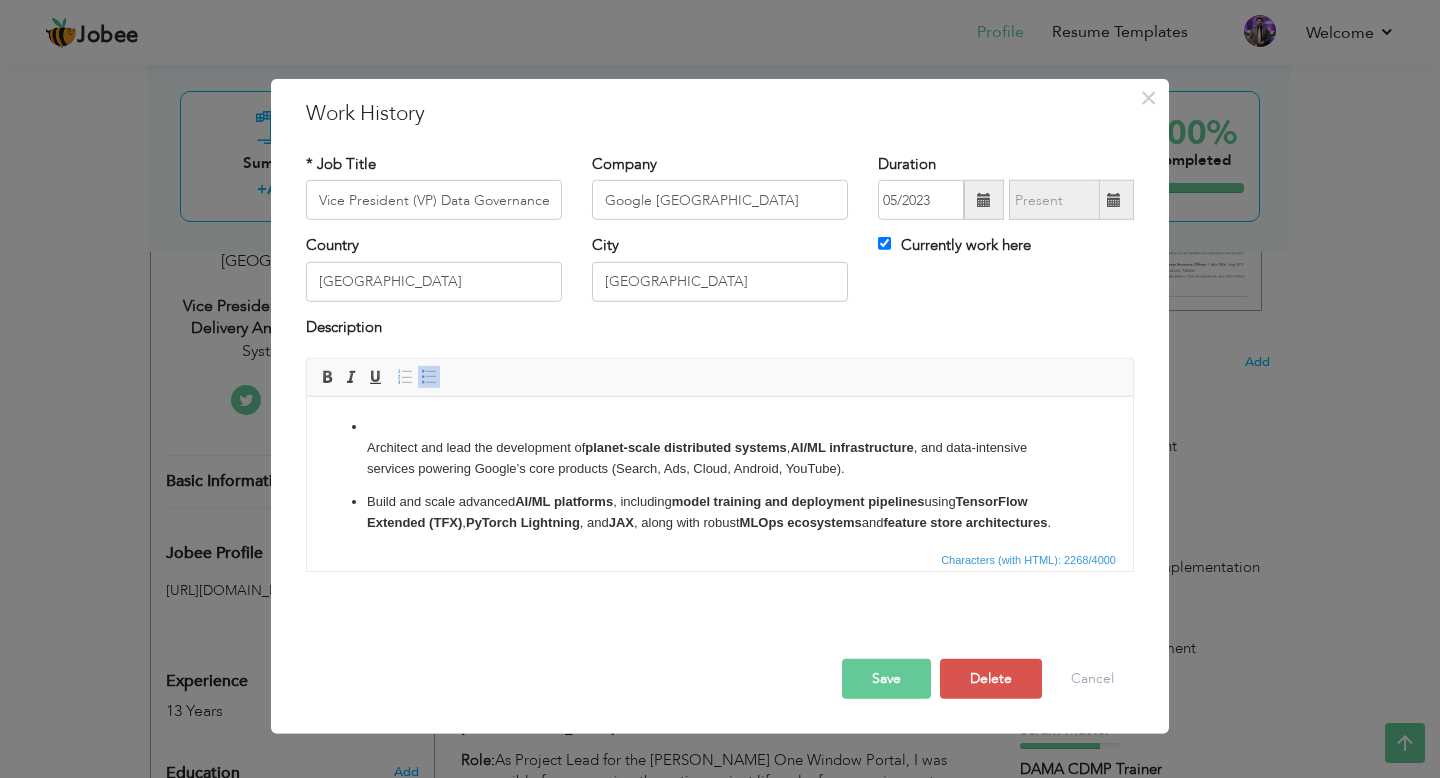 click on "​​​​​​​ Architect and lead the development of  planet-scale distributed systems ,  AI/ML infrastructure , and data-intensive services powering Google’s core products (Search, Ads, Cloud, Android, YouTube)." at bounding box center (720, 448) 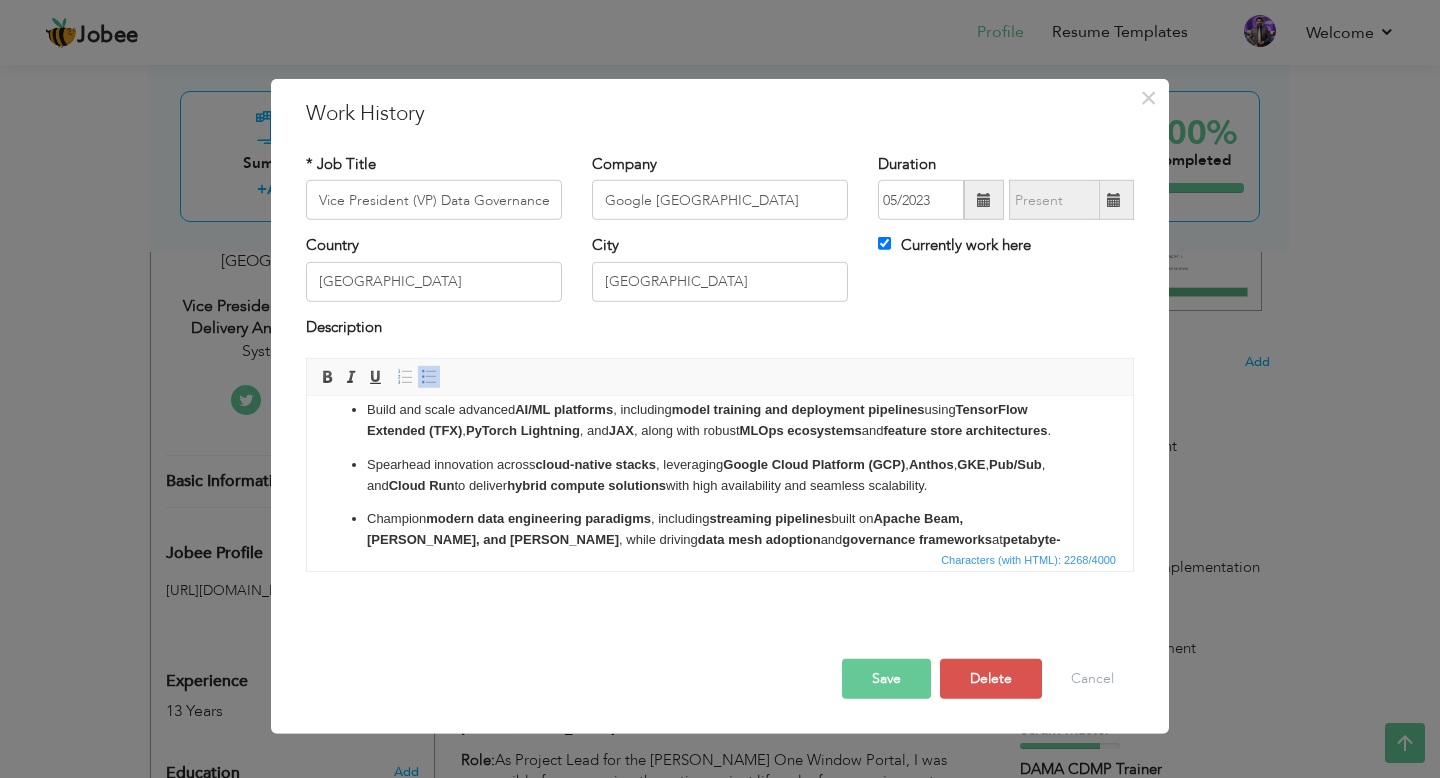 scroll, scrollTop: 0, scrollLeft: 0, axis: both 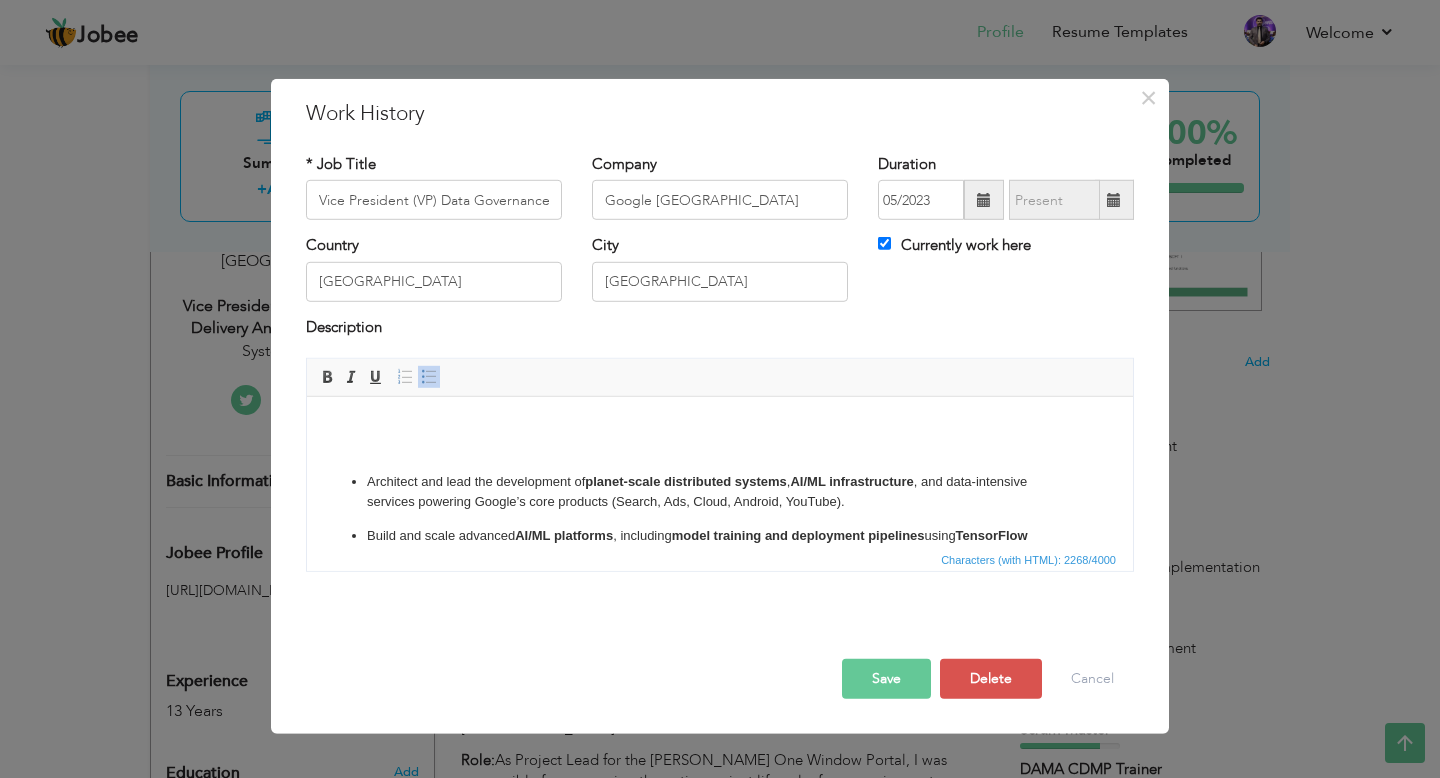 click on "​​​​​​​ Architect and lead the development of  planet-scale distributed systems ,  AI/ML infrastructure , and data-intensive services powering Google’s core products (Search, Ads, Cloud, Android, YouTube). Build and scale advanced  AI/ML platforms , including  model training and deployment pipelines  using  TensorFlow Extended (TFX) ,  PyTorch Lightning , and  JAX , along with robust  MLOps ecosystems  and  feature store architectures . Spearhead innovation across  cloud-native stacks , leveraging  Google Cloud Platform (GCP) ,  Anthos ,  GKE ,  Pub/Sub , and  Cloud Run  to deliver  hybrid compute solutions  with high availability and seamless scalability. Champion  modern data engineering paradigms , including  streaming pipelines  built on  Apache Beam, Kafka, and Flink , while driving  data mesh adoption  and  governance frameworks  at  petabyte-scale  analytics. Lead the organization-wide adoption of  GitOps practices ,  immutable infrastructure principles , and advanced  CI/CD pipelines ." at bounding box center (720, 683) 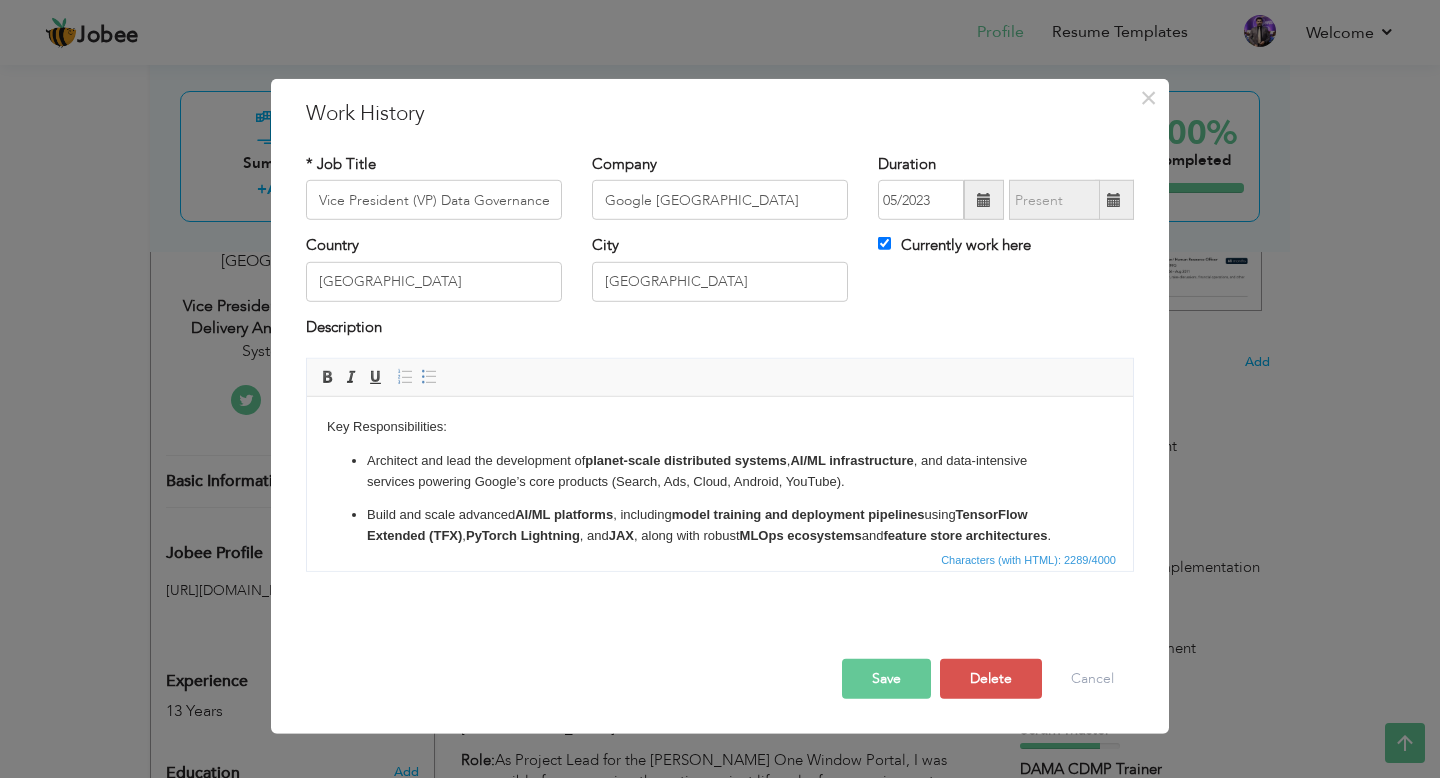 drag, startPoint x: 481, startPoint y: 432, endPoint x: 239, endPoint y: 430, distance: 242.00827 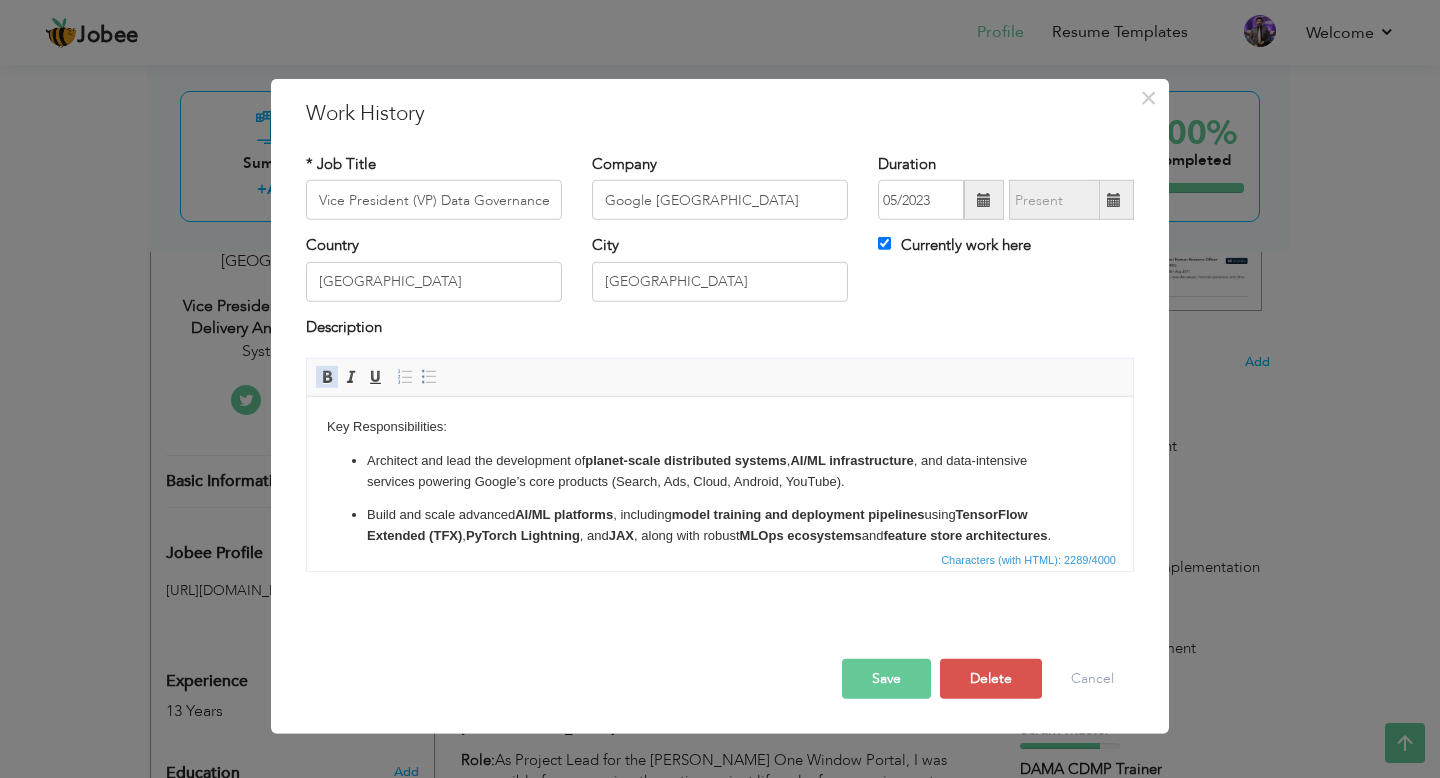 click at bounding box center [327, 377] 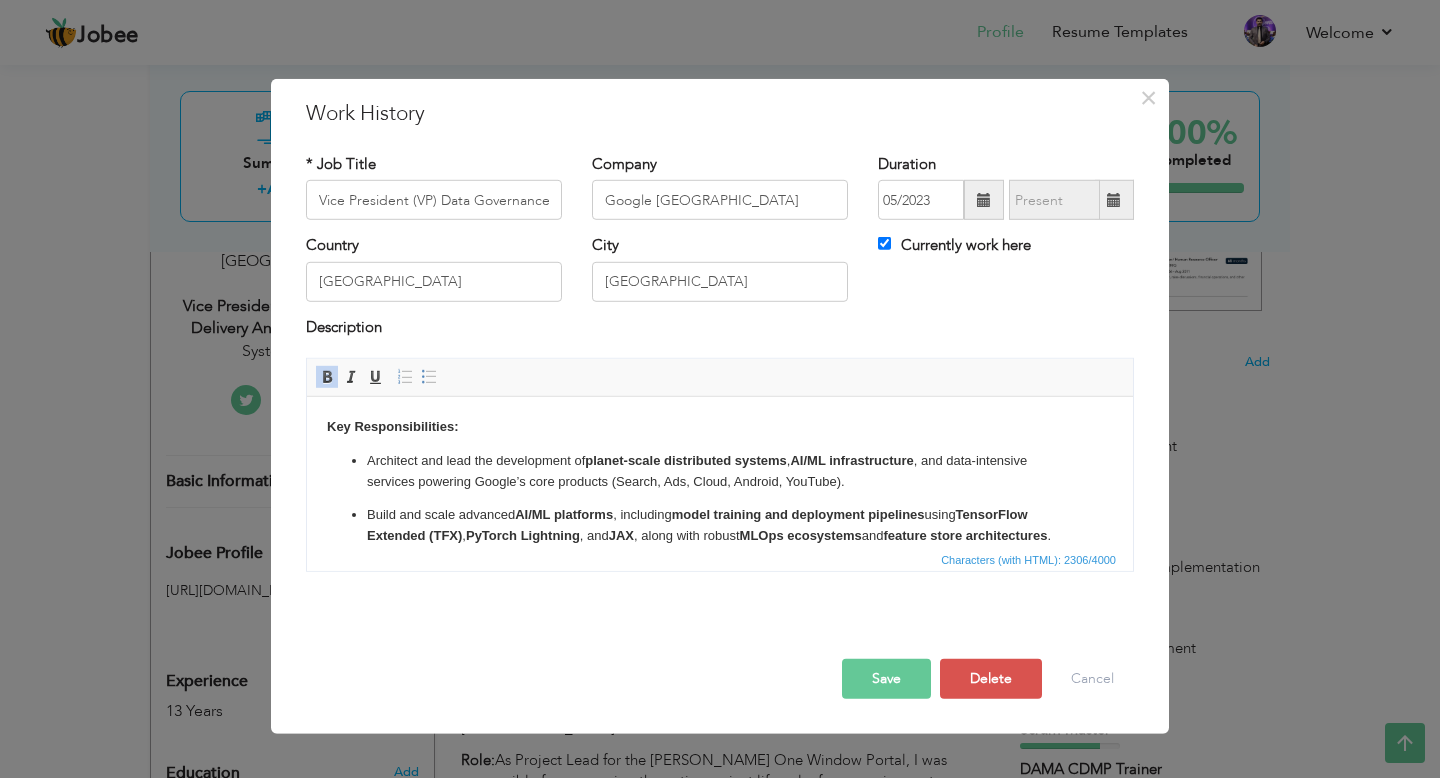 click on "Architect and lead the development of  planet-scale distributed systems ,  AI/ML infrastructure , and data-intensive services powering Google’s core products (Search, Ads, Cloud, Android, YouTube)." at bounding box center [720, 472] 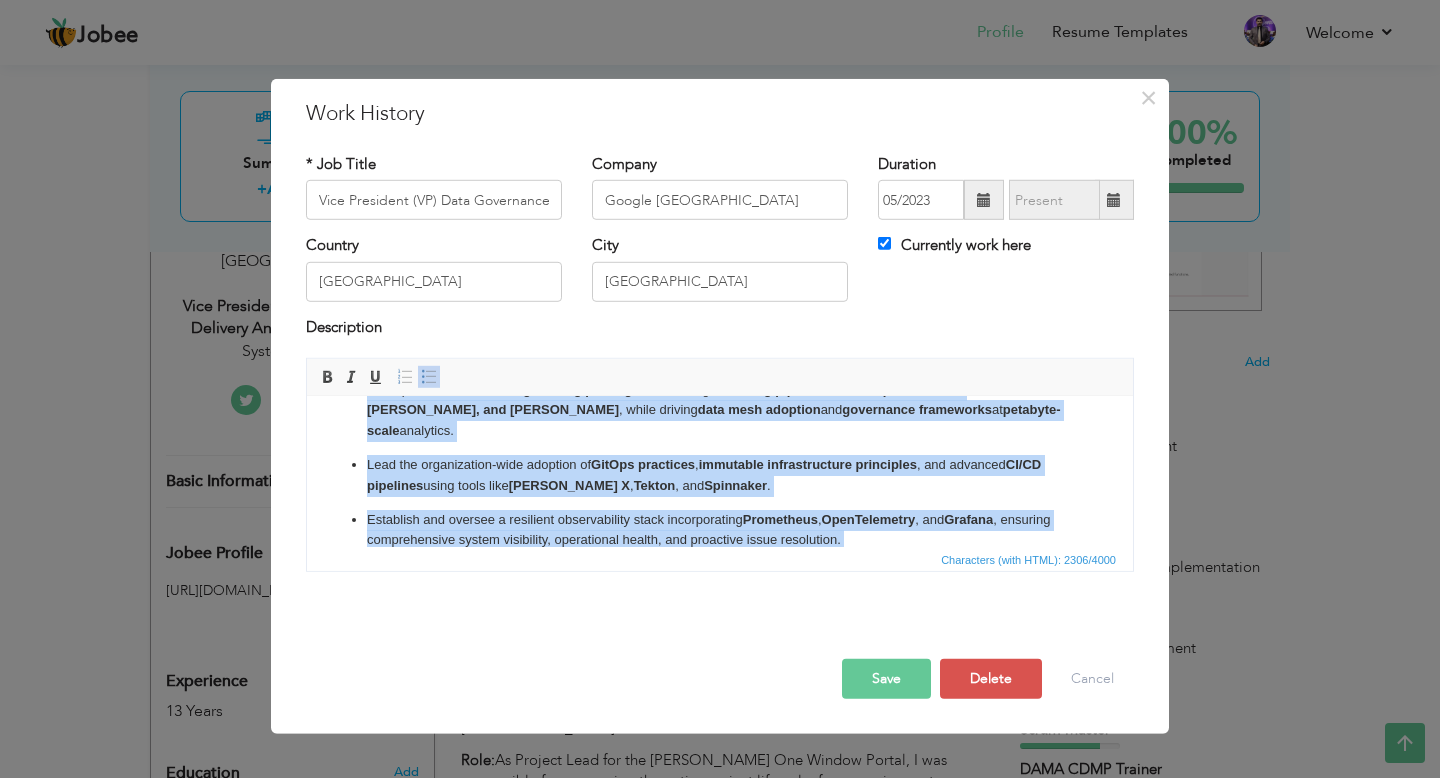 scroll, scrollTop: 381, scrollLeft: 0, axis: vertical 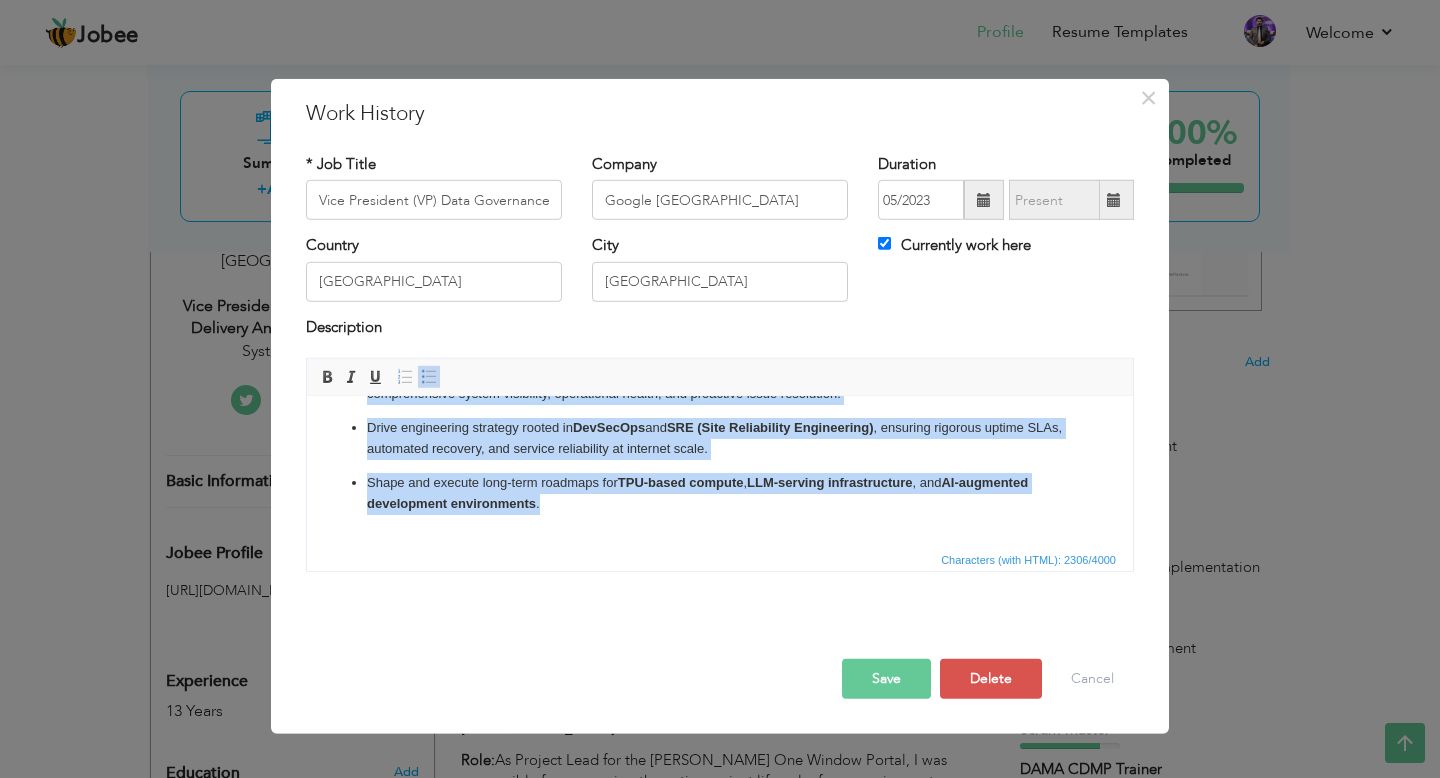 drag, startPoint x: 370, startPoint y: 463, endPoint x: 597, endPoint y: 535, distance: 238.14491 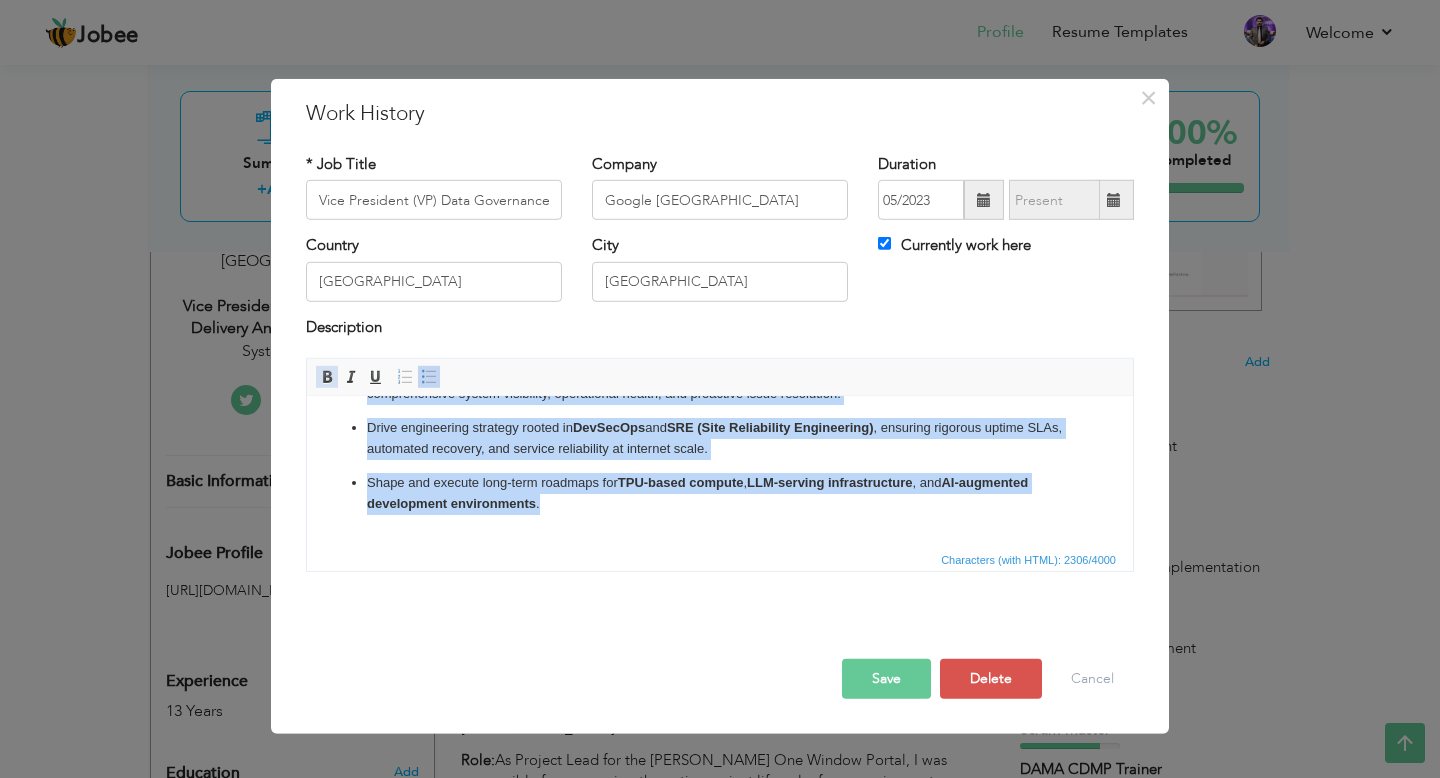 click at bounding box center (327, 377) 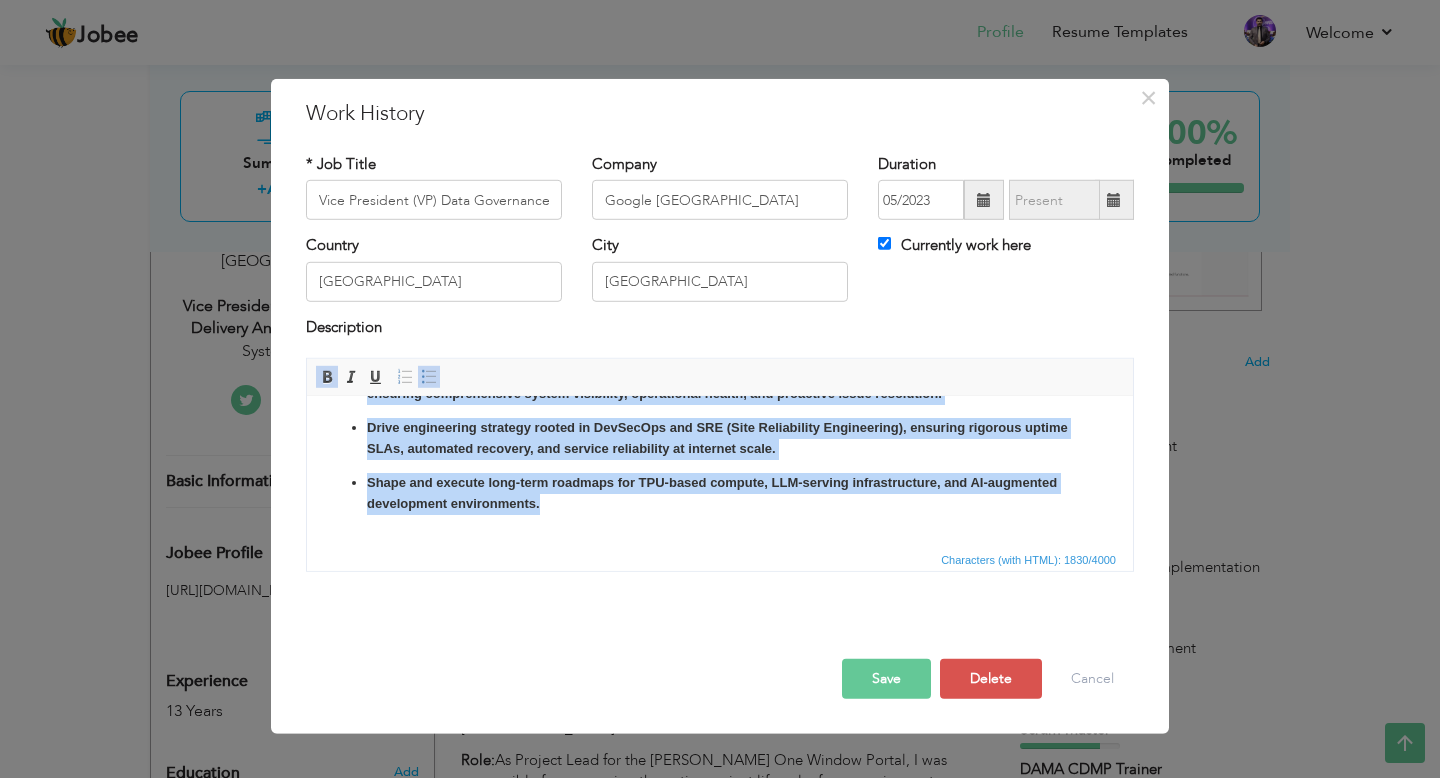 click at bounding box center (327, 377) 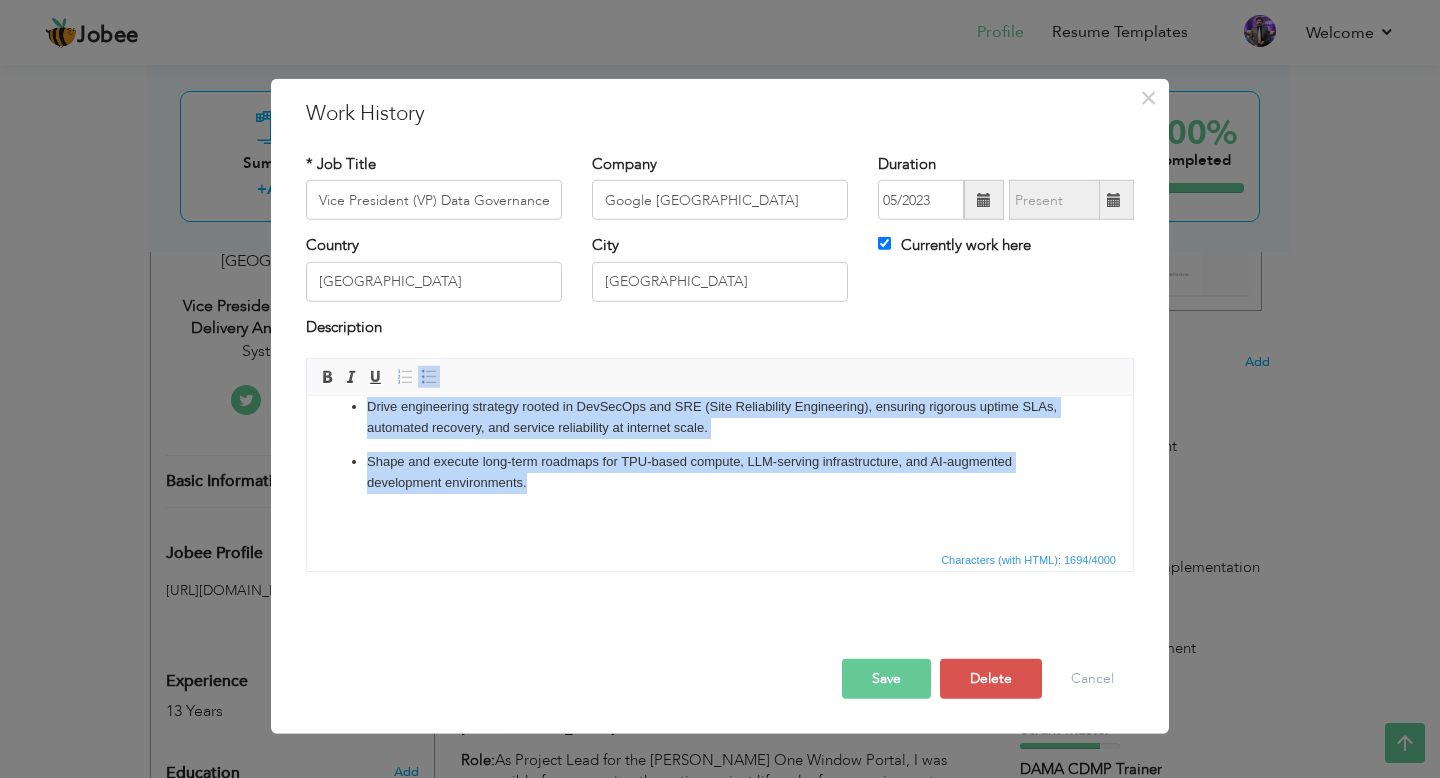 click on "Key Responsibilities:  Architect and lead the development of planet-scale distributed systems, AI/ML infrastructure, and data-intensive services powering Google’s core products (Search, Ads, Cloud, Android, YouTube). Build and scale advanced AI/ML platforms, including model training and deployment pipelines using TensorFlow Extended (TFX), PyTorch Lightning, and JAX, along with robust MLOps ecosystems and feature store architectures. Spearhead innovation across cloud-native stacks, leveraging Google Cloud Platform (GCP), Anthos, GKE, Pub/Sub, and Cloud Run to deliver hybrid compute solutions with high availability and seamless scalability. Champion modern data engineering paradigms, including streaming pipelines built on Apache Beam, Kafka, and Flink, while driving data mesh adoption and governance frameworks at petabyte-scale analytics. Shape and execute long-term roadmaps for TPU-based compute, LLM-serving infrastructure, and AI-augmented development environments." at bounding box center (720, 281) 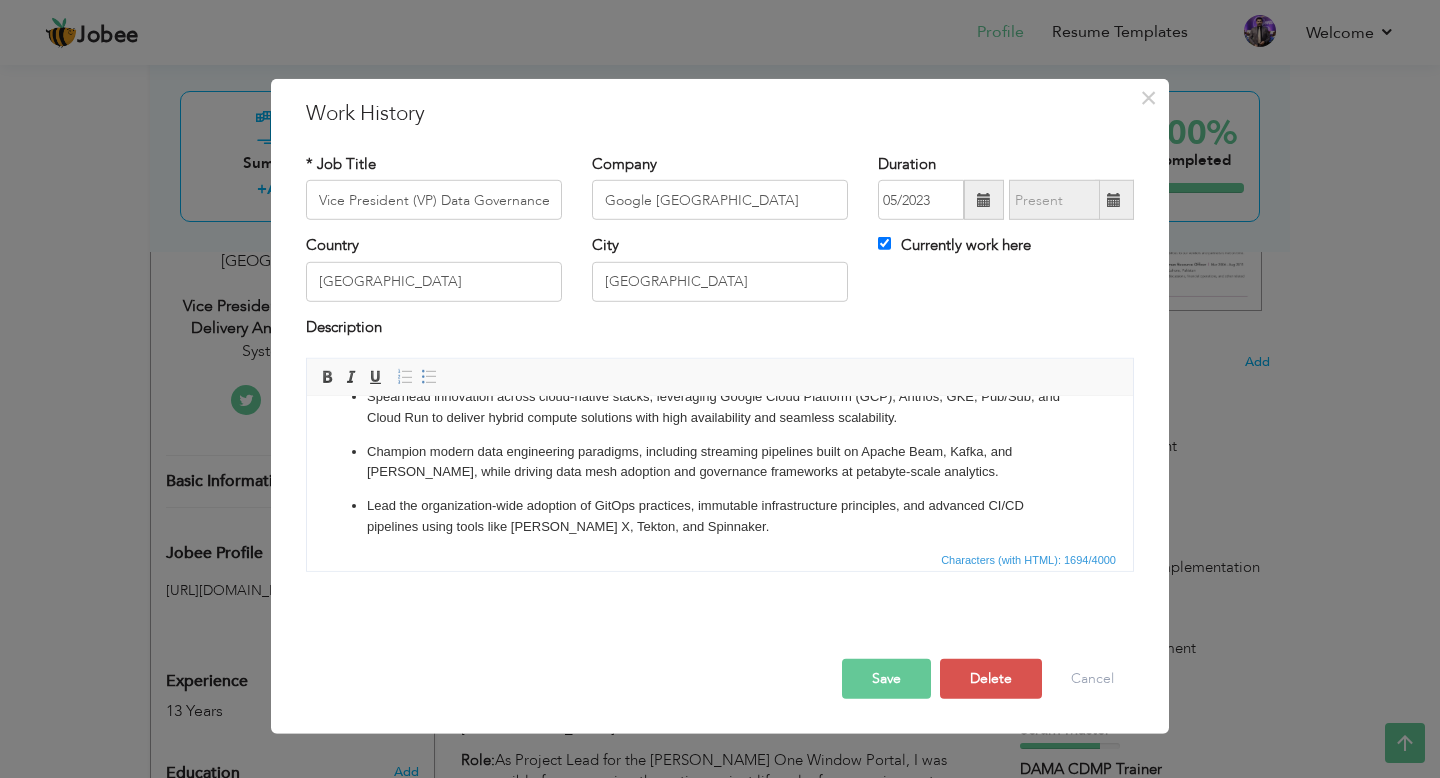scroll, scrollTop: 381, scrollLeft: 0, axis: vertical 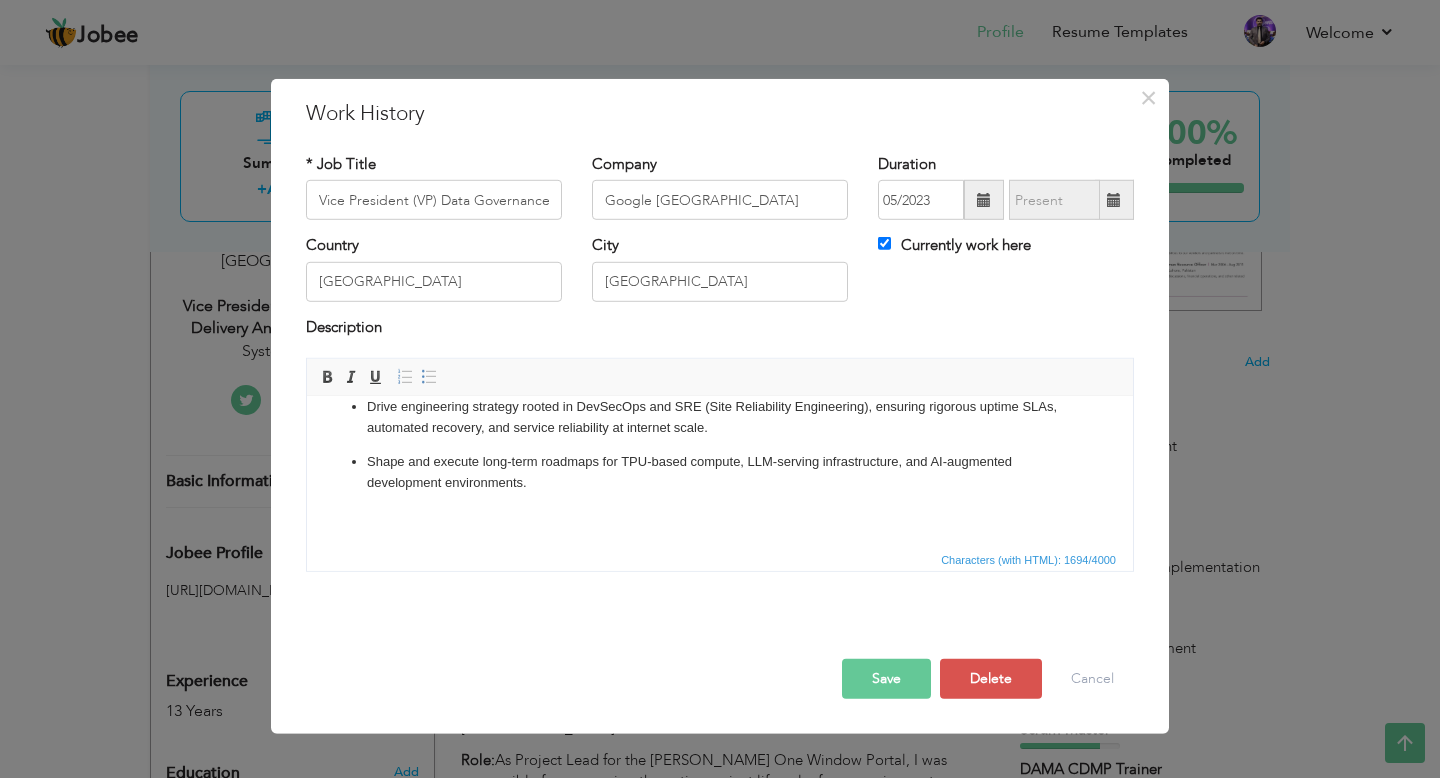 click on "Shape and execute long-term roadmaps for TPU-based compute, LLM-serving infrastructure, and AI-augmented development environments." at bounding box center [720, 473] 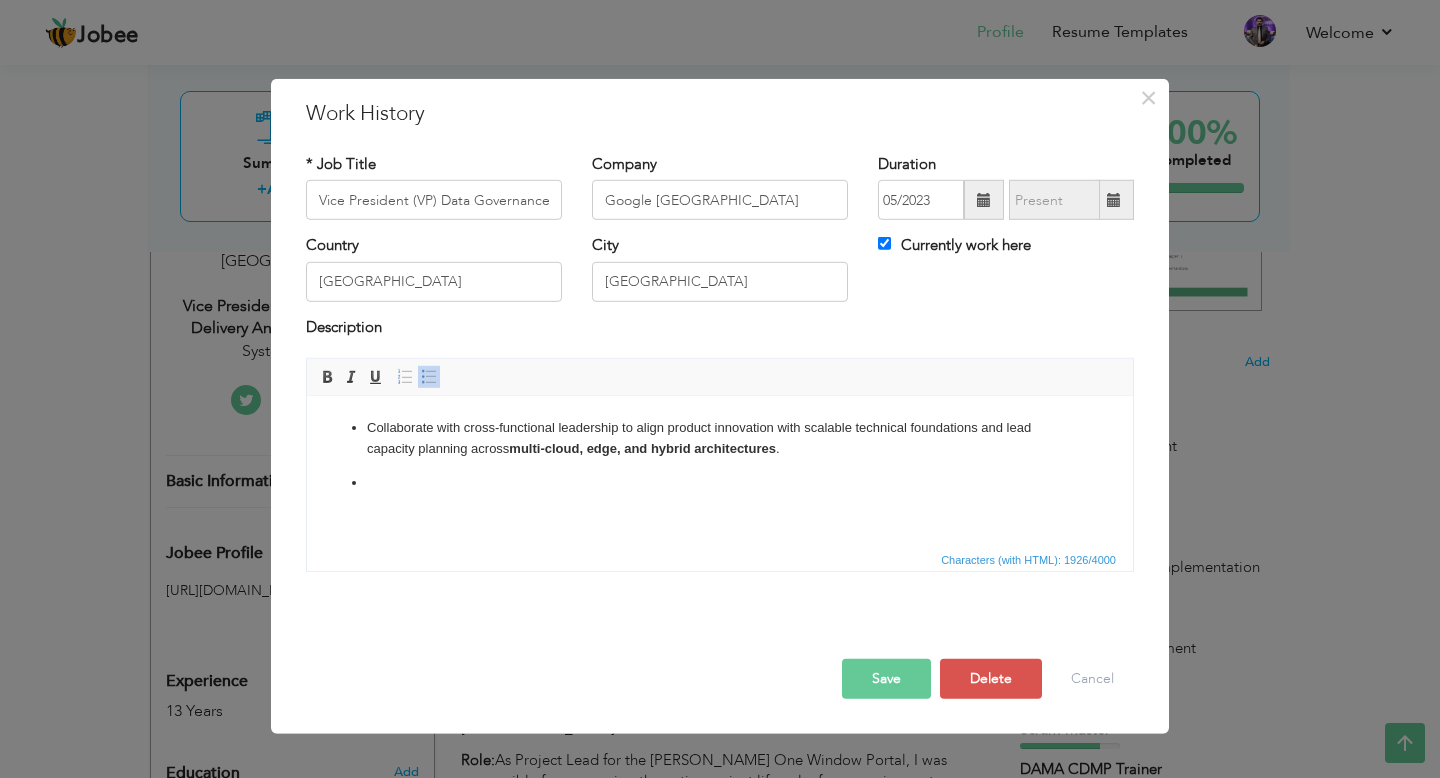 scroll, scrollTop: 456, scrollLeft: 0, axis: vertical 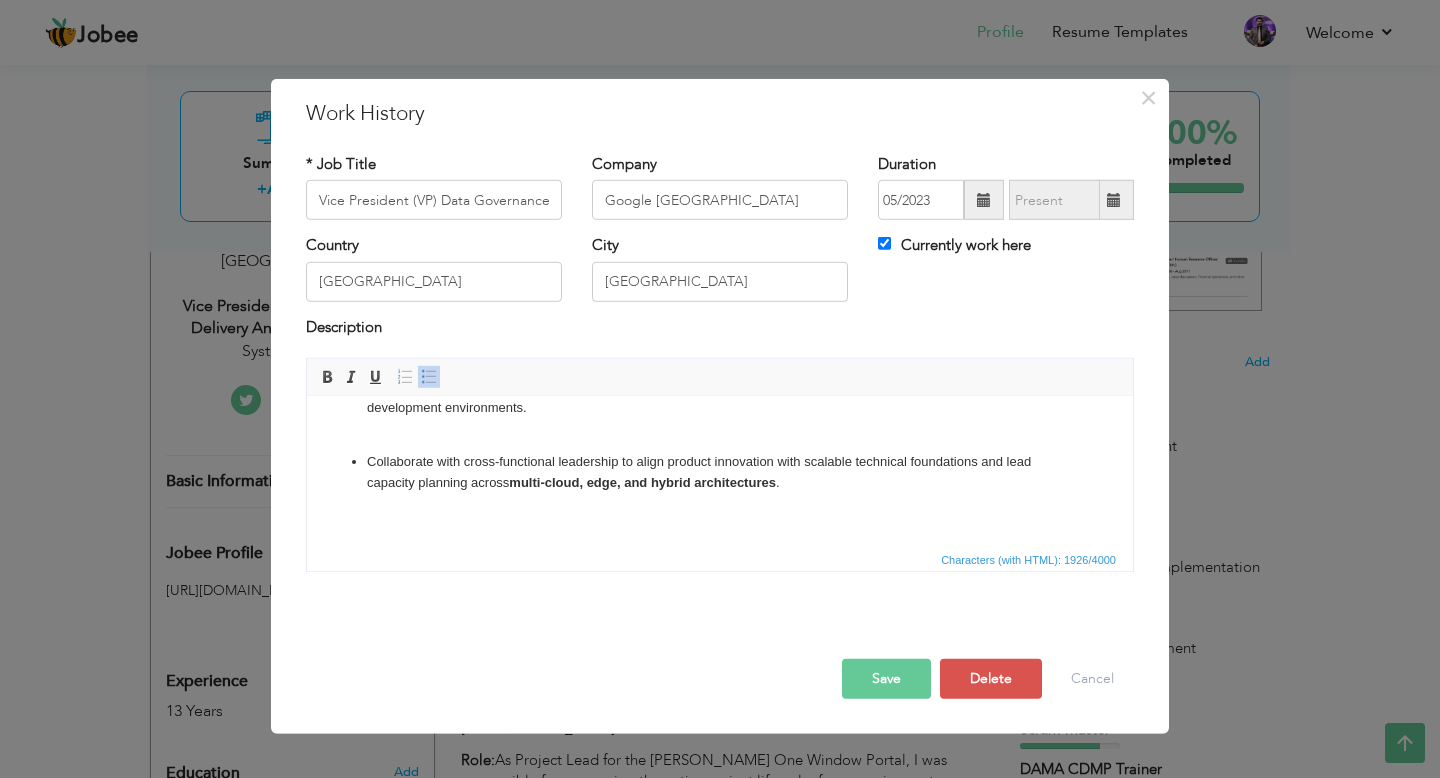 click on "Collaborate with cross-functional leadership to align product innovation with scalable technical foundations and lead capacity planning across  multi-cloud, edge, and hybrid architectures ." at bounding box center (720, 473) 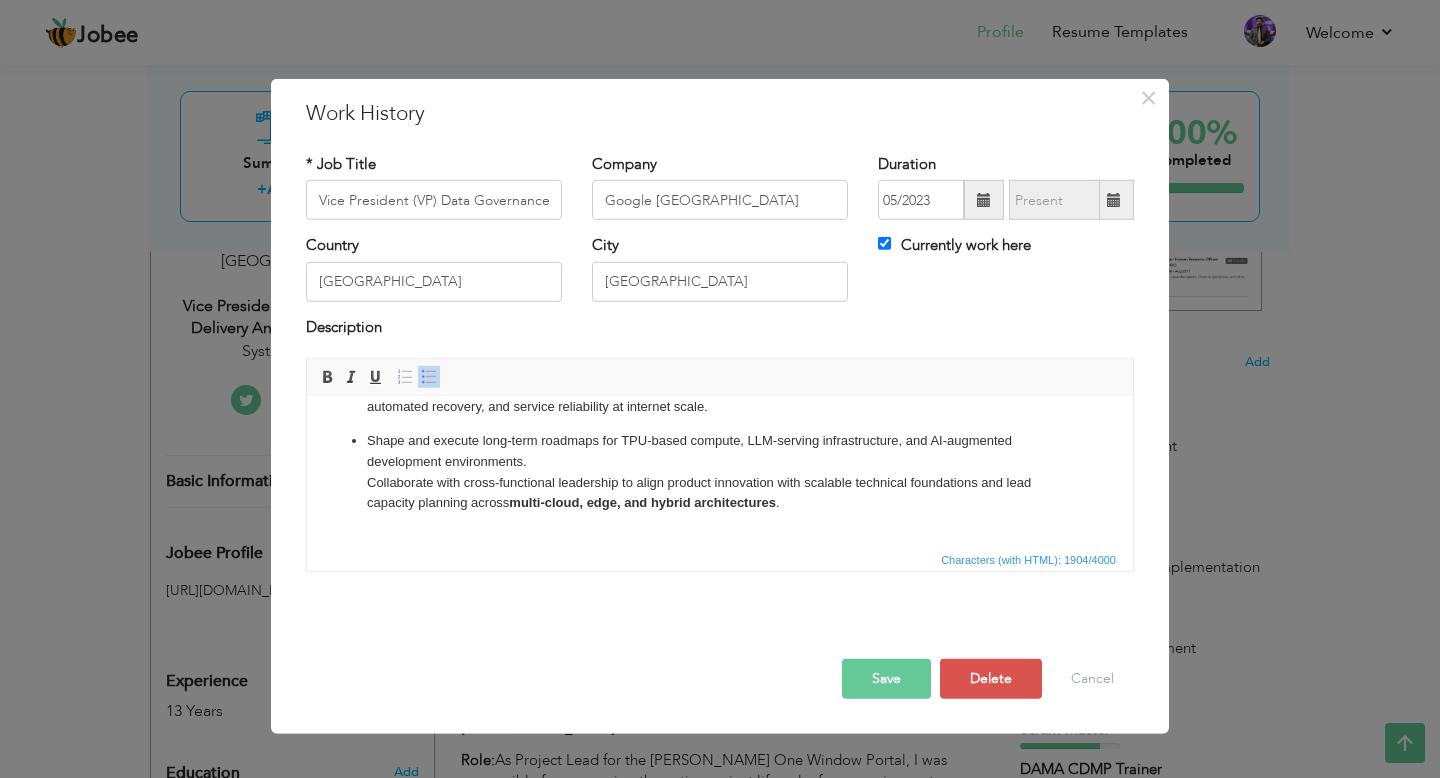 scroll, scrollTop: 423, scrollLeft: 0, axis: vertical 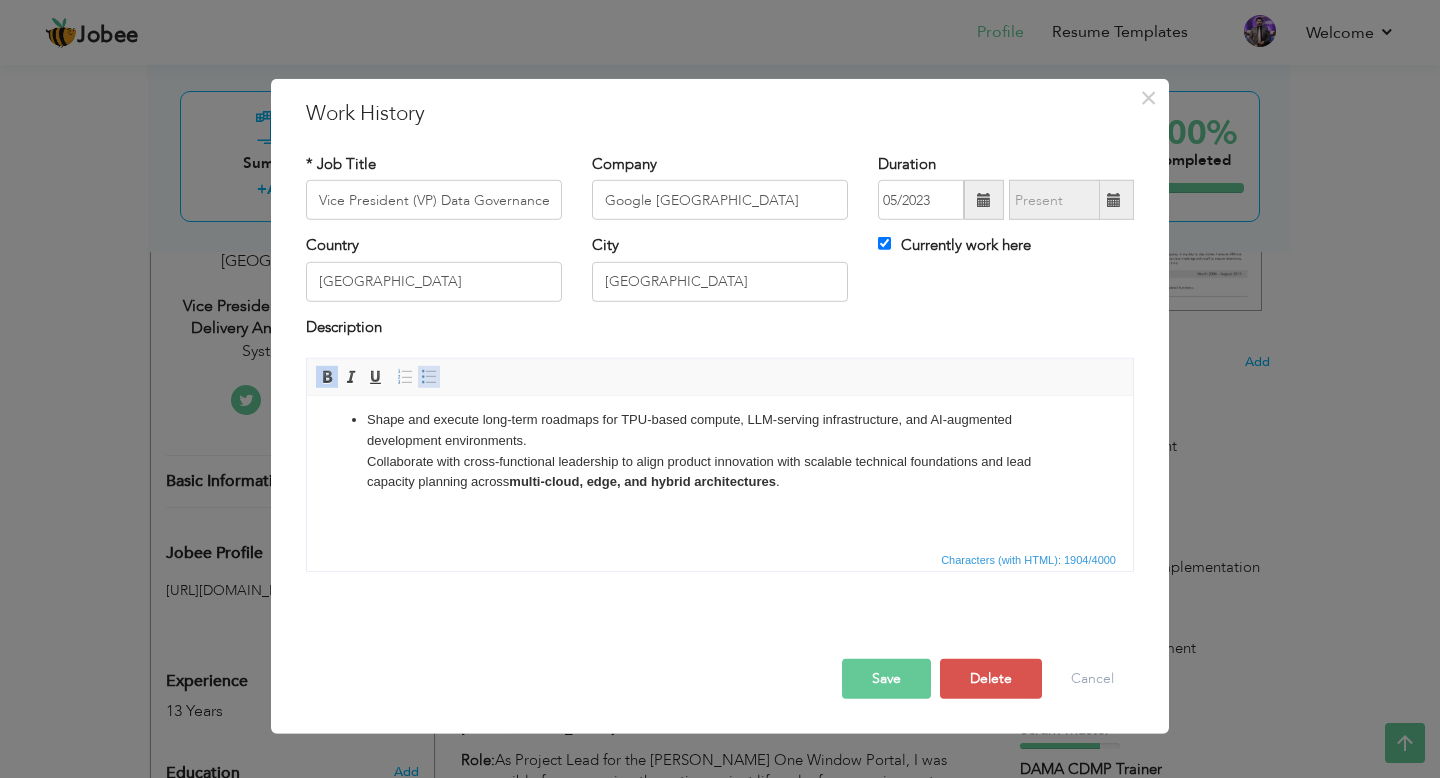 click at bounding box center [429, 377] 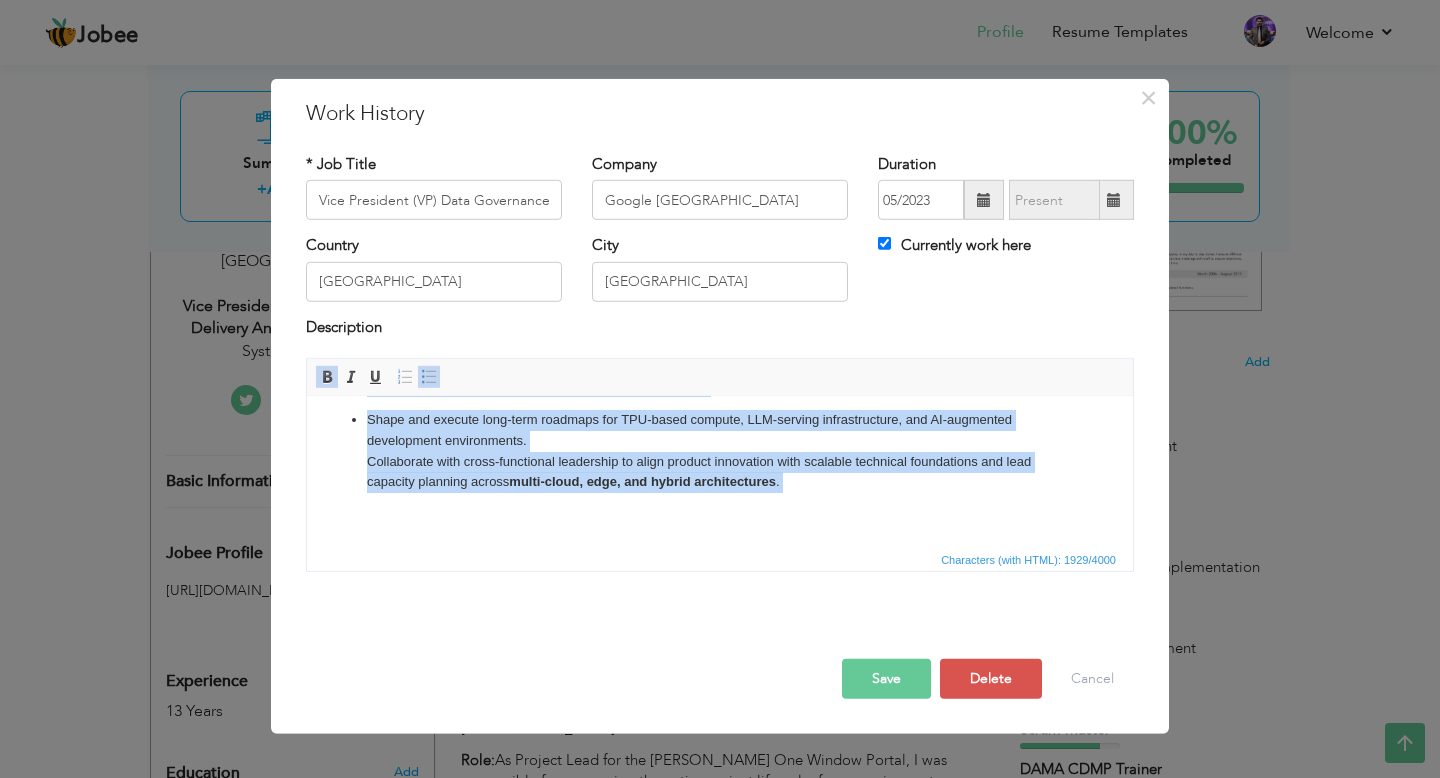 scroll, scrollTop: 456, scrollLeft: 0, axis: vertical 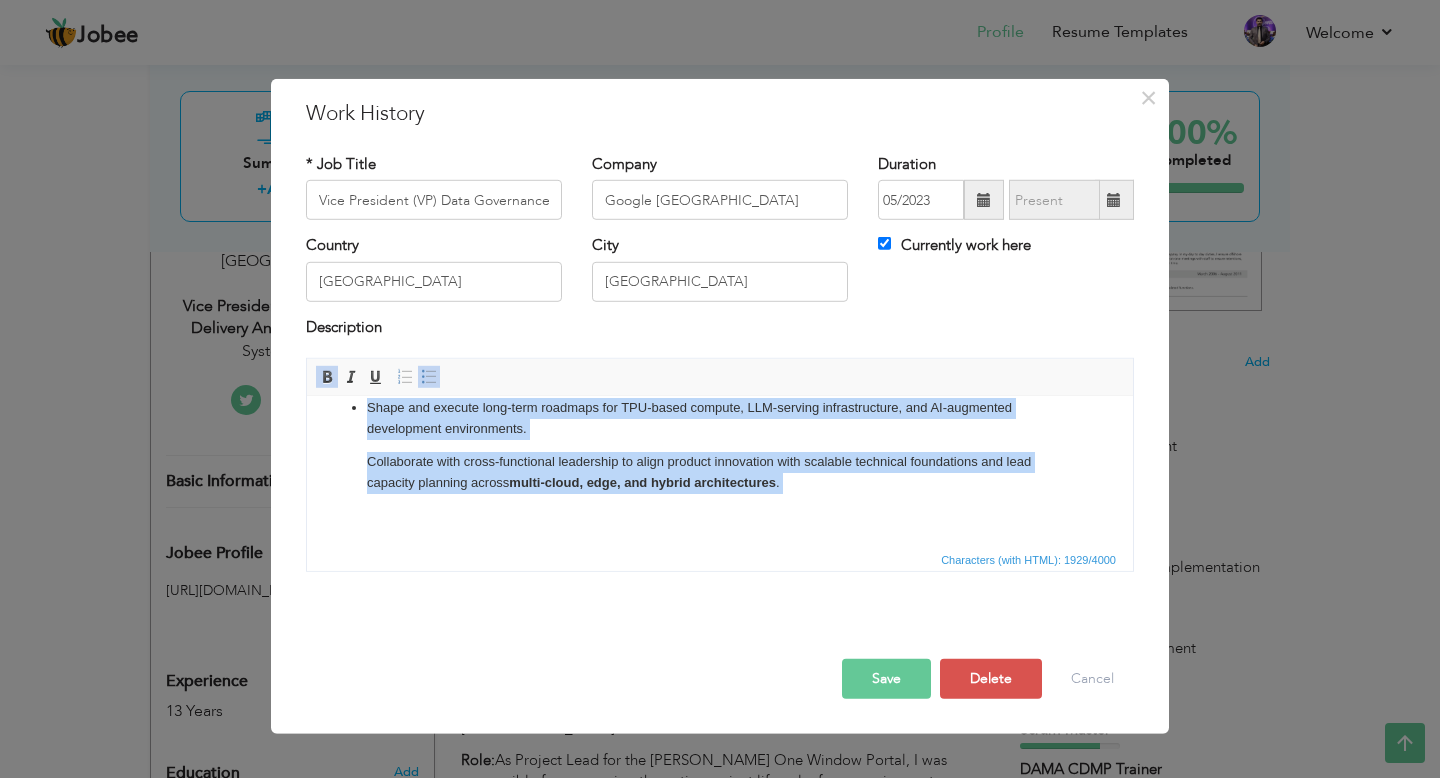 click on "​​​​​​​ Collaborate with cross-functional leadership to align product innovation with scalable technical foundations and lead capacity planning across  multi-cloud, edge, and hybrid architectures ." at bounding box center [720, 473] 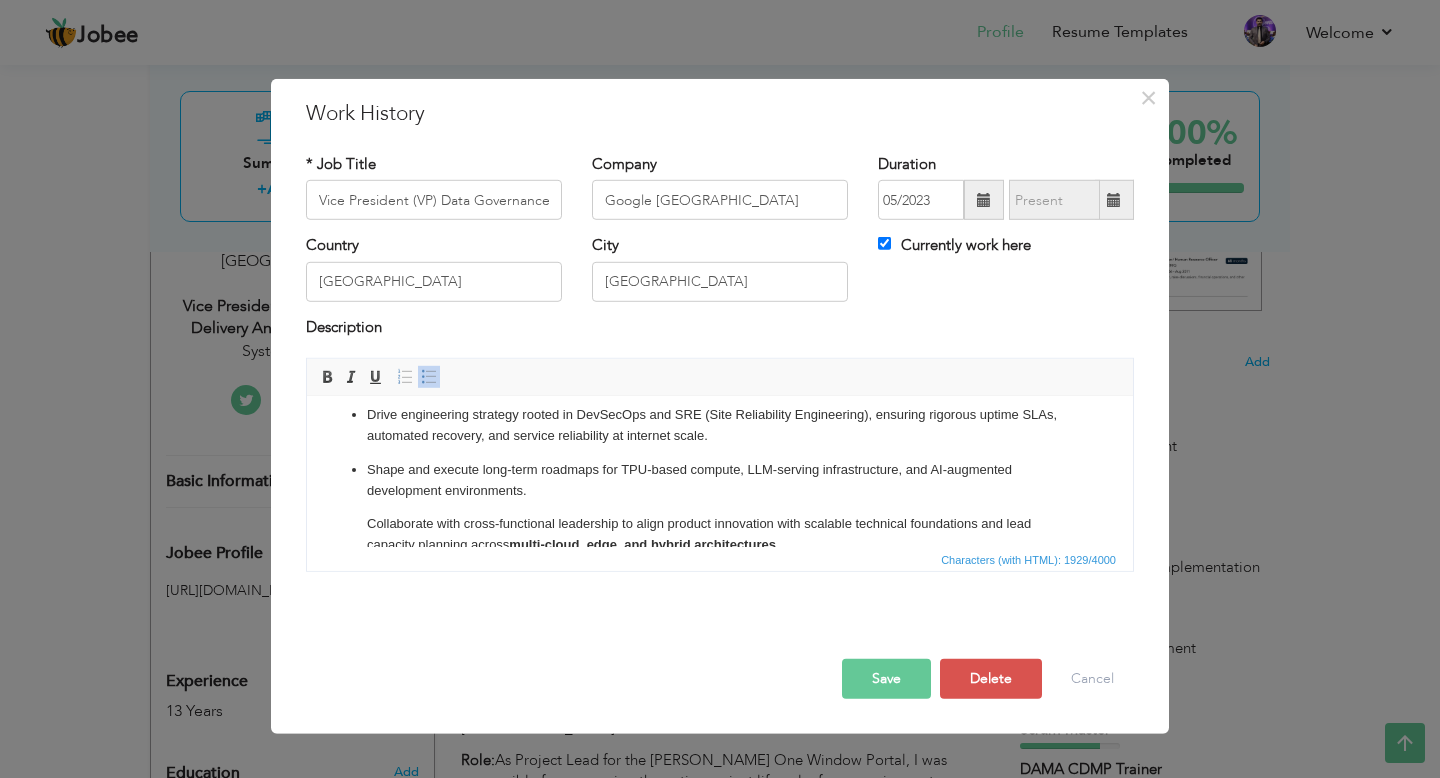 scroll, scrollTop: 456, scrollLeft: 0, axis: vertical 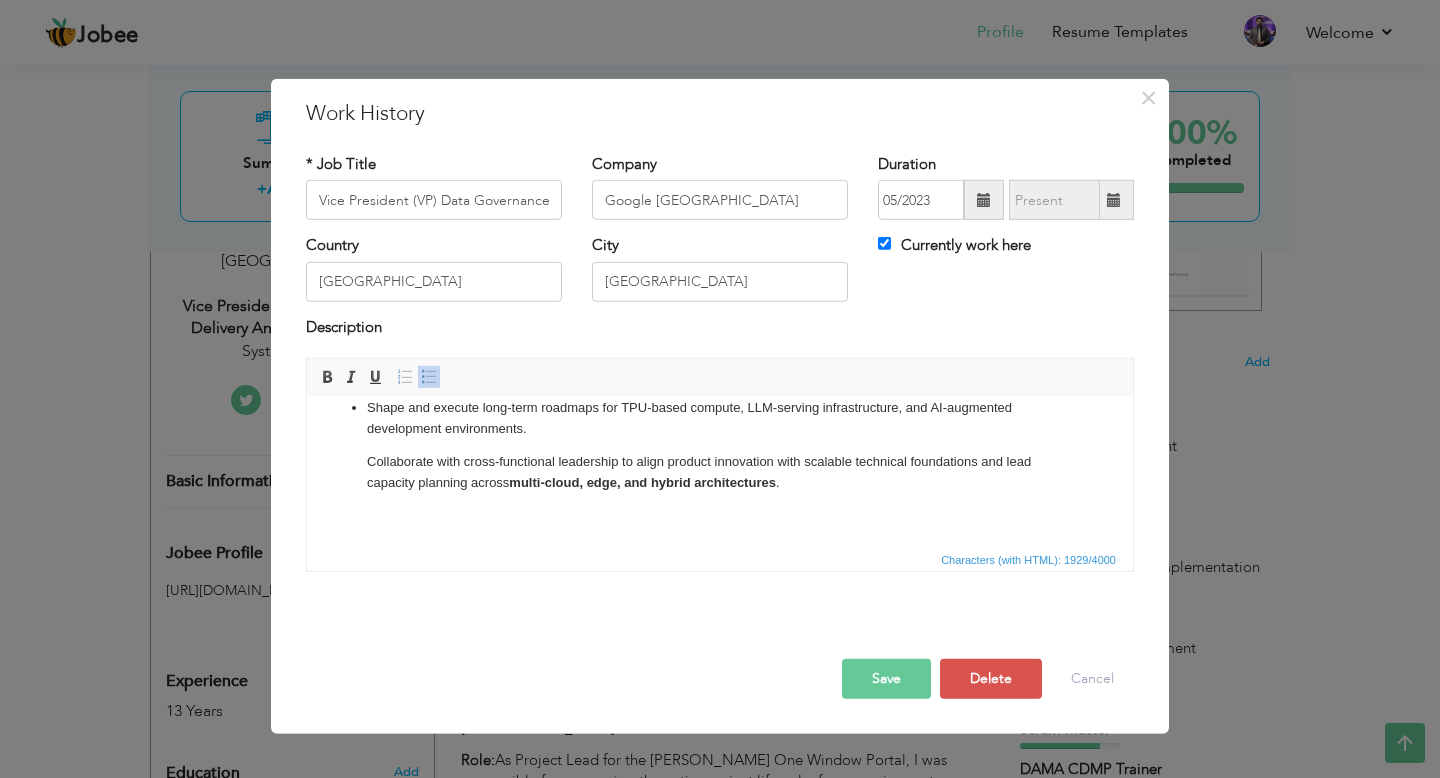 click on "Key Responsibilities:  Architect and lead the development of planet-scale distributed systems, AI/ML infrastructure, and data-intensive services powering Google’s core products (Search, Ads, Cloud, Android, YouTube). Build and scale advanced AI/ML platforms, including model training and deployment pipelines using TensorFlow Extended (TFX), PyTorch Lightning, and JAX, along with robust MLOps ecosystems and feature store architectures. Spearhead innovation across cloud-native stacks, leveraging Google Cloud Platform (GCP), Anthos, GKE, Pub/Sub, and Cloud Run to deliver hybrid compute solutions with high availability and seamless scalability. Champion modern data engineering paradigms, including streaming pipelines built on Apache Beam, Kafka, and Flink, while driving data mesh adoption and governance frameworks at petabyte-scale analytics. Shape and execute long-term roadmaps for TPU-based compute, LLM-serving infrastructure, and AI-augmented development environments. ​​​​​​​ ." at bounding box center (720, 227) 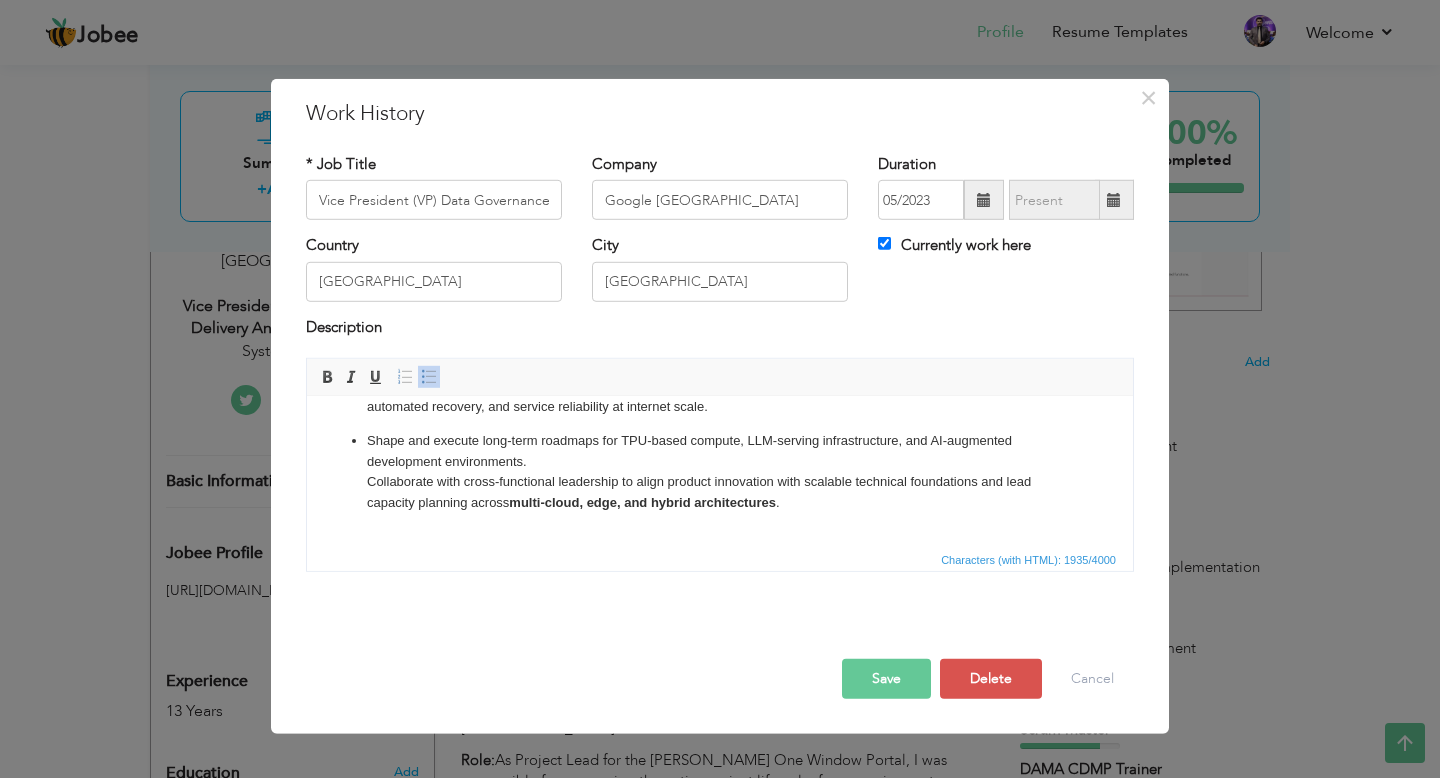 scroll, scrollTop: 443, scrollLeft: 0, axis: vertical 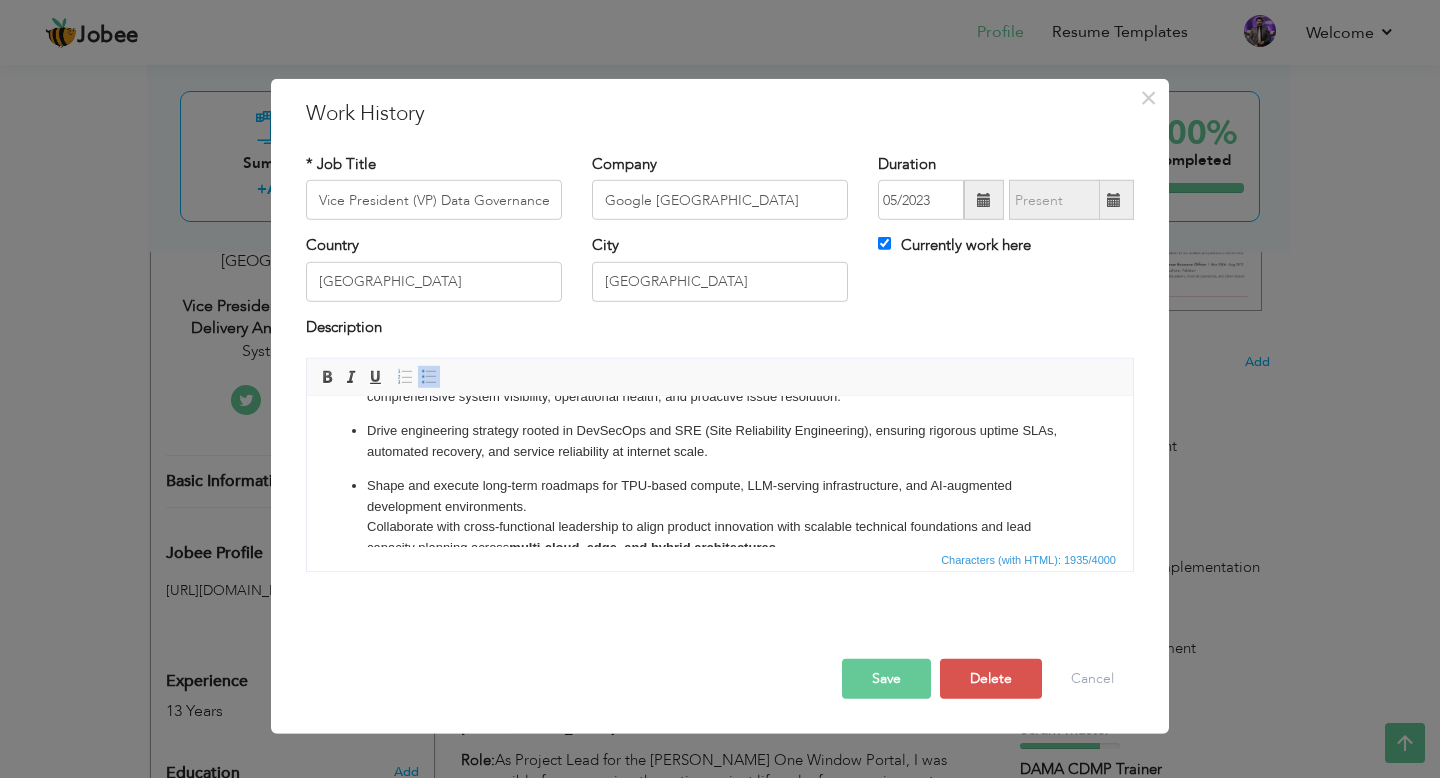 drag, startPoint x: 813, startPoint y: 514, endPoint x: 536, endPoint y: 499, distance: 277.40585 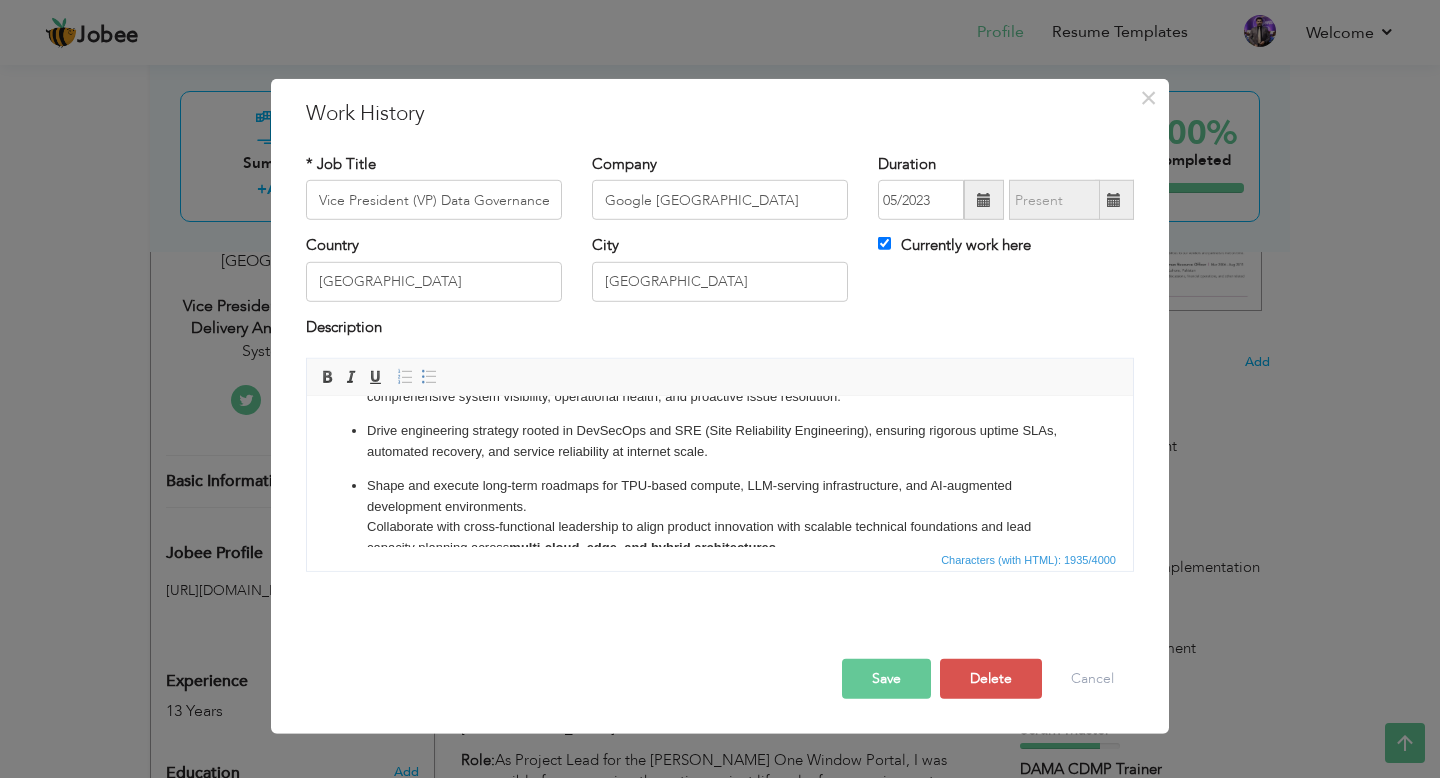 scroll, scrollTop: 443, scrollLeft: 0, axis: vertical 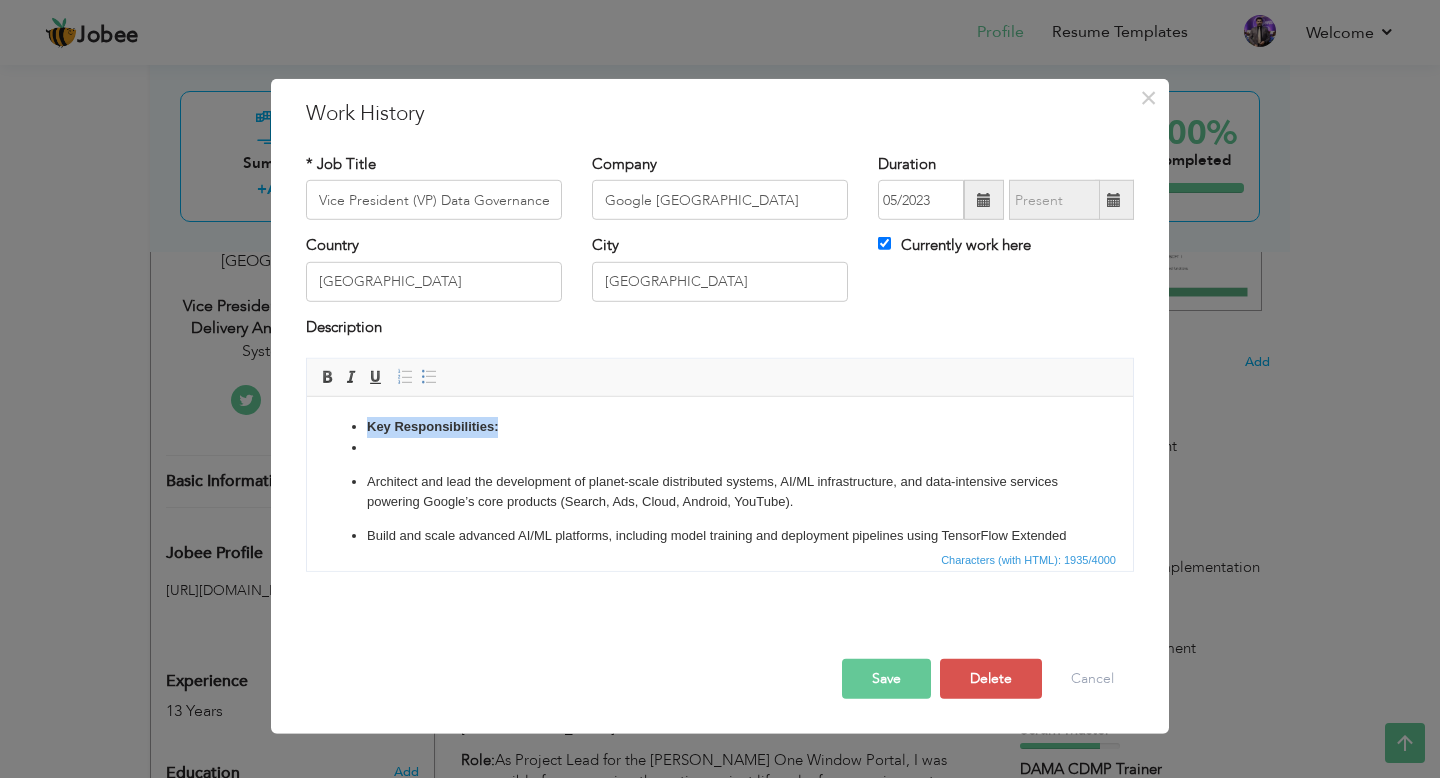 drag, startPoint x: 778, startPoint y: 494, endPoint x: 368, endPoint y: 448, distance: 412.57242 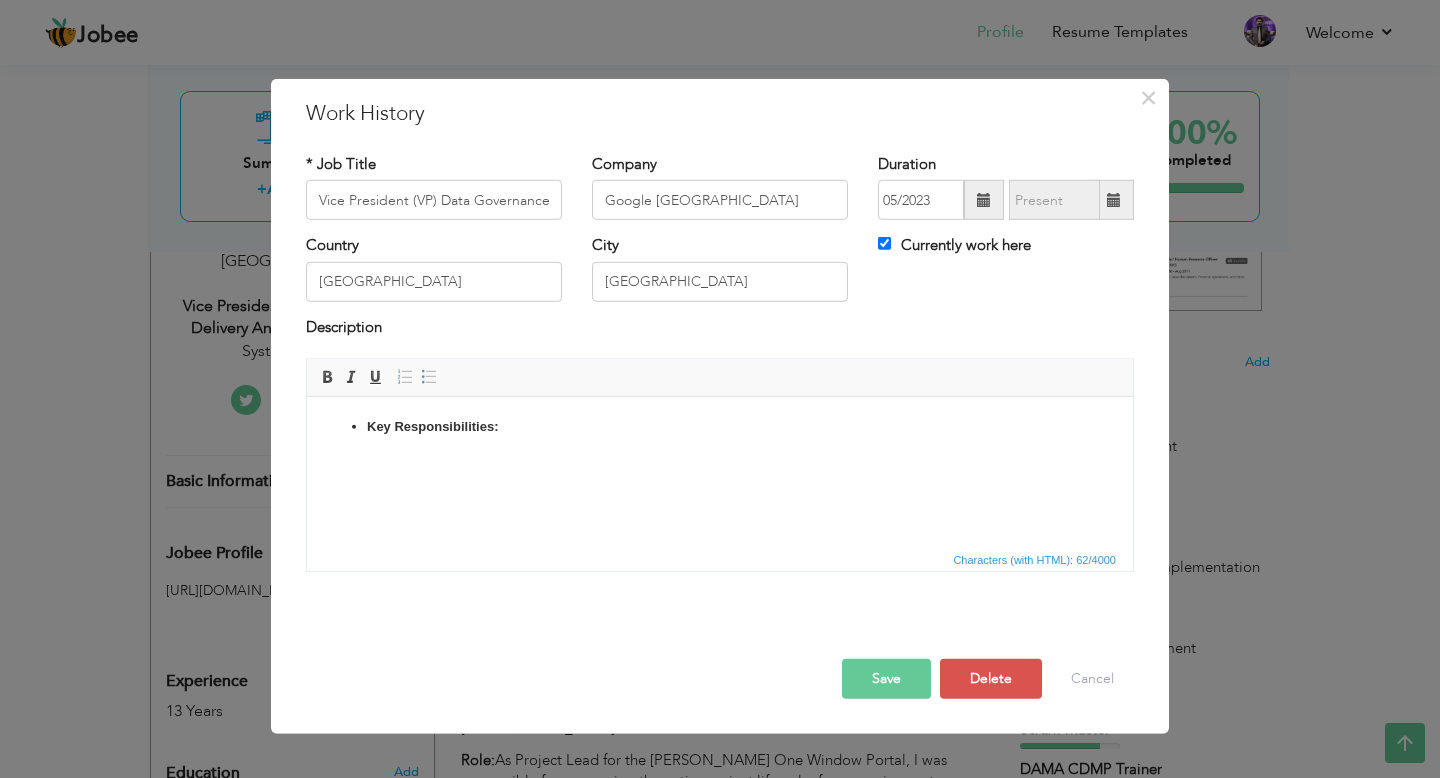 click on "Key Responsibilities:" at bounding box center (432, 426) 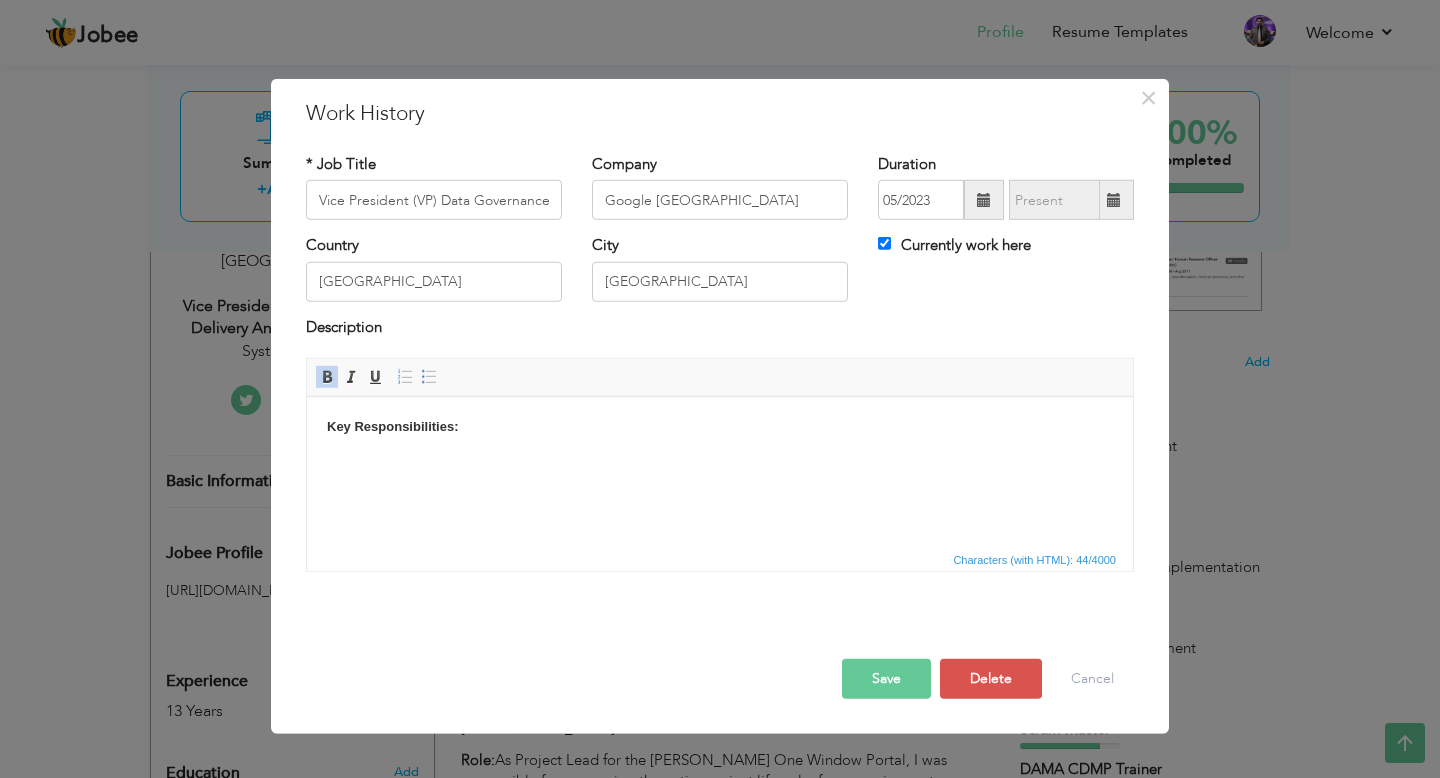 click on "Key Responsibilities:" at bounding box center [720, 427] 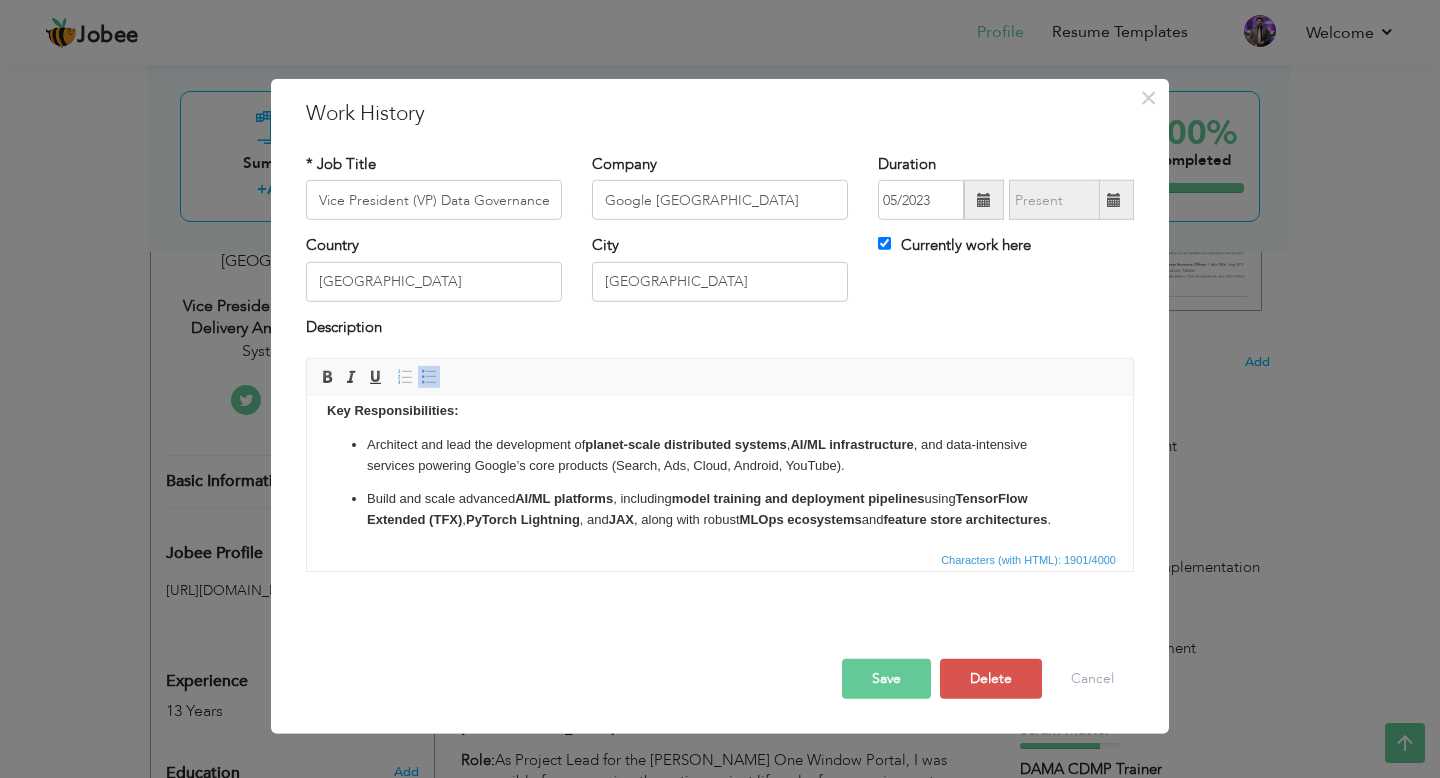 scroll, scrollTop: 0, scrollLeft: 0, axis: both 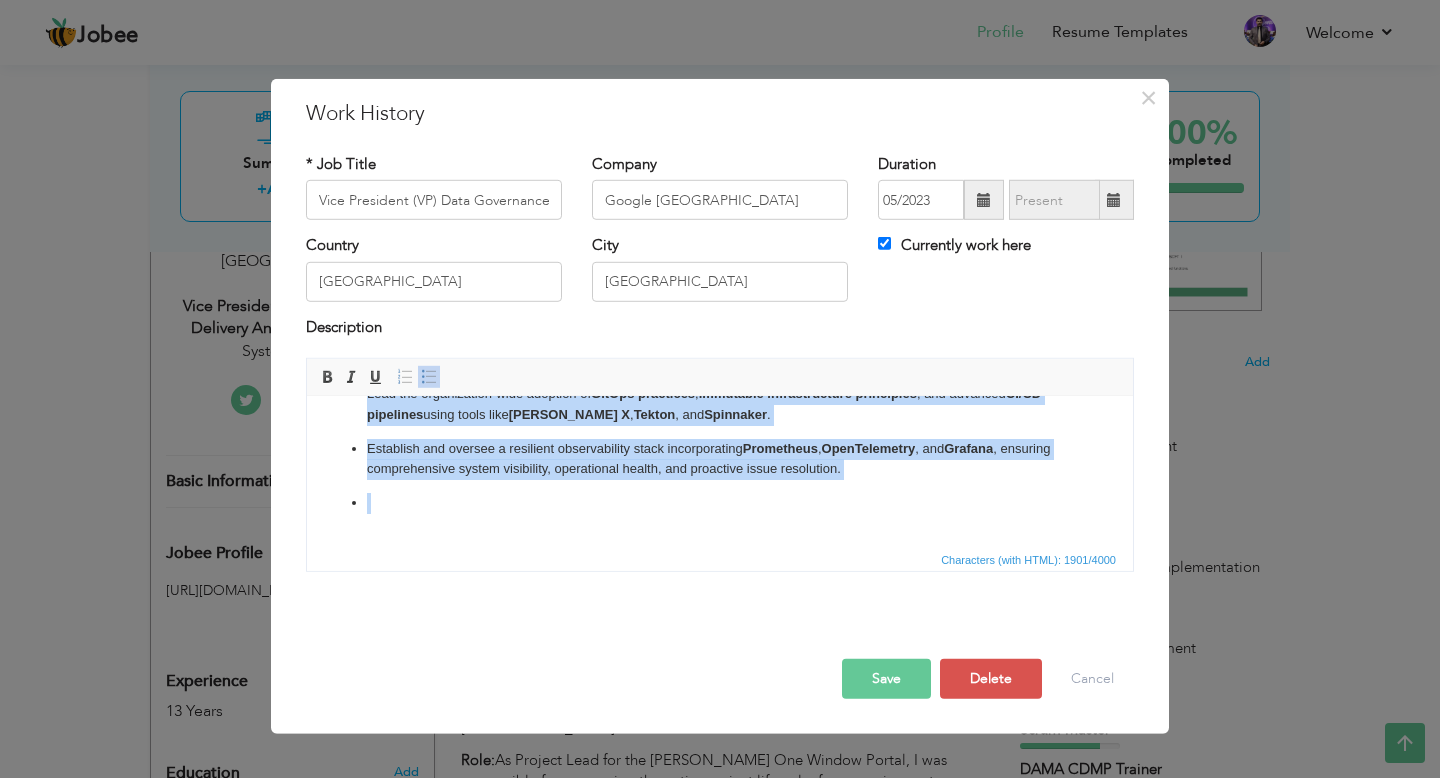 drag, startPoint x: 368, startPoint y: 458, endPoint x: 696, endPoint y: 529, distance: 335.5965 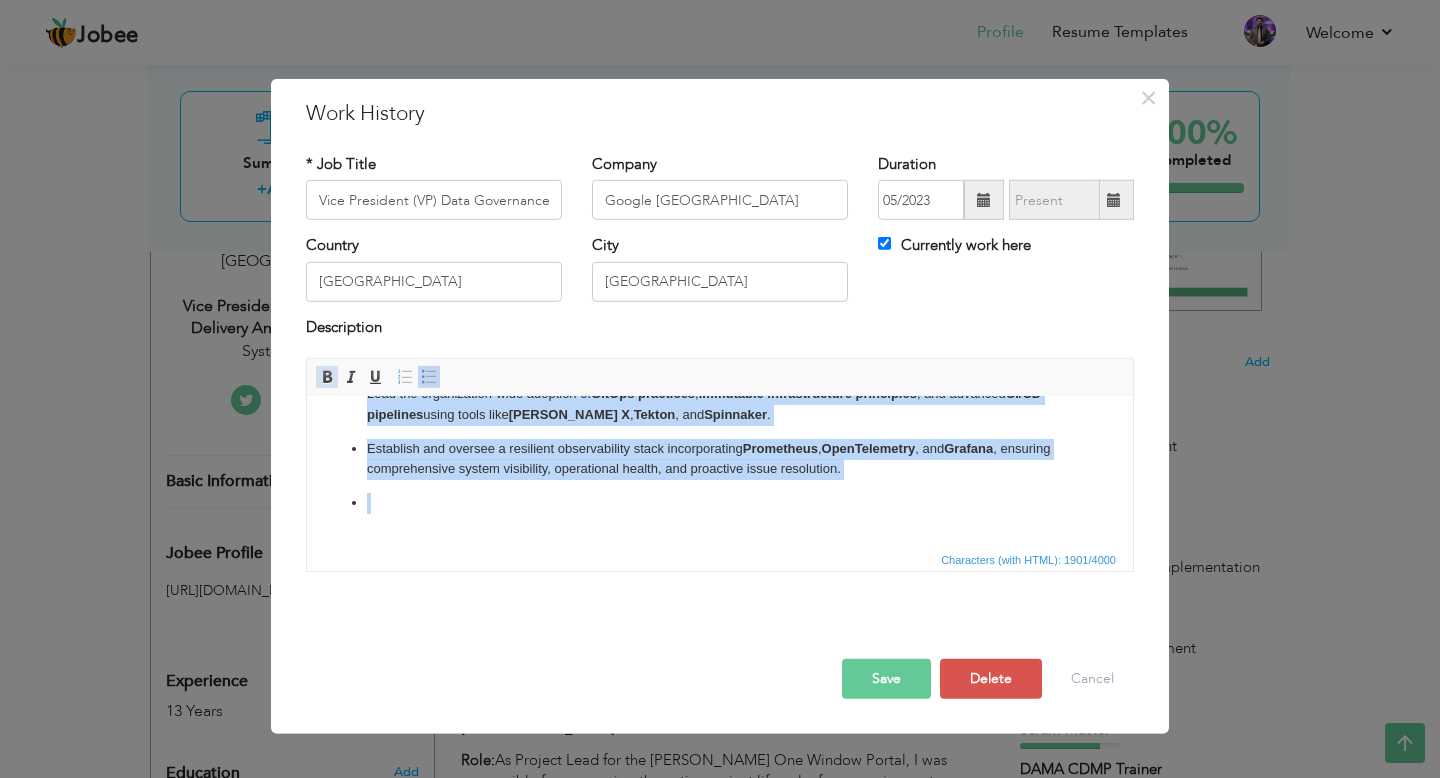 click at bounding box center [327, 377] 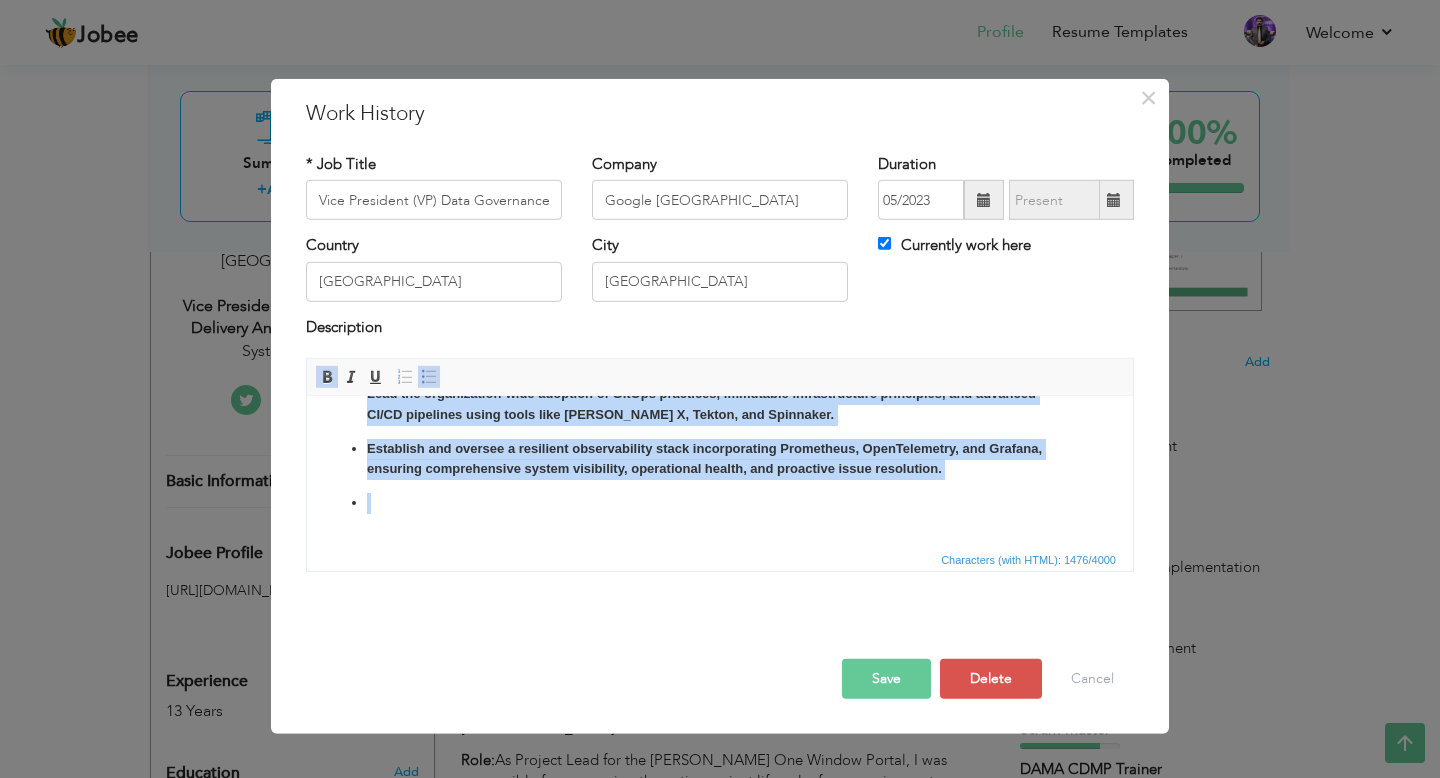 click at bounding box center [327, 377] 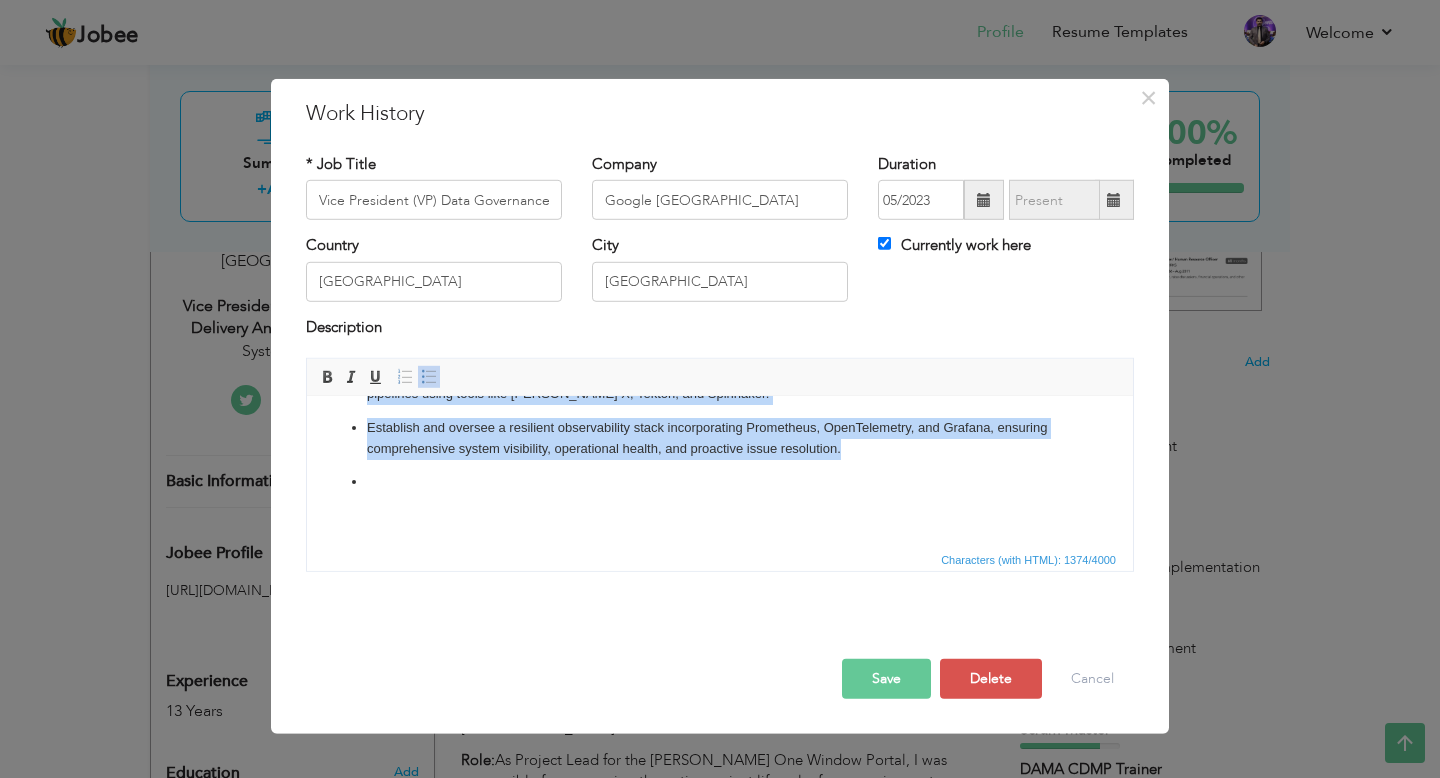 click at bounding box center (720, 482) 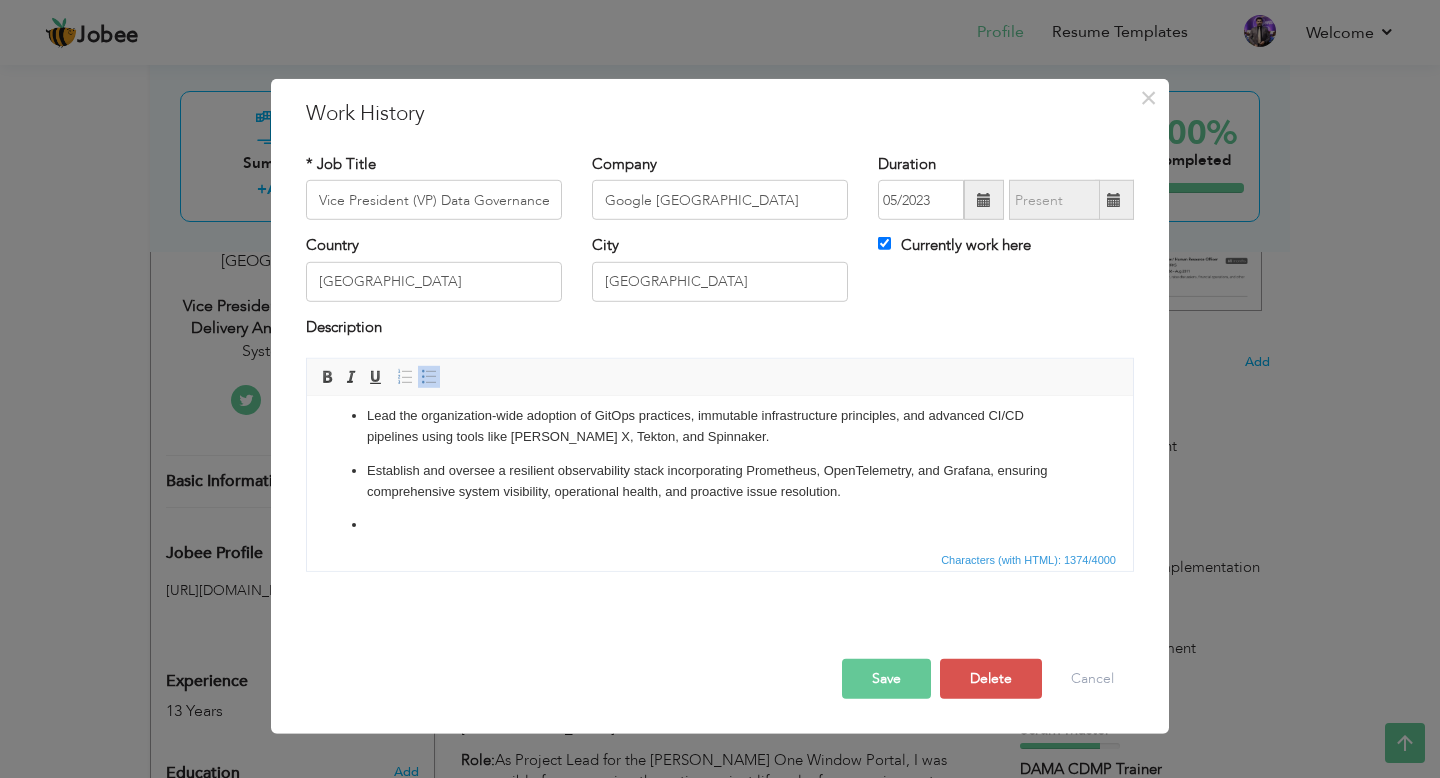 scroll, scrollTop: 306, scrollLeft: 0, axis: vertical 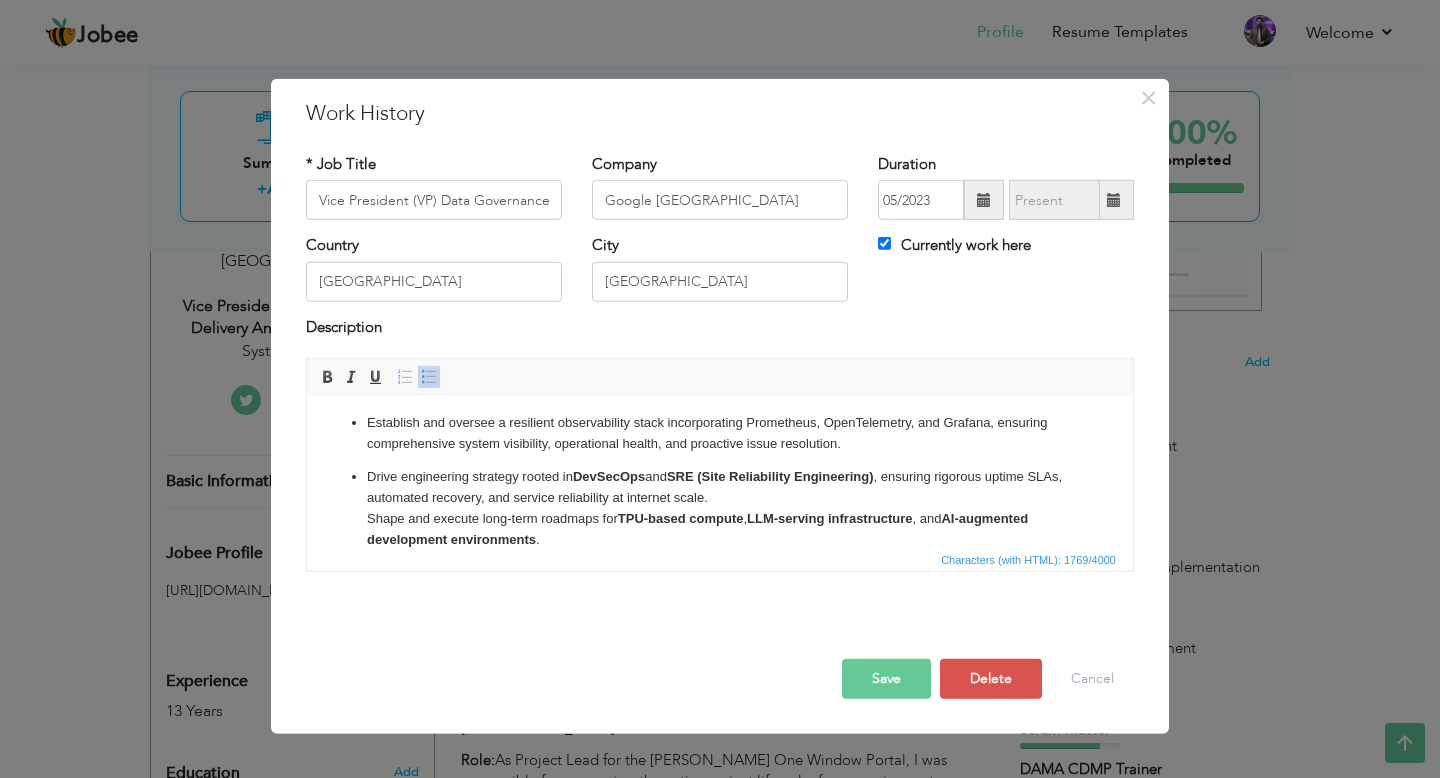 drag, startPoint x: 907, startPoint y: 954, endPoint x: 519, endPoint y: 519, distance: 582.8971 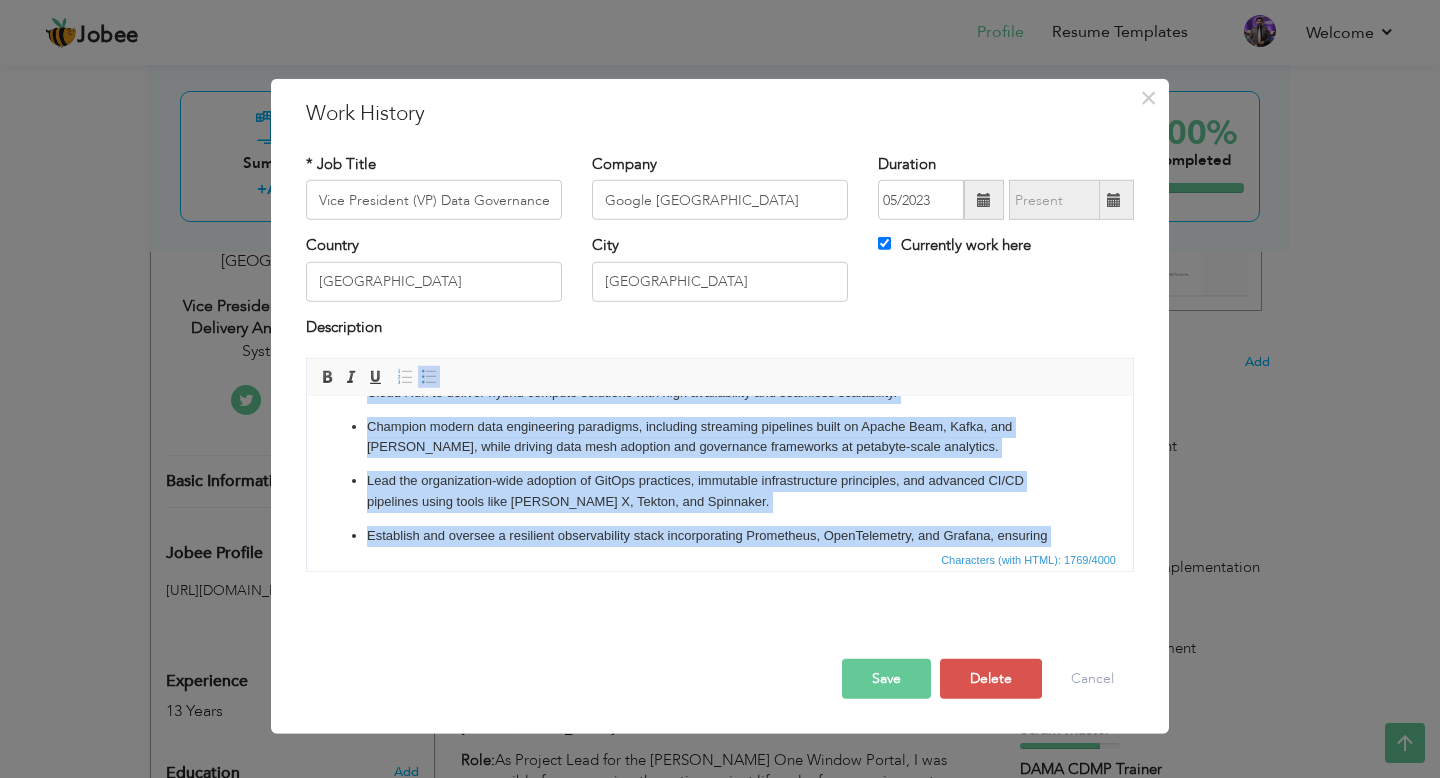 scroll, scrollTop: 0, scrollLeft: 0, axis: both 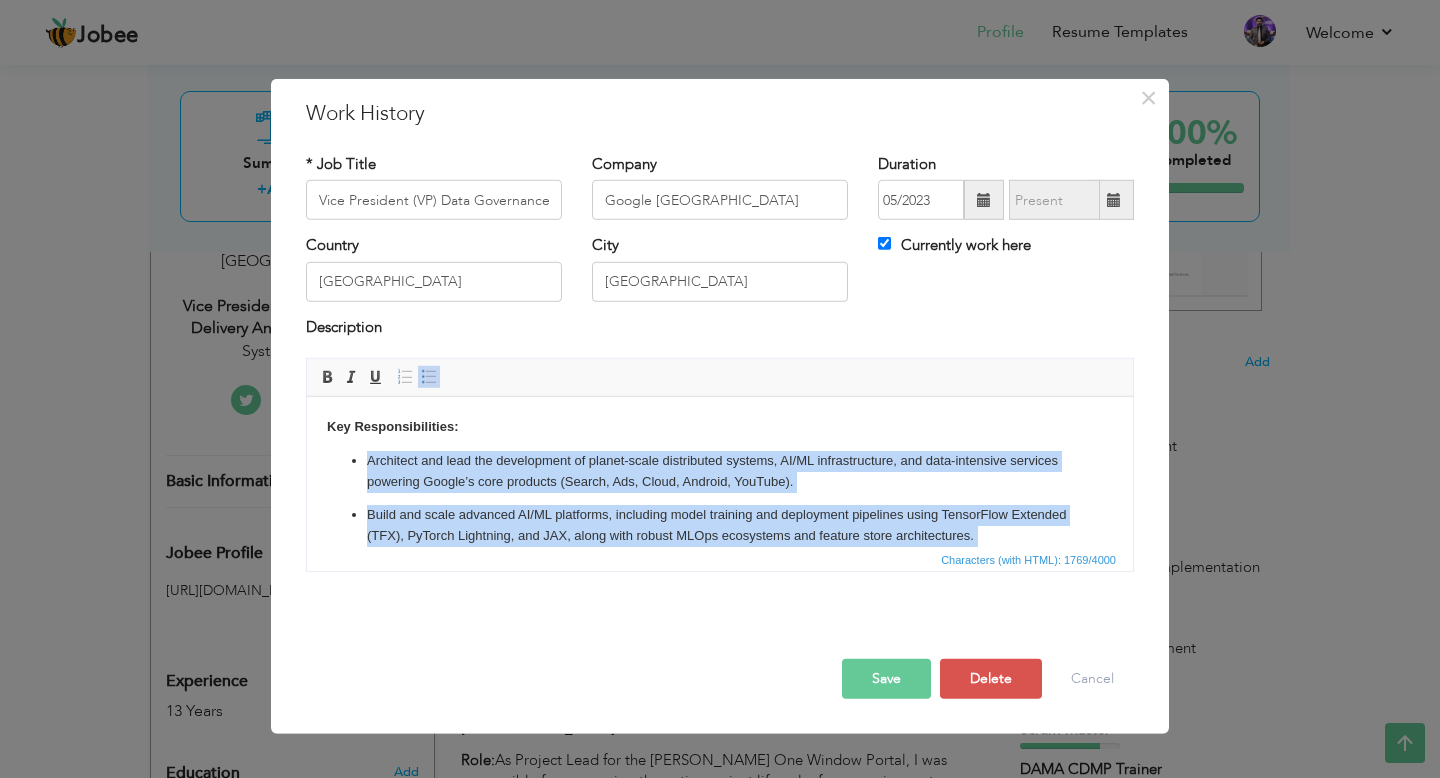 drag, startPoint x: 550, startPoint y: 541, endPoint x: 362, endPoint y: 459, distance: 205.10486 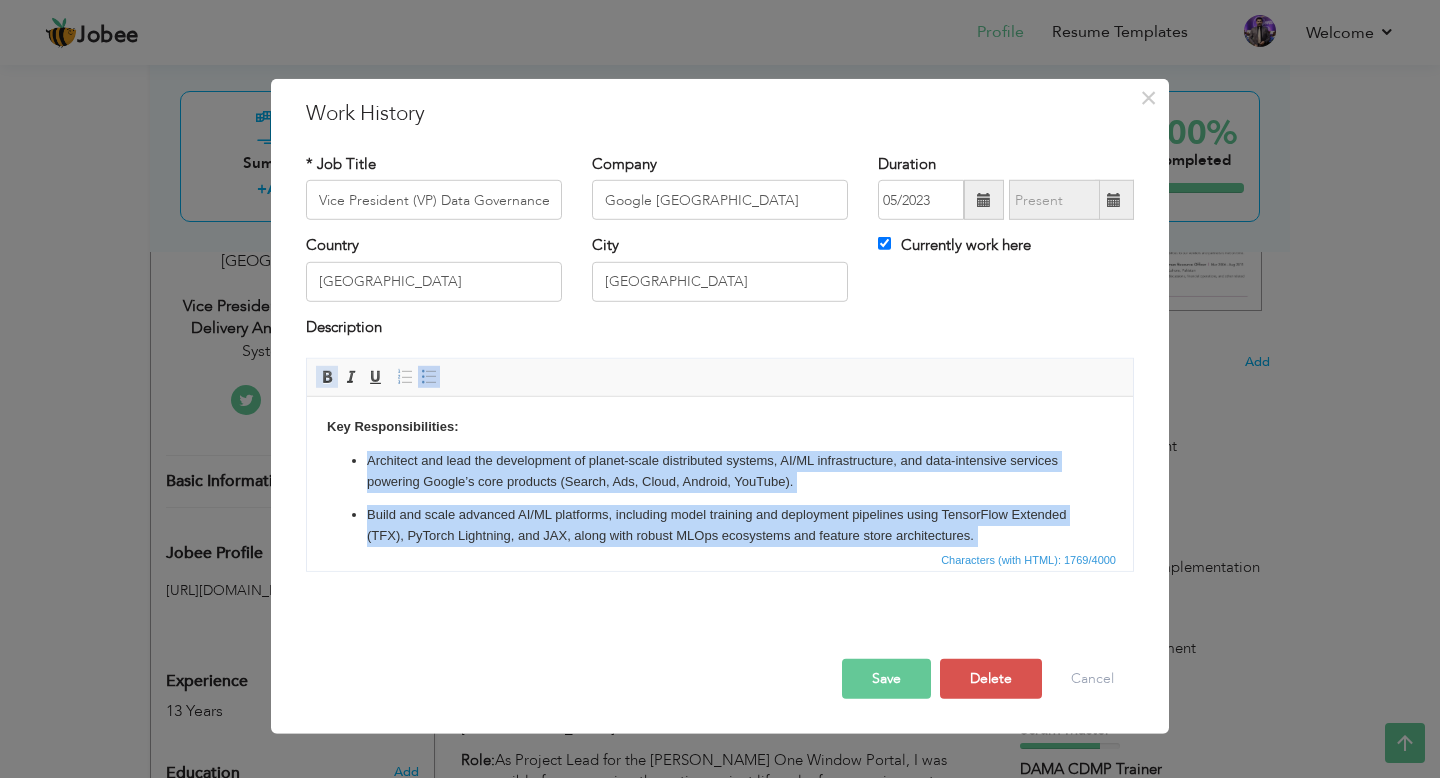 click at bounding box center (327, 377) 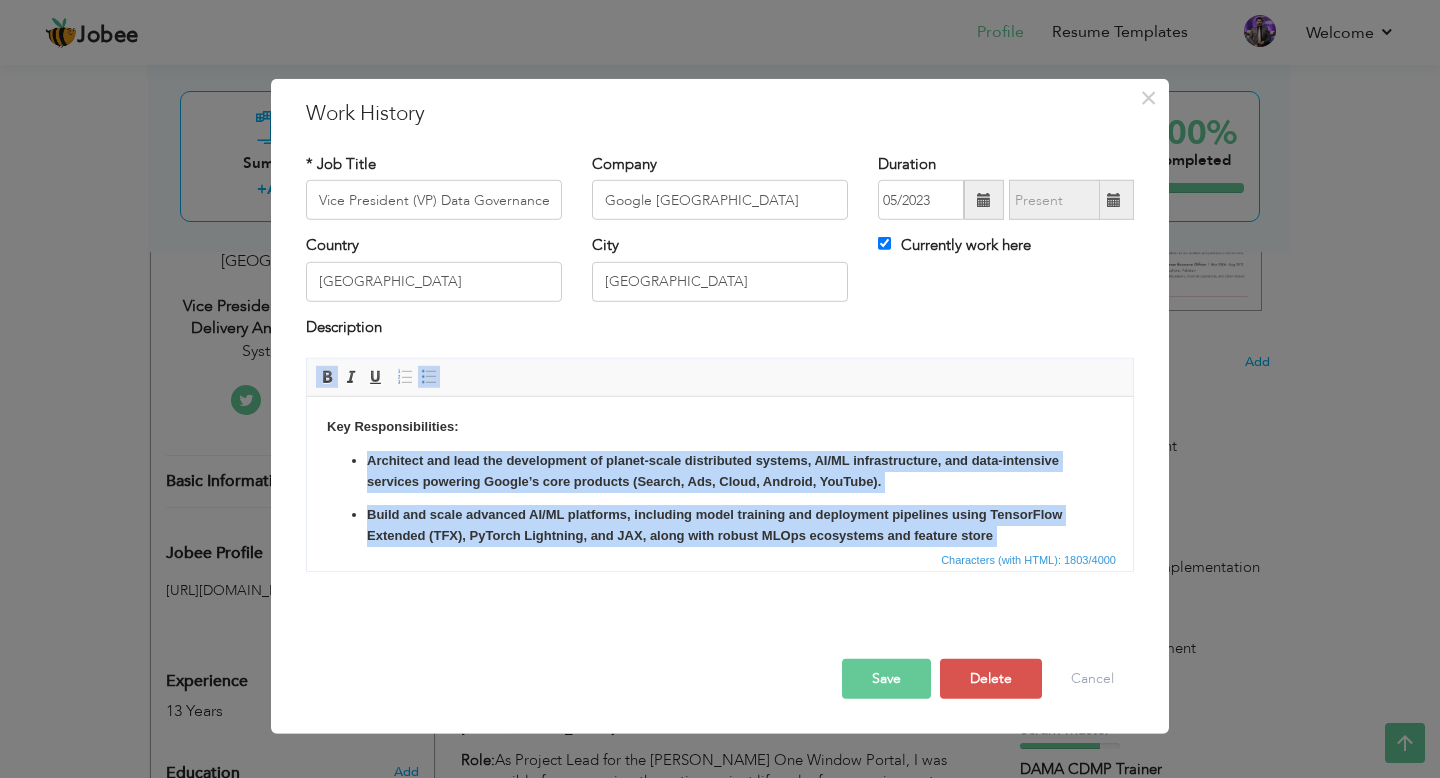 click at bounding box center [327, 377] 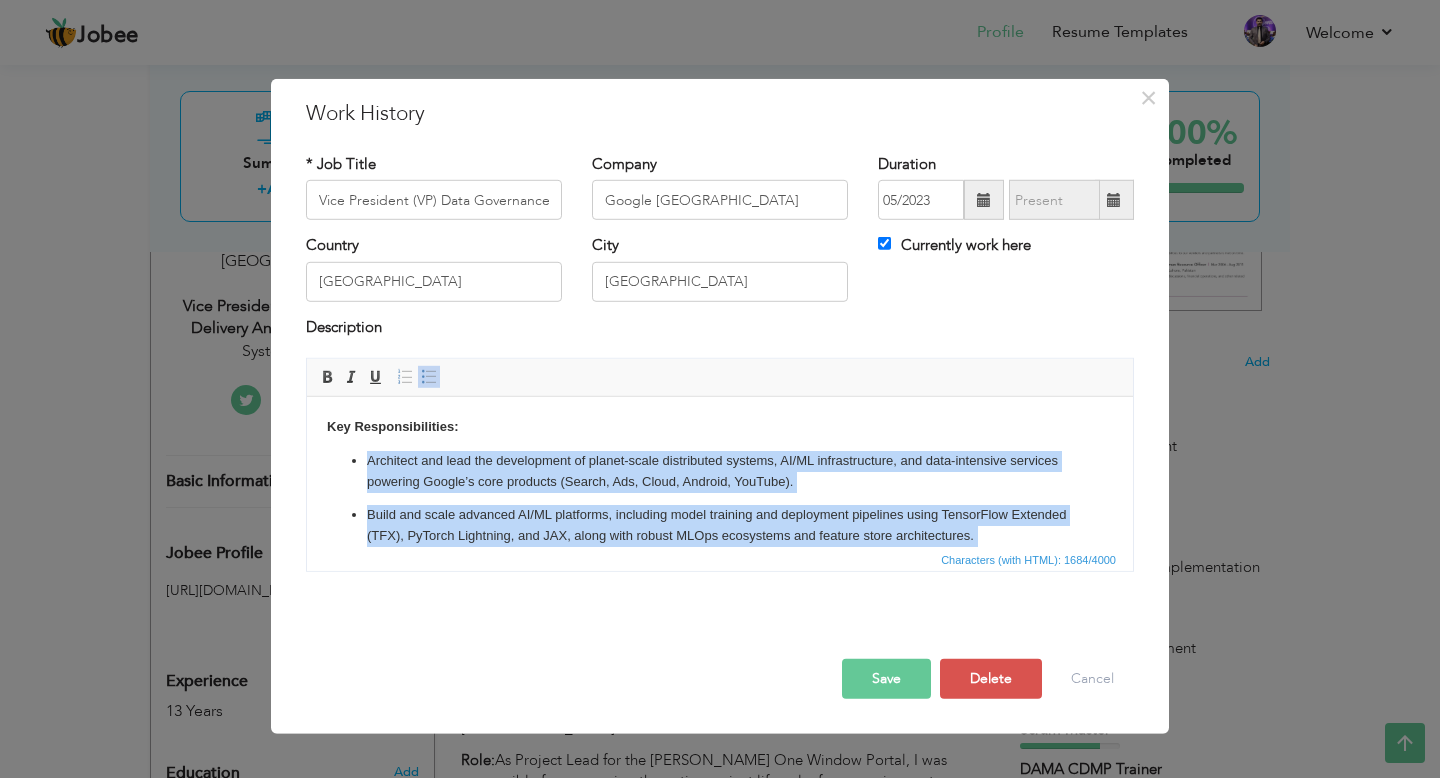 click on "Architect and lead the development of planet-scale distributed systems, AI/ML infrastructure, and data-intensive services powering Google’s core products (Search, Ads, Cloud, Android, YouTube). Build and scale advanced AI/ML platforms, including model training and deployment pipelines using TensorFlow Extended (TFX), PyTorch Lightning, and JAX, along with robust MLOps ecosystems and feature store architectures. Spearhead innovation across cloud-native stacks, leveraging Google Cloud Platform (GCP), Anthos, GKE, Pub/Sub, and Cloud Run to deliver hybrid compute solutions with high availability and seamless scalability. Champion modern data engineering paradigms, including streaming pipelines built on Apache Beam, Kafka, and Flink, while driving data mesh adoption and governance frameworks at petabyte-scale analytics. Lead the organization-wide adoption of GitOps practices, immutable infrastructure principles, and advanced CI/CD pipelines using tools like Jenkins X, Tekton, and Spinnaker." at bounding box center [720, 656] 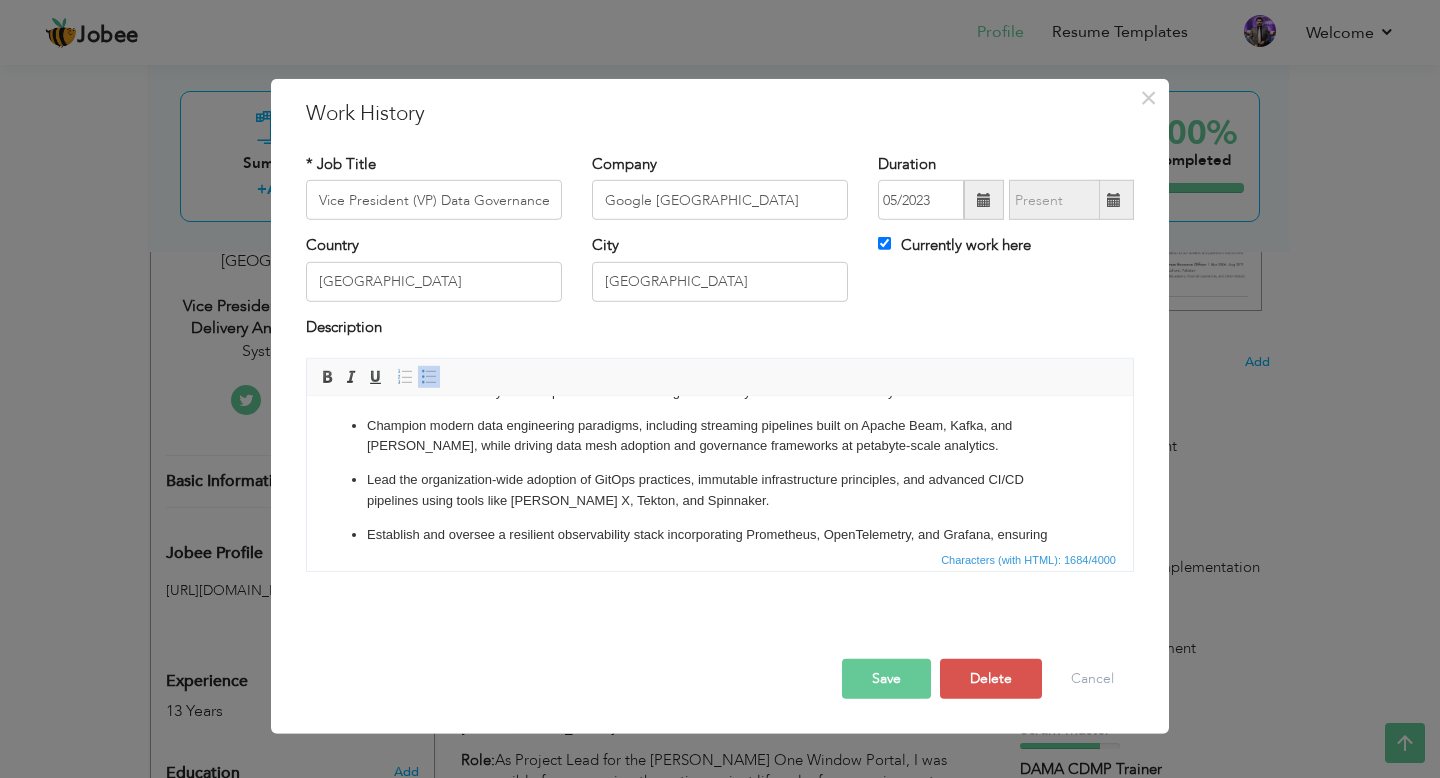 scroll, scrollTop: 368, scrollLeft: 0, axis: vertical 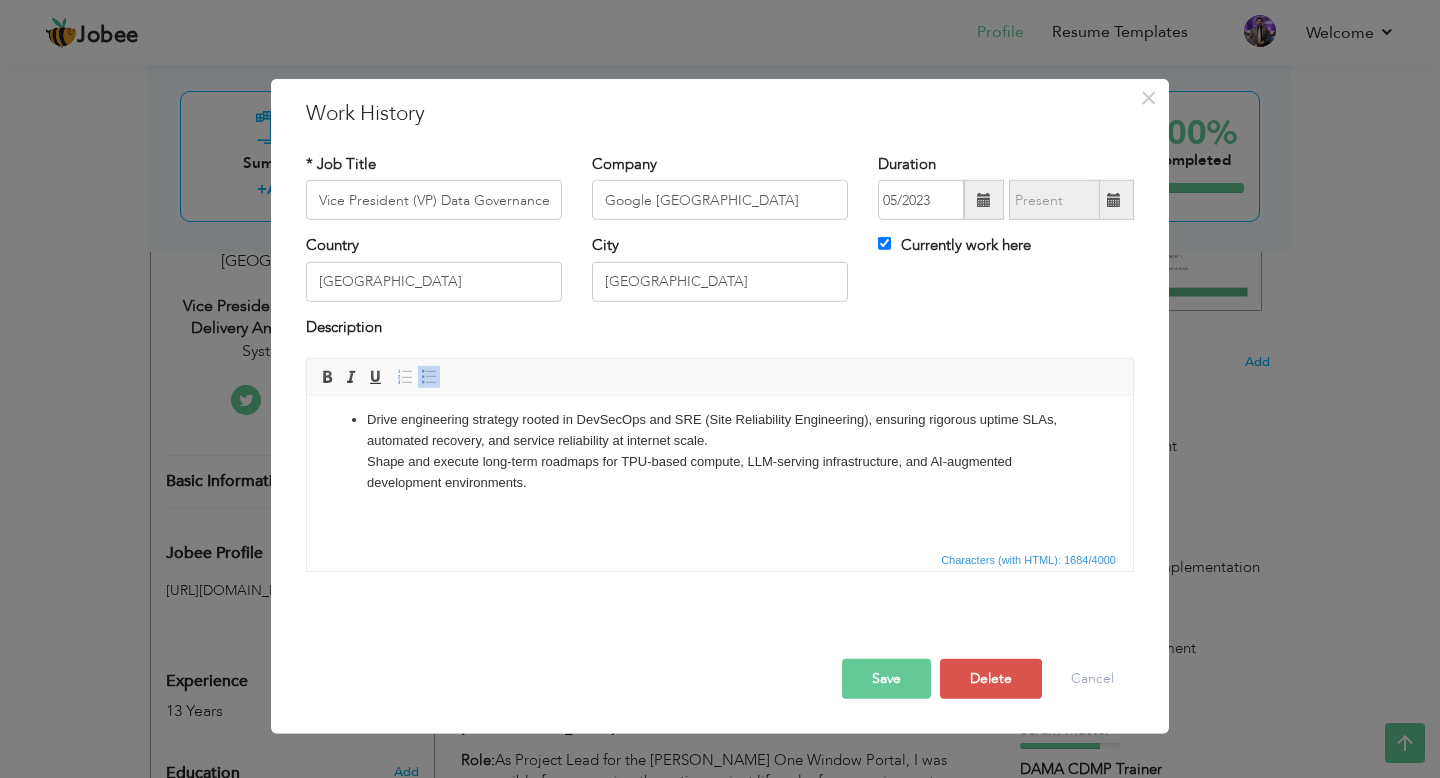 click on "Key Responsibilities:  Architect and lead the development of planet-scale distributed systems, AI/ML infrastructure, and data-intensive services powering Google’s core products (Search, Ads, Cloud, Android, YouTube). Build and scale advanced AI/ML platforms, including model training and deployment pipelines using TensorFlow Extended (TFX), PyTorch Lightning, and JAX, along with robust MLOps ecosystems and feature store architectures. Spearhead innovation across cloud-native stacks, leveraging Google Cloud Platform (GCP), Anthos, GKE, Pub/Sub, and Cloud Run to deliver hybrid compute solutions with high availability and seamless scalability. Champion modern data engineering paradigms, including streaming pipelines built on Apache Beam, Kafka, and Flink, while driving data mesh adoption and governance frameworks at petabyte-scale analytics. Shape and execute long-term roadmaps for TPU-based compute, LLM-serving infrastructure, and AI-augmented development environments." at bounding box center [720, 288] 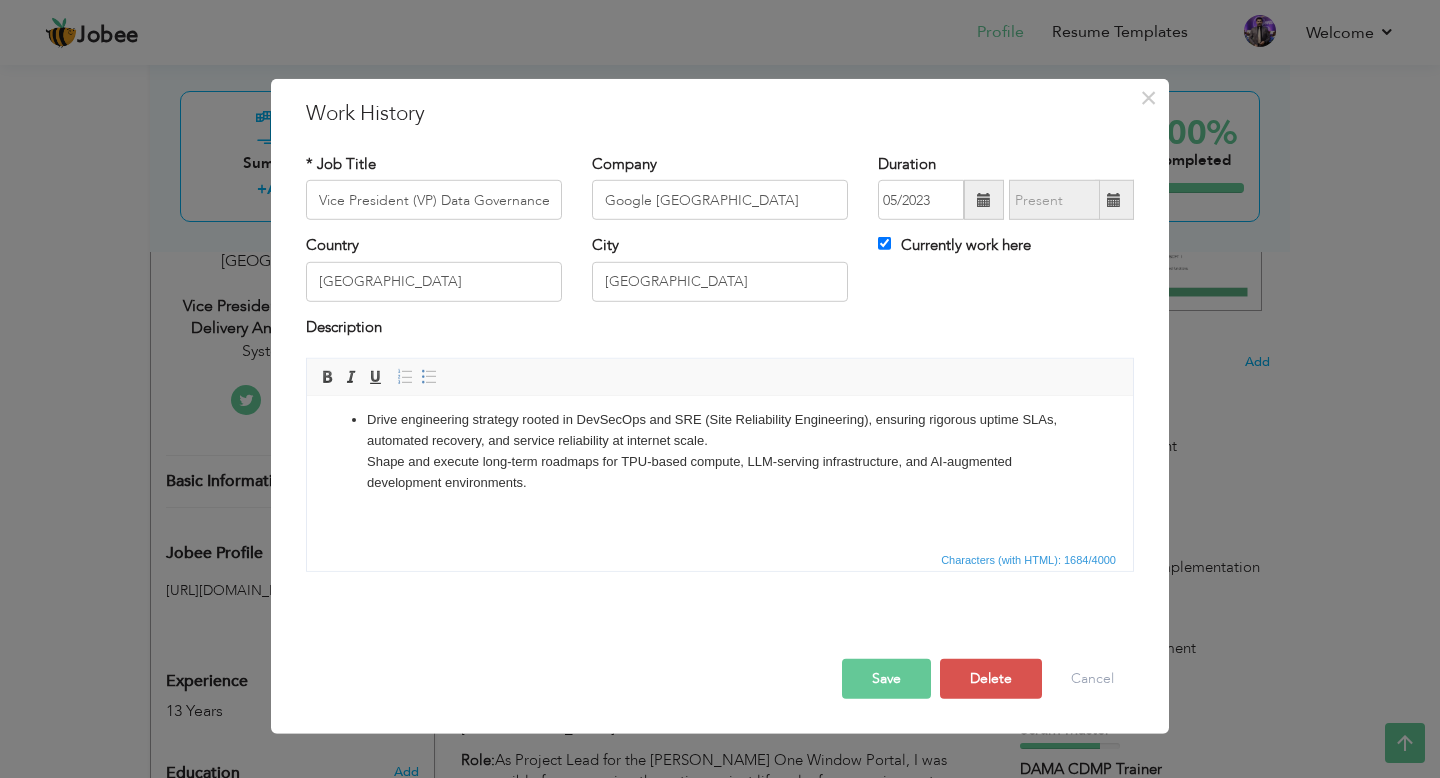 scroll, scrollTop: 334, scrollLeft: 0, axis: vertical 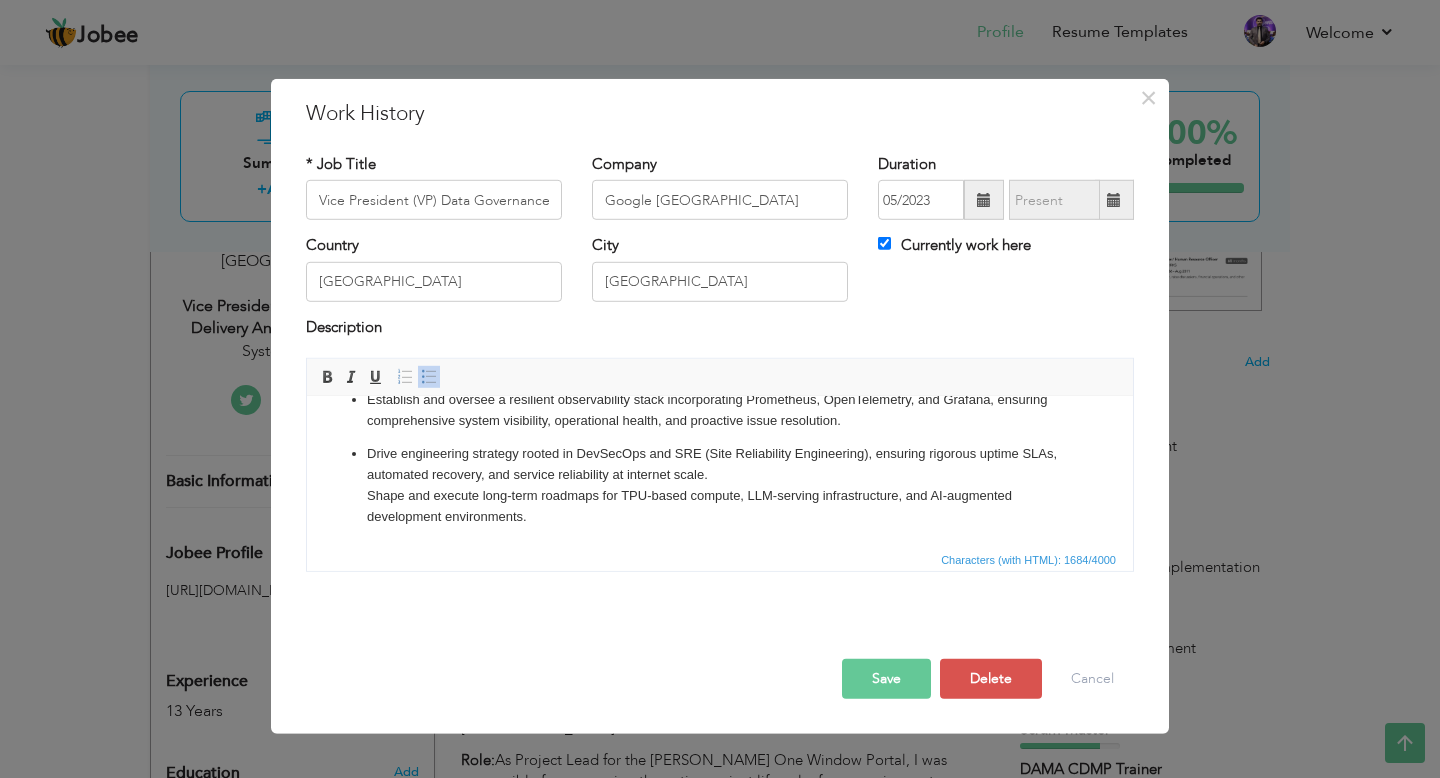click on "Save" at bounding box center (886, 679) 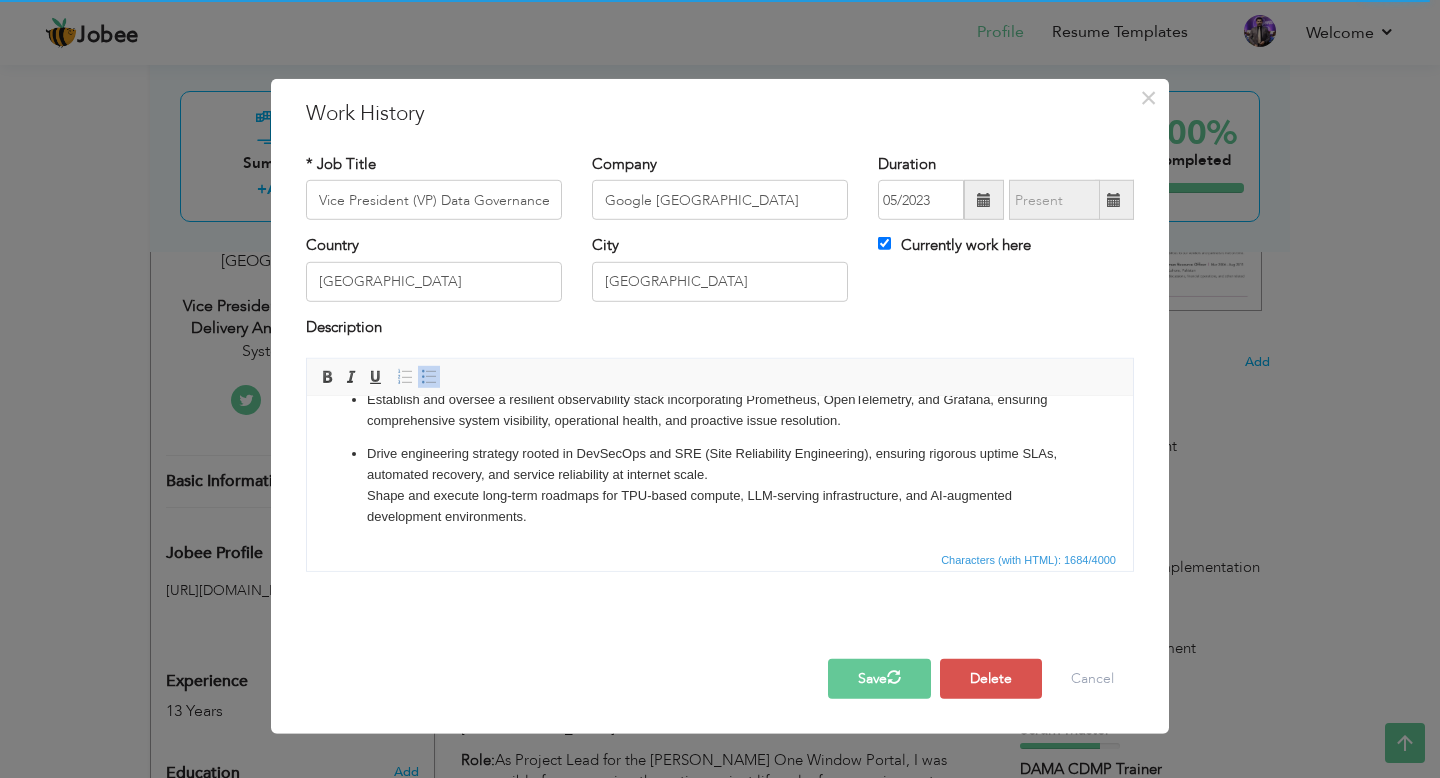 click on "Architect and lead the development of planet-scale distributed systems, AI/ML infrastructure, and data-intensive services powering Google’s core products (Search, Ads, Cloud, Android, YouTube). Build and scale advanced AI/ML platforms, including model training and deployment pipelines using TensorFlow Extended (TFX), PyTorch Lightning, and JAX, along with robust MLOps ecosystems and feature store architectures. Spearhead innovation across cloud-native stacks, leveraging Google Cloud Platform (GCP), Anthos, GKE, Pub/Sub, and Cloud Run to deliver hybrid compute solutions with high availability and seamless scalability. Champion modern data engineering paradigms, including streaming pipelines built on Apache Beam, Kafka, and Flink, while driving data mesh adoption and governance frameworks at petabyte-scale analytics. Lead the organization-wide adoption of GitOps practices, immutable infrastructure principles, and advanced CI/CD pipelines using tools like Jenkins X, Tekton, and Spinnaker." at bounding box center (720, 322) 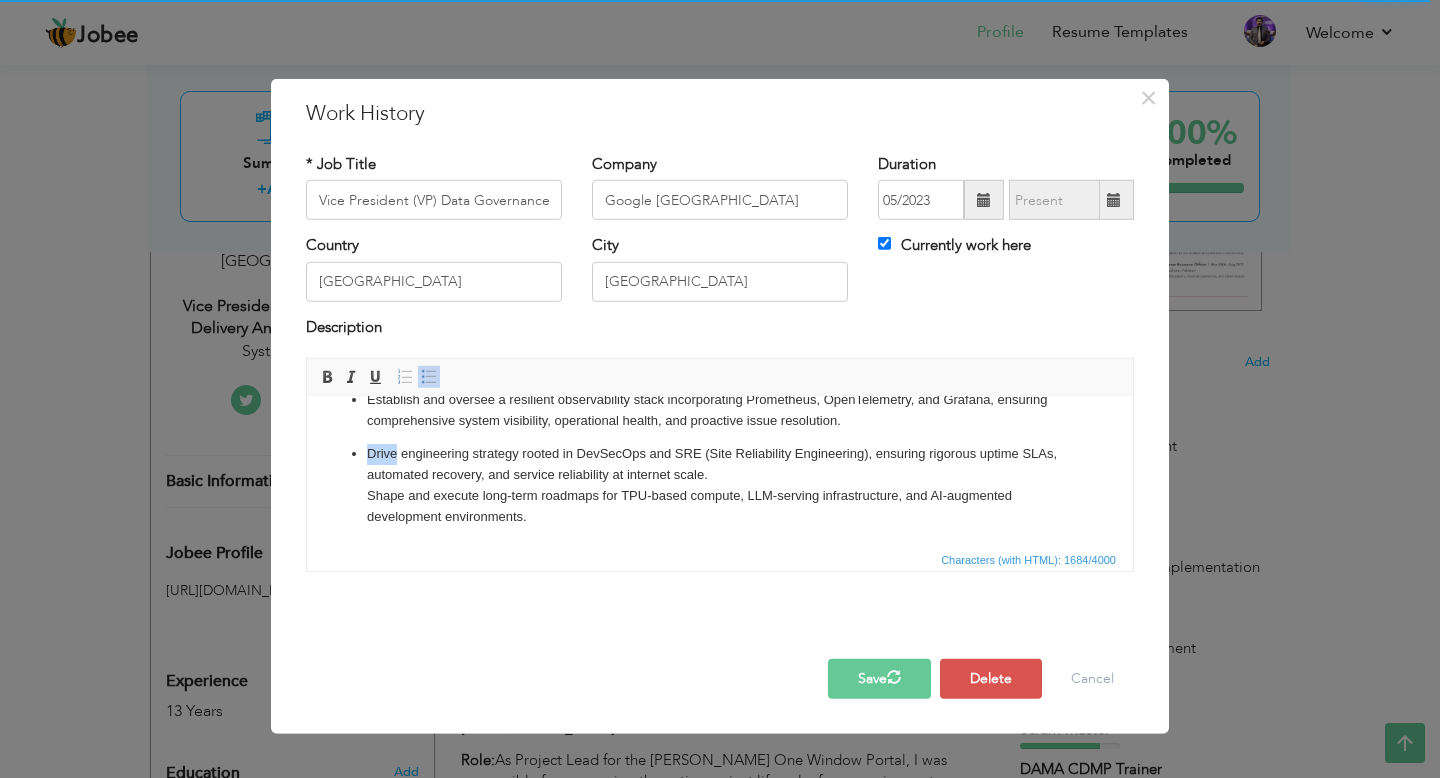 click on "Architect and lead the development of planet-scale distributed systems, AI/ML infrastructure, and data-intensive services powering Google’s core products (Search, Ads, Cloud, Android, YouTube). Build and scale advanced AI/ML platforms, including model training and deployment pipelines using TensorFlow Extended (TFX), PyTorch Lightning, and JAX, along with robust MLOps ecosystems and feature store architectures. Spearhead innovation across cloud-native stacks, leveraging Google Cloud Platform (GCP), Anthos, GKE, Pub/Sub, and Cloud Run to deliver hybrid compute solutions with high availability and seamless scalability. Champion modern data engineering paradigms, including streaming pipelines built on Apache Beam, Kafka, and Flink, while driving data mesh adoption and governance frameworks at petabyte-scale analytics. Lead the organization-wide adoption of GitOps practices, immutable infrastructure principles, and advanced CI/CD pipelines using tools like Jenkins X, Tekton, and Spinnaker." at bounding box center (720, 322) 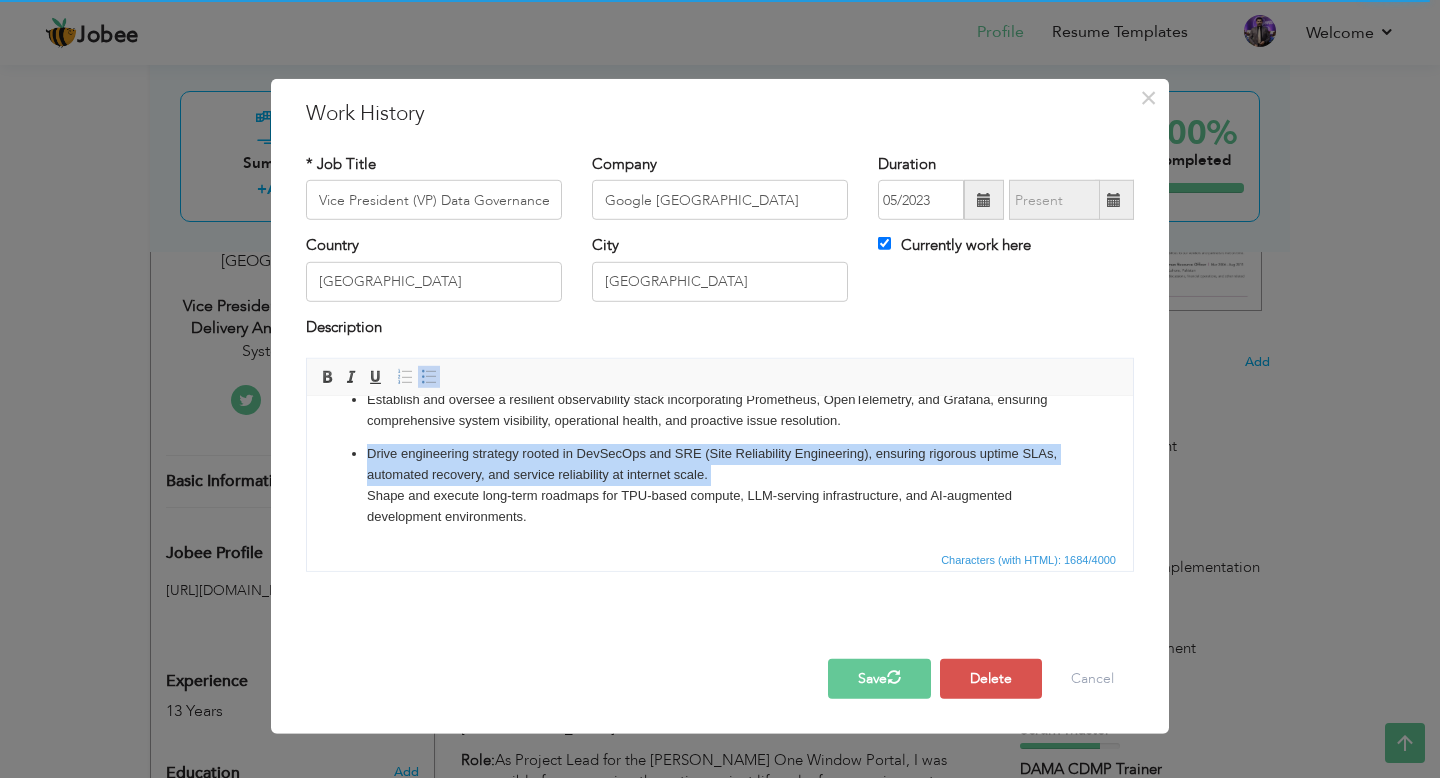 click on "Architect and lead the development of planet-scale distributed systems, AI/ML infrastructure, and data-intensive services powering Google’s core products (Search, Ads, Cloud, Android, YouTube). Build and scale advanced AI/ML platforms, including model training and deployment pipelines using TensorFlow Extended (TFX), PyTorch Lightning, and JAX, along with robust MLOps ecosystems and feature store architectures. Spearhead innovation across cloud-native stacks, leveraging Google Cloud Platform (GCP), Anthos, GKE, Pub/Sub, and Cloud Run to deliver hybrid compute solutions with high availability and seamless scalability. Champion modern data engineering paradigms, including streaming pipelines built on Apache Beam, Kafka, and Flink, while driving data mesh adoption and governance frameworks at petabyte-scale analytics. Lead the organization-wide adoption of GitOps practices, immutable infrastructure principles, and advanced CI/CD pipelines using tools like Jenkins X, Tekton, and Spinnaker." at bounding box center [720, 322] 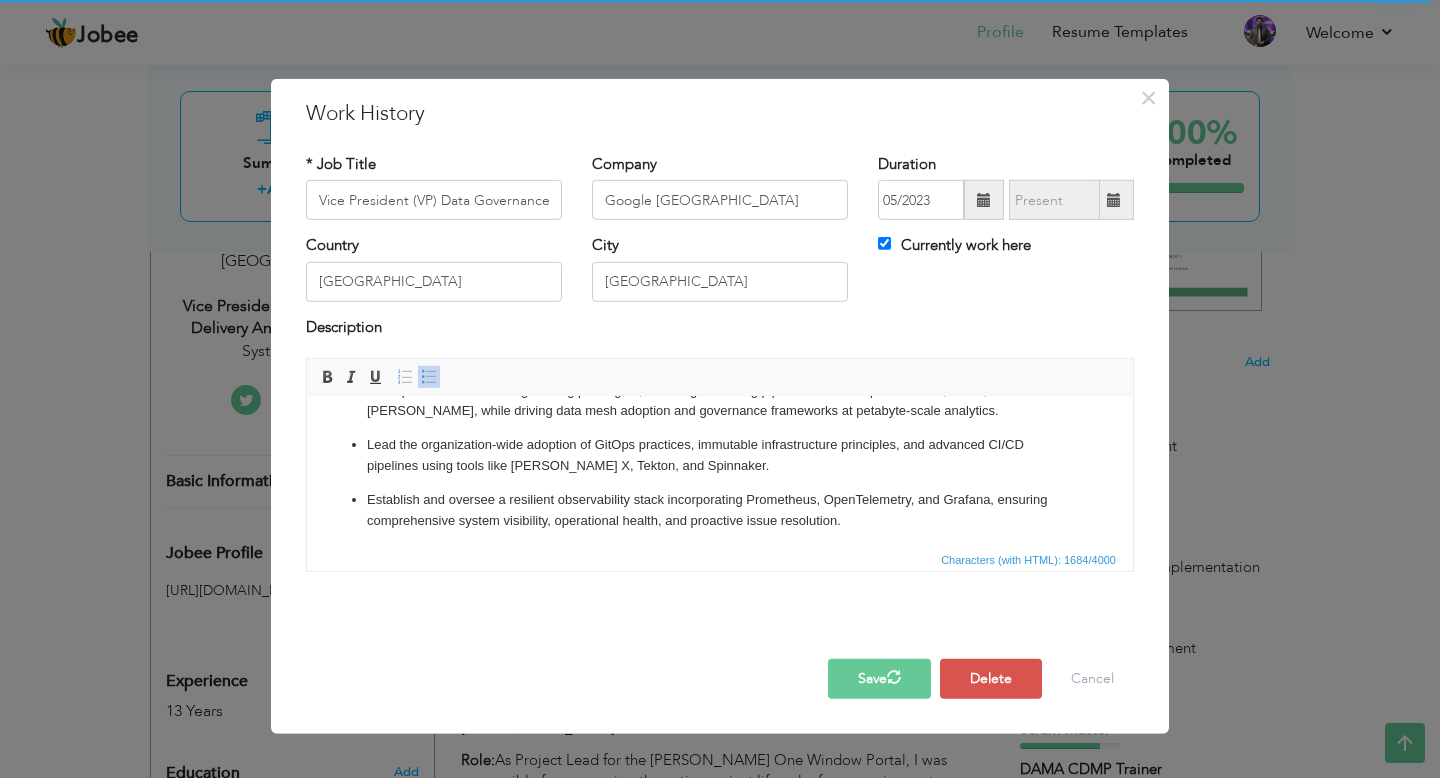 scroll, scrollTop: 0, scrollLeft: 0, axis: both 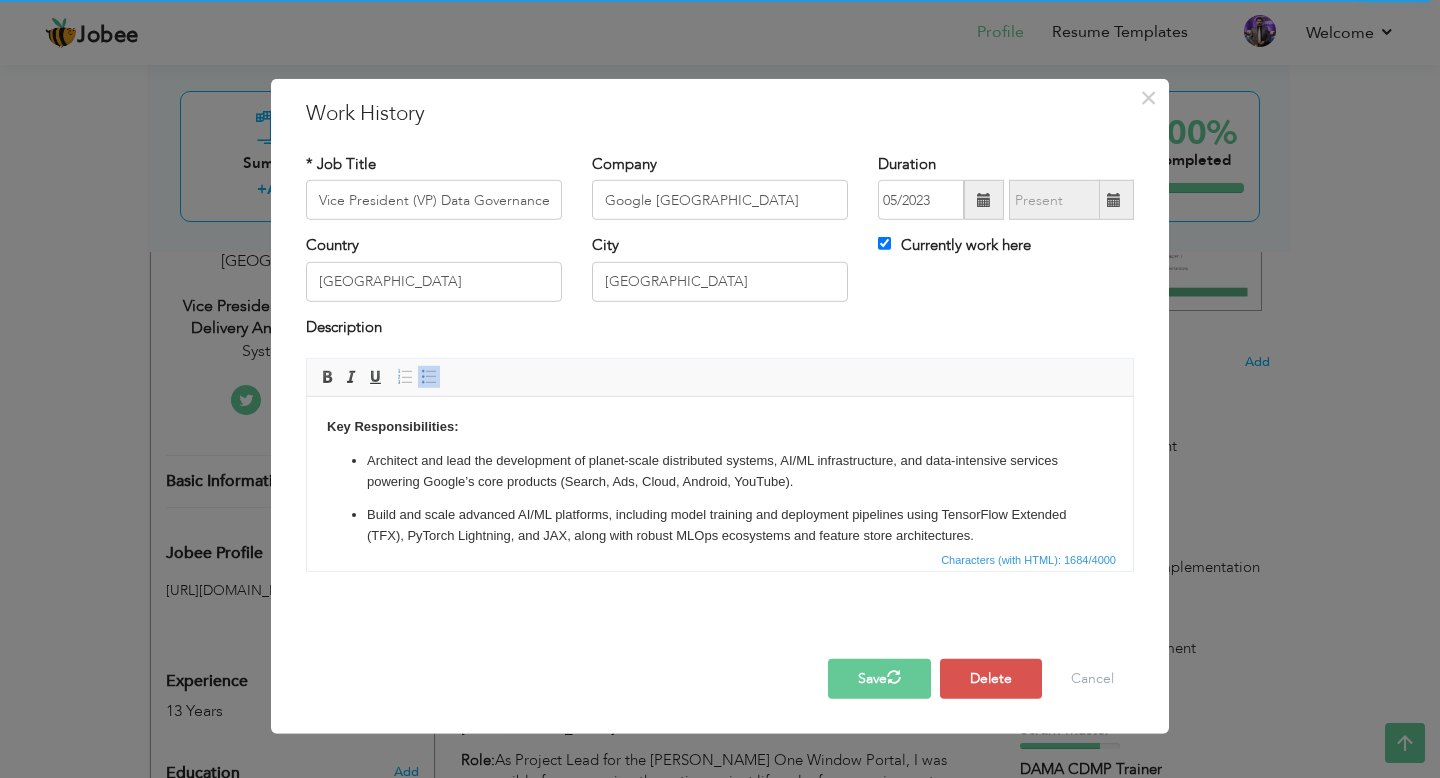 click on "×
Work History
* Job Title
Vice President (VP) Data Governance and Innovation
Company
Google Pakistan
Duration 05/2023" at bounding box center (720, 389) 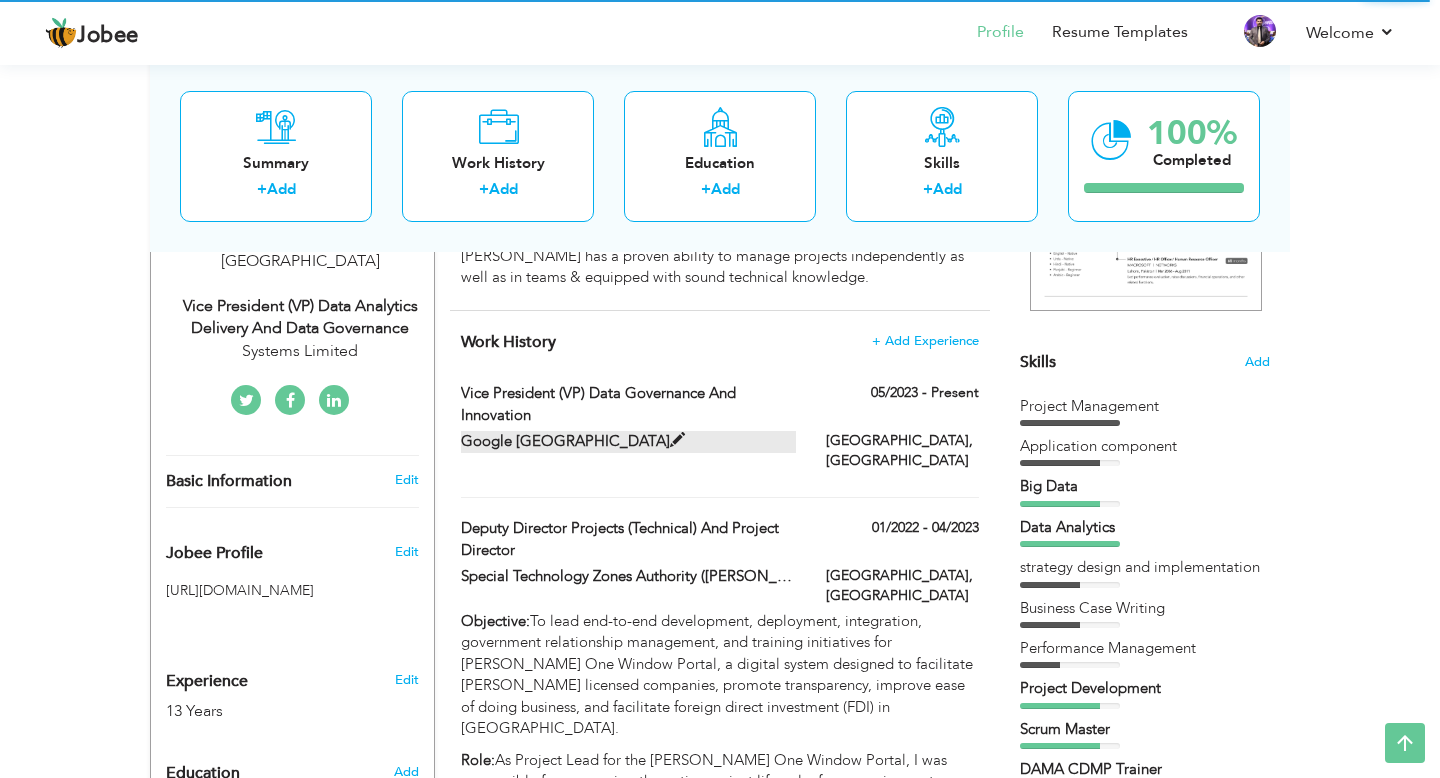 click at bounding box center [677, 440] 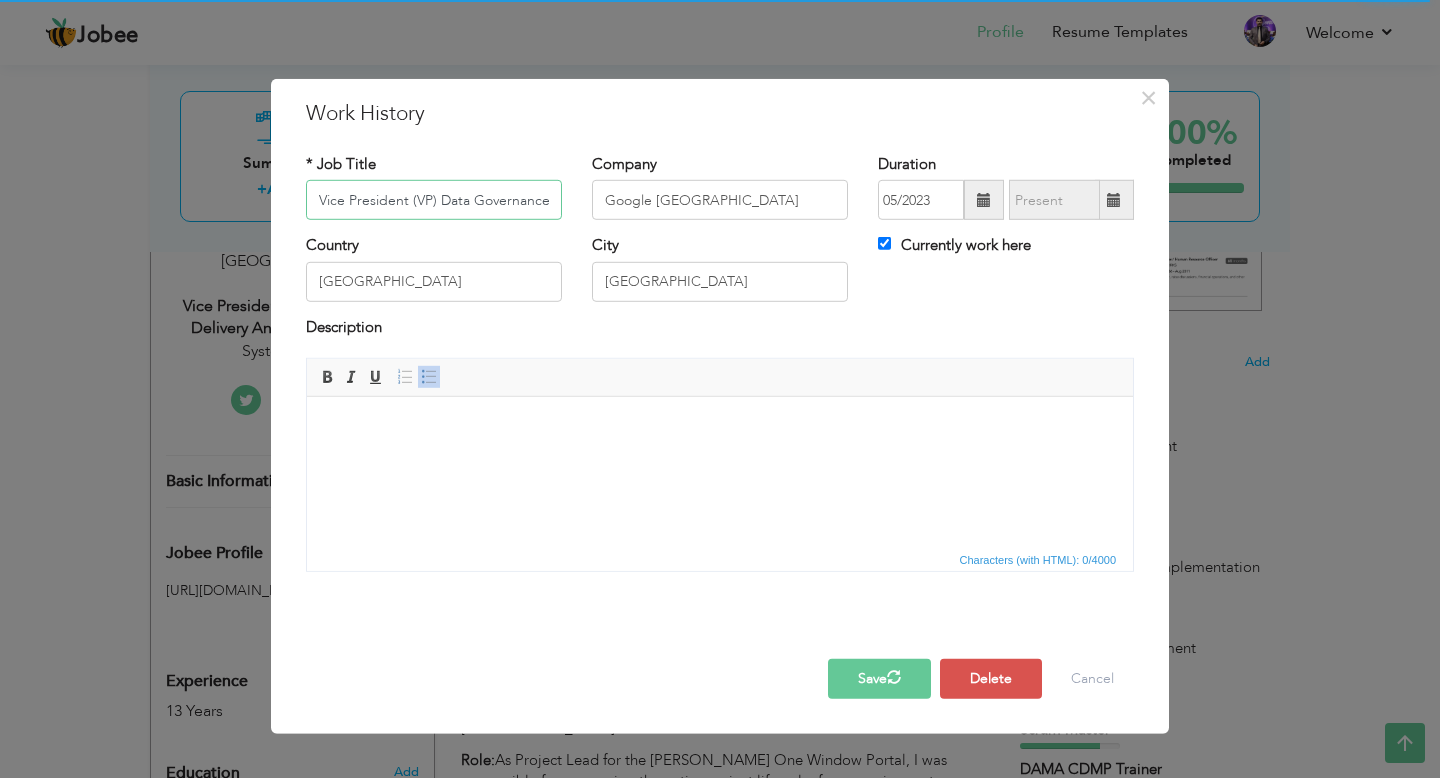 scroll, scrollTop: 0, scrollLeft: 94, axis: horizontal 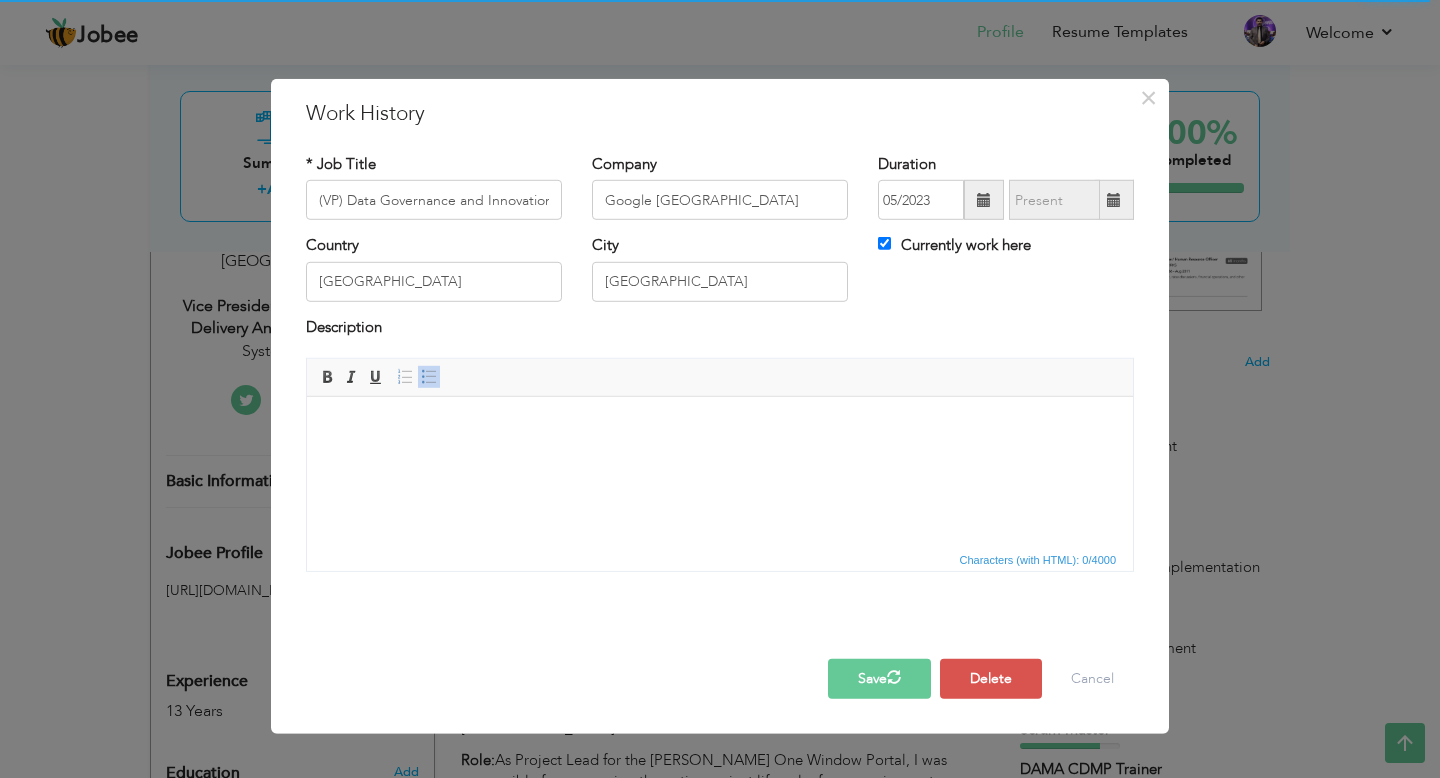 click at bounding box center (720, 427) 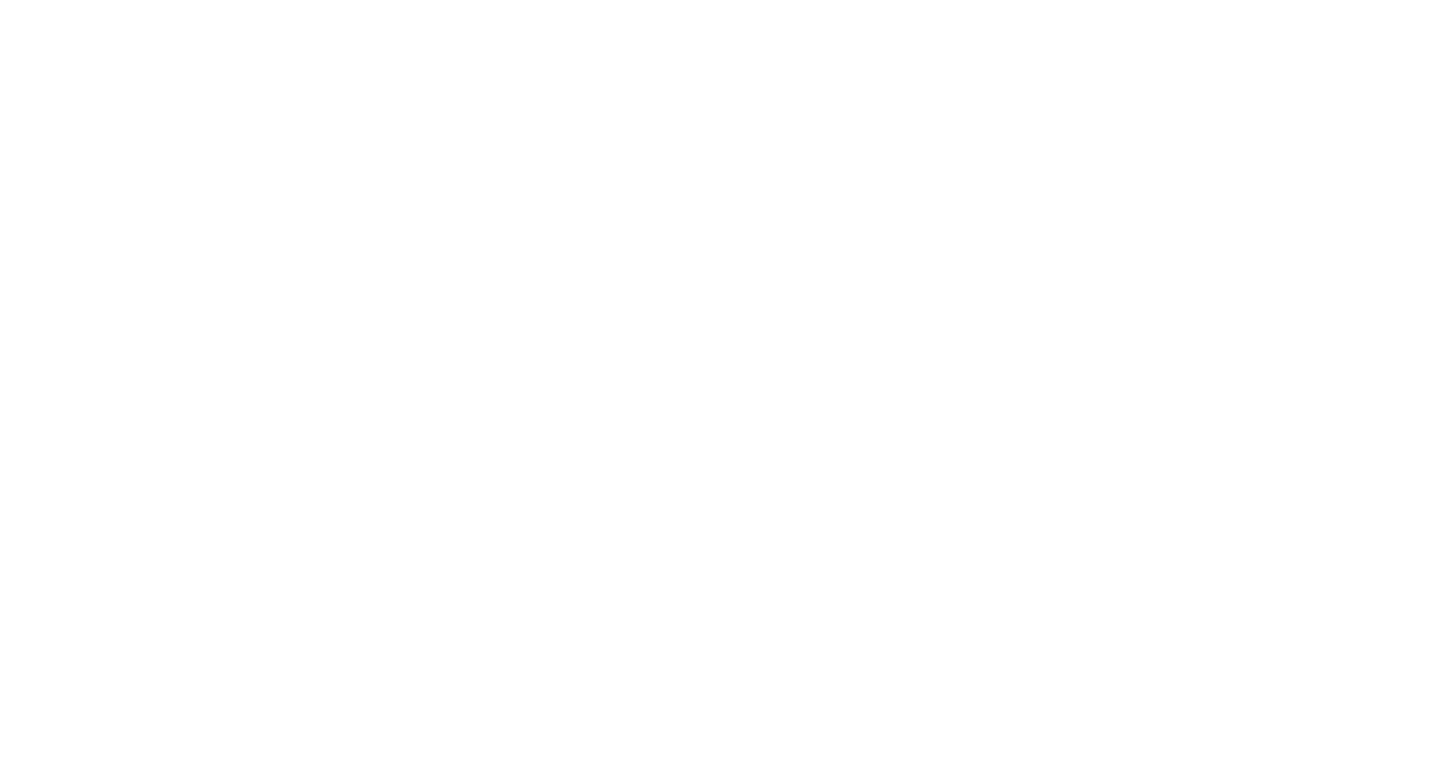 scroll, scrollTop: 418, scrollLeft: 0, axis: vertical 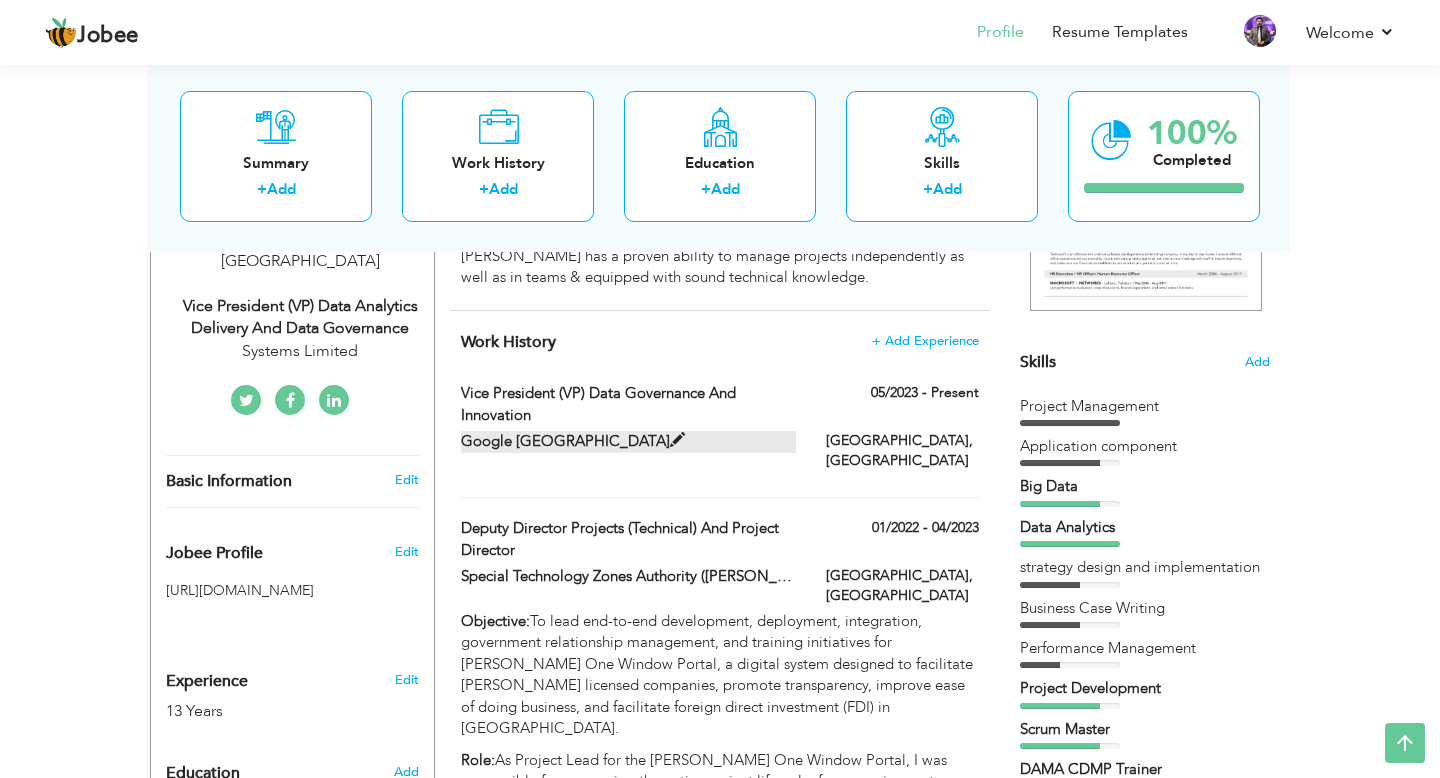 click on "Google [GEOGRAPHIC_DATA]" at bounding box center [629, 441] 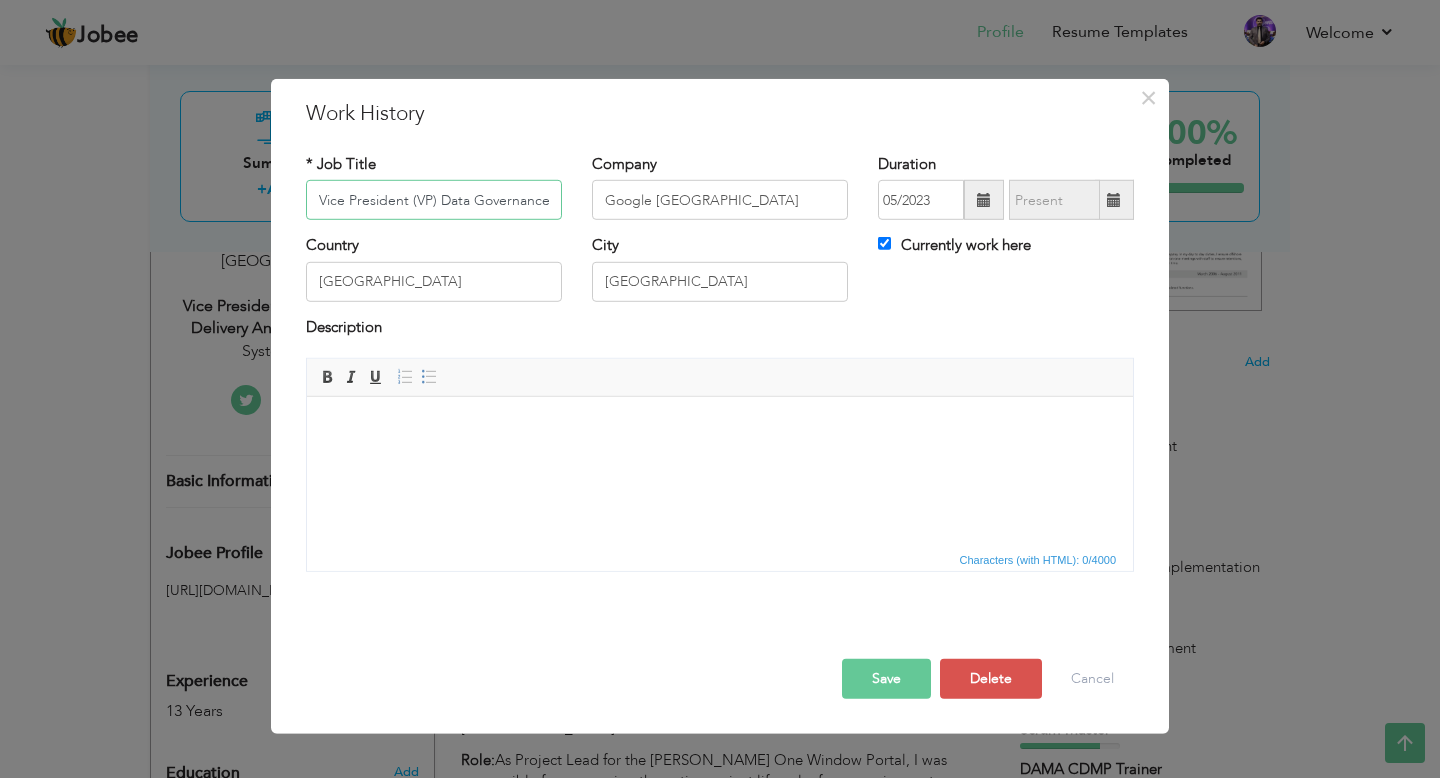 scroll, scrollTop: 0, scrollLeft: 94, axis: horizontal 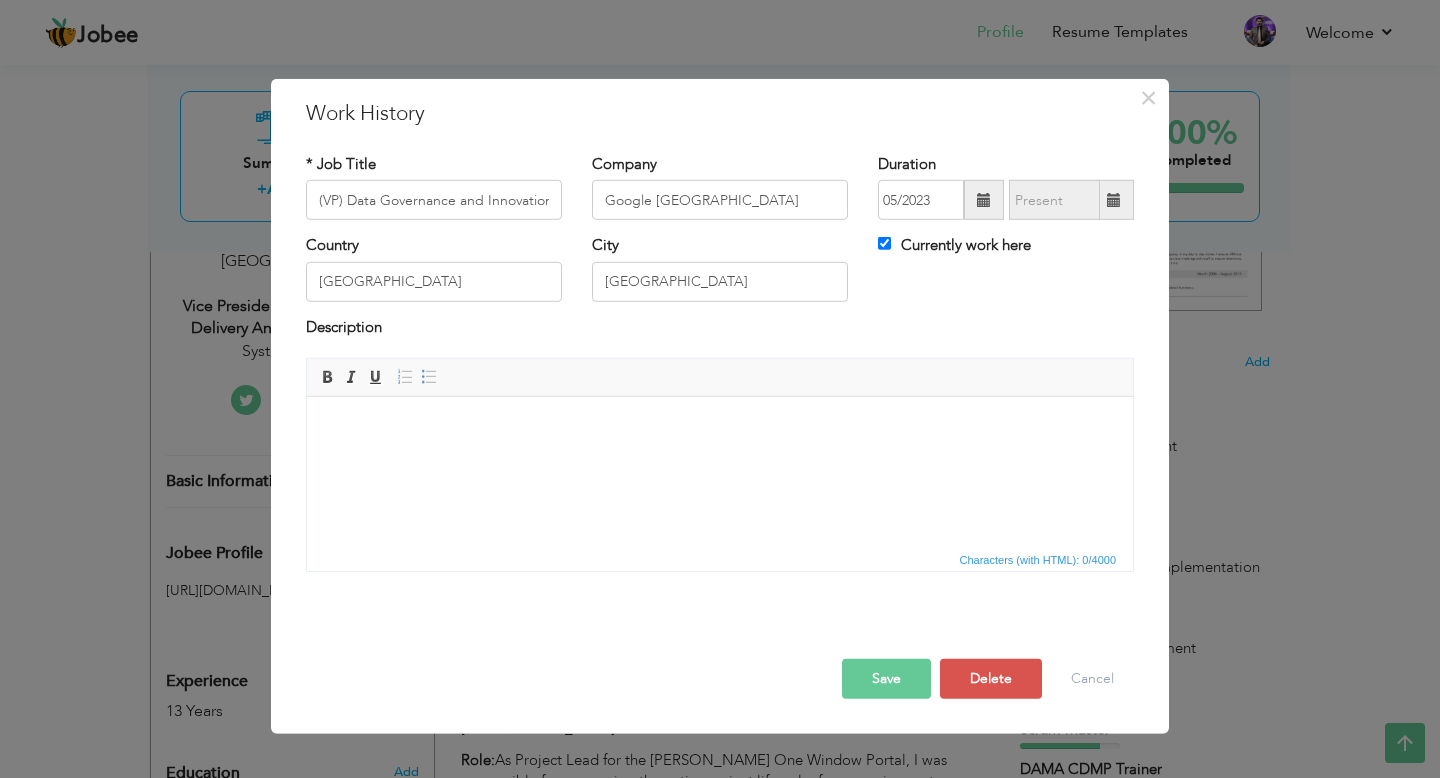 click at bounding box center [720, 427] 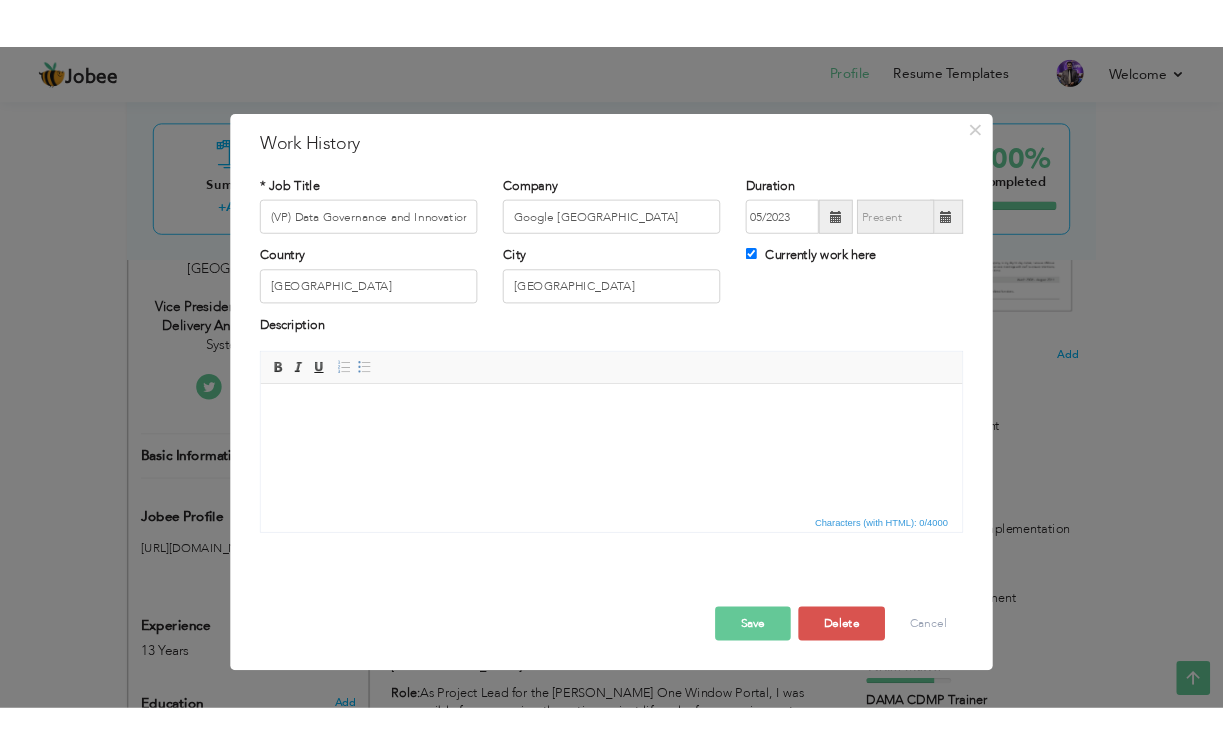 scroll, scrollTop: 0, scrollLeft: 0, axis: both 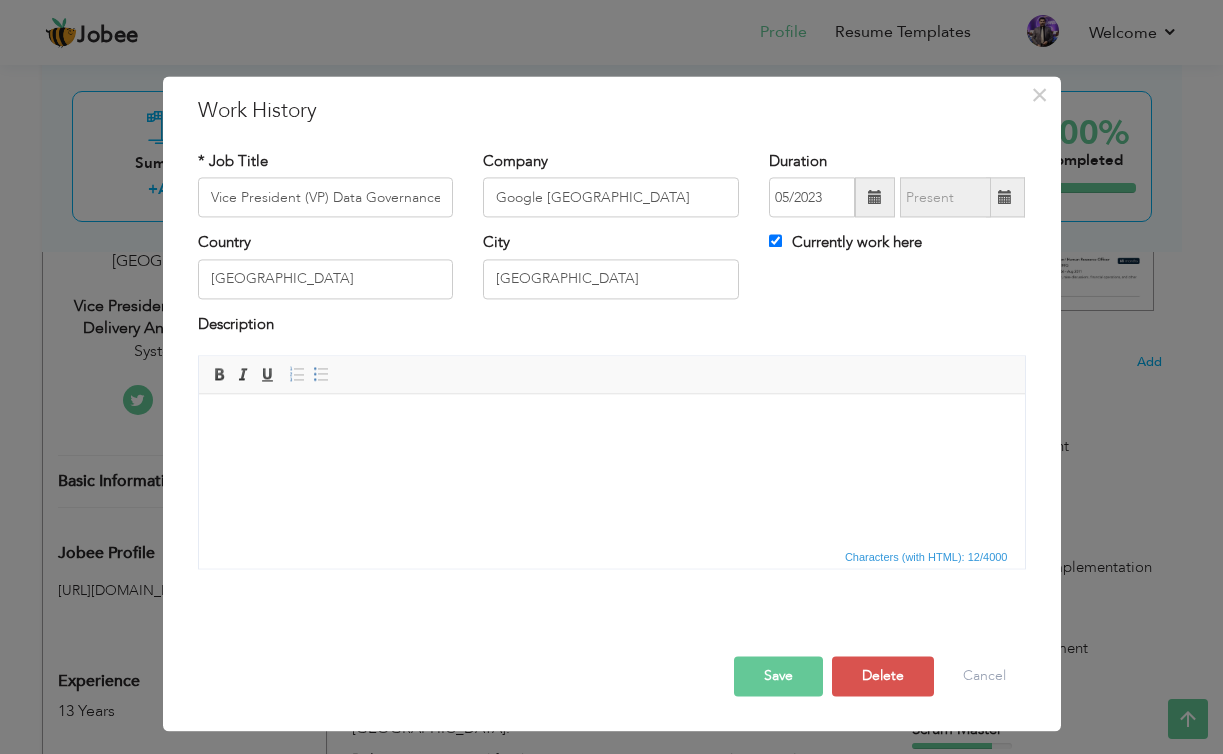 click on "​​​​​​​" at bounding box center [611, 435] 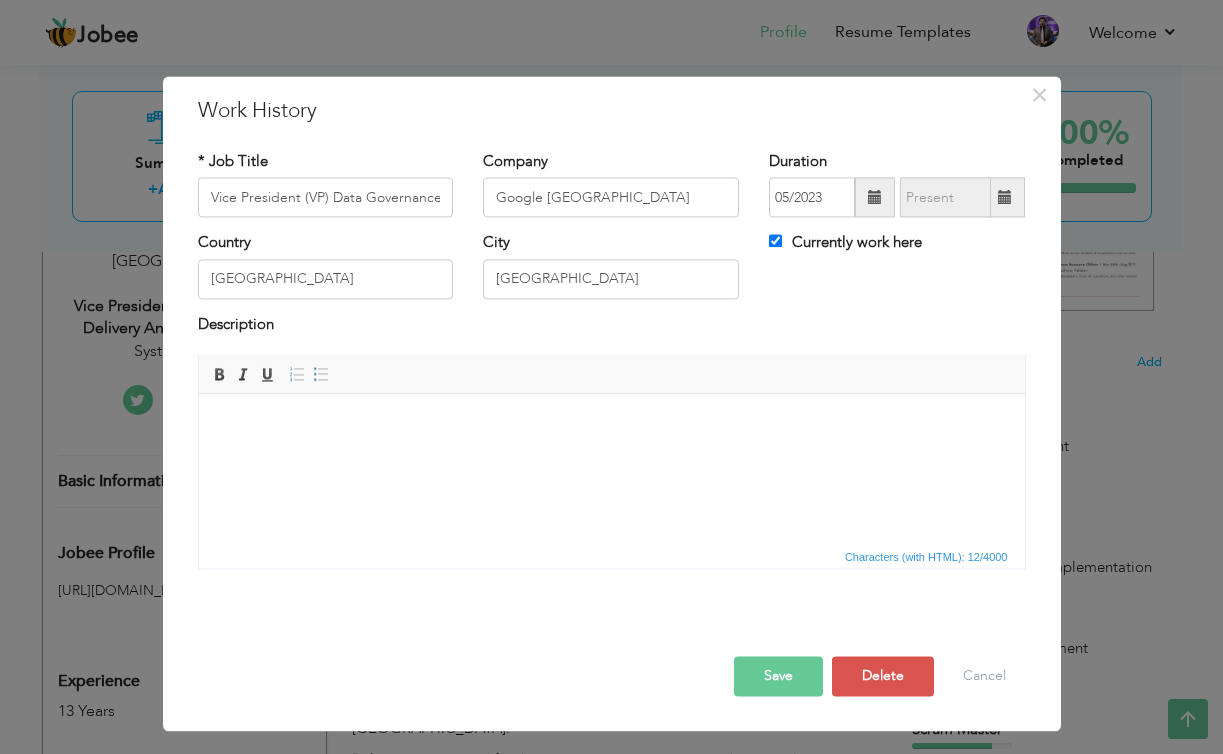 click at bounding box center (611, 435) 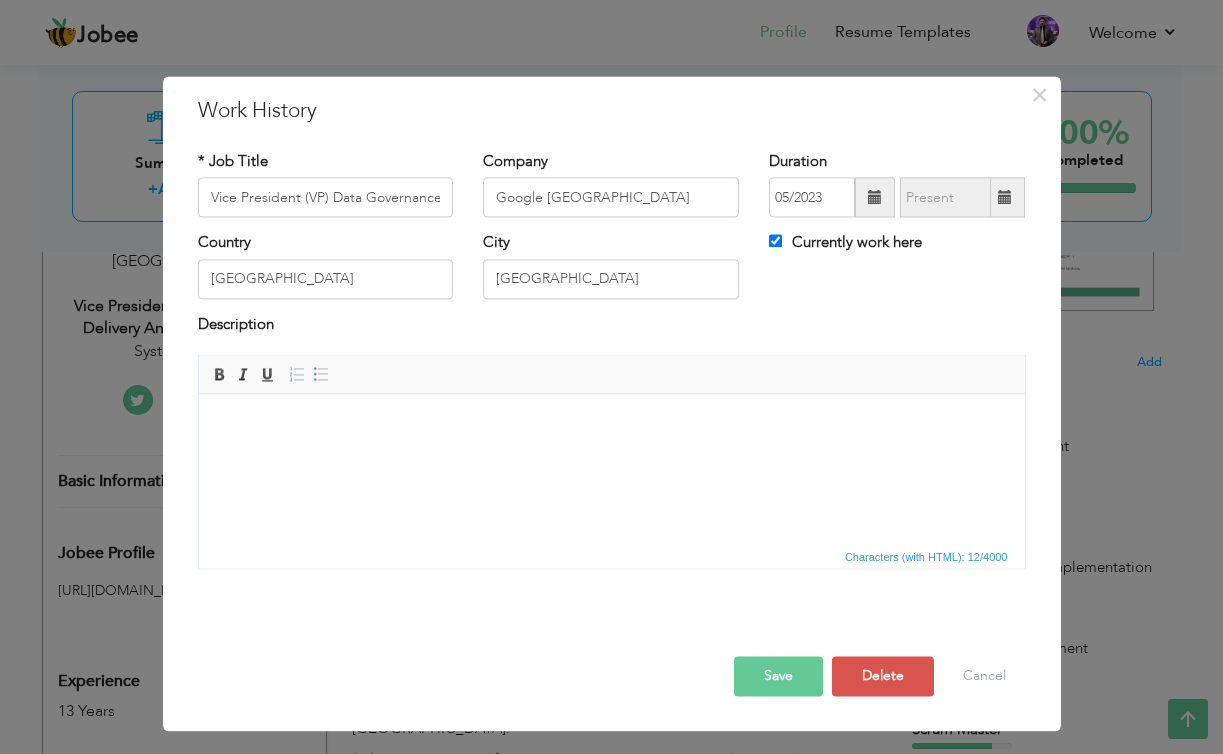 type 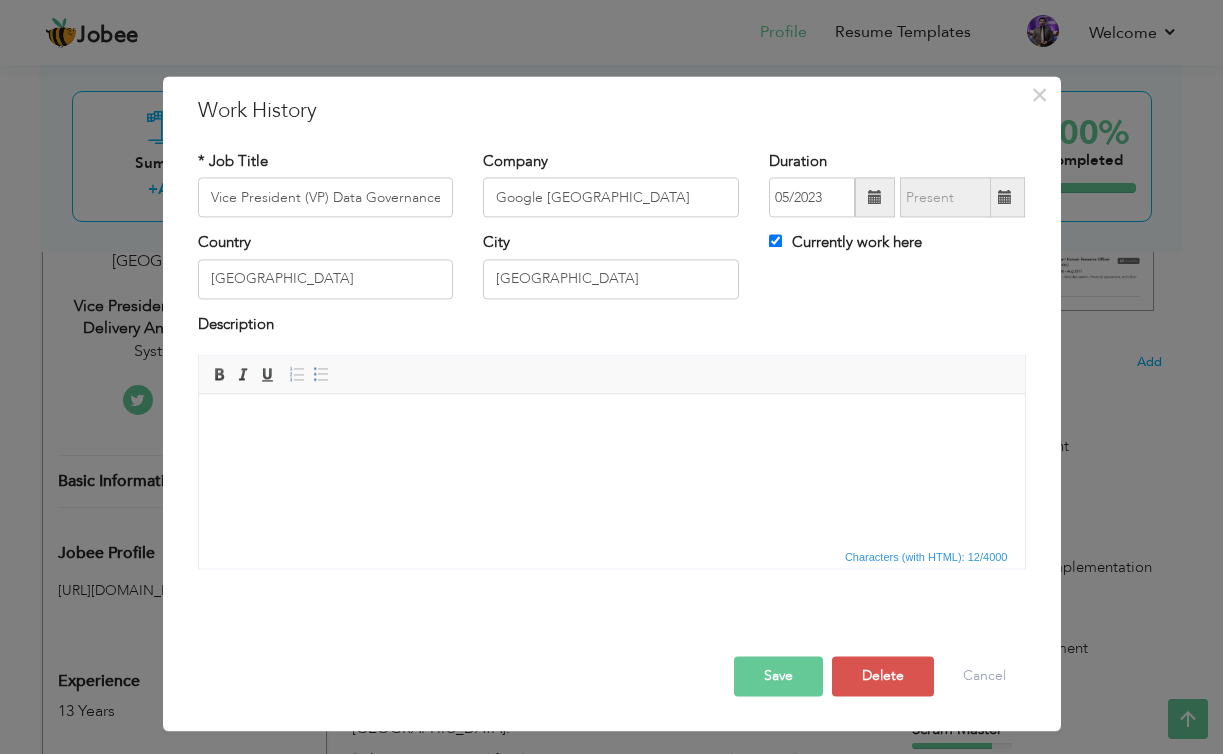 click at bounding box center (611, 424) 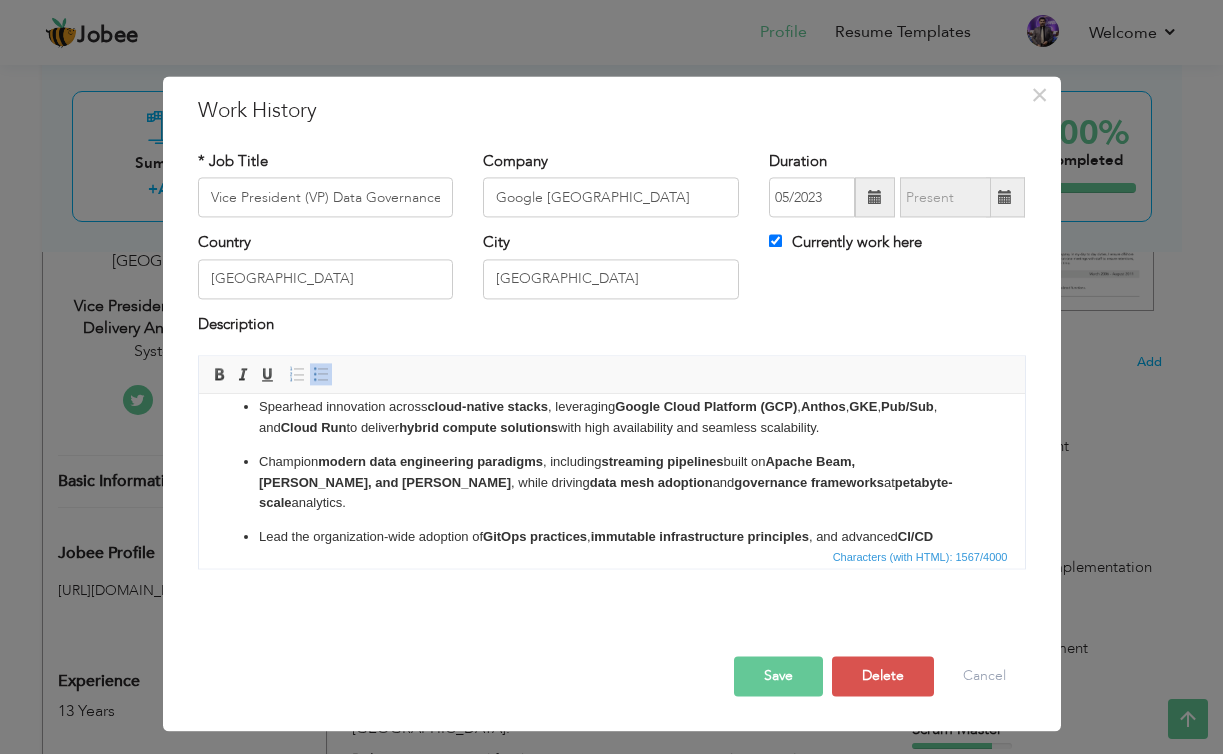 scroll, scrollTop: 0, scrollLeft: 0, axis: both 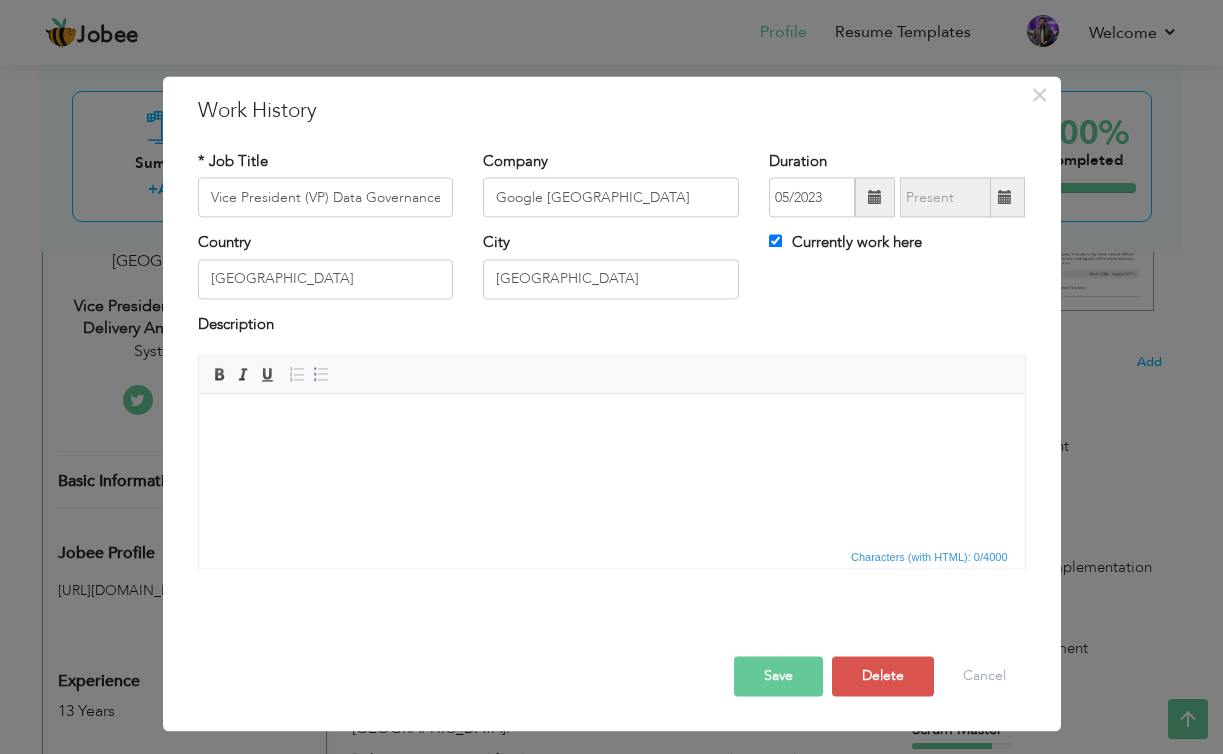 click at bounding box center [611, 424] 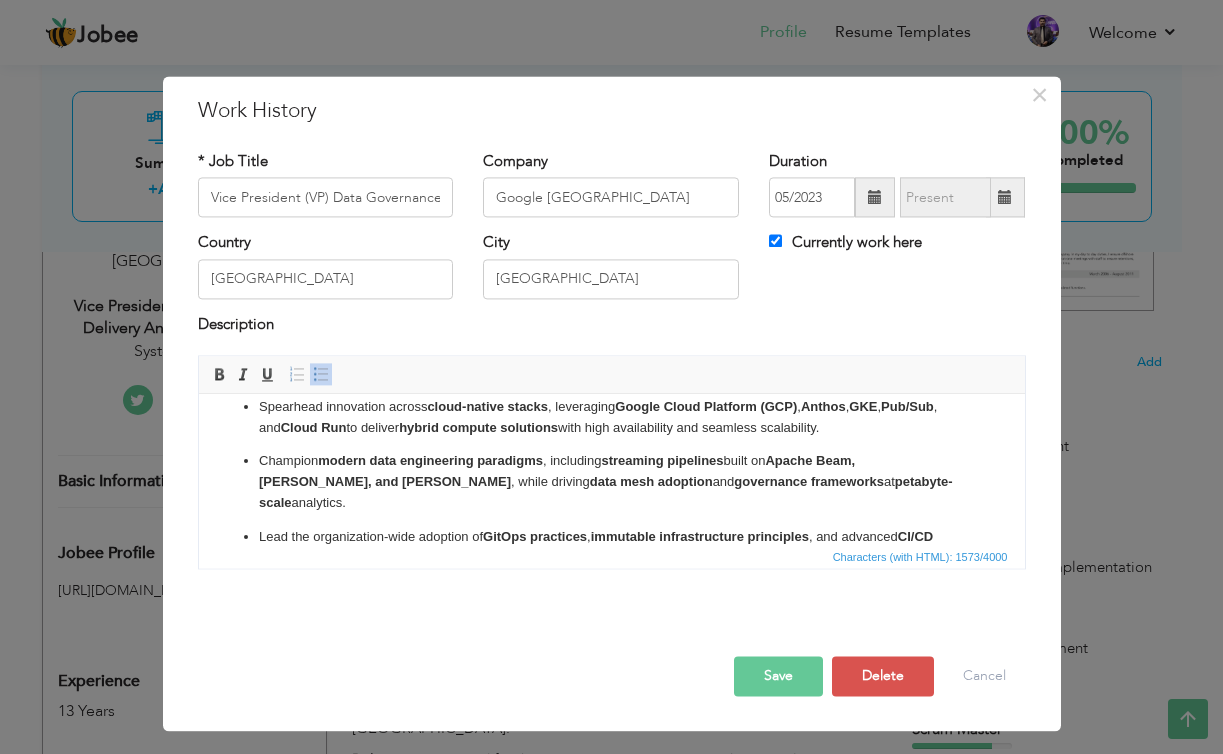 scroll, scrollTop: 0, scrollLeft: 0, axis: both 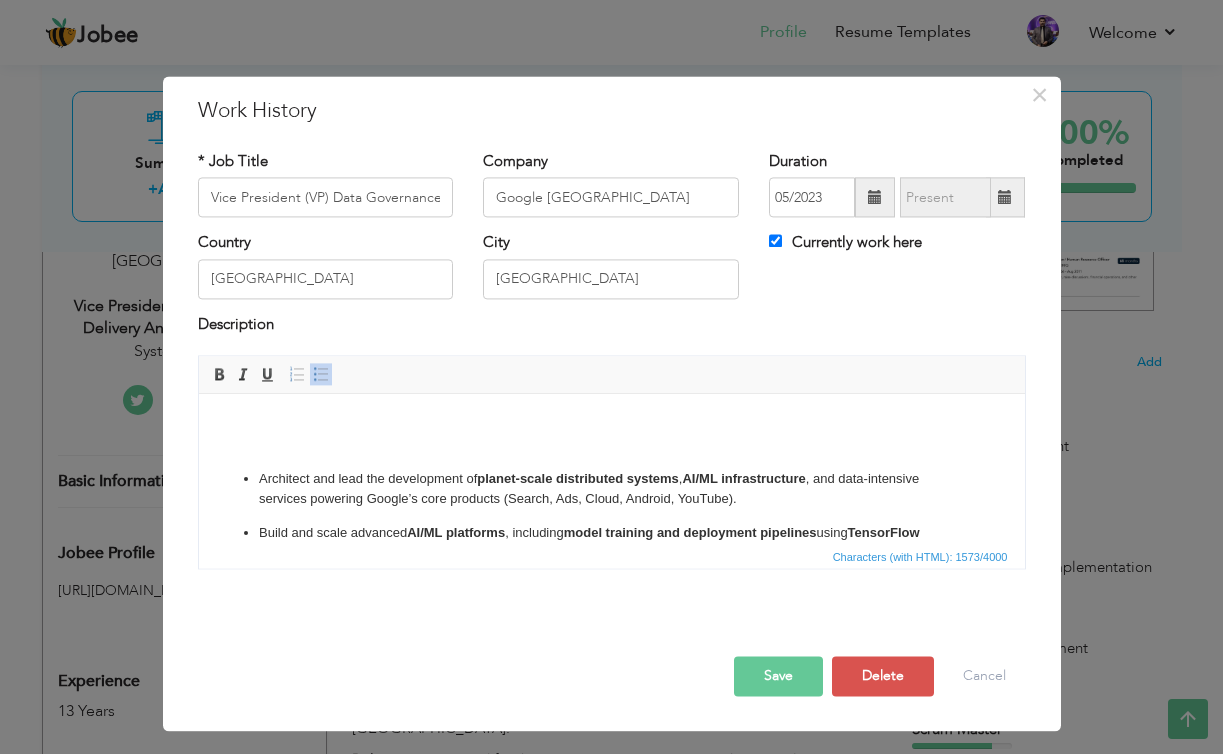 click on "​​​​​​​ Architect and lead the development of  planet-scale distributed systems ,  AI/ML infrastructure , and data-intensive services powering Google’s core products (Search, Ads, Cloud, Android, YouTube). Build and scale advanced  AI/ML platforms , including  model training and deployment pipelines  using  TensorFlow Extended (TFX) ,  PyTorch Lightning , and  JAX , along with robust  MLOps ecosystems  and  feature store architectures . Spearhead innovation across  cloud-native stacks , leveraging  Google Cloud Platform (GCP) ,  Anthos ,  GKE ,  Pub/Sub , and  Cloud Run  to deliver  hybrid compute solutions  with high availability and seamless scalability. Champion  modern data engineering paradigms , including  streaming pipelines  built on  Apache Beam, Kafka, and Flink , while driving  data mesh adoption  and  governance frameworks  at  petabyte-scale  analytics. Lead the organization-wide adoption of  GitOps practices ,  immutable infrastructure principles , and advanced  CI/CD pipelines ." at bounding box center [611, 598] 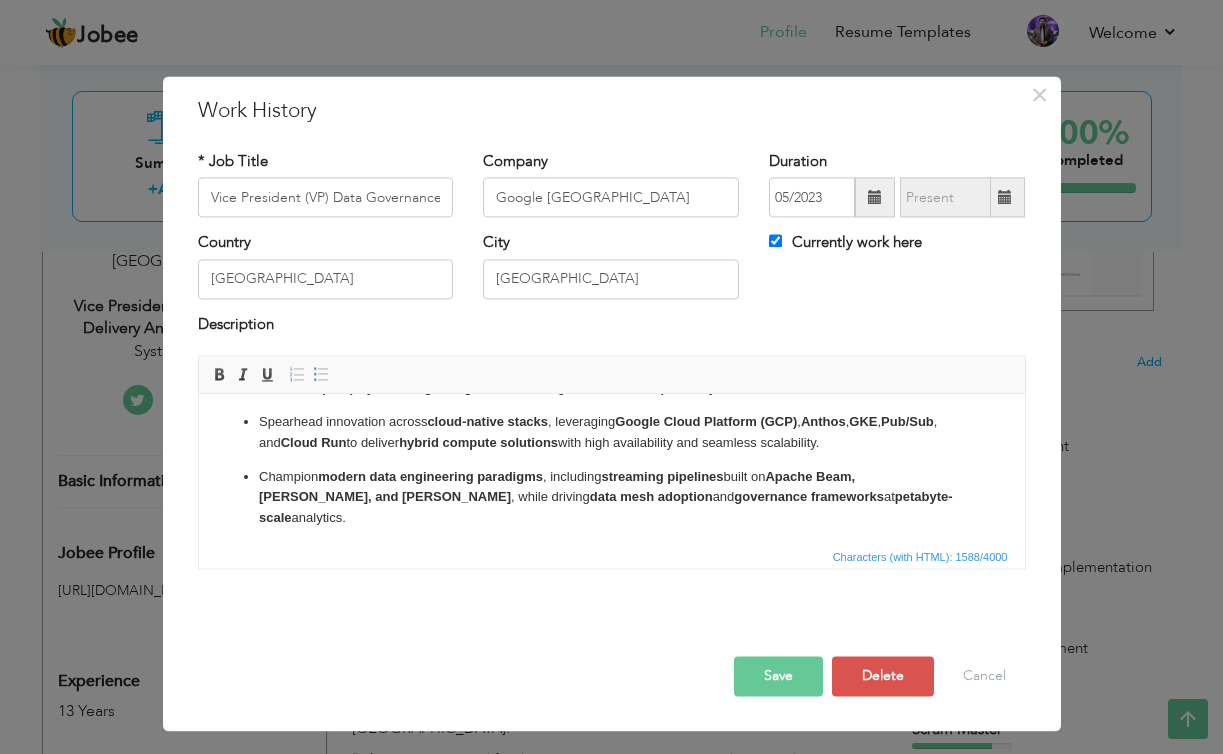 scroll, scrollTop: 217, scrollLeft: 0, axis: vertical 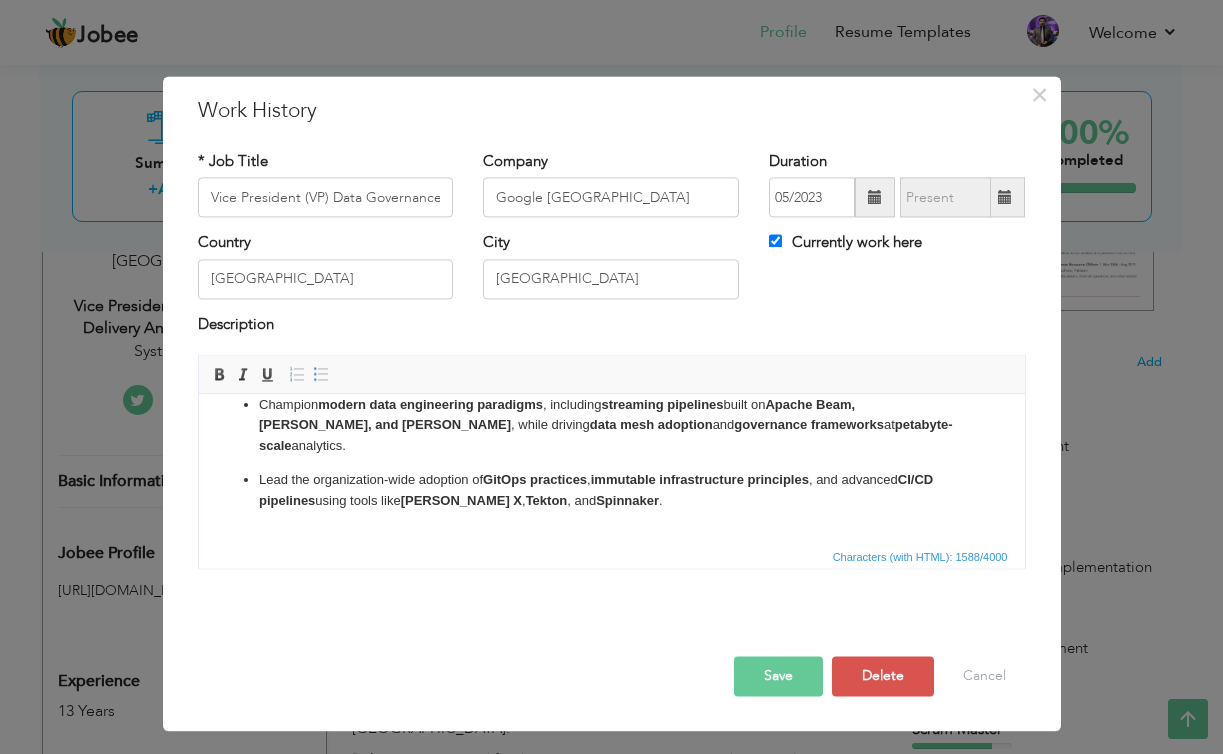 click on "Key Responsibilities: Architect and lead the development of  planet-scale distributed systems ,  AI/ML infrastructure , and data-intensive services powering Google’s core products (Search, Ads, Cloud, Android, YouTube). Build and scale advanced  AI/ML platforms , including  model training and deployment pipelines  using  TensorFlow Extended (TFX) ,  PyTorch Lightning , and  JAX , along with robust  MLOps ecosystems  and  feature store architectures . Spearhead innovation across  cloud-native stacks , leveraging  Google Cloud Platform (GCP) ,  Anthos ,  GKE ,  Pub/Sub , and  Cloud Run  to deliver  hybrid compute solutions  with high availability and seamless scalability. Champion  modern data engineering paradigms , including  streaming pipelines  built on  Apache Beam, Kafka, and Flink , while driving  data mesh adoption  and  governance frameworks  at  petabyte-scale  analytics. Lead the organization-wide adoption of  GitOps practices ,  immutable infrastructure principles , and advanced  CI/CD pipelines ." at bounding box center [611, 371] 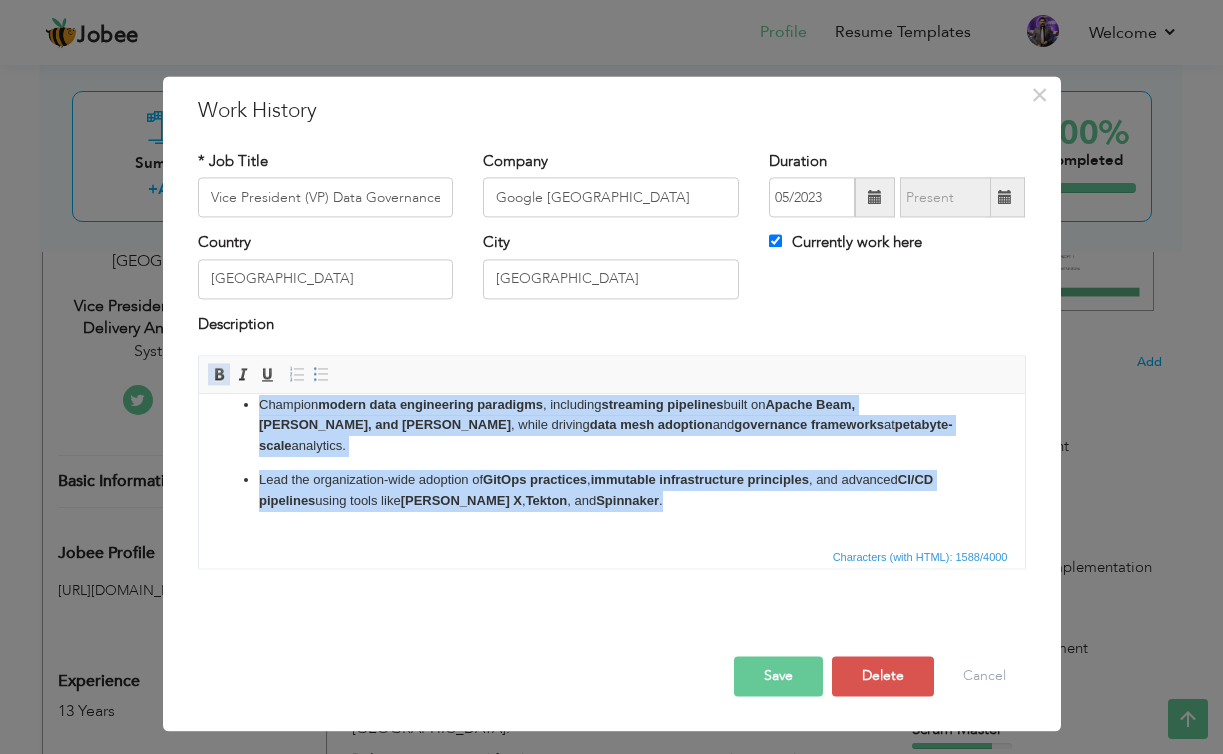 click at bounding box center (219, 375) 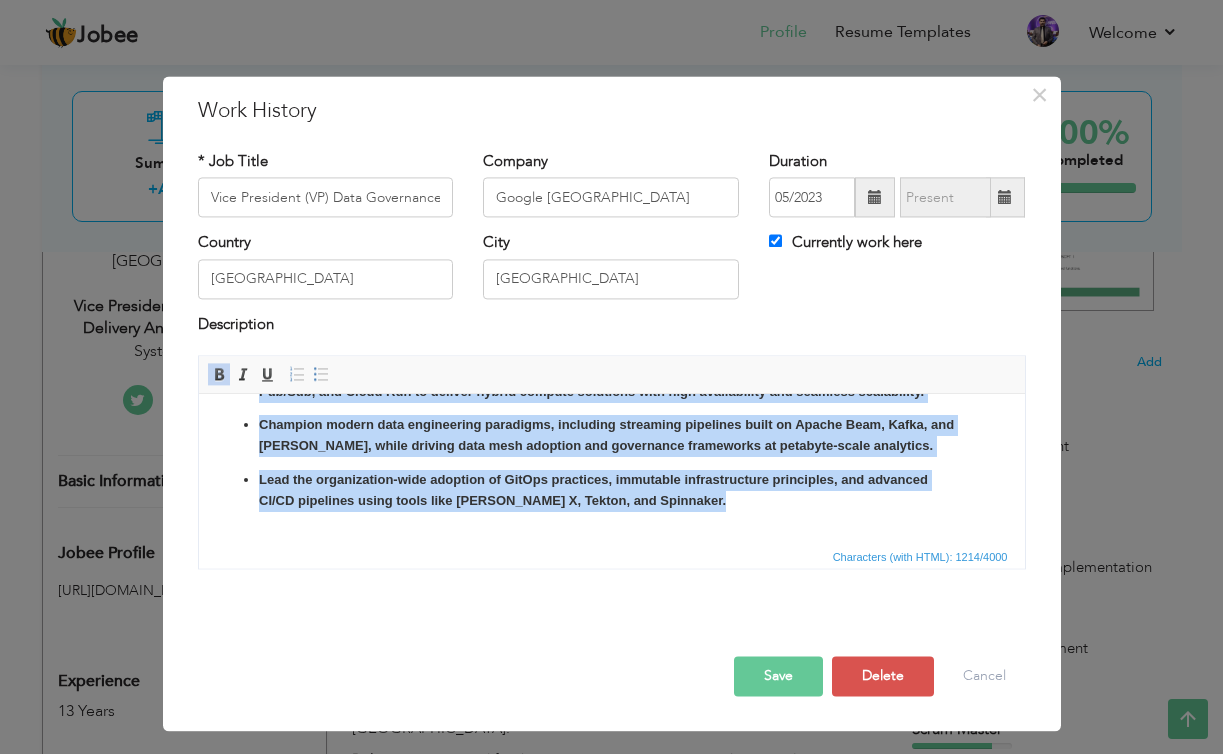 click at bounding box center (219, 375) 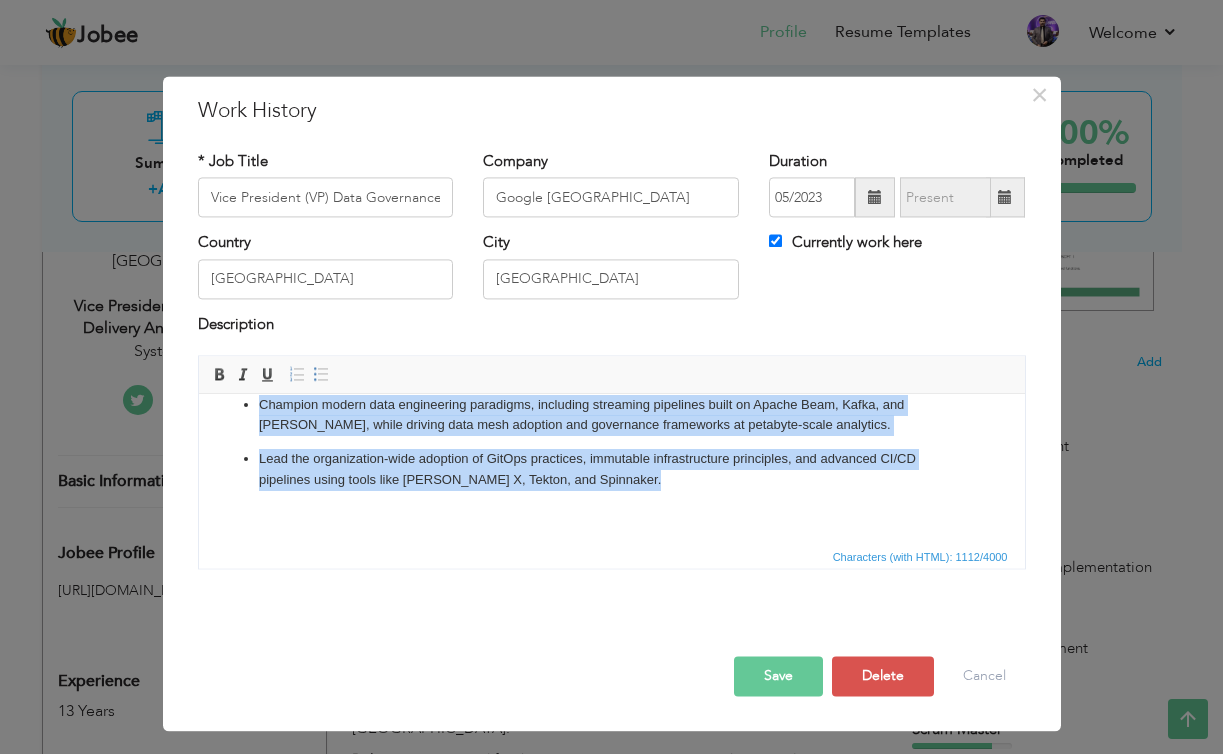 click on "Key Responsibilities: Architect and lead the development of planet-scale distributed systems, AI/ML infrastructure, and data-intensive services powering Google’s core products (Search, Ads, Cloud, Android, YouTube). Build and scale advanced AI/ML platforms, including model training and deployment pipelines using TensorFlow Extended (TFX), PyTorch Lightning, and JAX, along with robust MLOps ecosystems and feature store architectures. Spearhead innovation across cloud-native stacks, leveraging Google Cloud Platform (GCP), Anthos, GKE, Pub/Sub, and Cloud Run to deliver hybrid compute solutions with high availability and seamless scalability. Champion modern data engineering paradigms, including streaming pipelines built on Apache Beam, Kafka, and Flink, while driving data mesh adoption and governance frameworks at petabyte-scale analytics. Lead the organization-wide adoption of GitOps practices, immutable infrastructure principles, and advanced CI/CD pipelines using tools like Jenkins X, Tekton, and Spinnaker." at bounding box center (611, 361) 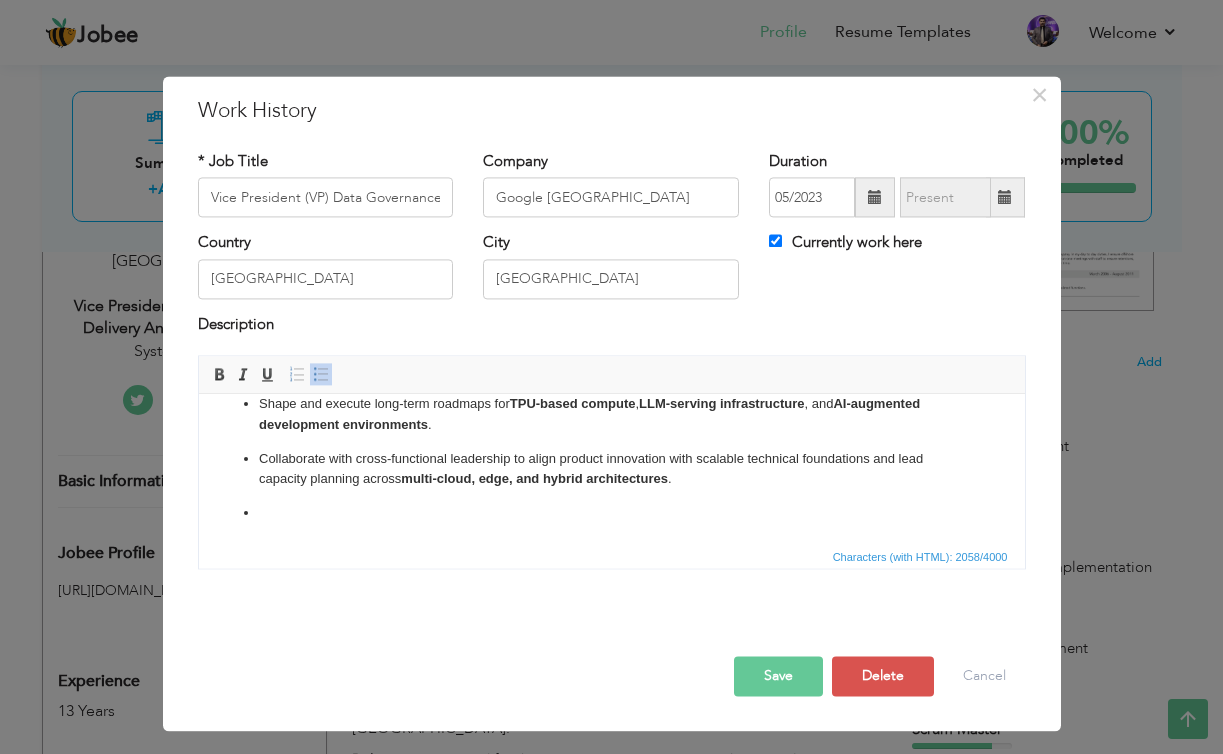scroll, scrollTop: 402, scrollLeft: 0, axis: vertical 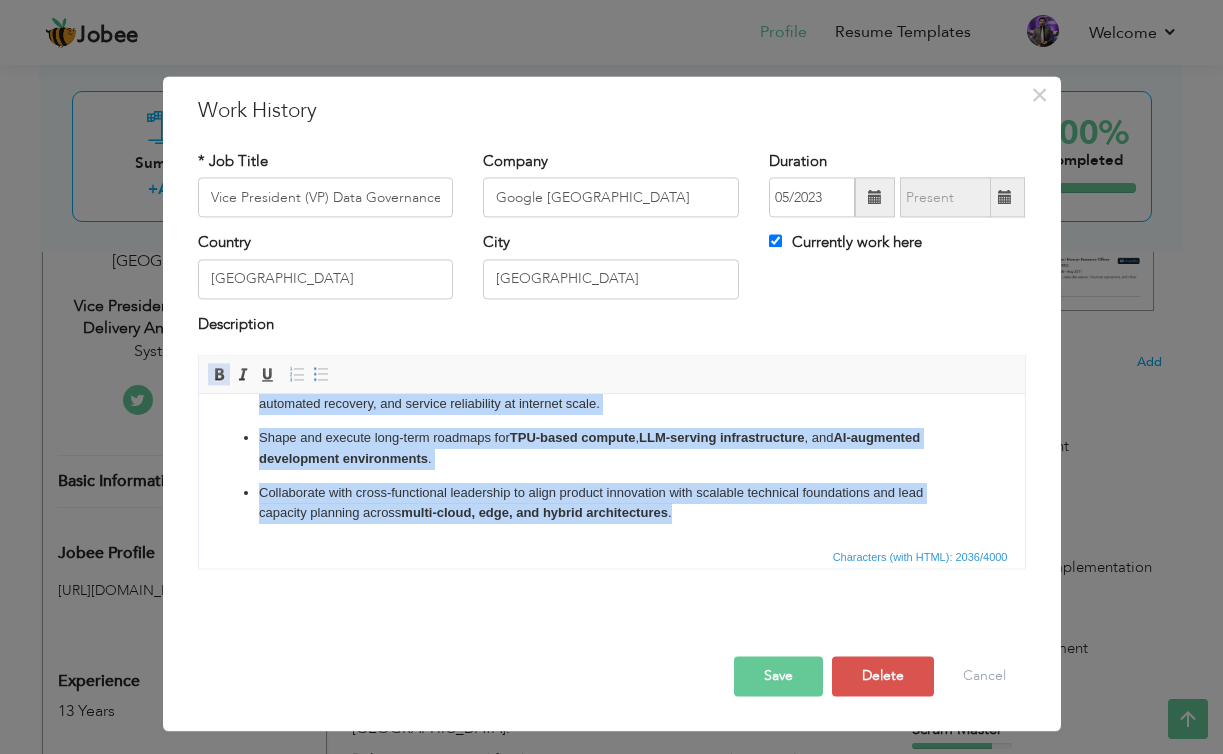 click at bounding box center [219, 375] 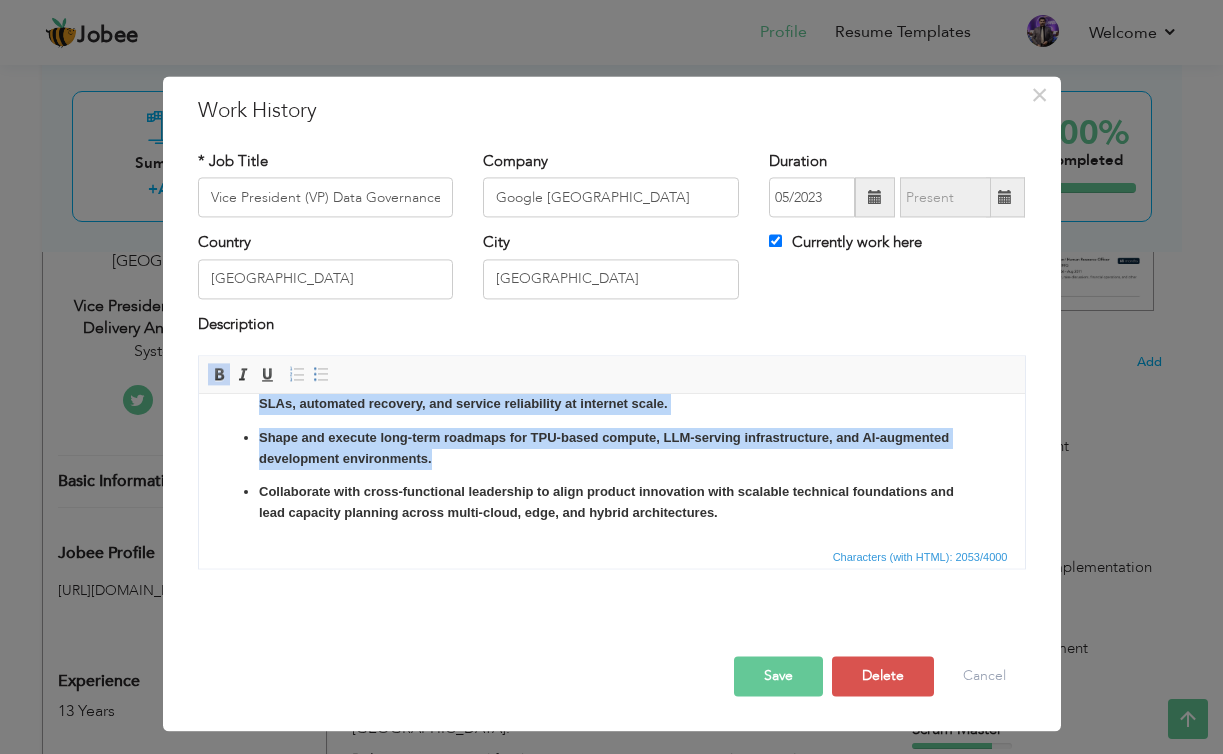 click at bounding box center [219, 375] 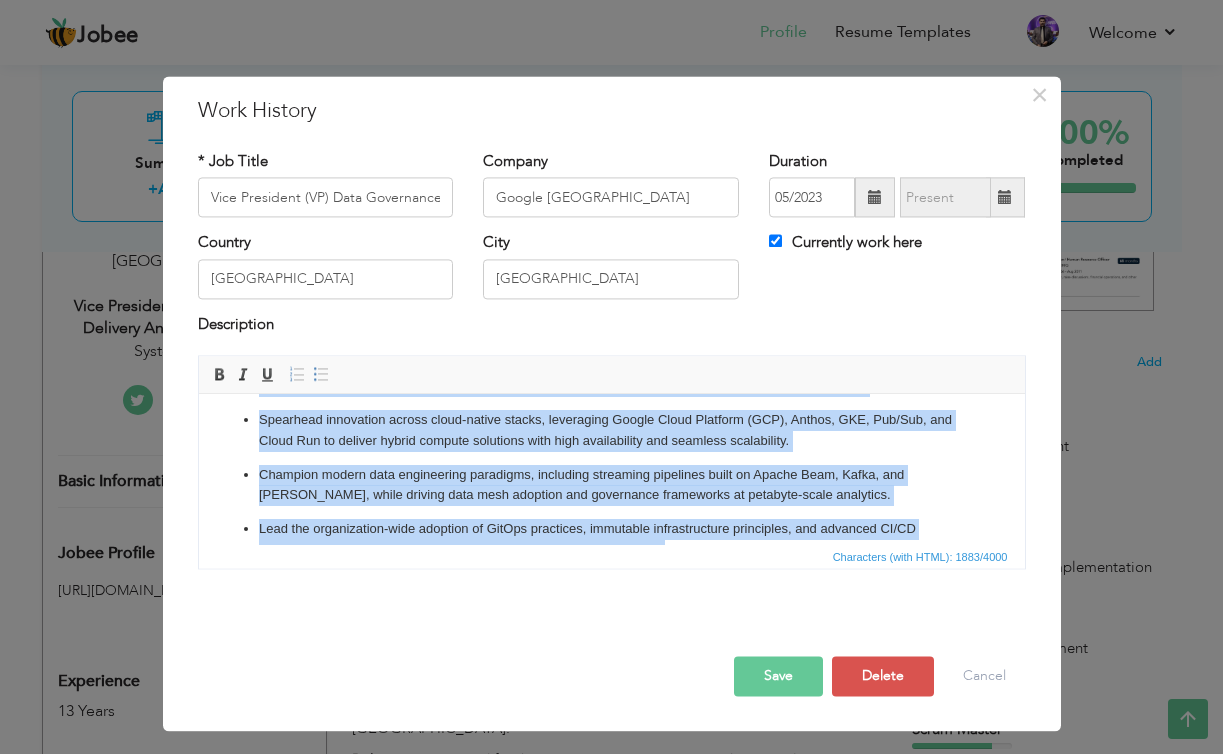 scroll, scrollTop: 0, scrollLeft: 0, axis: both 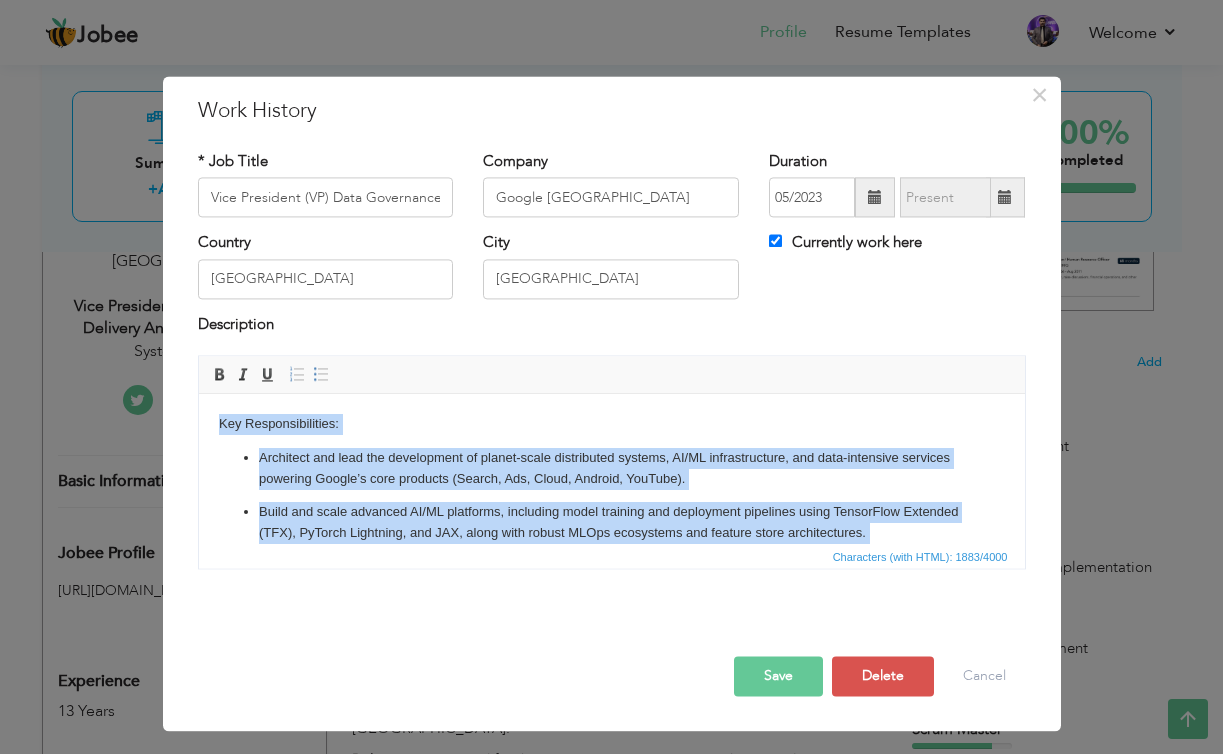 click on "Key Responsibilities: Architect and lead the development of planet-scale distributed systems, AI/ML infrastructure, and data-intensive services powering Google’s core products (Search, Ads, Cloud, Android, YouTube). Build and scale advanced AI/ML platforms, including model training and deployment pipelines using TensorFlow Extended (TFX), PyTorch Lightning, and JAX, along with robust MLOps ecosystems and feature store architectures. Spearhead innovation across cloud-native stacks, leveraging Google Cloud Platform (GCP), Anthos, GKE, Pub/Sub, and Cloud Run to deliver hybrid compute solutions with high availability and seamless scalability. Champion modern data engineering paradigms, including streaming pipelines built on Apache Beam, Kafka, and Flink, while driving data mesh adoption and governance frameworks at petabyte-scale analytics. Lead the organization-wide adoption of GitOps practices, immutable infrastructure principles, and advanced CI/CD pipelines using tools like Jenkins X, Tekton, and Spinnaker." at bounding box center (611, 670) 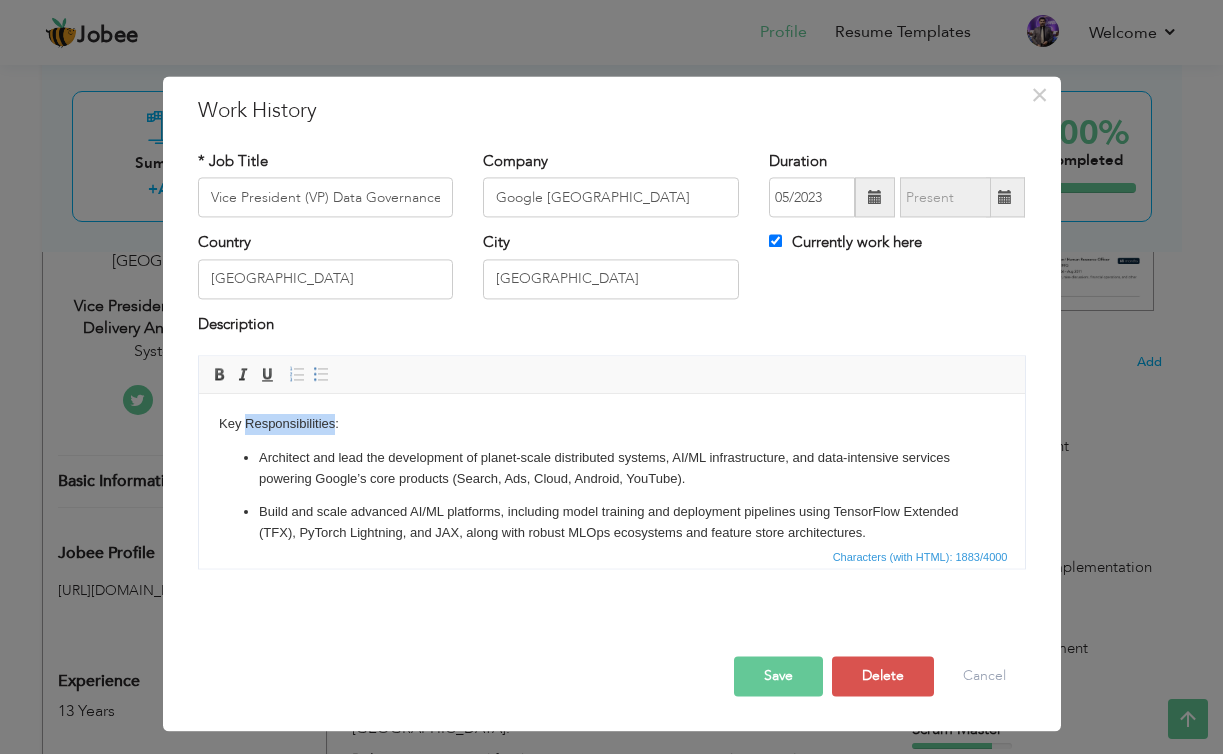 click on "Key Responsibilities: Architect and lead the development of planet-scale distributed systems, AI/ML infrastructure, and data-intensive services powering Google’s core products (Search, Ads, Cloud, Android, YouTube). Build and scale advanced AI/ML platforms, including model training and deployment pipelines using TensorFlow Extended (TFX), PyTorch Lightning, and JAX, along with robust MLOps ecosystems and feature store architectures. Spearhead innovation across cloud-native stacks, leveraging Google Cloud Platform (GCP), Anthos, GKE, Pub/Sub, and Cloud Run to deliver hybrid compute solutions with high availability and seamless scalability. Champion modern data engineering paradigms, including streaming pipelines built on Apache Beam, Kafka, and Flink, while driving data mesh adoption and governance frameworks at petabyte-scale analytics. Lead the organization-wide adoption of GitOps practices, immutable infrastructure principles, and advanced CI/CD pipelines using tools like Jenkins X, Tekton, and Spinnaker." at bounding box center (611, 670) 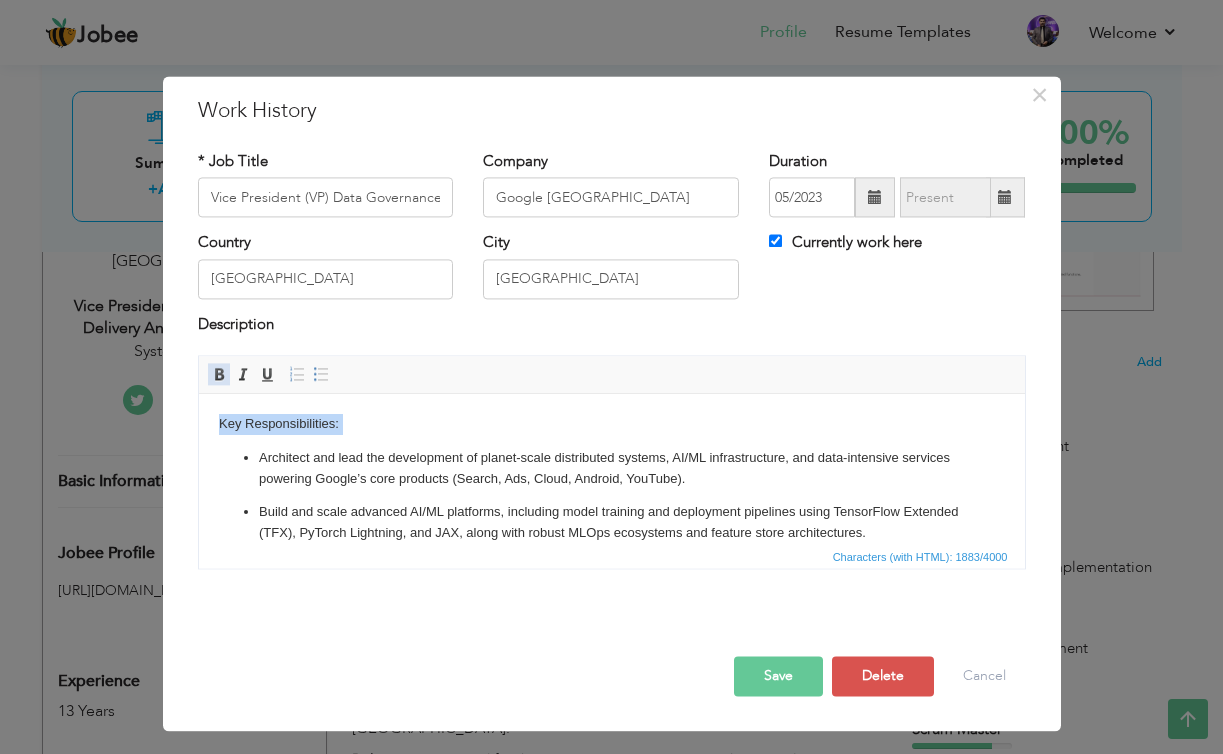 click at bounding box center (219, 375) 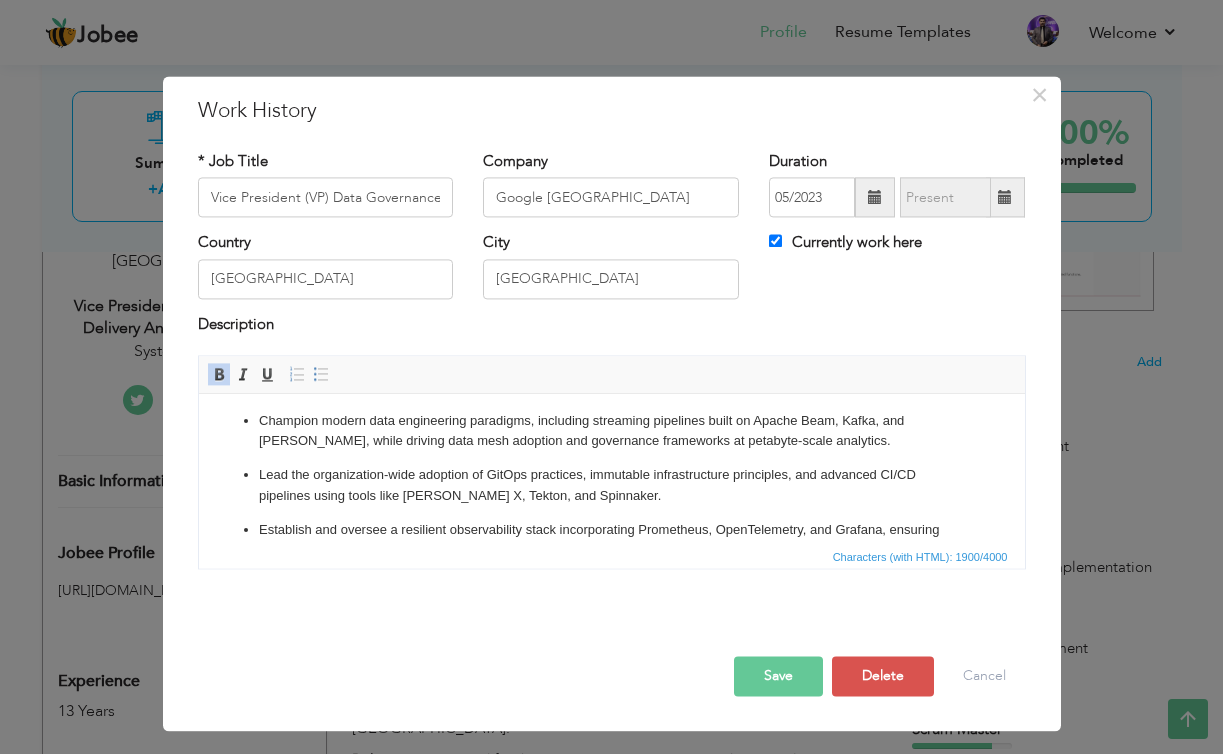 scroll, scrollTop: 402, scrollLeft: 0, axis: vertical 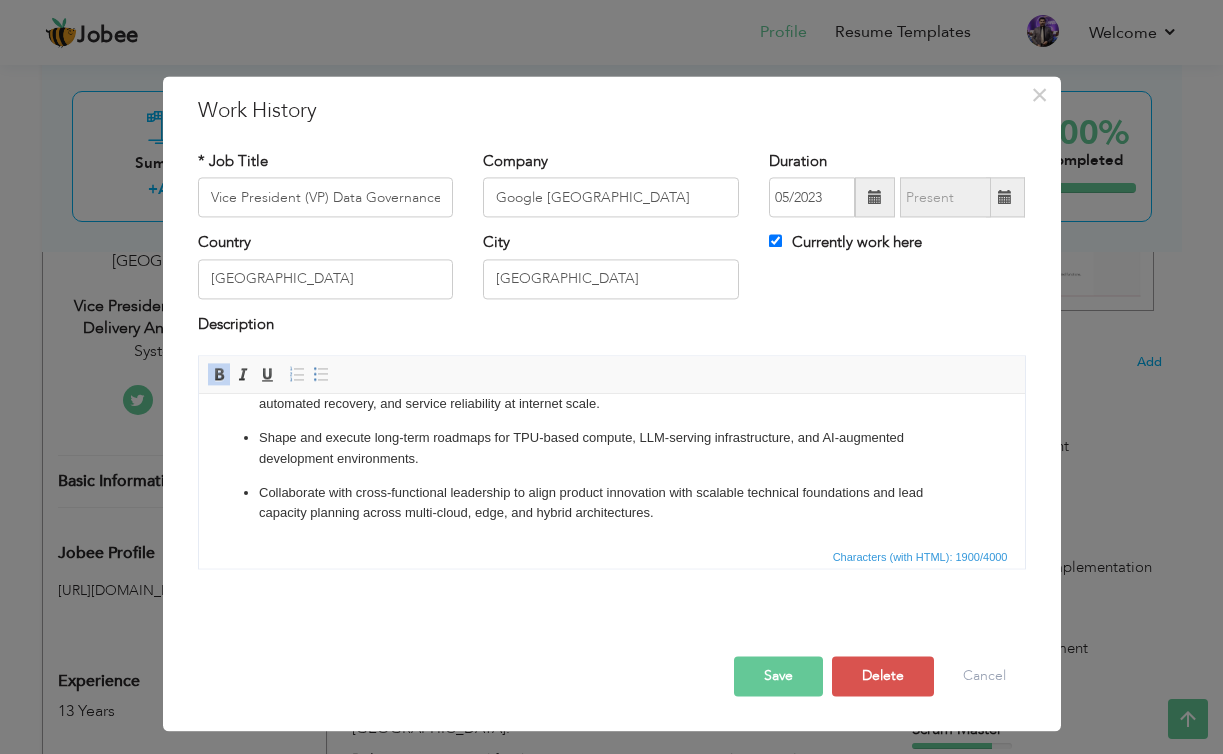 click on "Save" at bounding box center [778, 677] 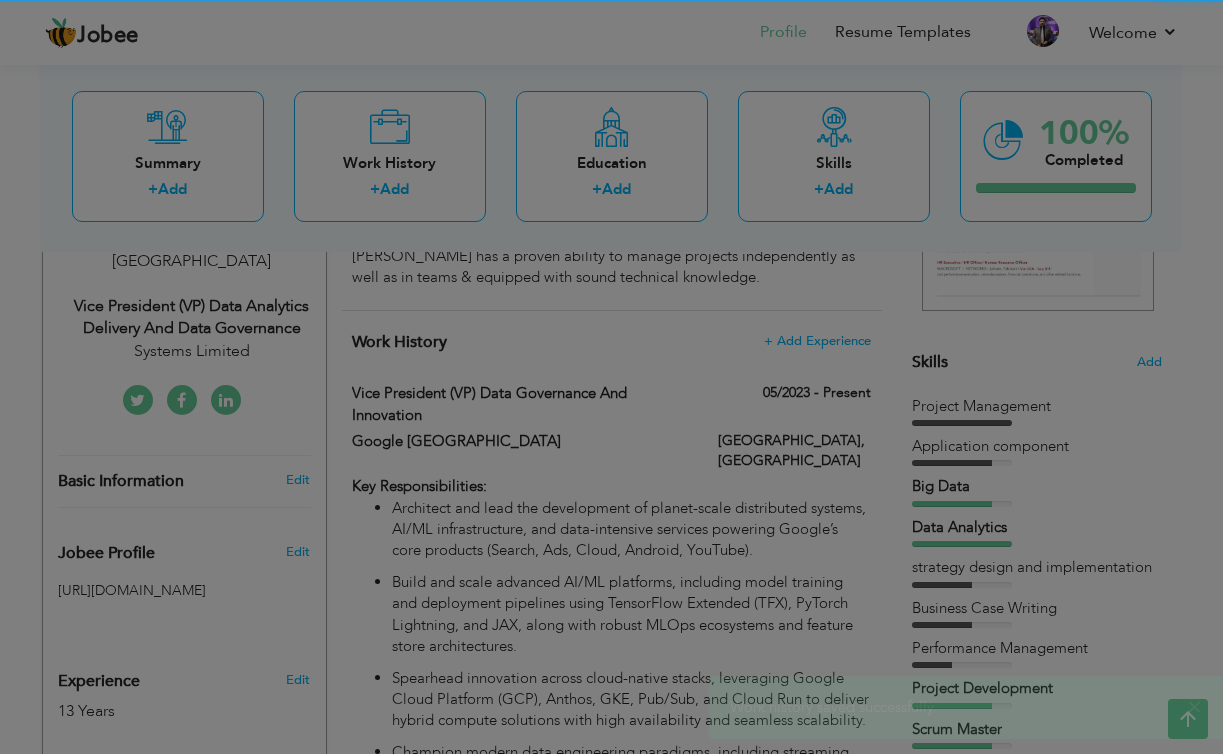 scroll, scrollTop: 0, scrollLeft: 0, axis: both 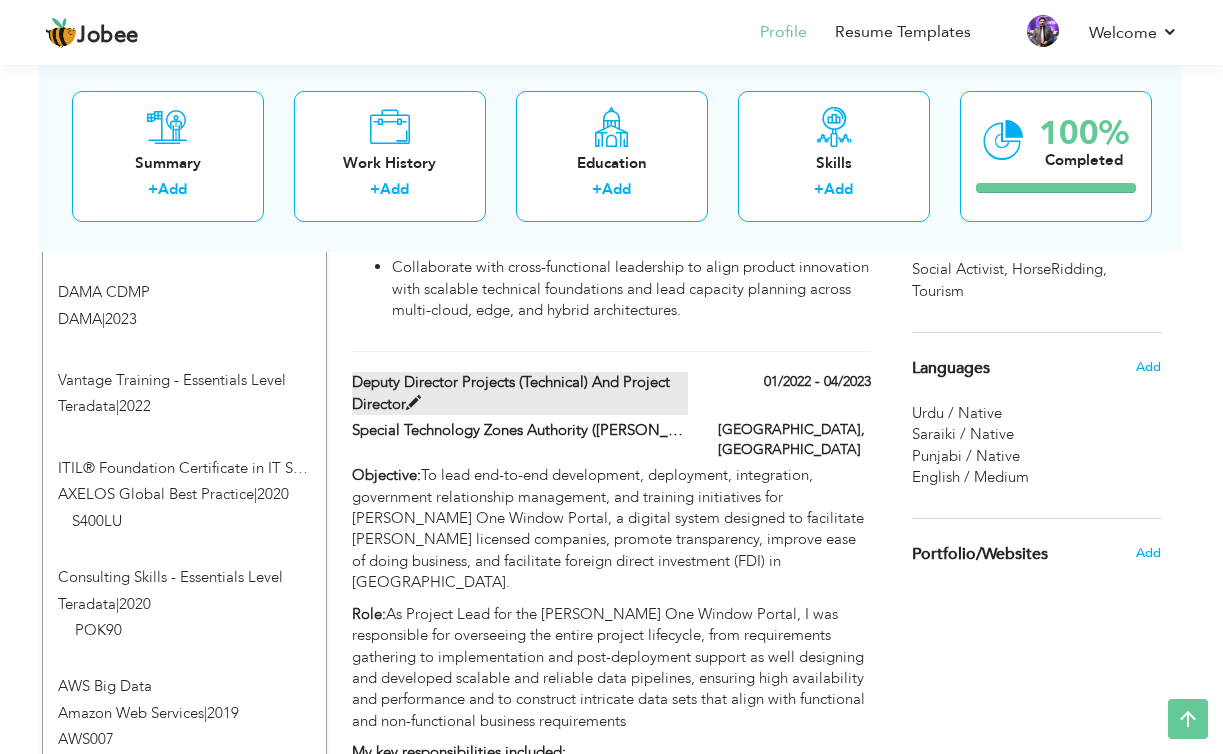 click on "Deputy Director Projects (Technical) and Project Director" at bounding box center [520, 393] 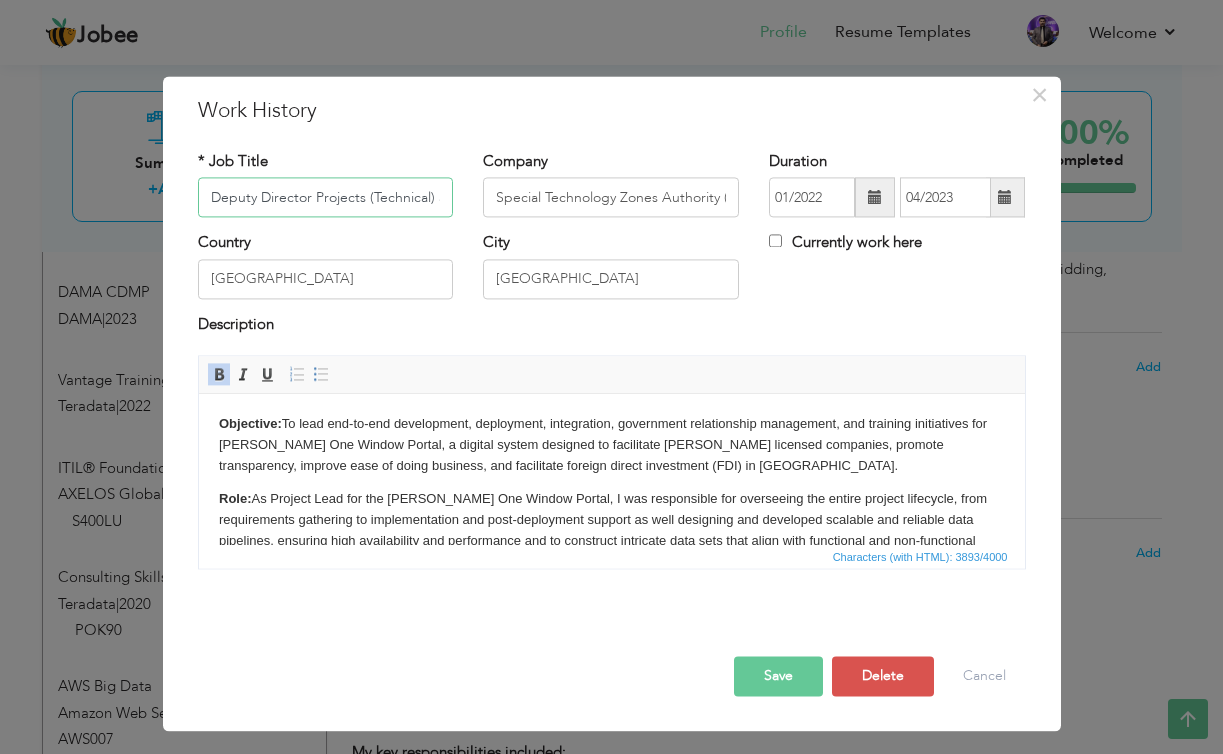 scroll, scrollTop: 0, scrollLeft: 119, axis: horizontal 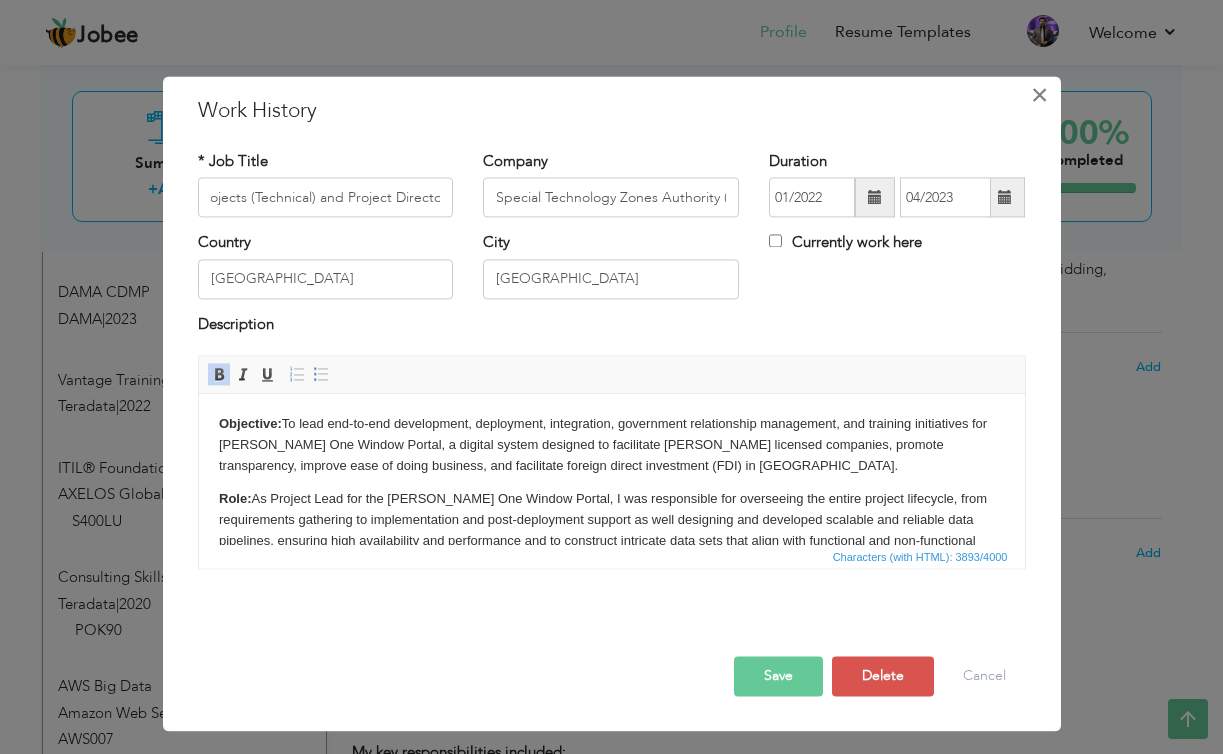 click on "×" at bounding box center (1039, 95) 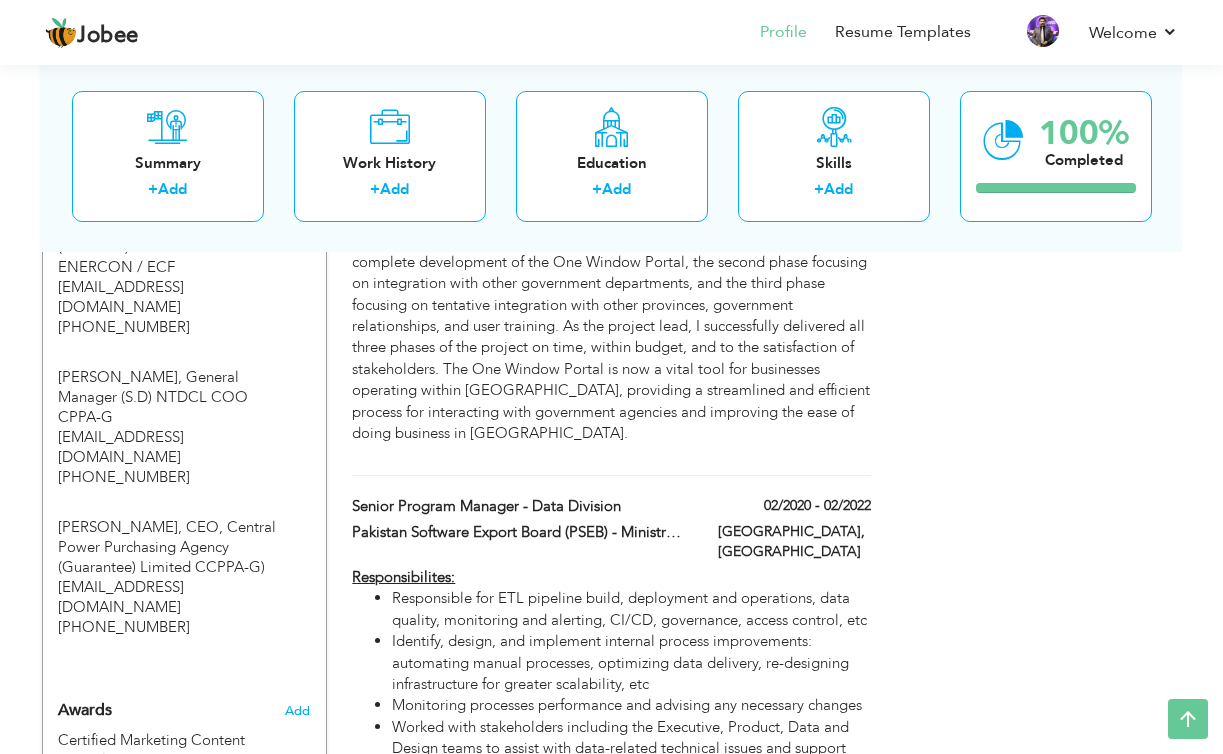 scroll, scrollTop: 2664, scrollLeft: 0, axis: vertical 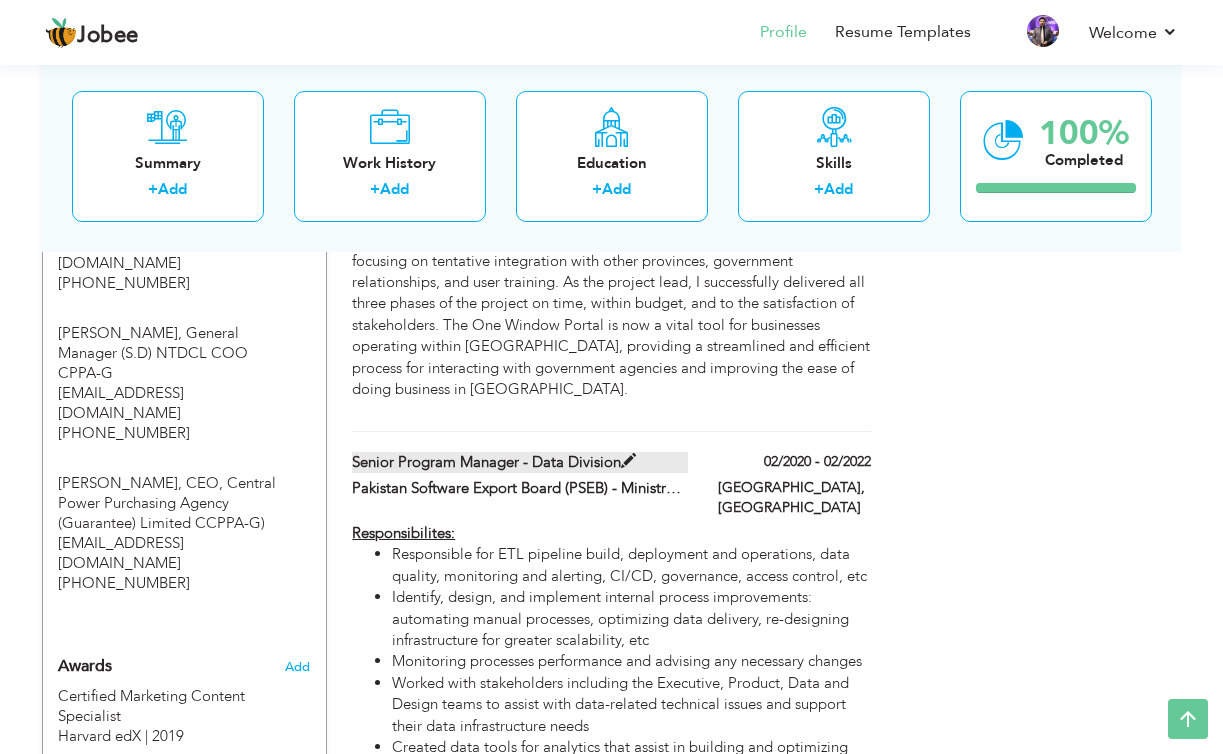 click at bounding box center [628, 461] 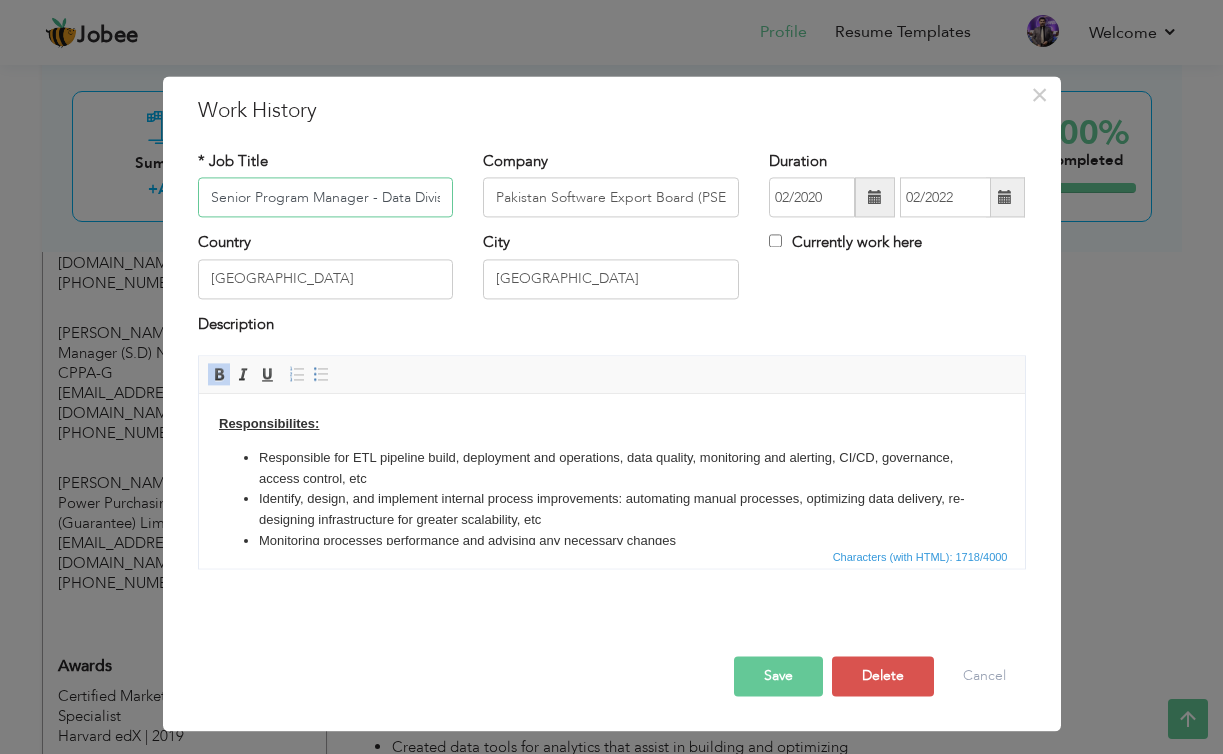 scroll, scrollTop: 0, scrollLeft: 20, axis: horizontal 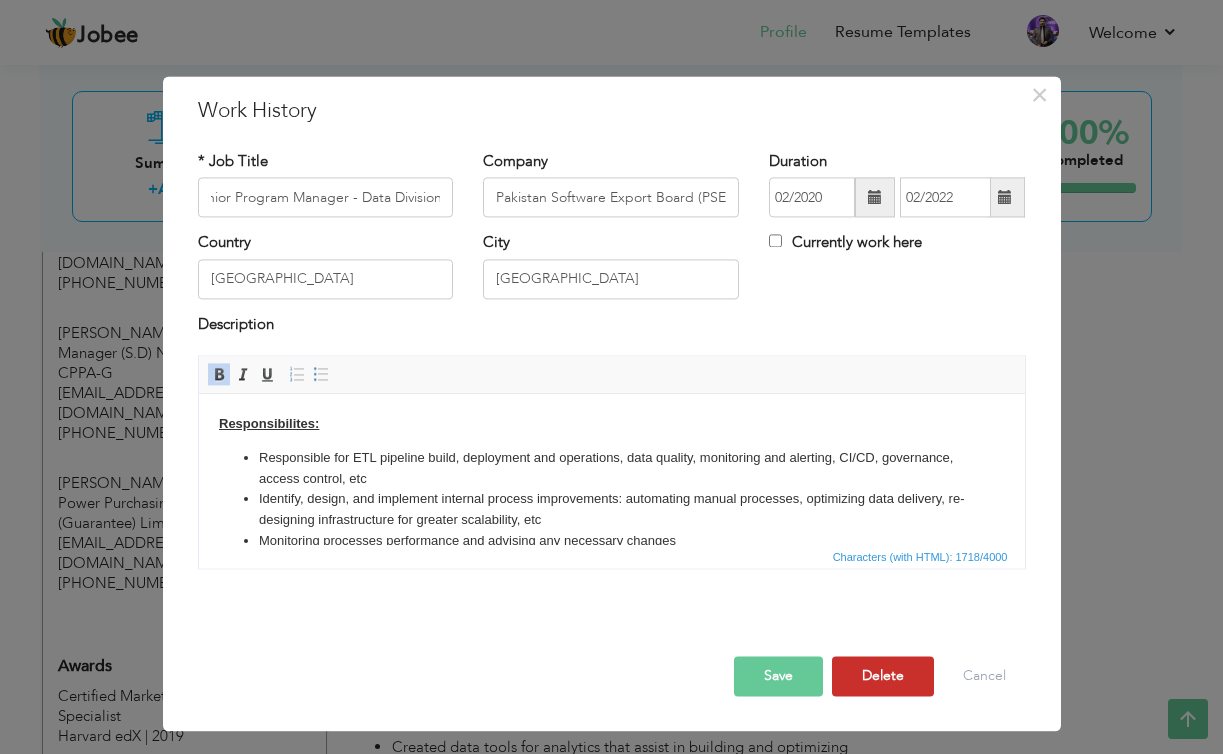 click on "Delete" at bounding box center [883, 677] 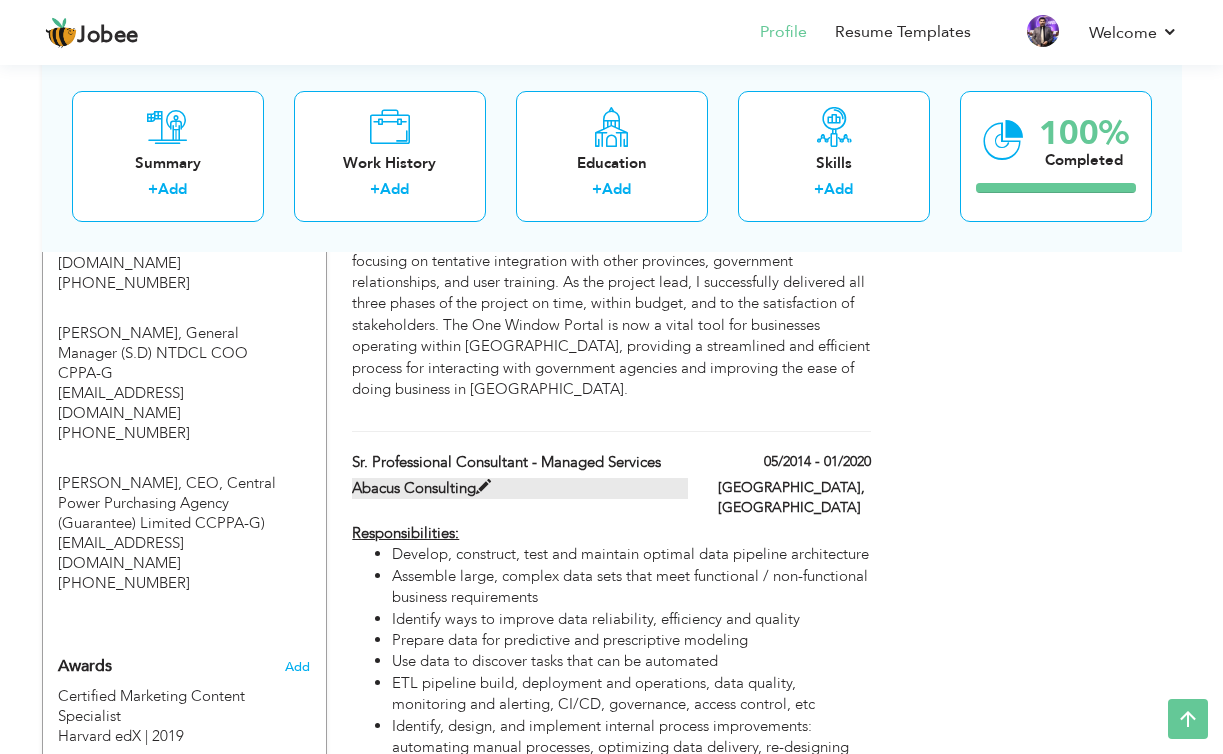 click at bounding box center [483, 487] 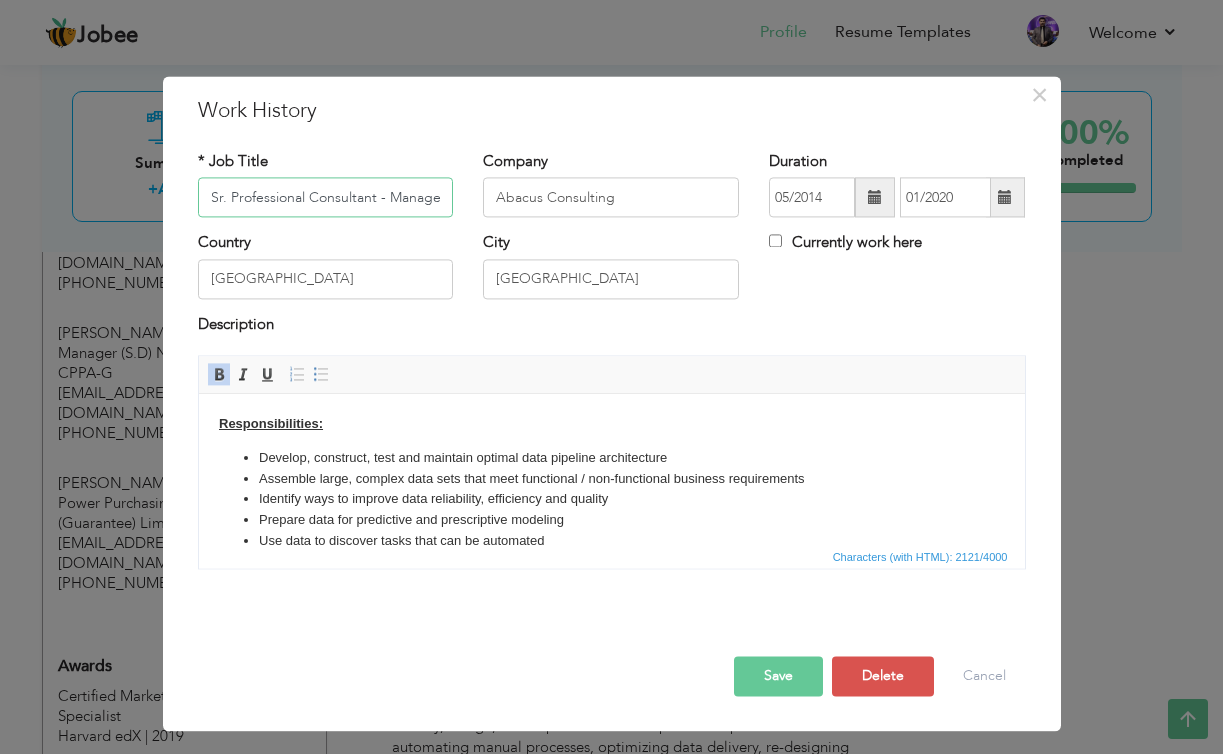 scroll, scrollTop: 0, scrollLeft: 60, axis: horizontal 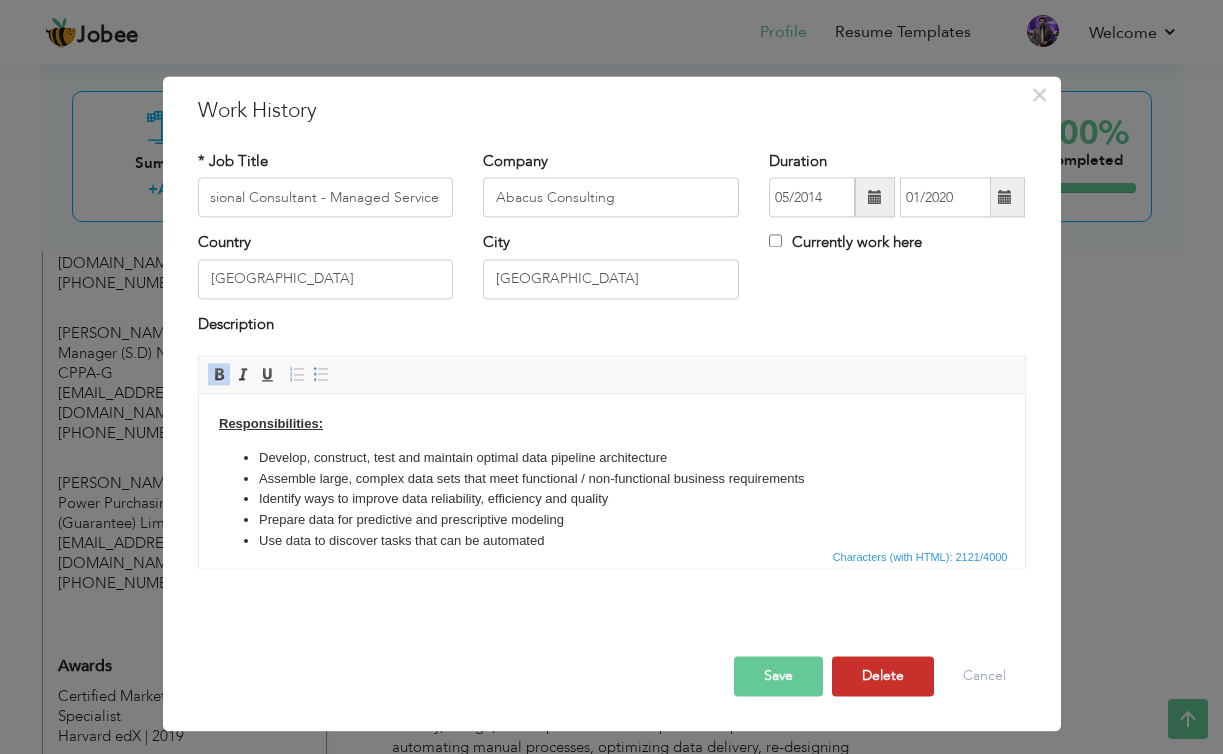 click on "Delete" at bounding box center (883, 677) 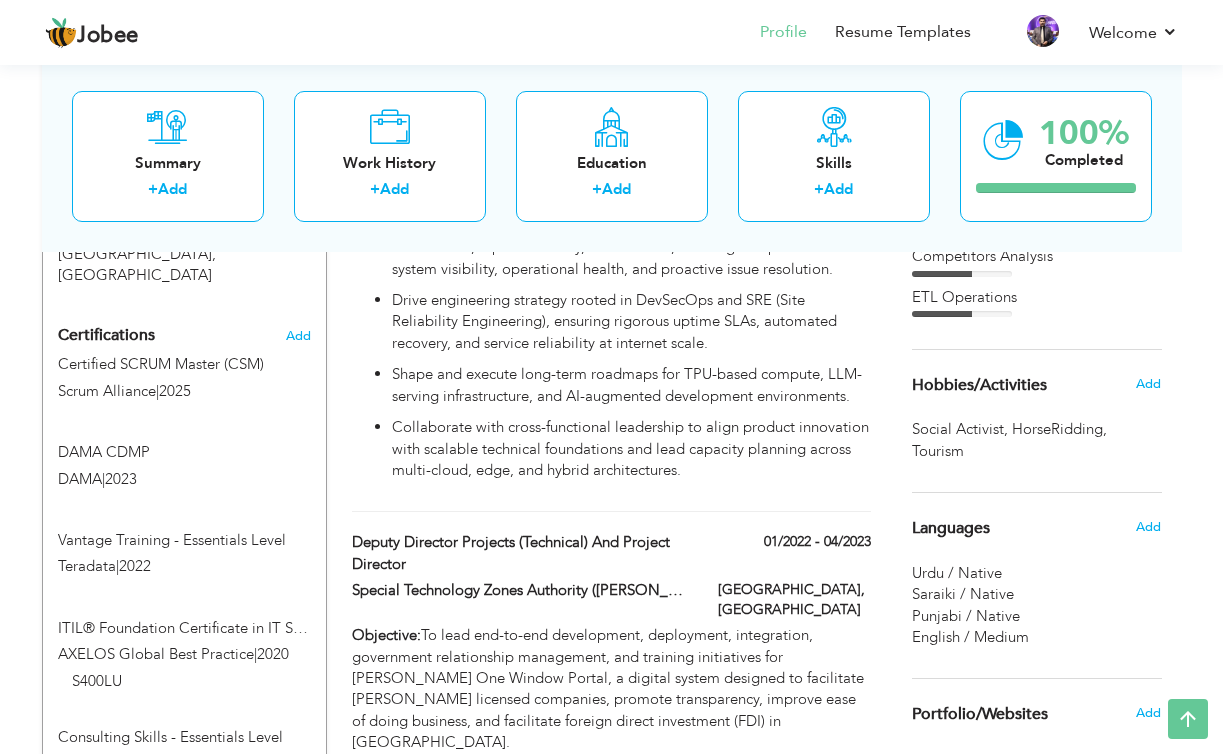 scroll, scrollTop: 1115, scrollLeft: 0, axis: vertical 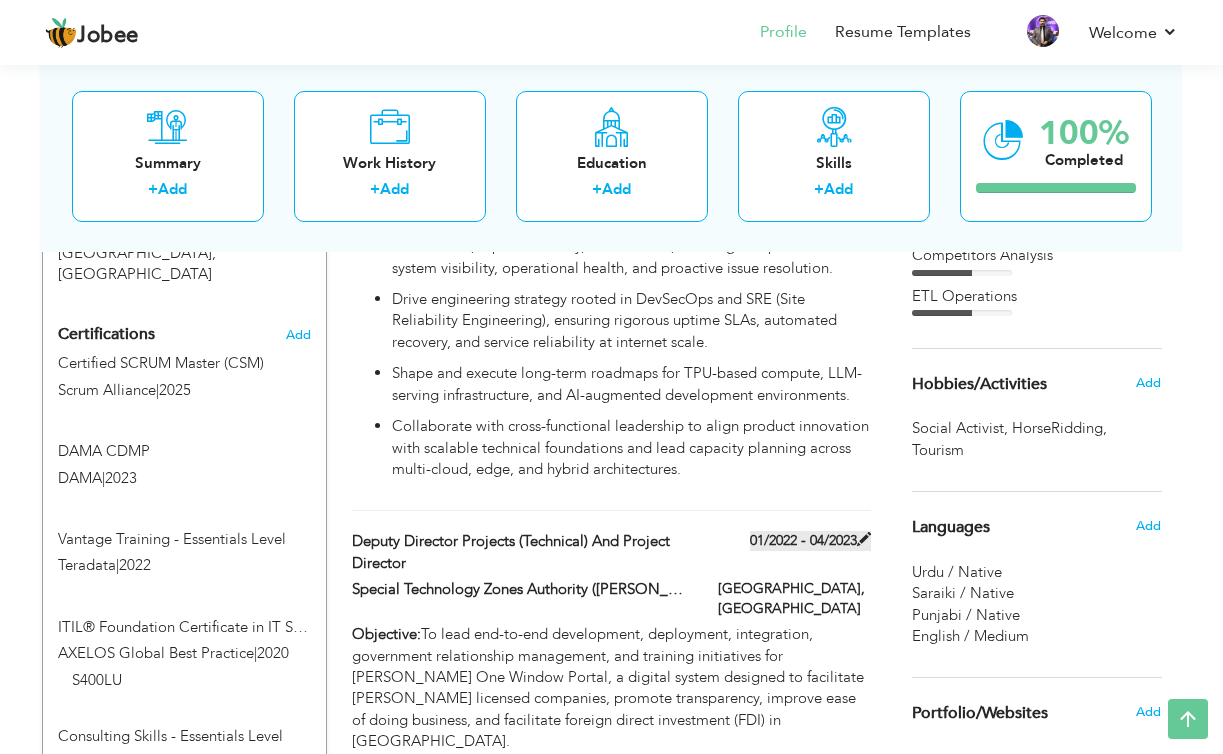 click on "01/2022 - 04/2023" at bounding box center (810, 541) 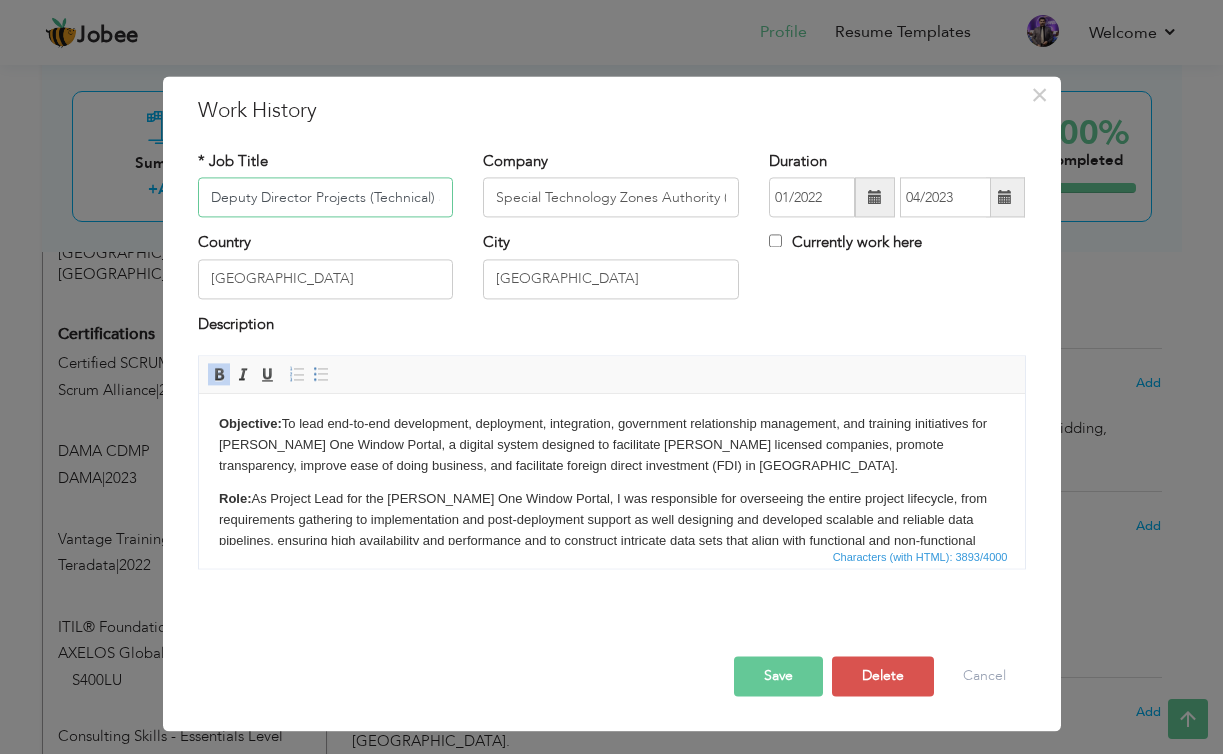 scroll, scrollTop: 0, scrollLeft: 119, axis: horizontal 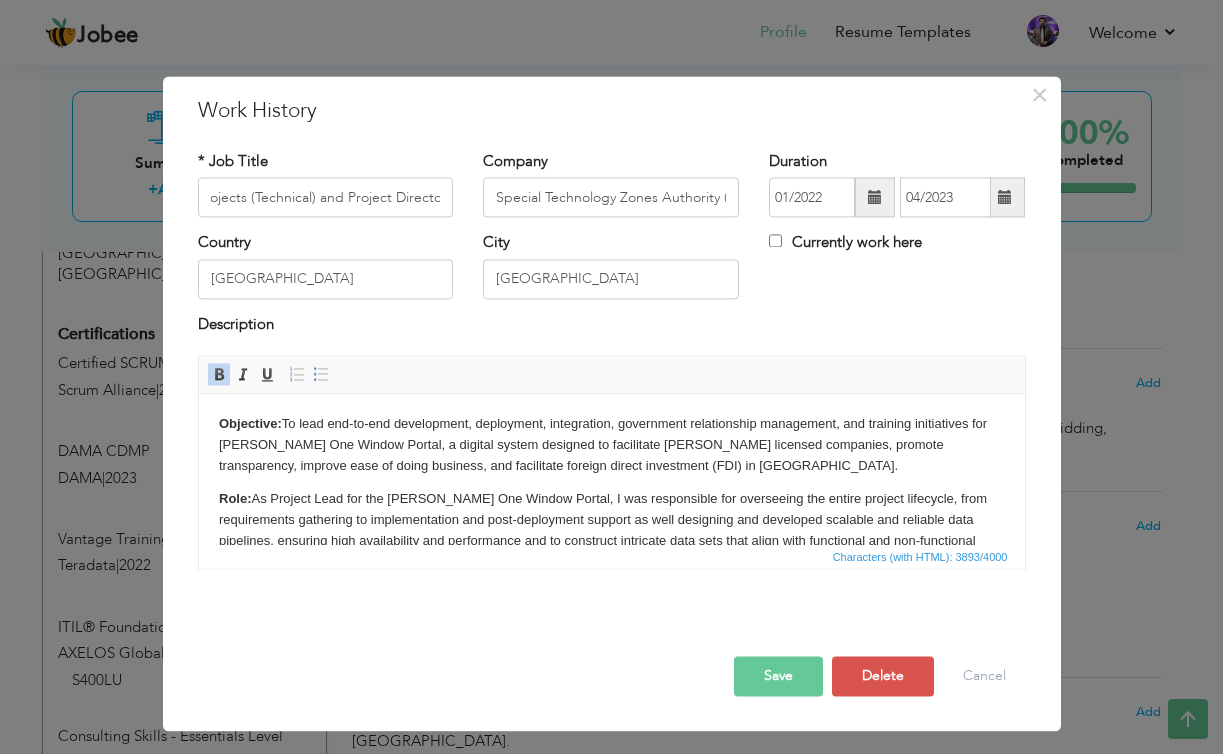 click at bounding box center [875, 198] 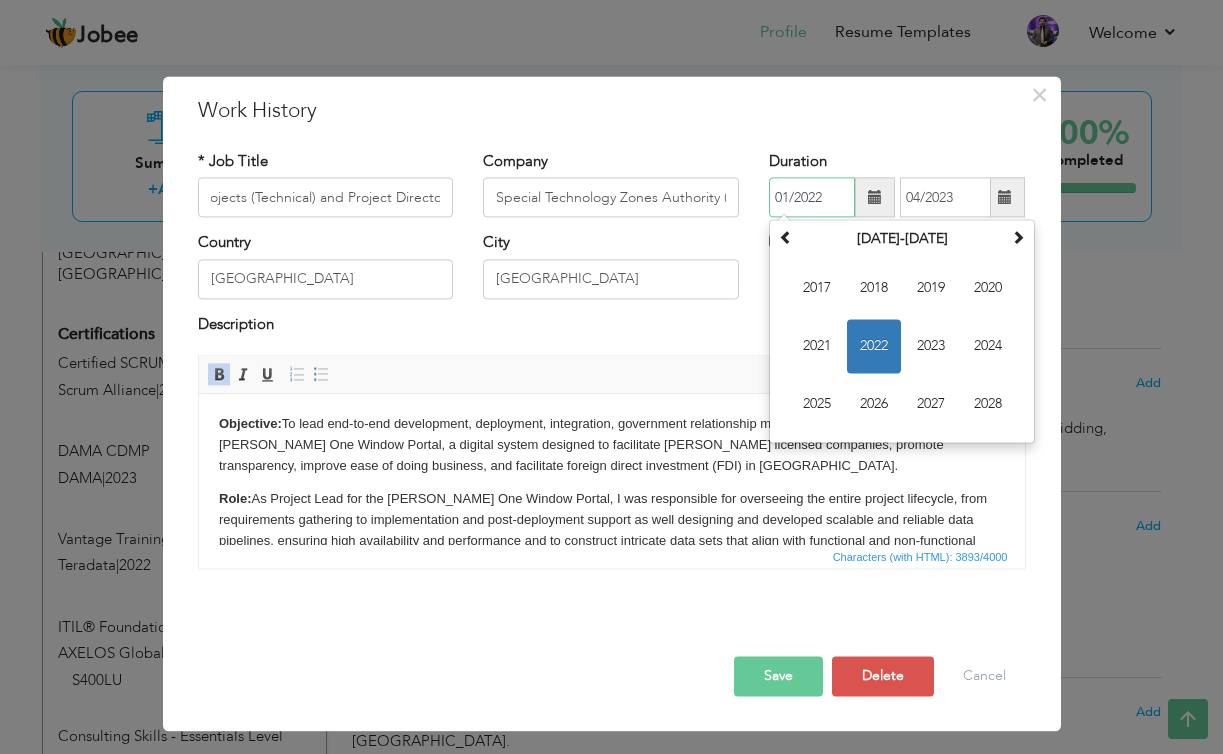 scroll, scrollTop: 0, scrollLeft: 0, axis: both 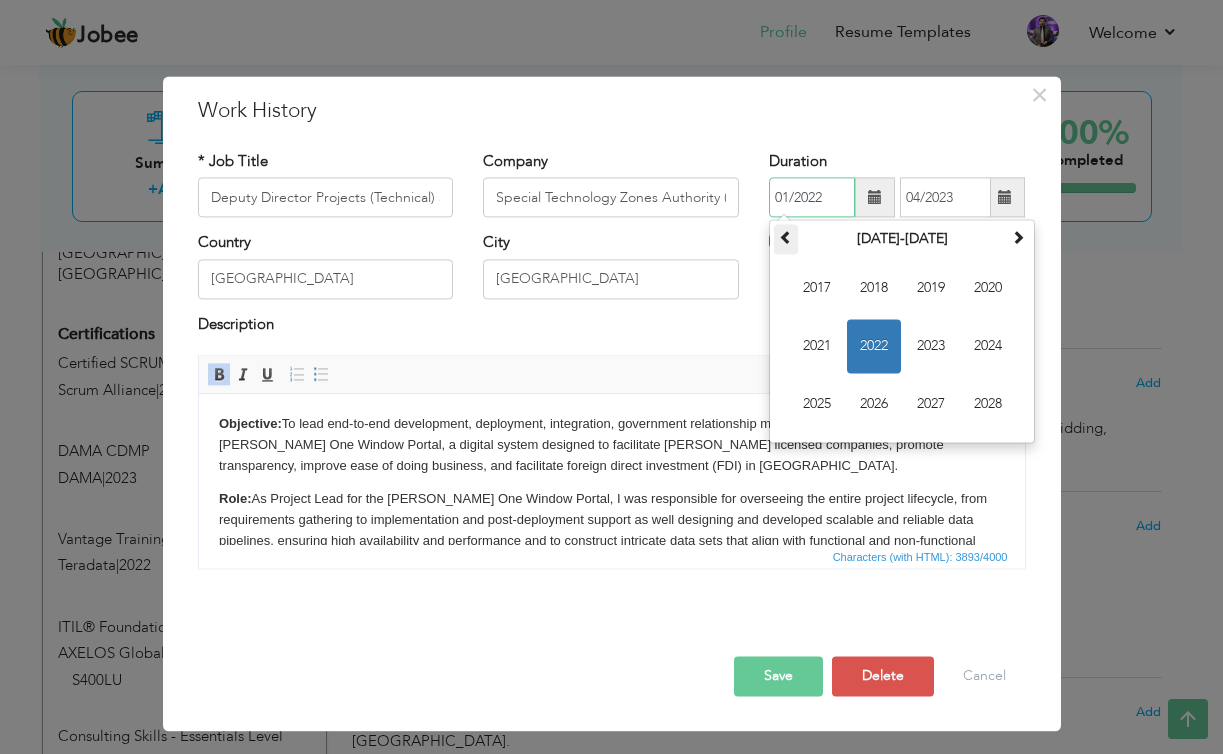click at bounding box center (786, 238) 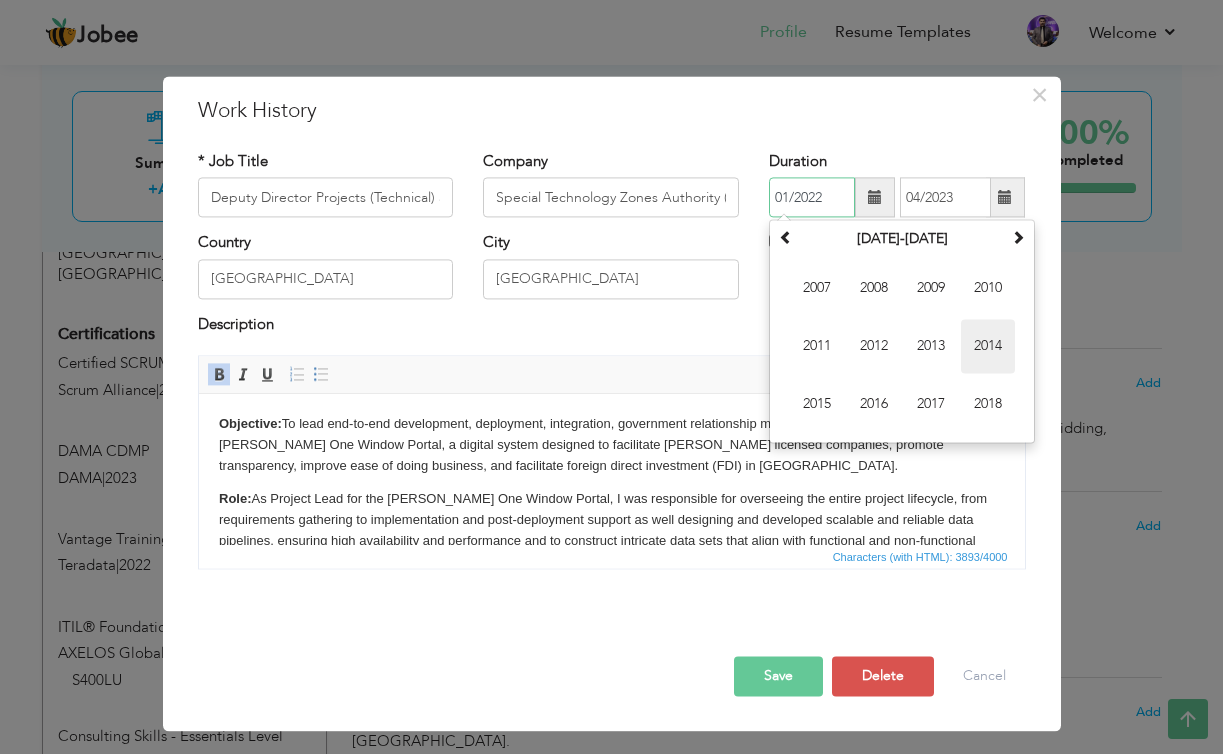 click on "2014" at bounding box center (988, 347) 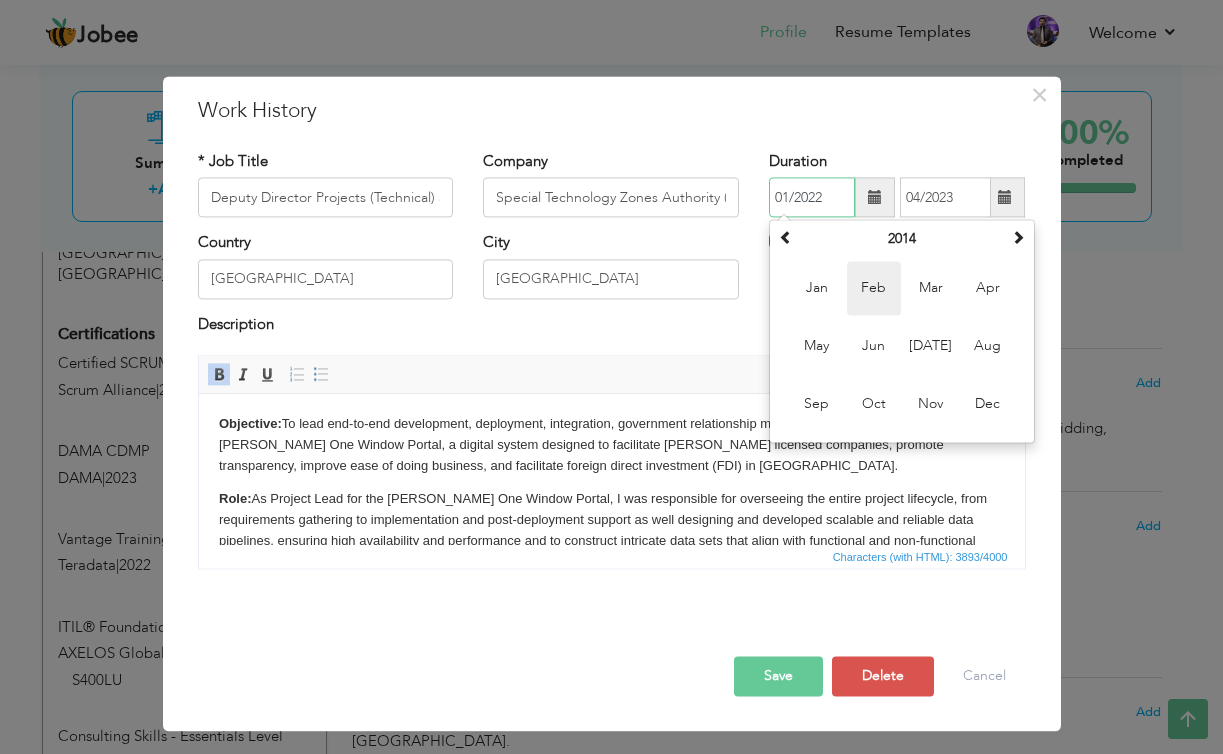 click on "Feb" at bounding box center [874, 289] 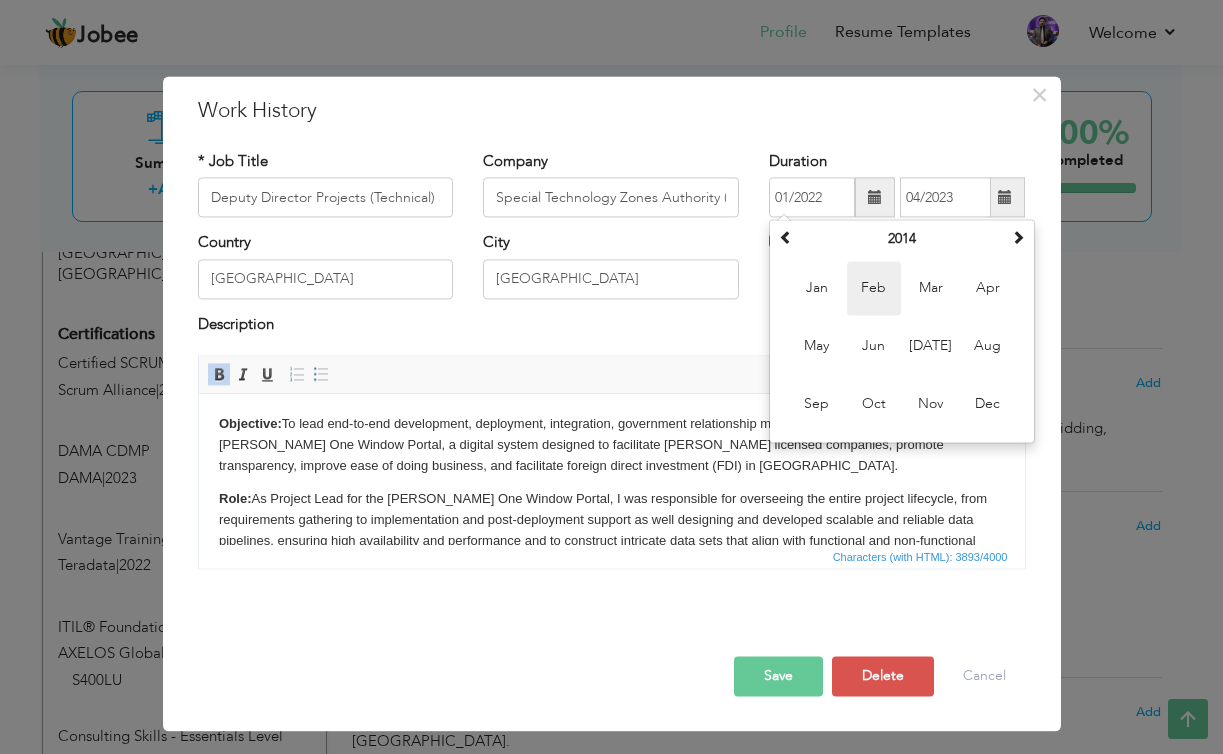 type on "02/2014" 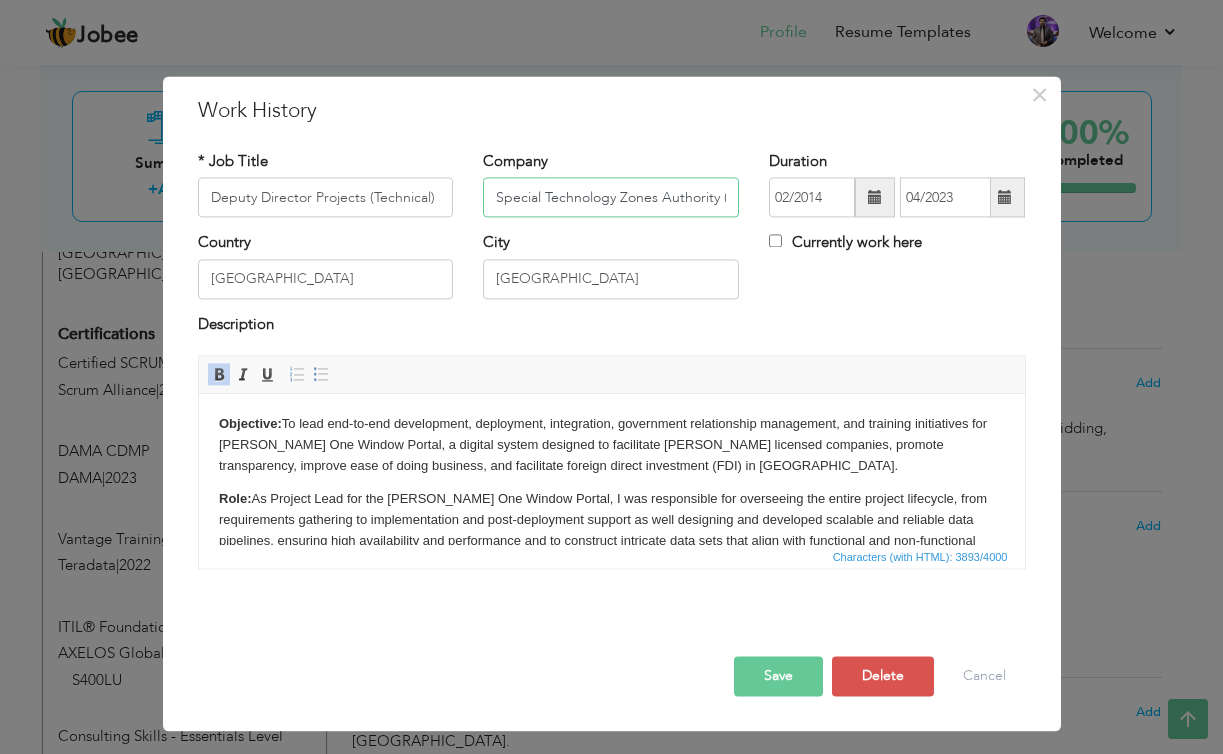 click on "Special Technology Zones Authority (STZA) Cabinet Division, Government of Pakistan" at bounding box center (611, 198) 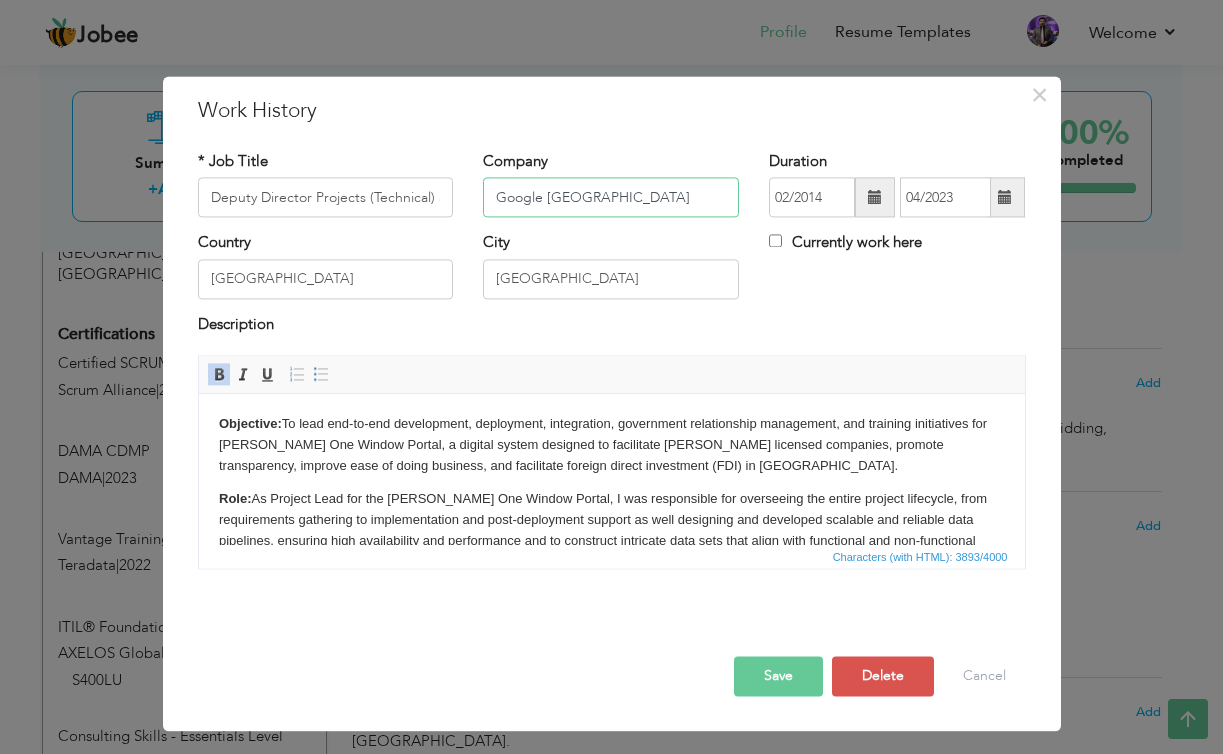 type on "Google [GEOGRAPHIC_DATA]" 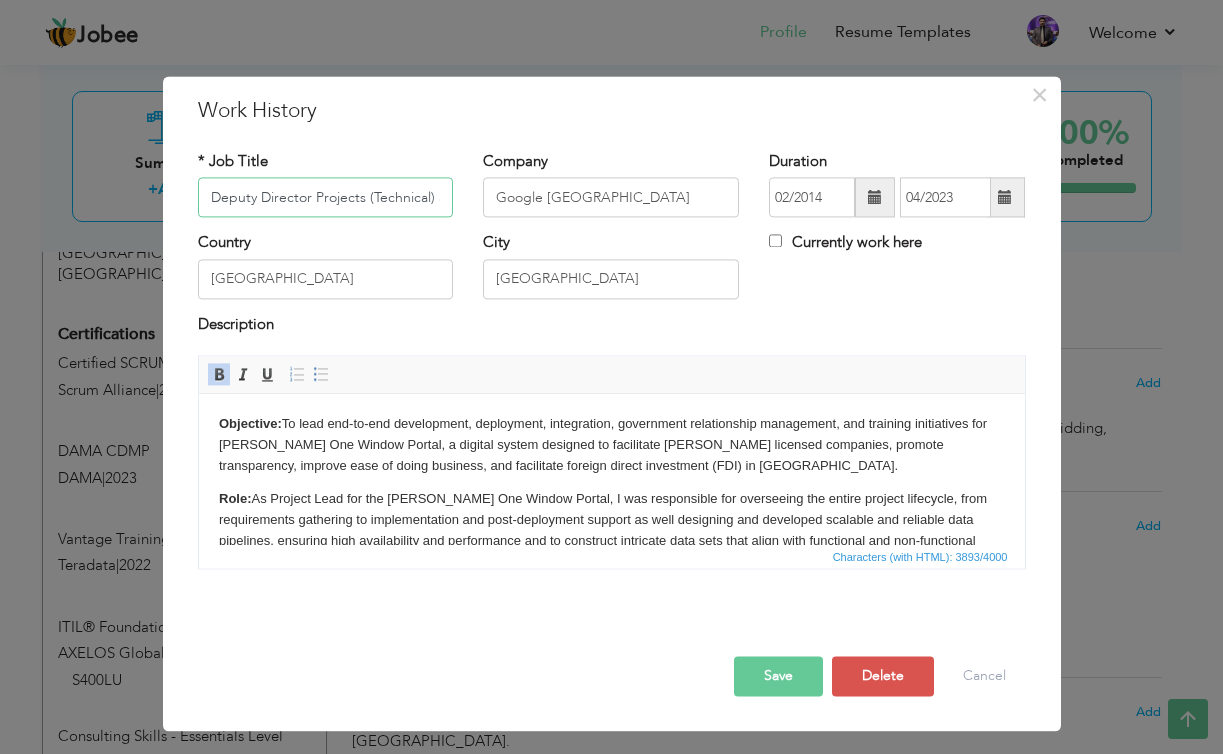 click on "Deputy Director Projects (Technical) and Project Director" at bounding box center [326, 198] 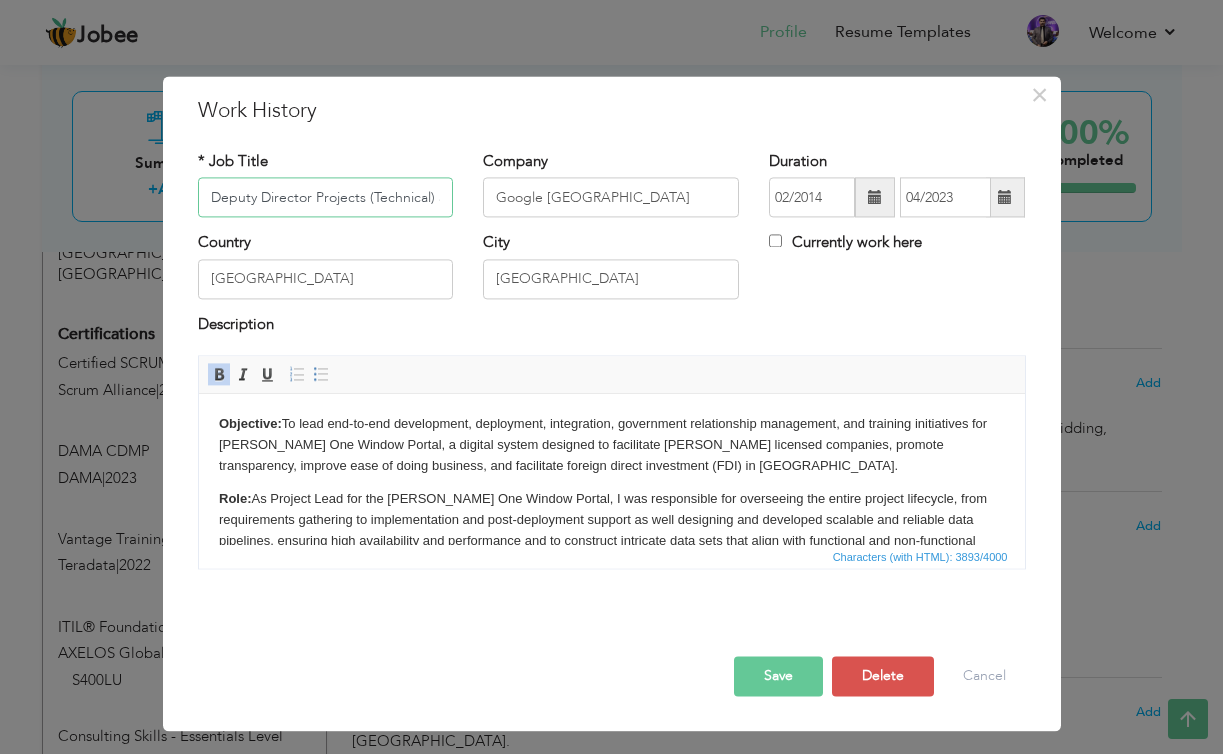paste on "AVP, Technology & Innovation Sector Lead" 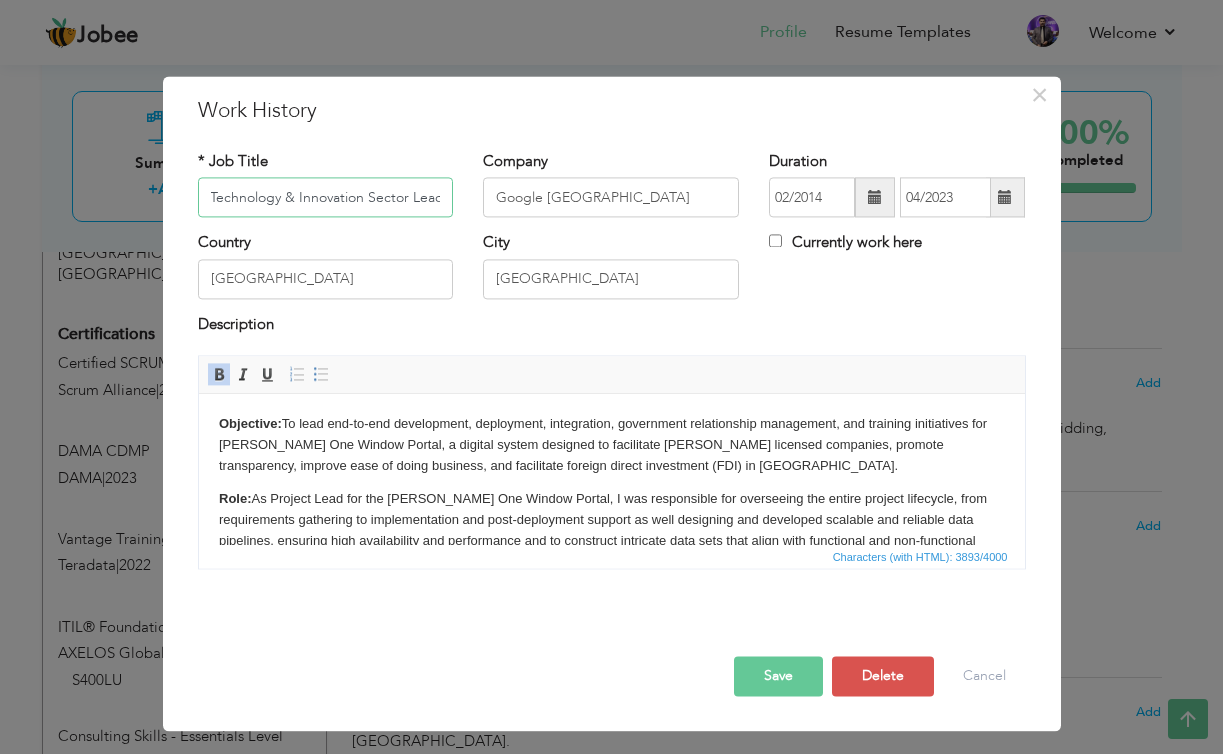 scroll, scrollTop: 0, scrollLeft: 0, axis: both 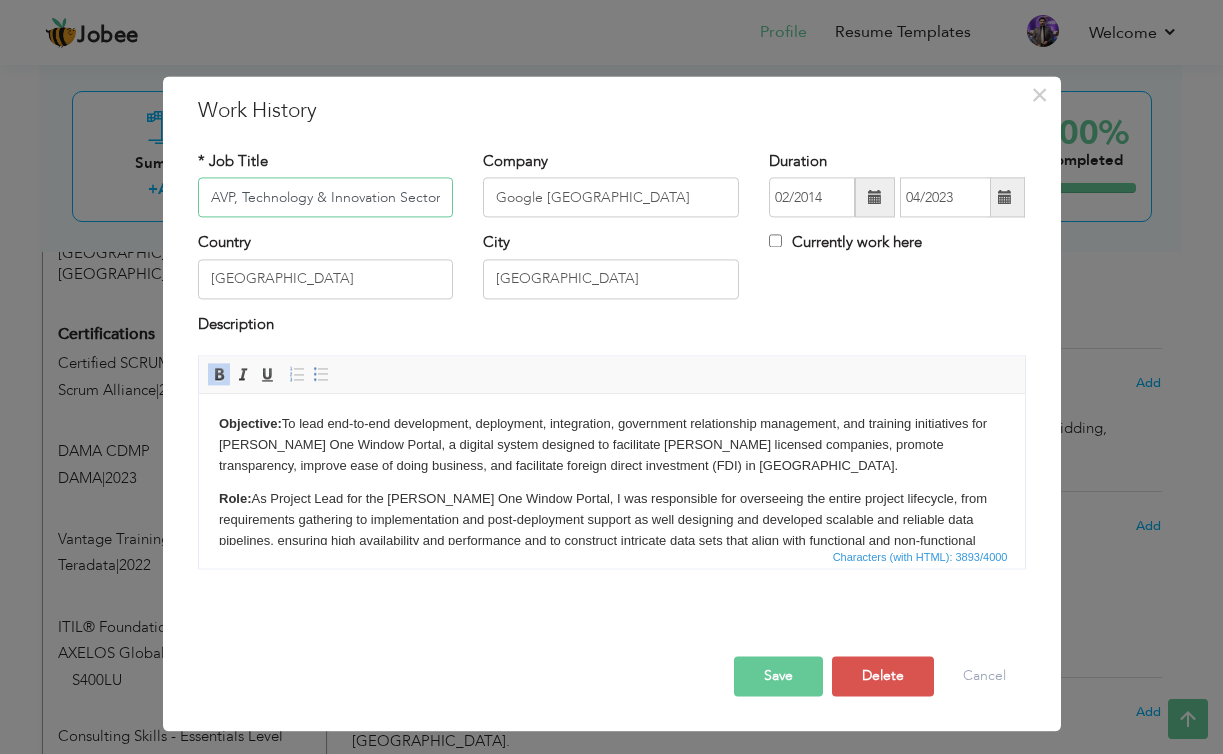 click on "AVP, Technology & Innovation Sector Lead" at bounding box center [326, 198] 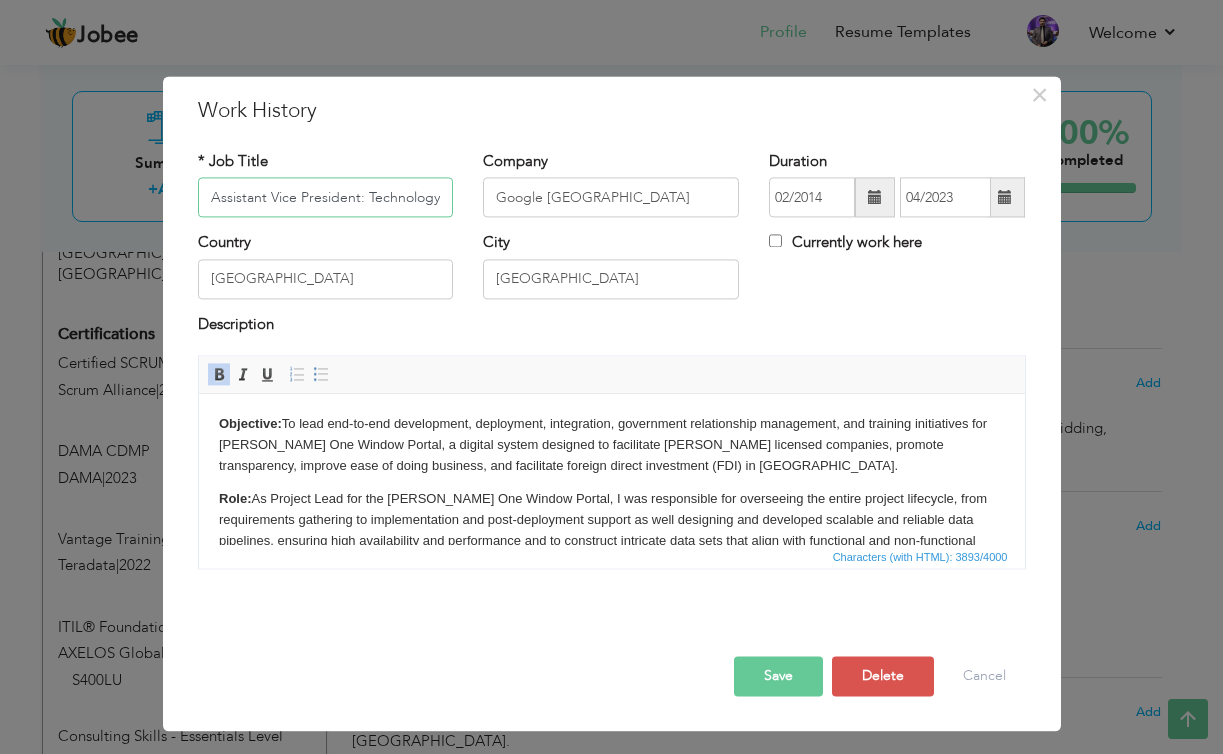 type on "Assistant Vice President: Technology & Innovation Sector Lead" 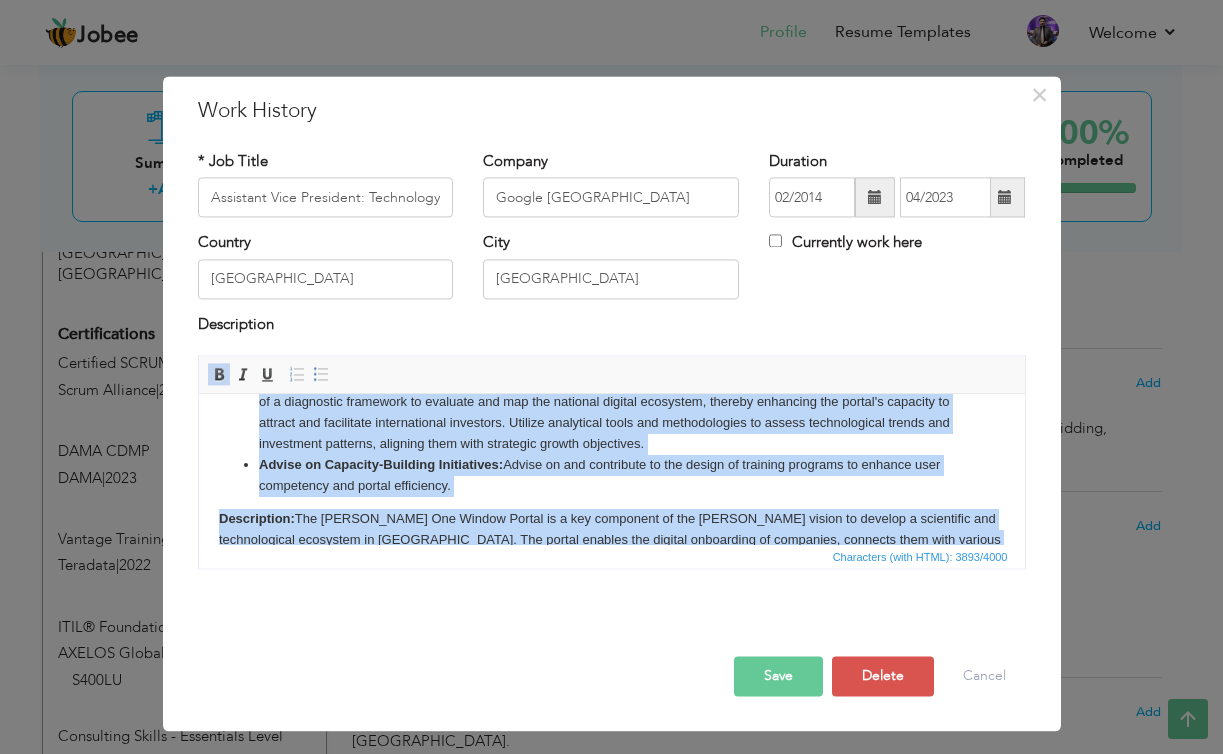 scroll, scrollTop: 690, scrollLeft: 0, axis: vertical 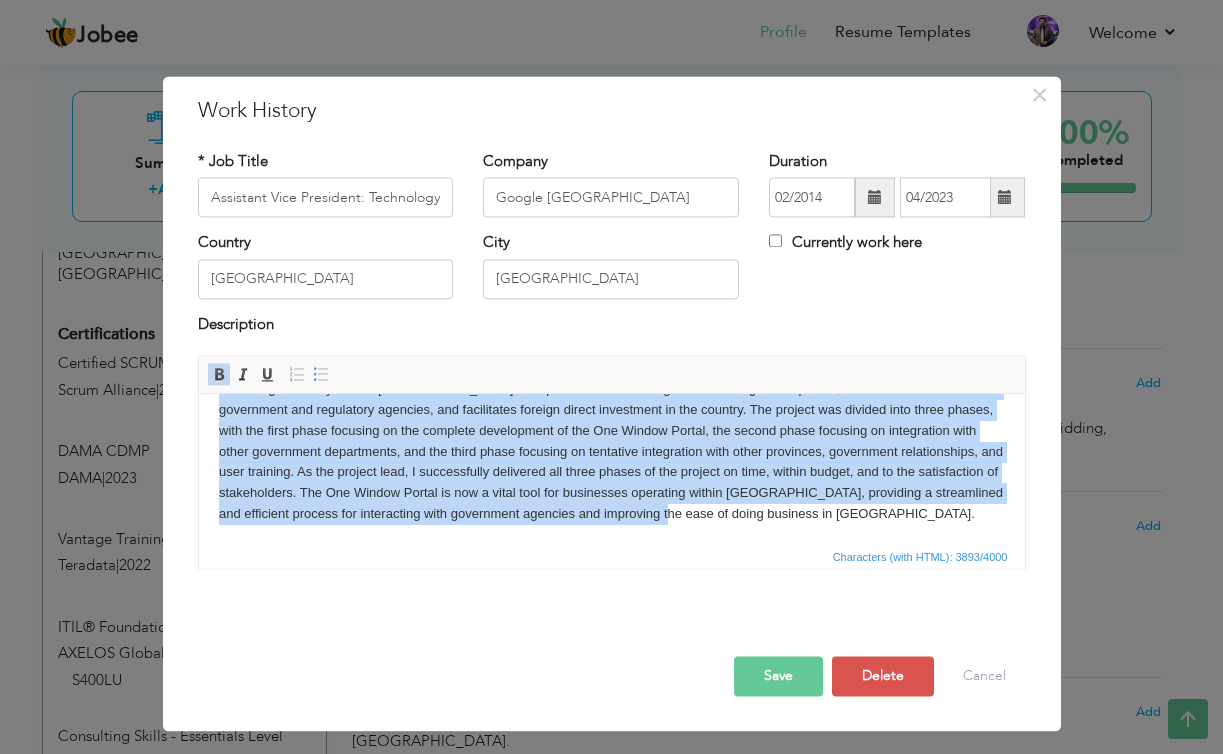 drag, startPoint x: 215, startPoint y: 427, endPoint x: 490, endPoint y: 592, distance: 320.70236 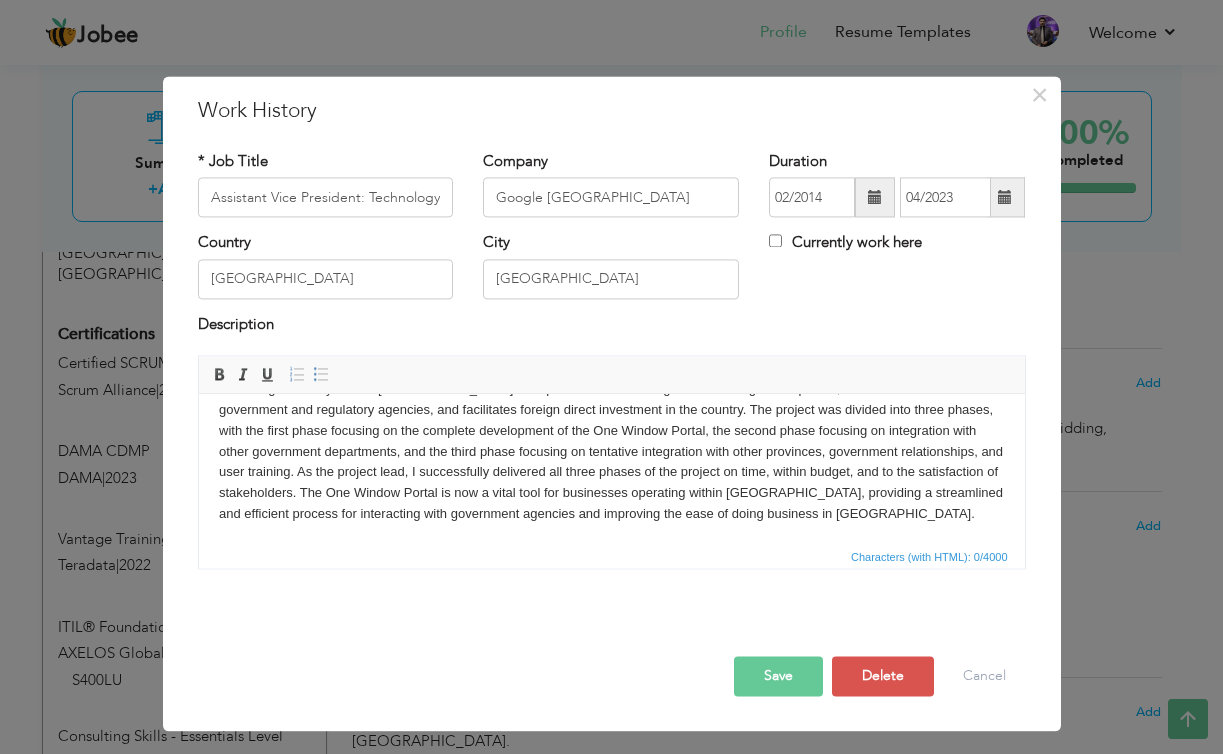 scroll, scrollTop: 0, scrollLeft: 0, axis: both 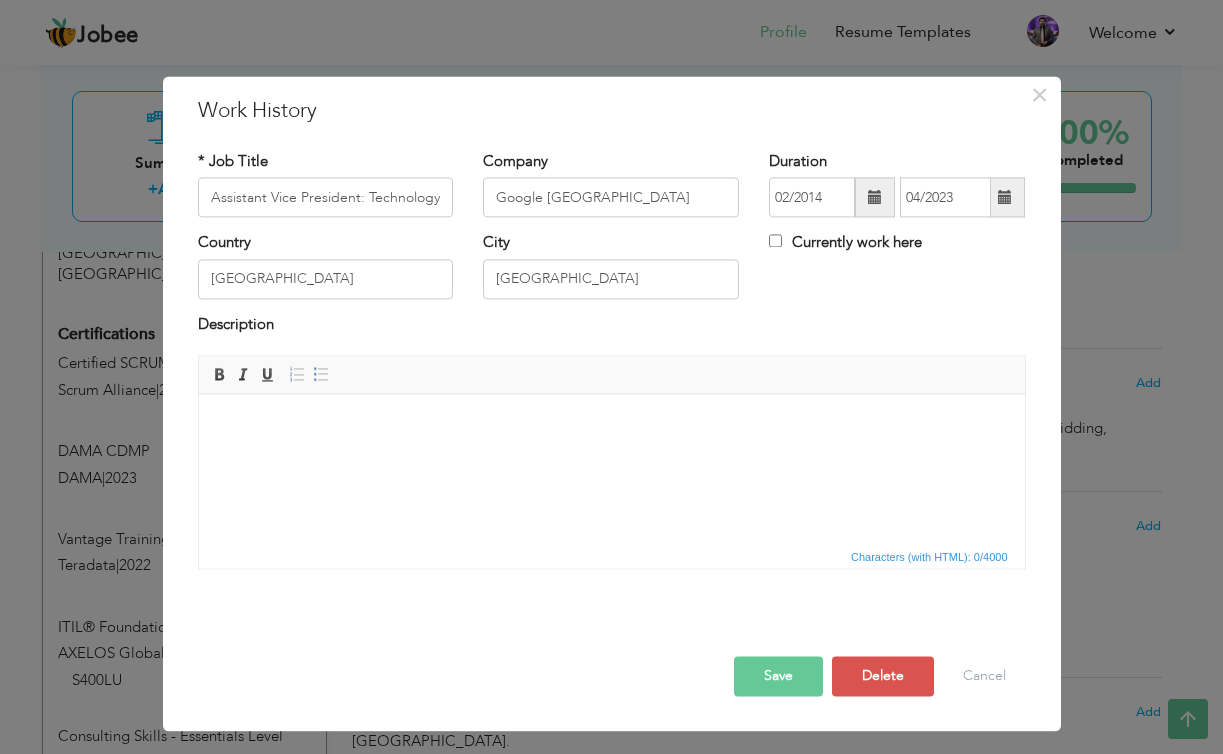 type 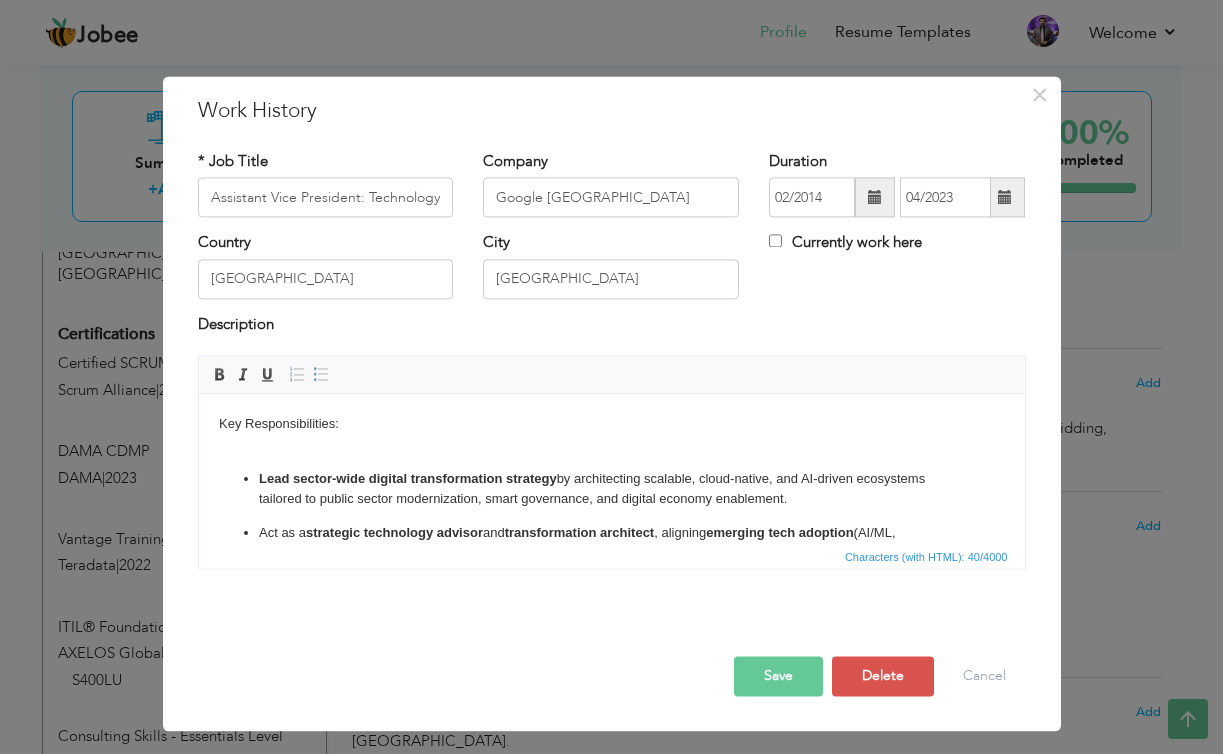 scroll, scrollTop: 243, scrollLeft: 0, axis: vertical 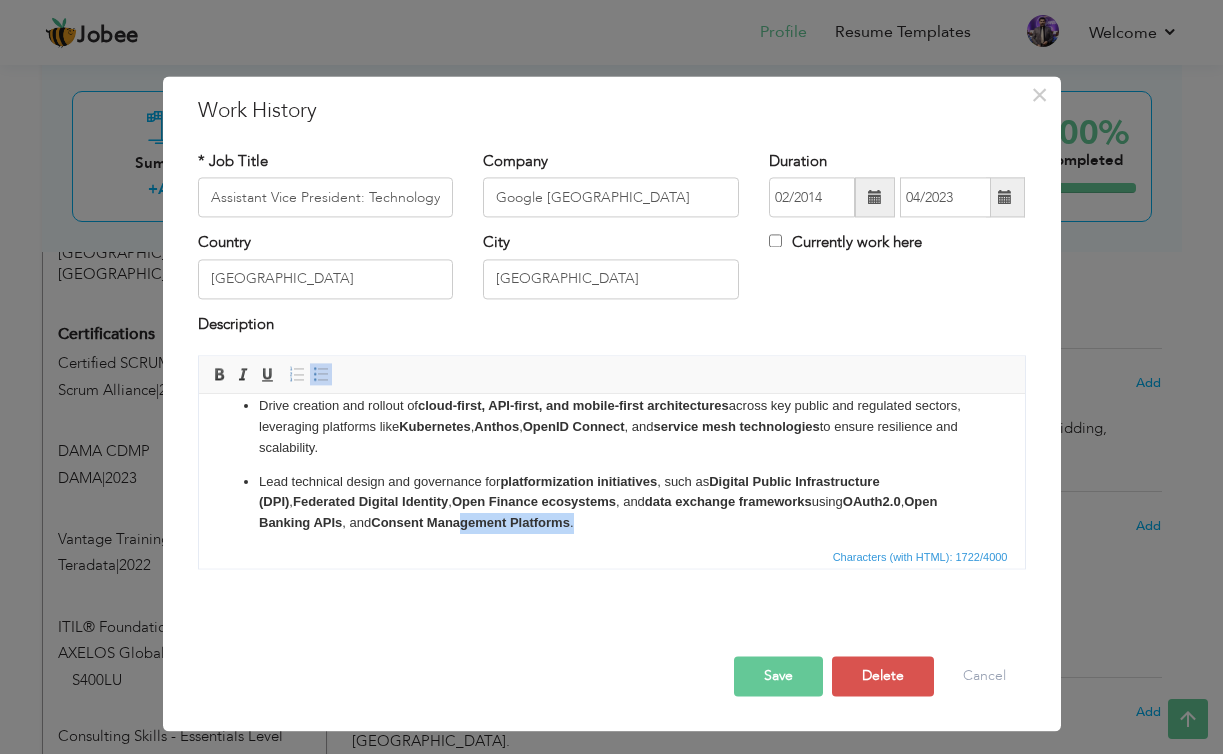 drag, startPoint x: 591, startPoint y: 539, endPoint x: 459, endPoint y: 521, distance: 133.22162 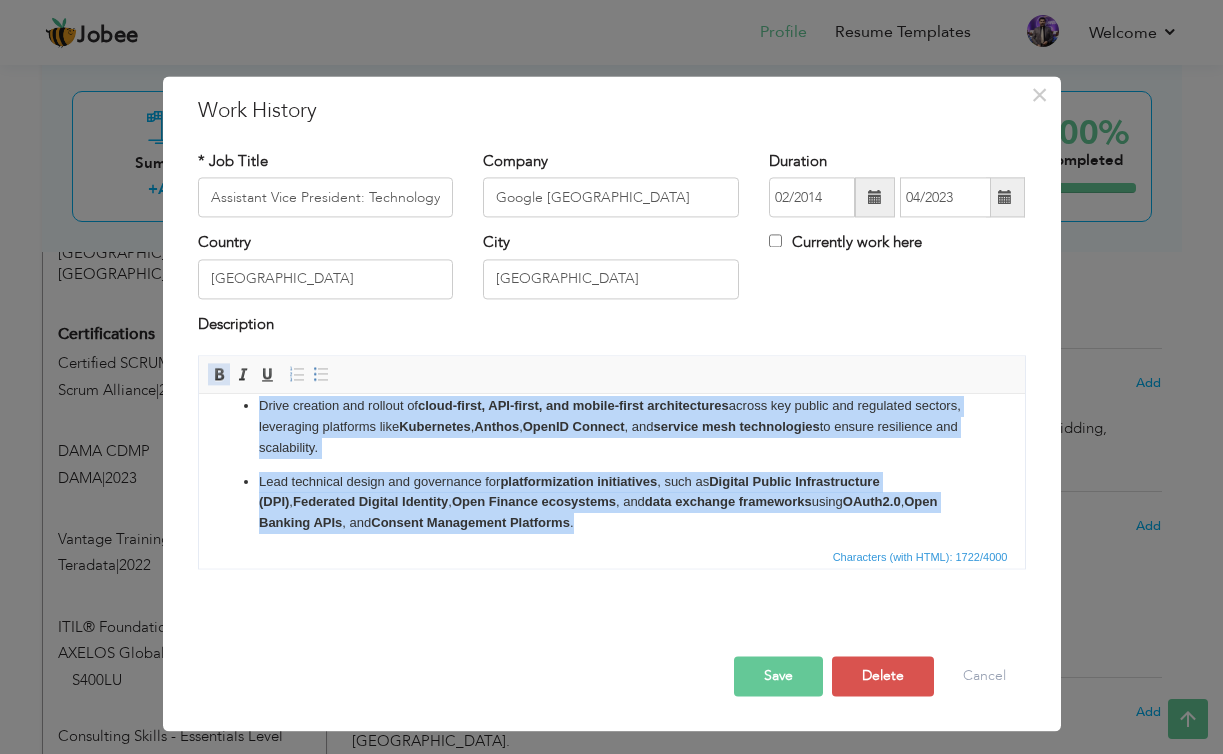 click at bounding box center (219, 375) 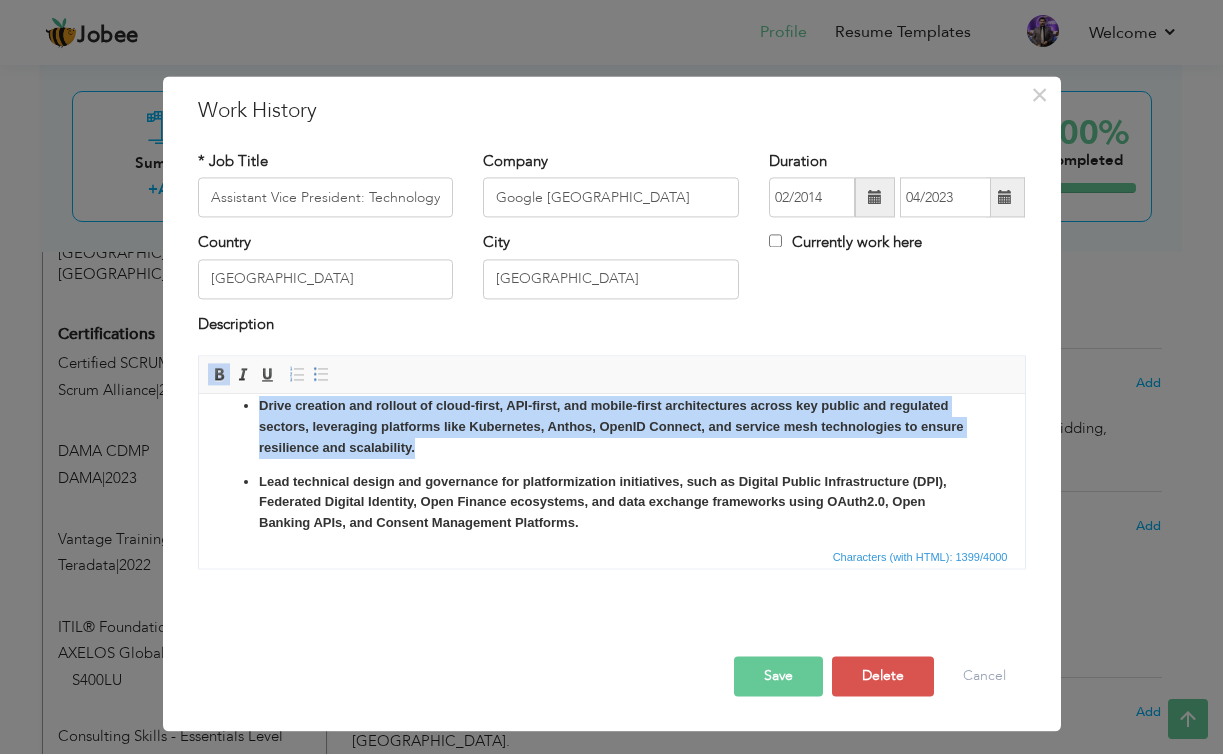 click at bounding box center (219, 375) 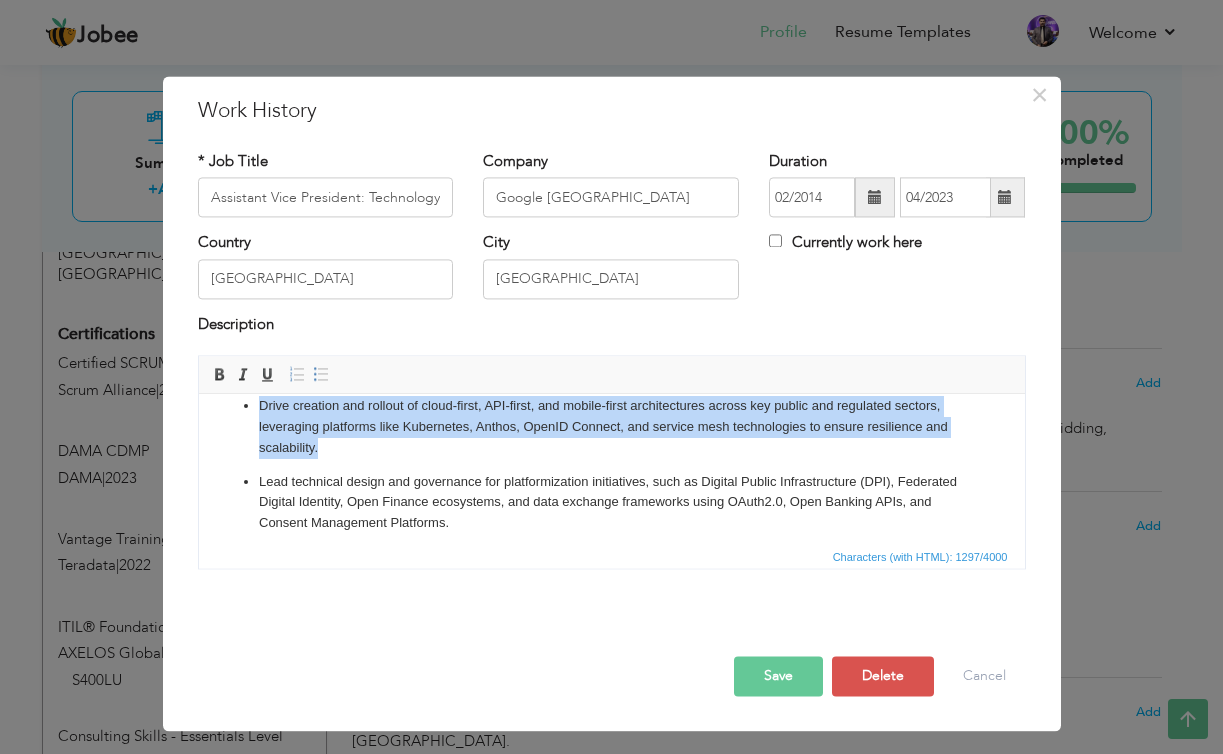 click on "Lead technical design and governance for platformization initiatives, such as Digital Public Infrastructure (DPI), Federated Digital Identity, Open Finance ecosystems, and data exchange frameworks using OAuth2.0, Open Banking APIs, and Consent Management Platforms." at bounding box center (611, 503) 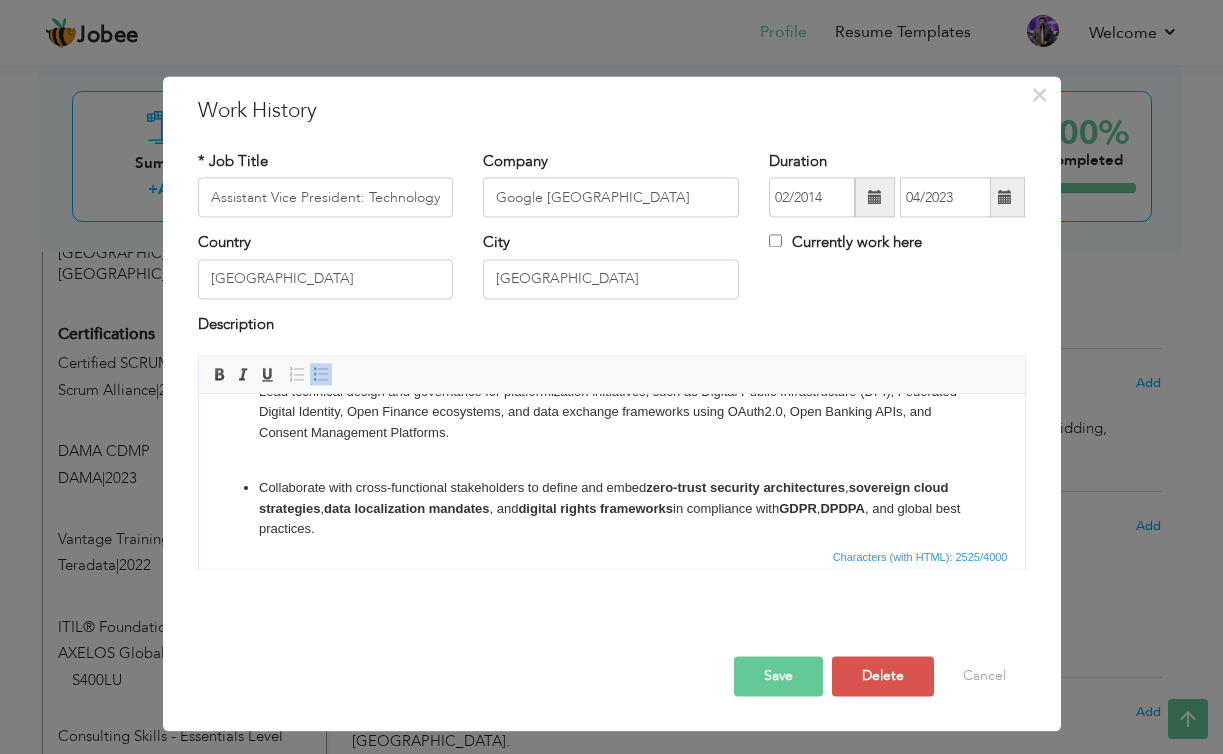scroll, scrollTop: 350, scrollLeft: 0, axis: vertical 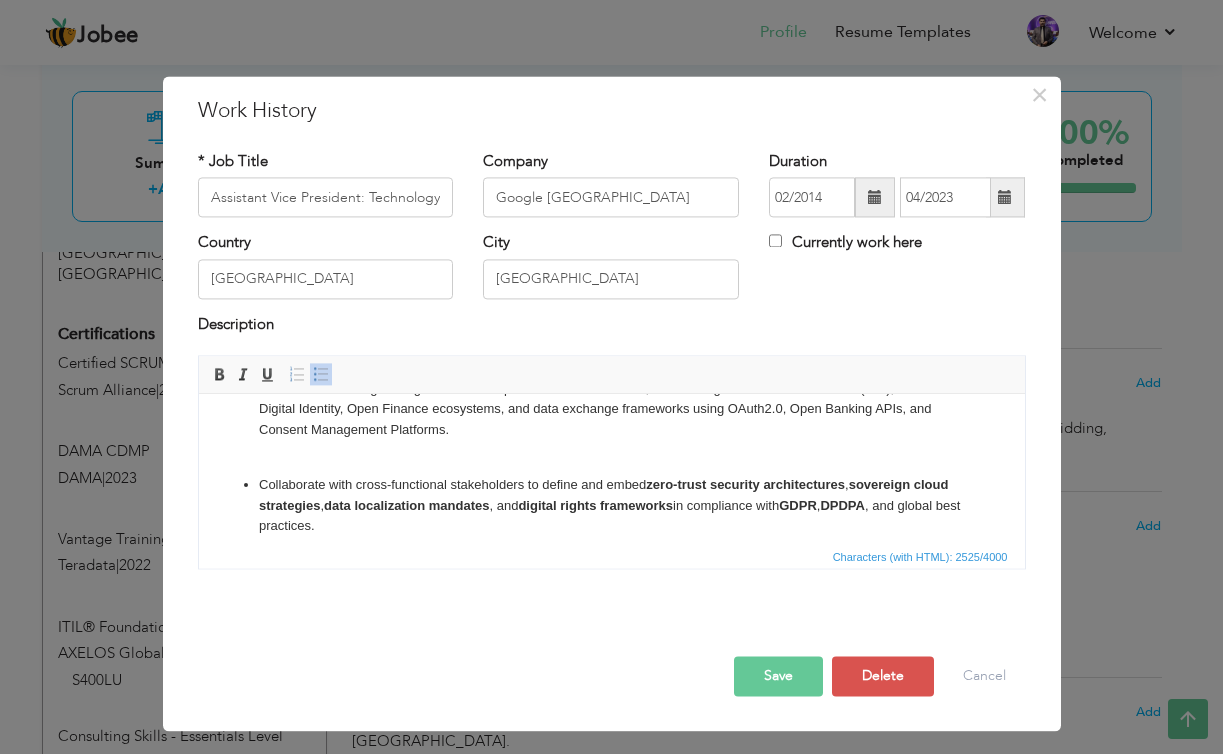 click on "Lead technical design and governance for platformization initiatives, such as Digital Public Infrastructure (DPI), Federated Digital Identity, Open Finance ecosystems, and data exchange frameworks using OAuth2.0, Open Banking APIs, and Consent Management Platforms. ​​​​​​​" at bounding box center [611, 420] 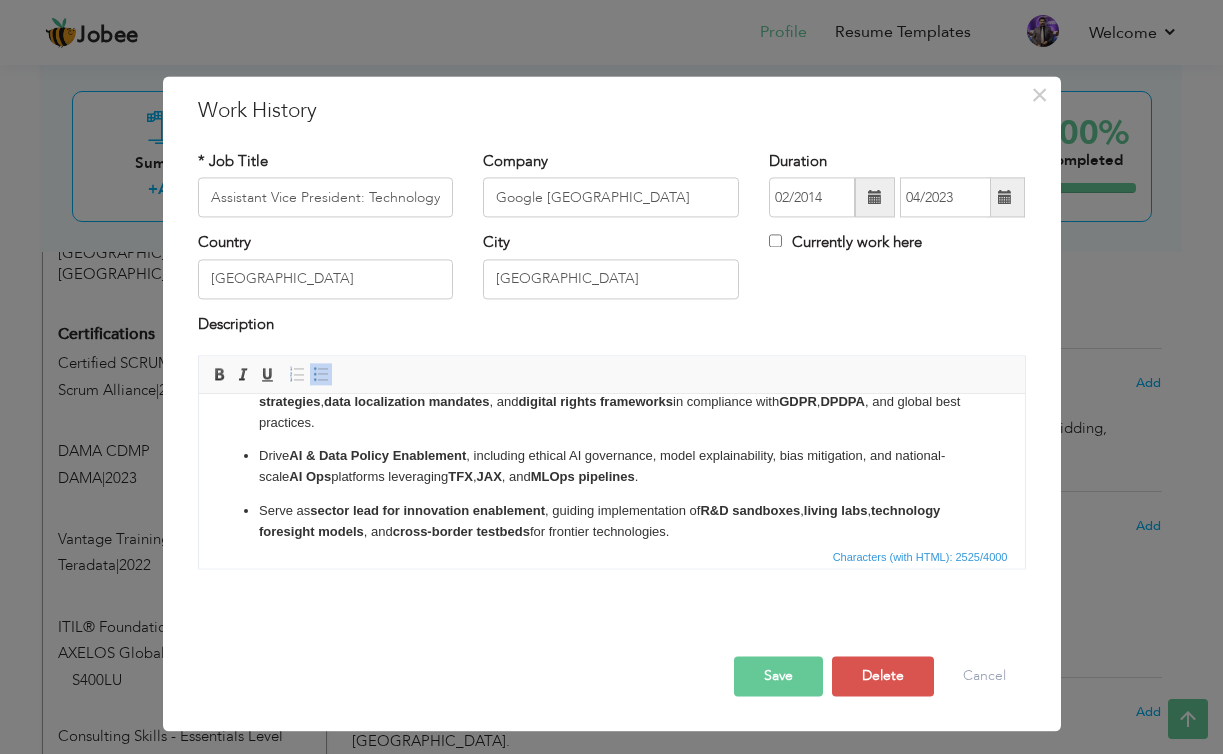 scroll, scrollTop: 506, scrollLeft: 0, axis: vertical 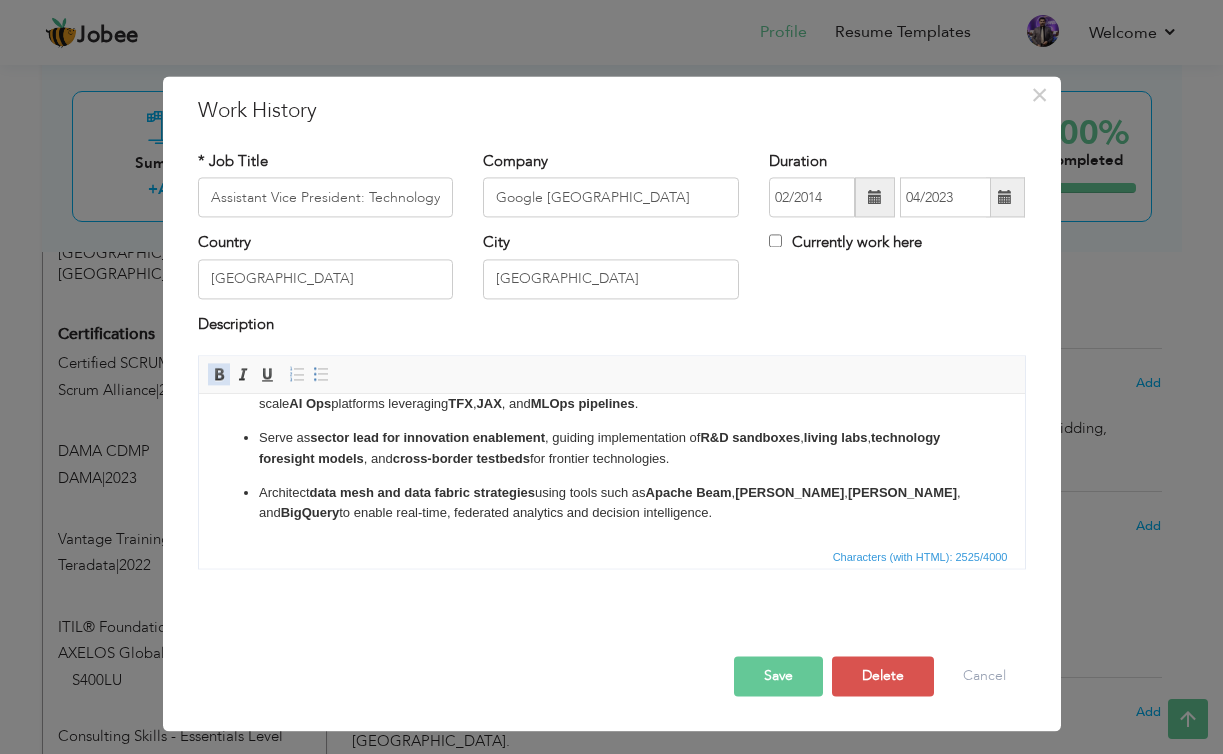click on "Bold" at bounding box center (219, 375) 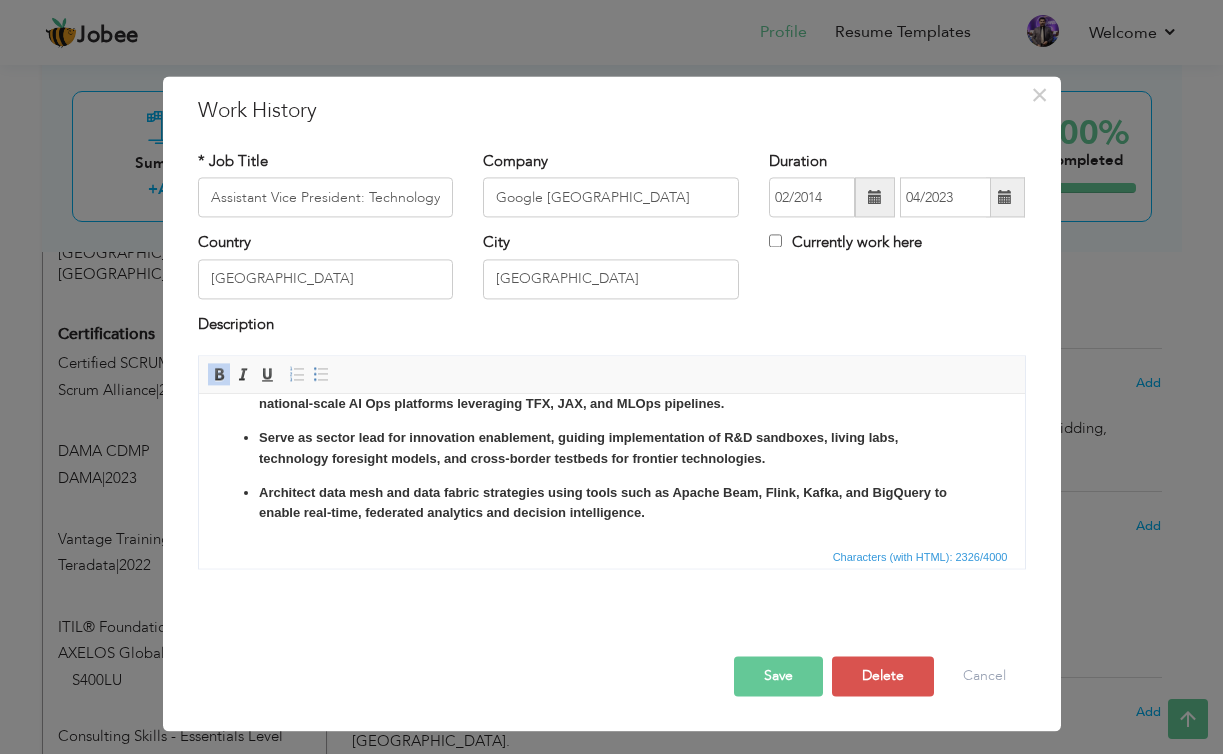 click on "Bold" at bounding box center [219, 375] 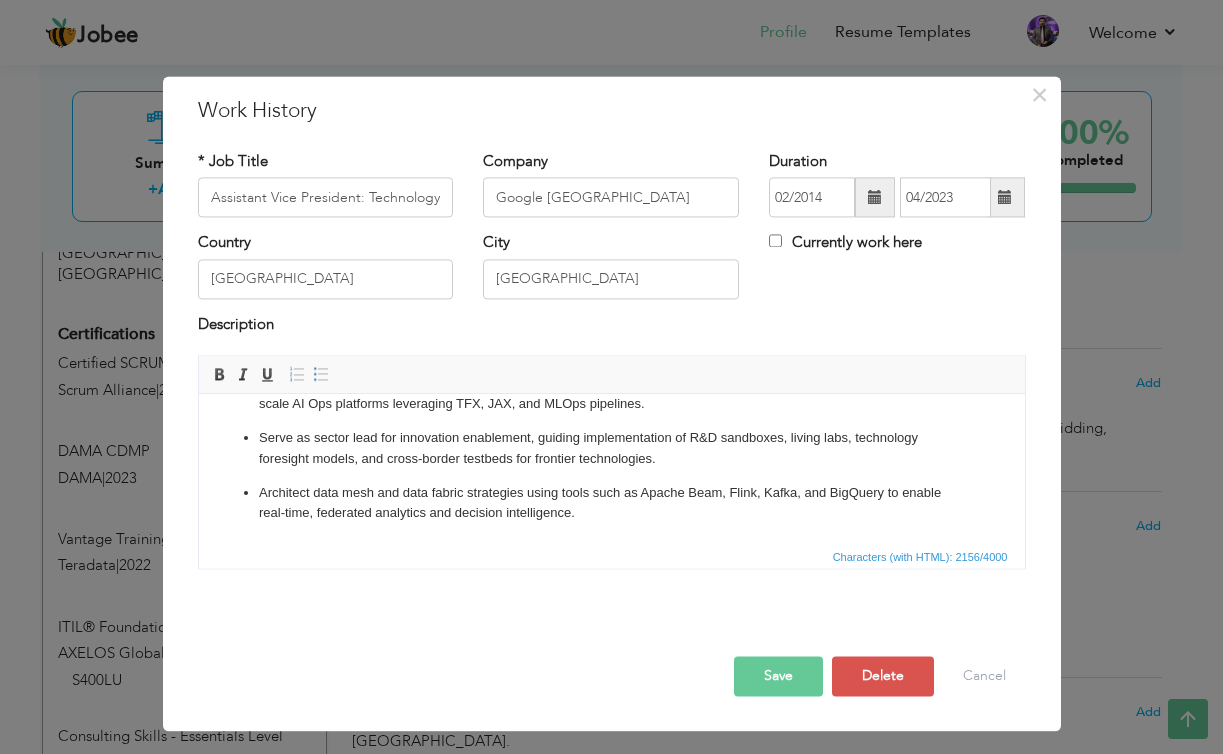 click on "Architect data mesh and data fabric strategies using tools such as Apache Beam, Flink, Kafka, and BigQuery to enable real-time, federated analytics and decision intelligence." at bounding box center (611, 504) 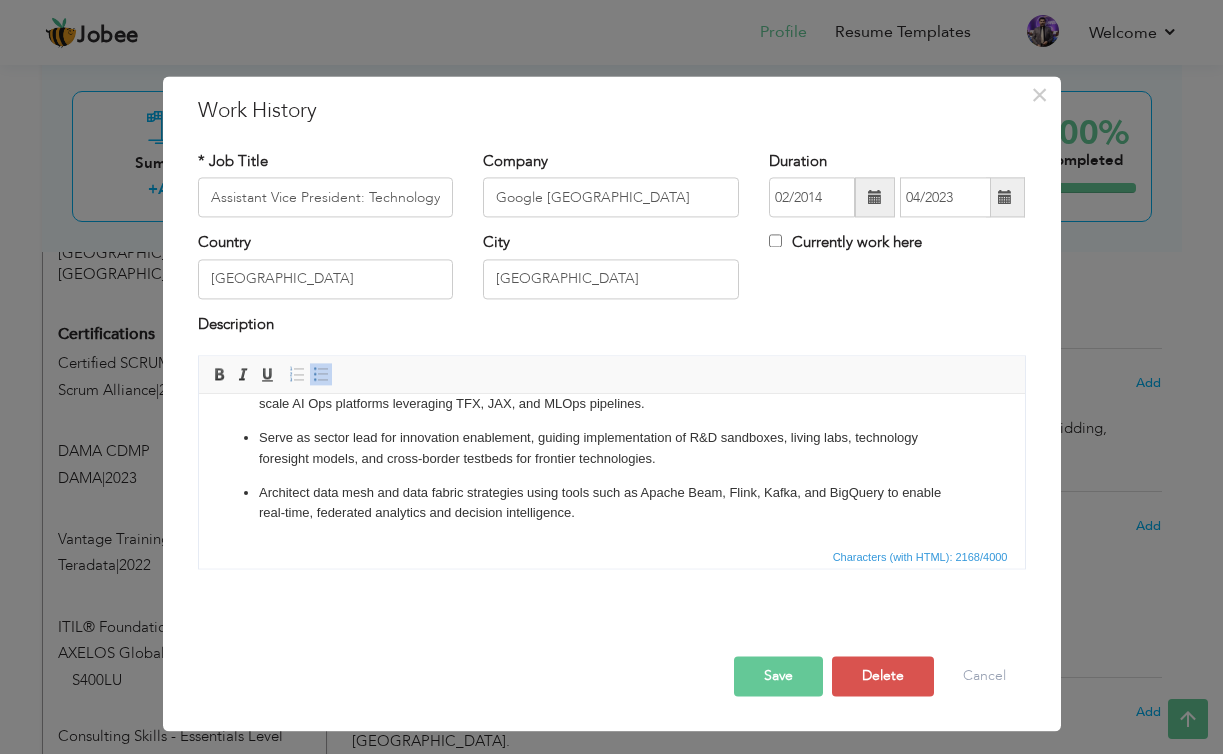 scroll, scrollTop: 613, scrollLeft: 0, axis: vertical 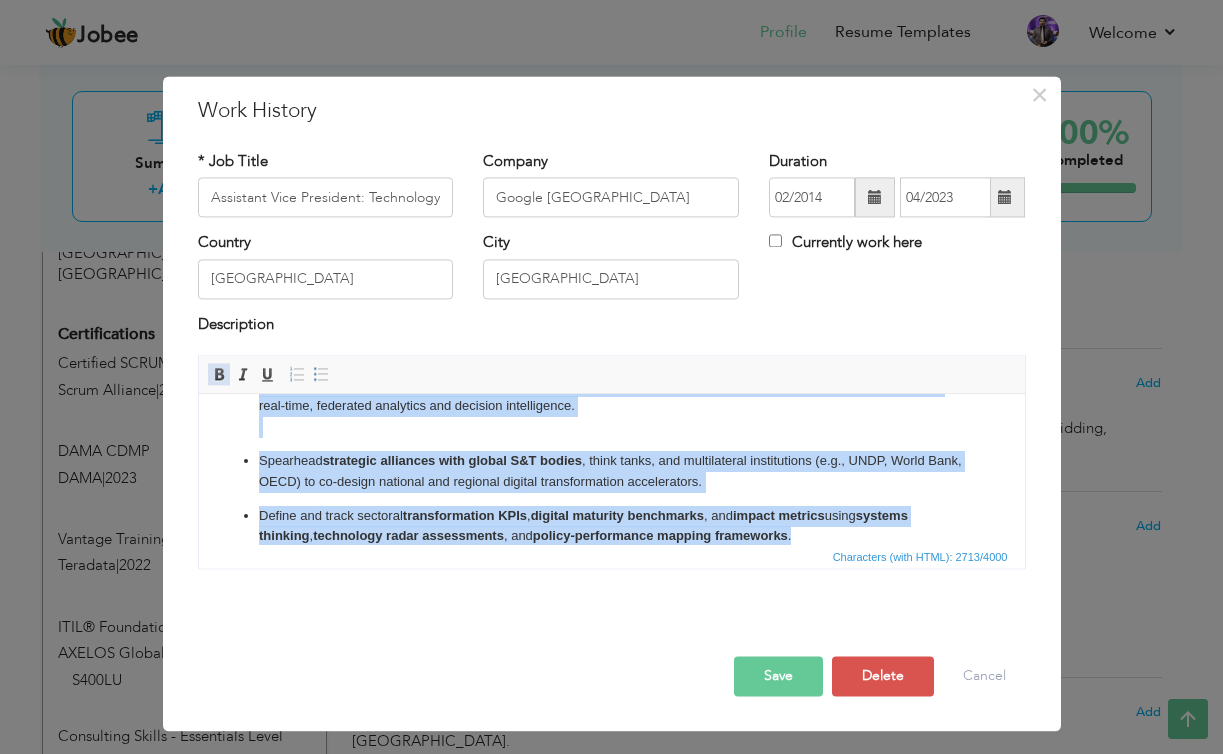 click at bounding box center (219, 375) 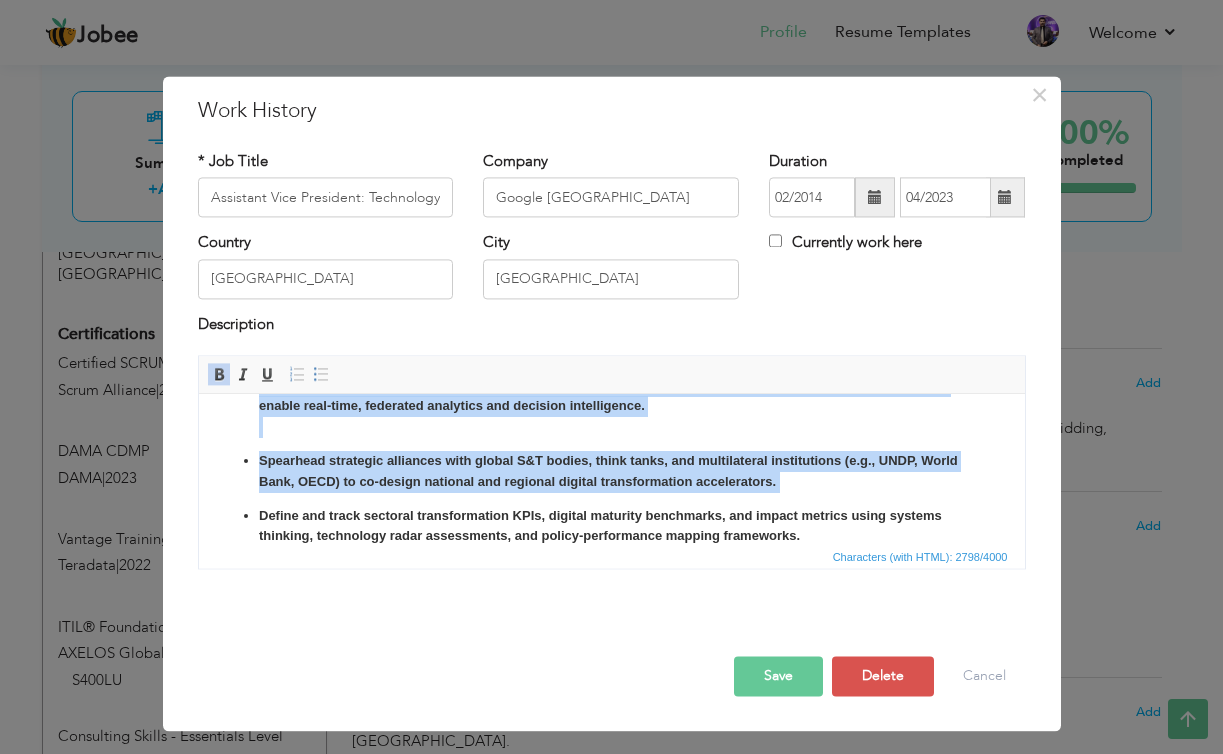 click at bounding box center [219, 375] 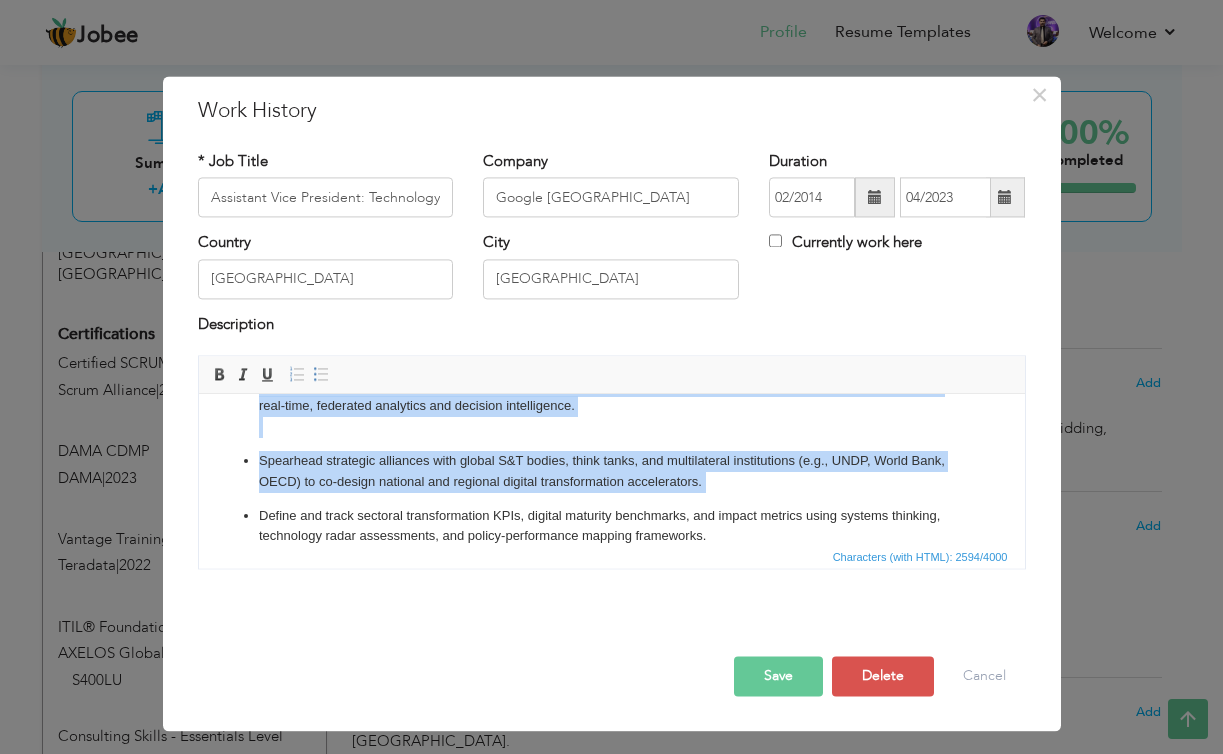 click on "Spearhead strategic alliances with global S&T bodies, think tanks, and multilateral institutions (e.g., UNDP, World Bank, OECD) to co-design national and regional digital transformation accelerators." at bounding box center [611, 472] 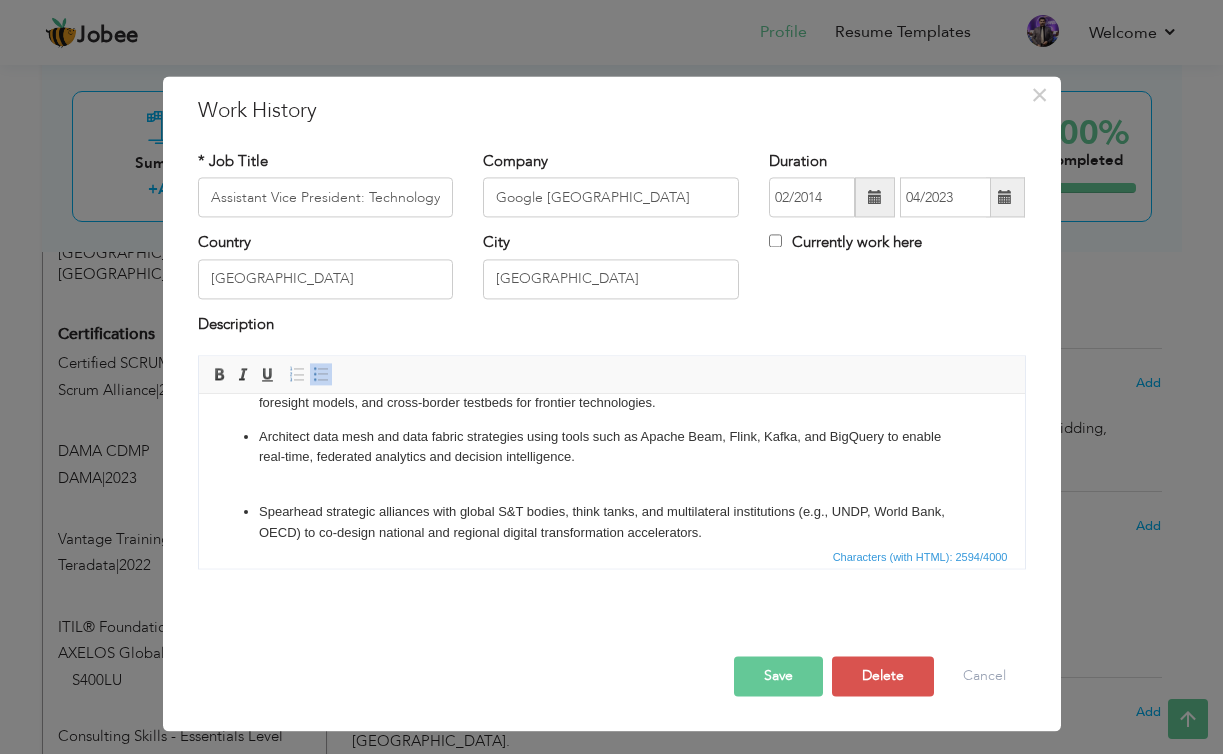 scroll, scrollTop: 574, scrollLeft: 0, axis: vertical 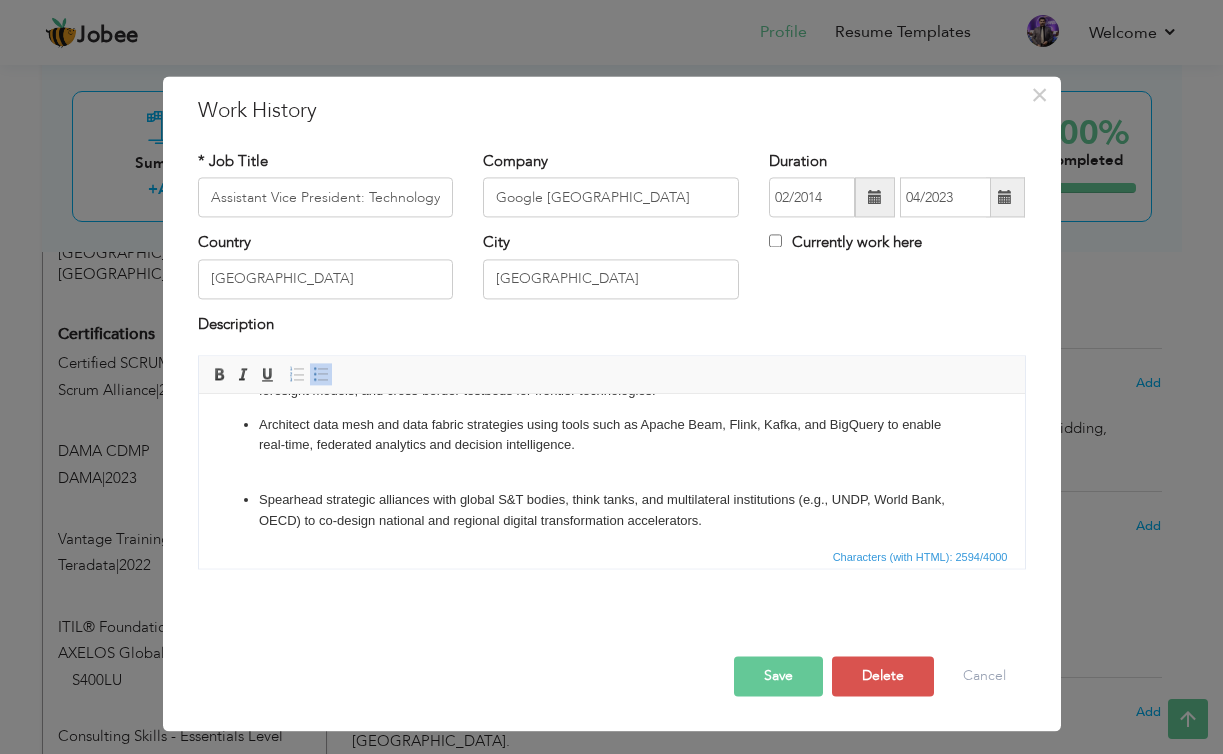 click on "Architect data mesh and data fabric strategies using tools such as Apache Beam, Flink, Kafka, and BigQuery to enable real-time, federated analytics and decision intelligence." at bounding box center [611, 446] 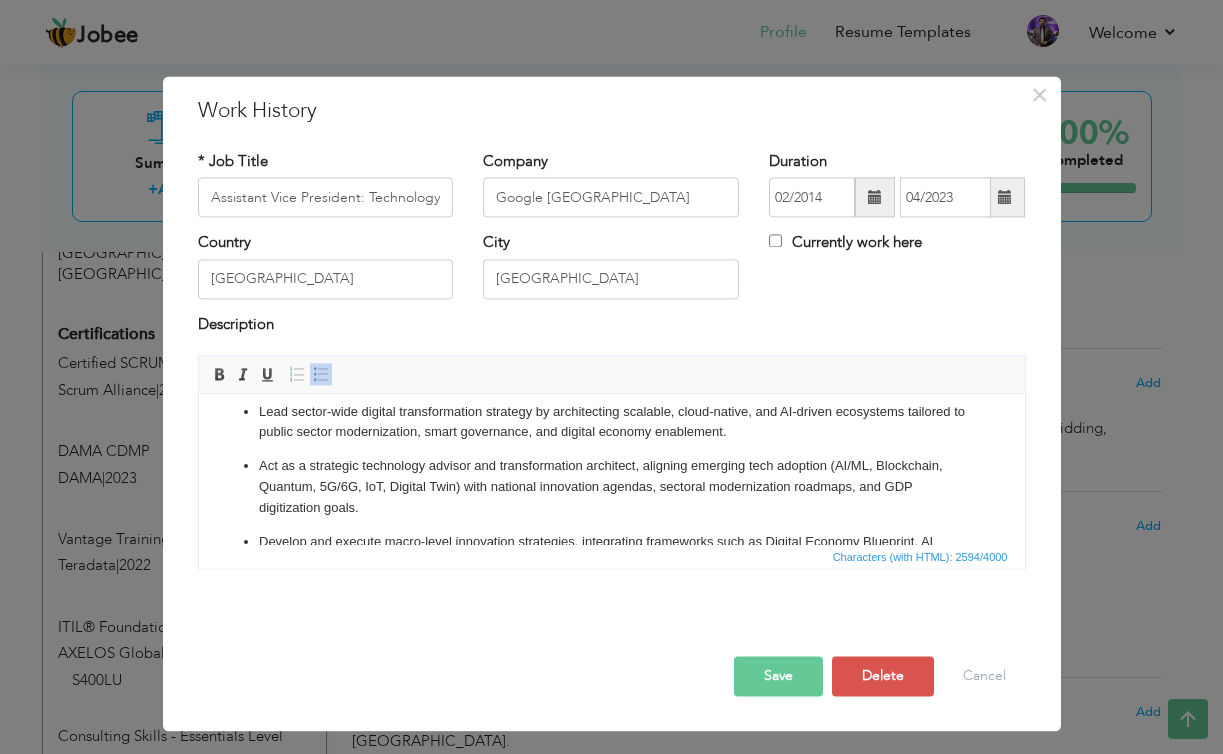 scroll, scrollTop: 0, scrollLeft: 0, axis: both 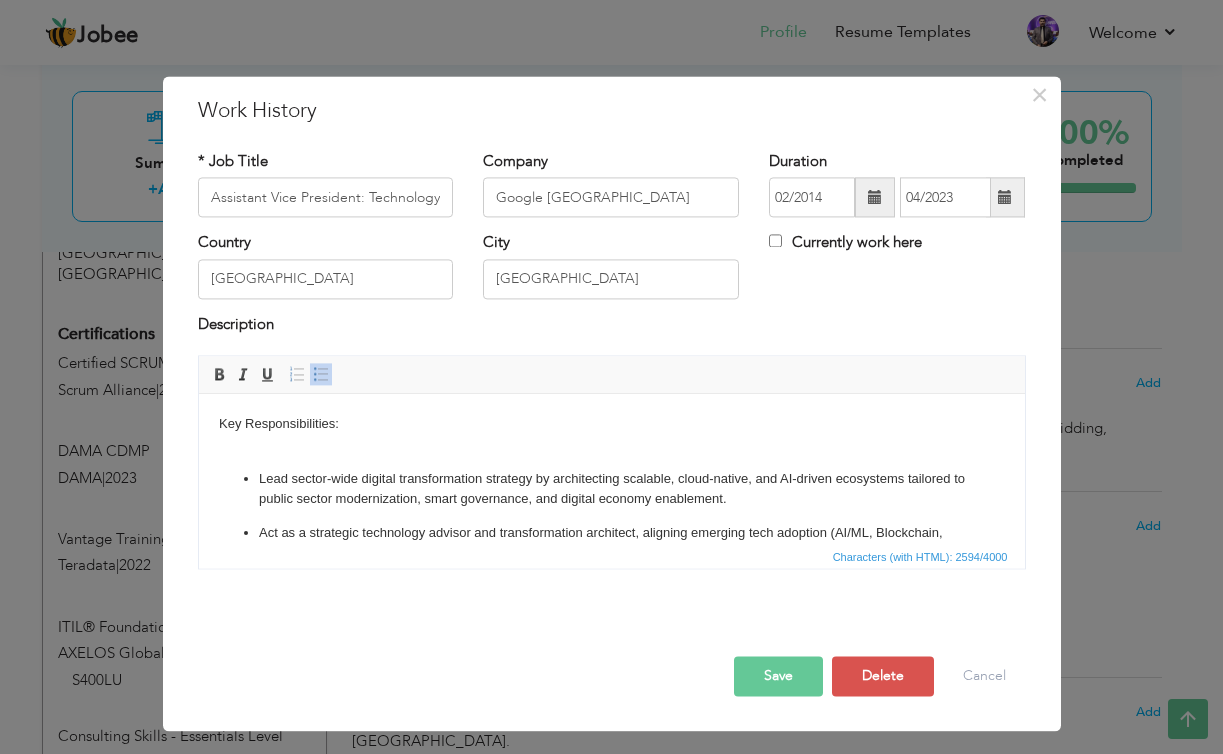 click on "Key Responsibilities: Lead sector-wide digital transformation strategy by architecting scalable, cloud-native, and AI-driven ecosystems tailored to public sector modernization, smart governance, and digital economy enablement. Act as a strategic technology advisor and transformation architect, aligning emerging tech adoption (AI/ML, Blockchain, Quantum, 5G/6G, IoT, Digital Twin) with national innovation agendas, sectoral modernization roadmaps, and GDP digitization goals. Develop and execute macro-level innovation strategies, integrating frameworks such as Digital Economy Blueprint, AI National Strategy, GovTech Stack, and Next-Gen Infrastructure Investment Plans. Drive creation and rollout of cloud-first, API-first, and mobile-first architectures across key public and regulated sectors, leveraging platforms like Kubernetes, Anthos, OpenID Connect, and service mesh technologies to ensure resilience and scalability." at bounding box center [611, 776] 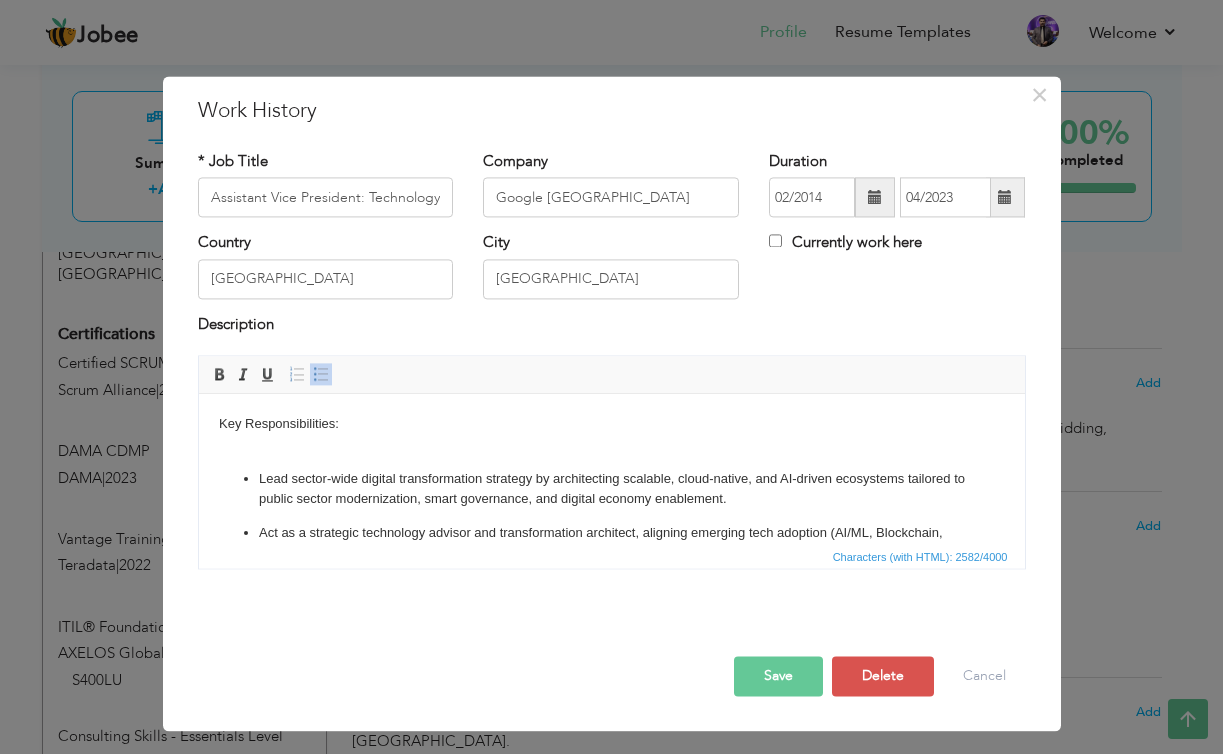 click on "Key Responsibilities:" at bounding box center (611, 435) 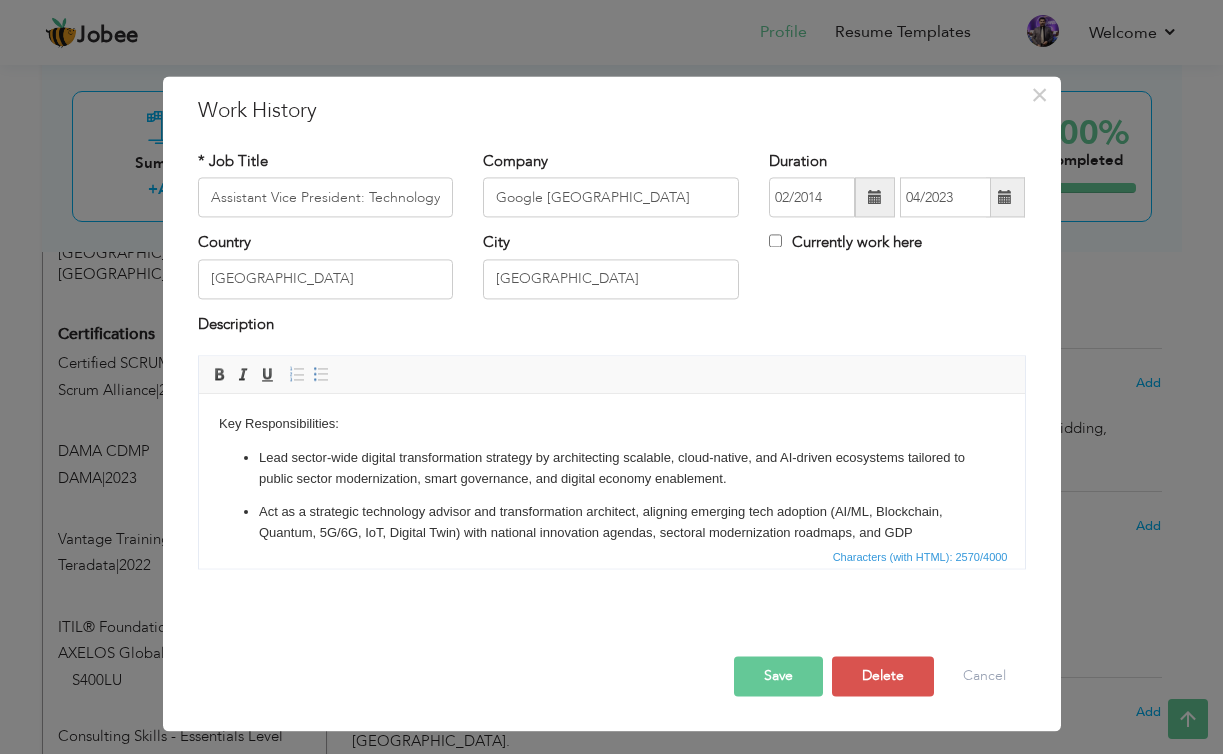 click on "Key Responsibilities:" at bounding box center (611, 424) 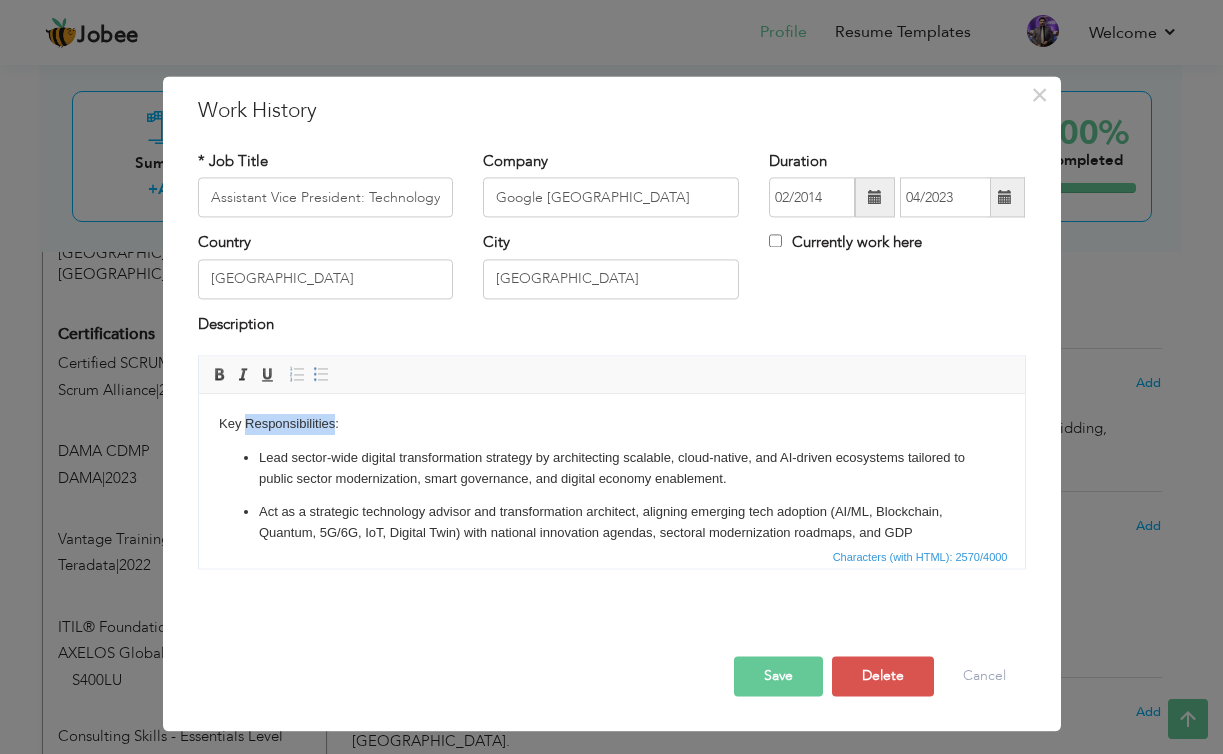 click on "Key Responsibilities:" at bounding box center (611, 424) 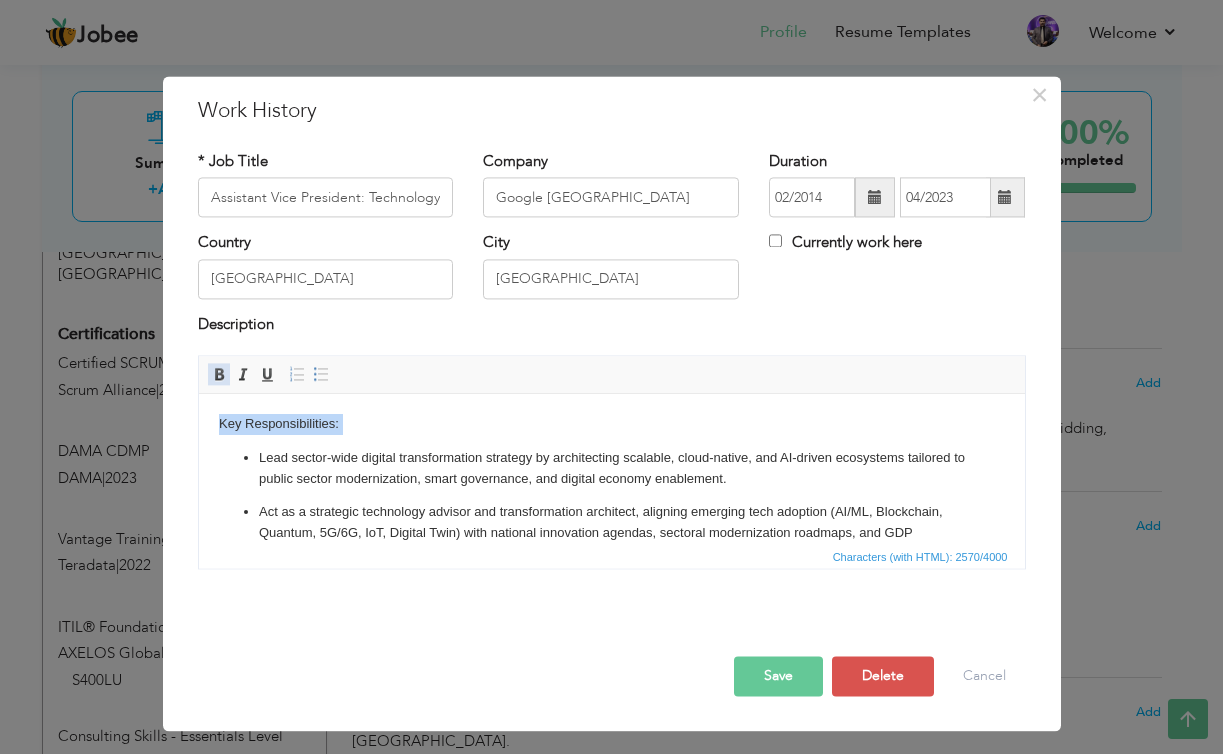 click at bounding box center (219, 375) 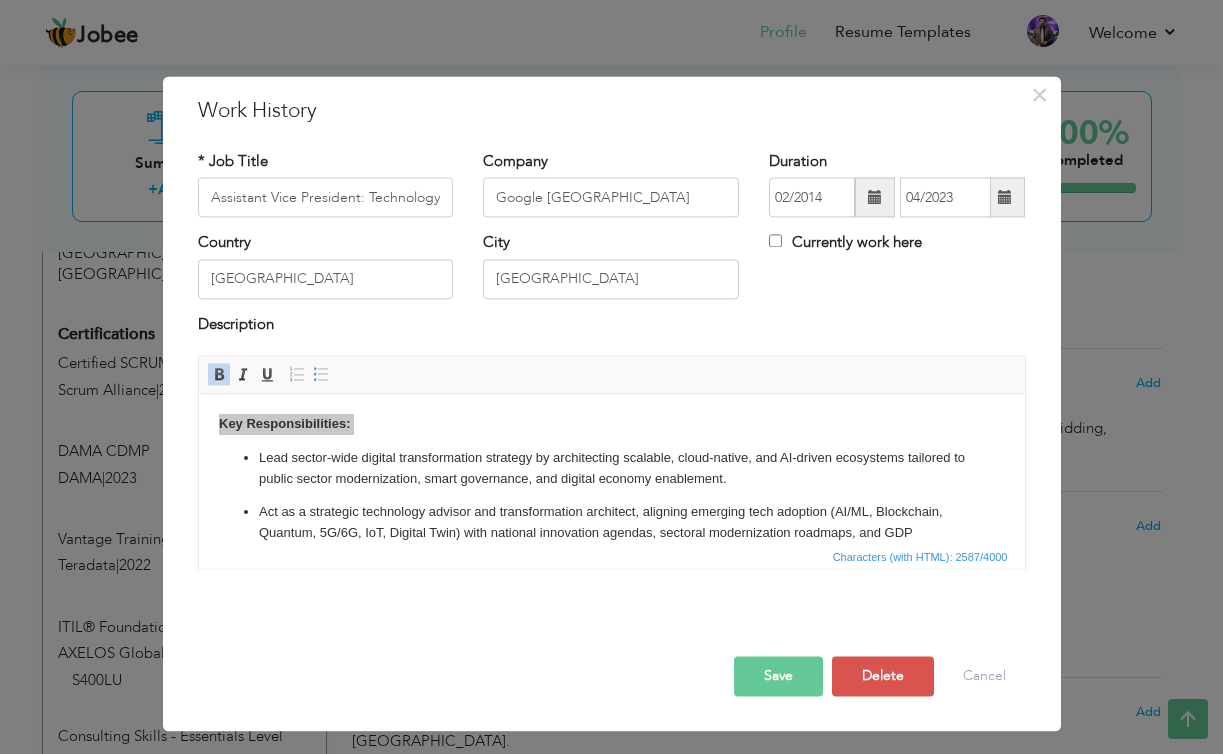 click on "Save" at bounding box center [778, 677] 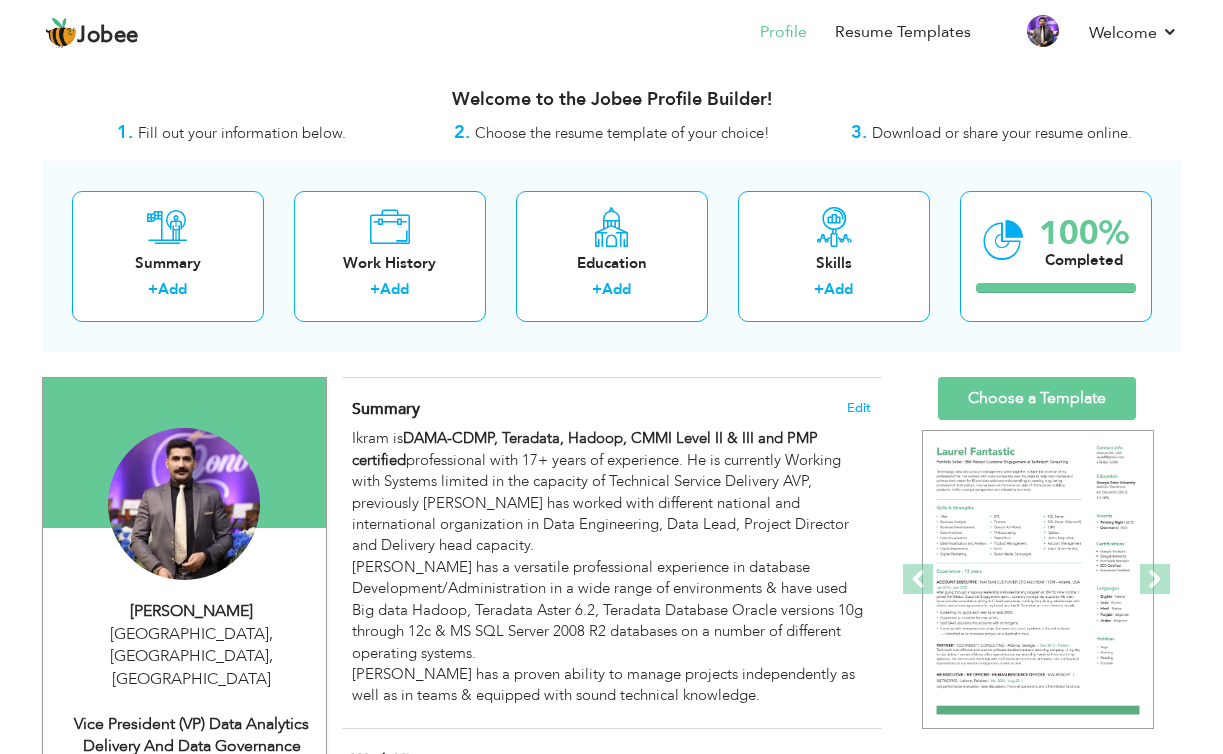 scroll, scrollTop: 75, scrollLeft: 0, axis: vertical 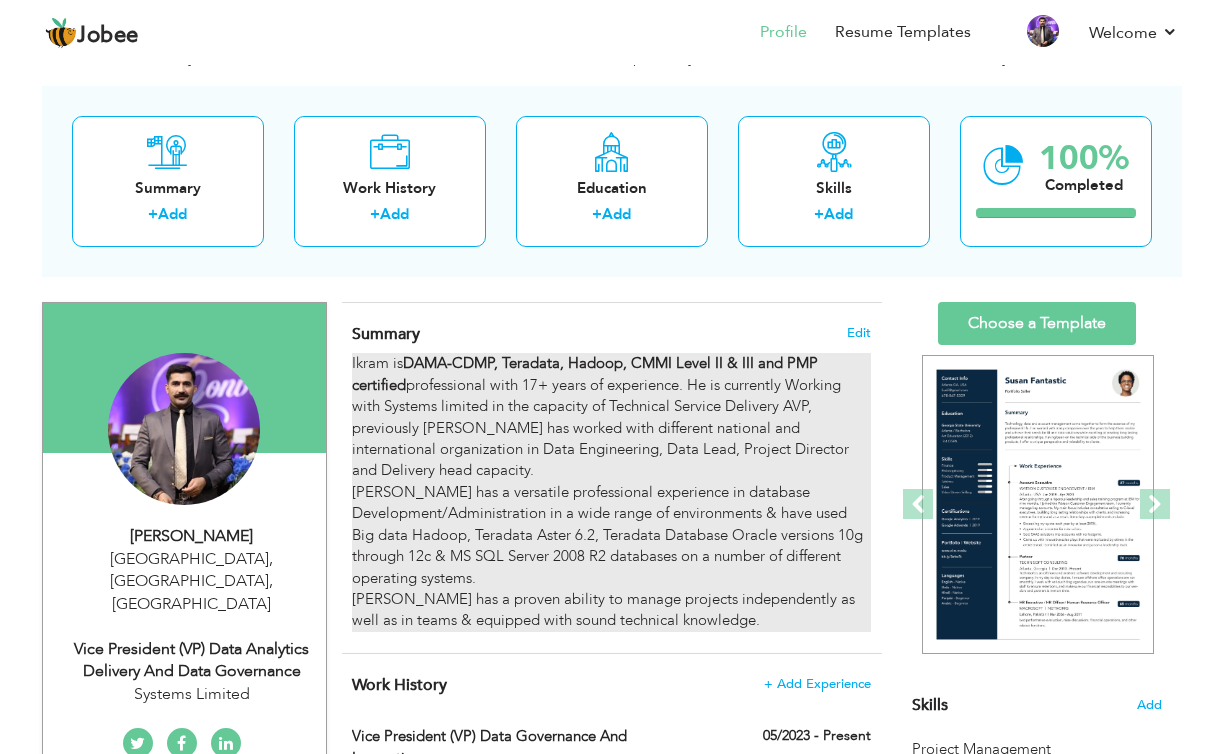 click on "Ikram is  DAMA-CDMP, Teradata, Hadoop, CMMI Level II & III and PMP certified  professional with 17+ years of experience. He is currently Working with Systems limited in the capacity of Technical Service Delivery AVP, previously Ikram has worked with different national and international organization in Data Engineering, Data Lead, Project Director and Delivery head capacity.
Ikram has a versatile professional experience in database Development/Administration in a wide range of environments & have used Big data Hadoop, Teradata Aster 6.2, Teradata Database Oracle versions 10g through 12c & MS SQL Server 2008 R2 databases on a number of different operating systems.
Ikram has a proven ability to manage projects independently as well as in teams & equipped with sound technical knowledge." at bounding box center (611, 492) 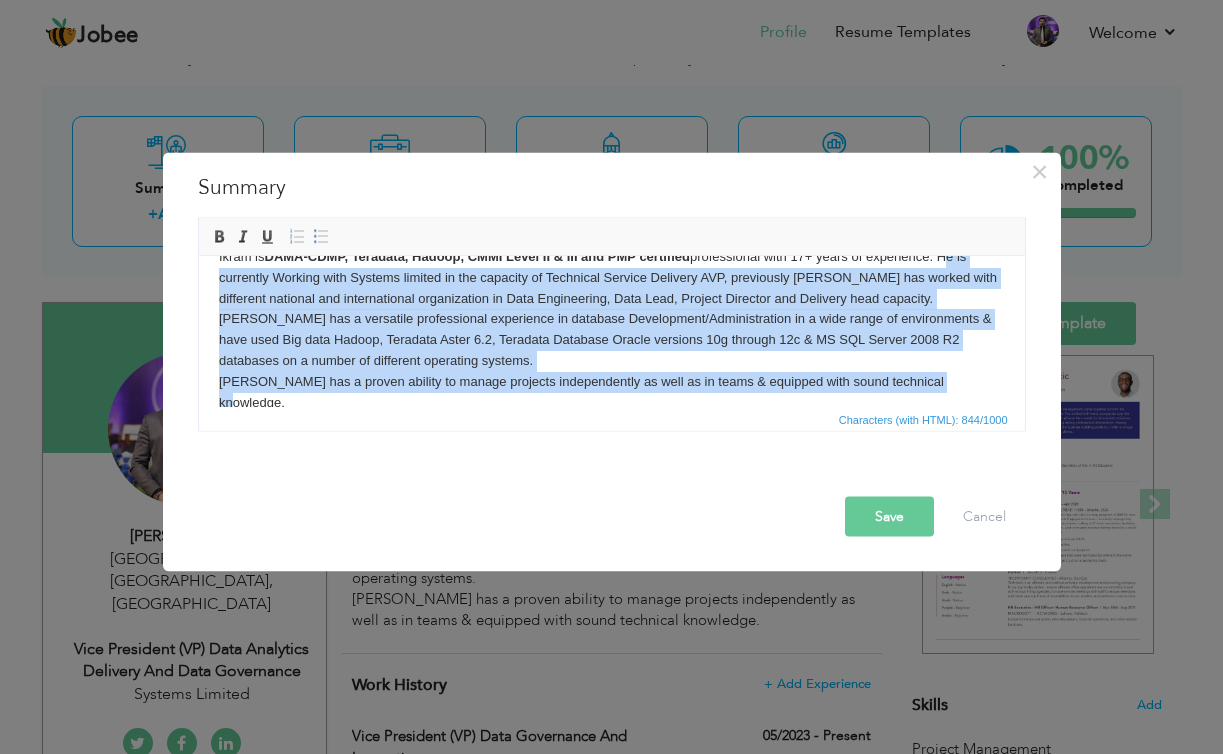 scroll, scrollTop: 35, scrollLeft: 0, axis: vertical 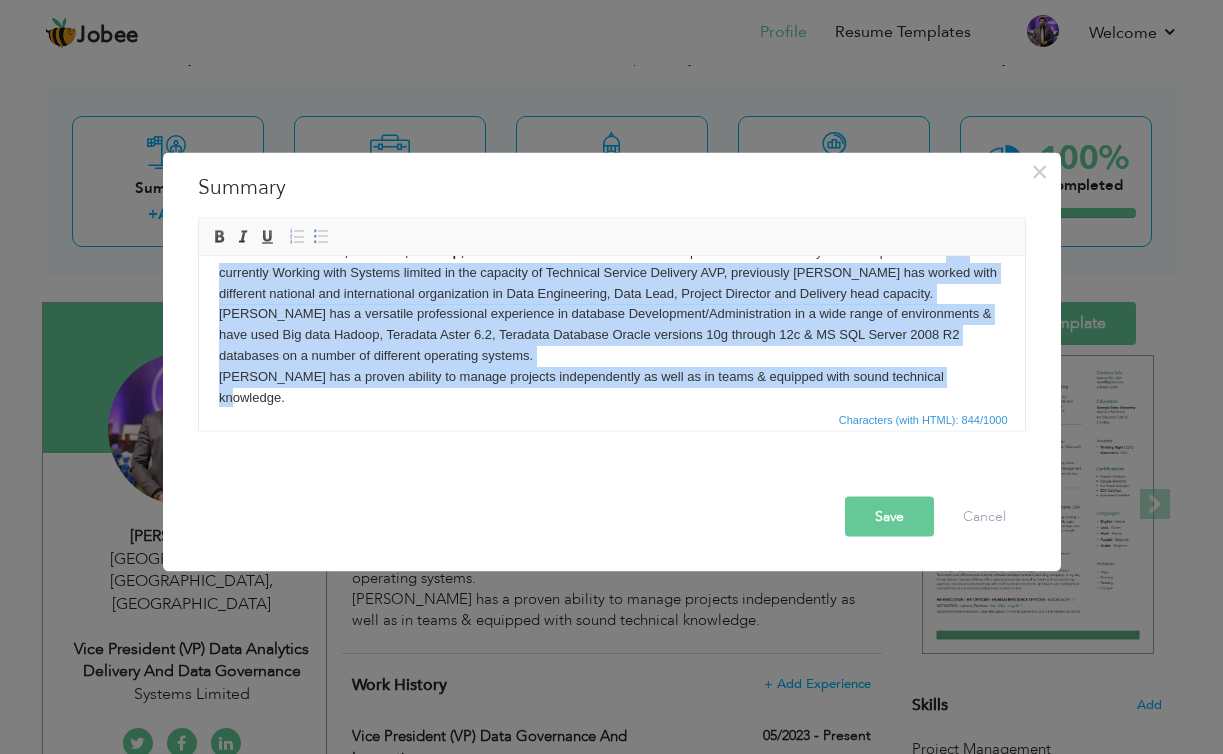 drag, startPoint x: 942, startPoint y: 286, endPoint x: 964, endPoint y: 409, distance: 124.95199 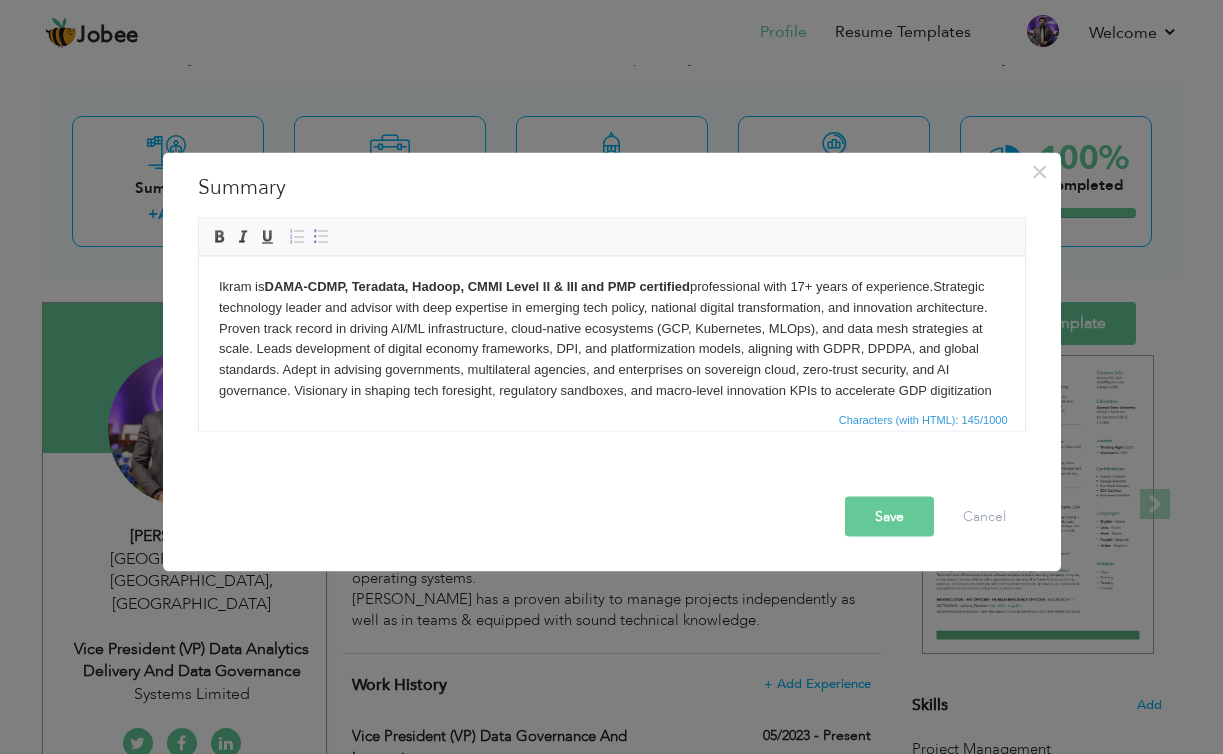 scroll, scrollTop: 12, scrollLeft: 0, axis: vertical 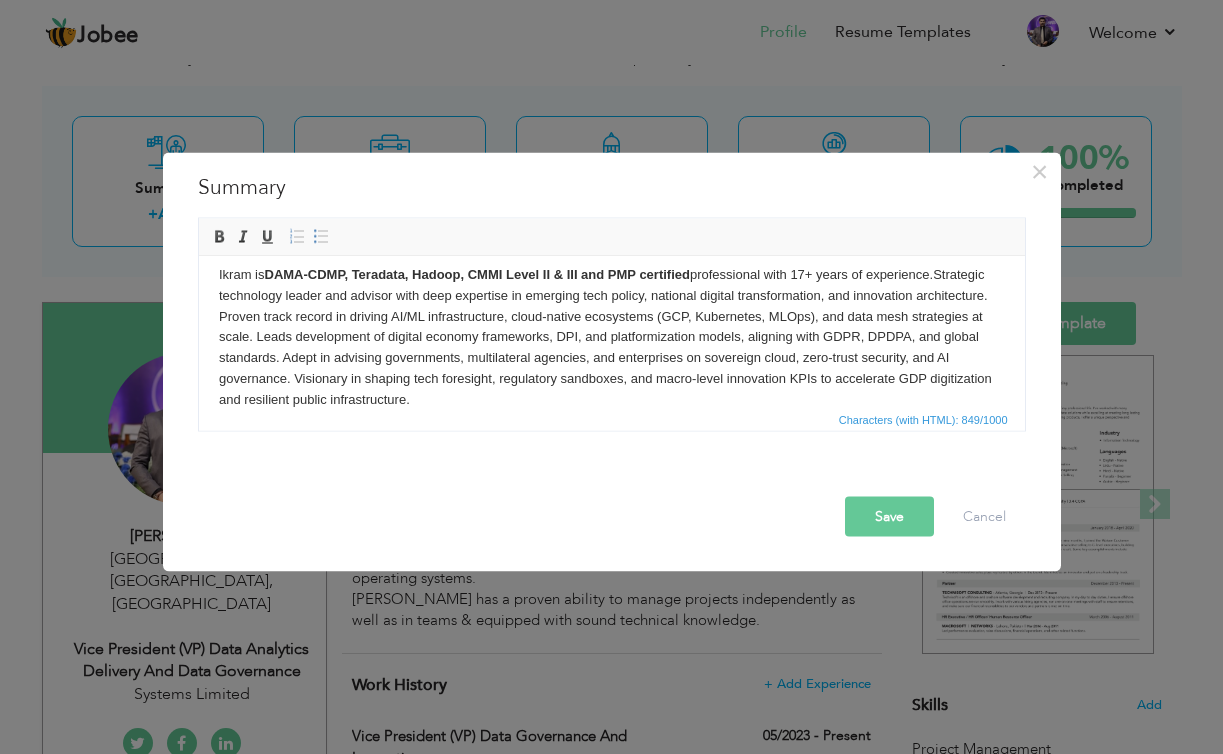 click on "Ikram is  DAMA-CDMP, Teradata, Hadoop, CMMI Level II & III and PMP certified  professional with 17+ years of experience.  Strategic technology leader and advisor with deep expertise in emerging tech policy, national digital transformation, and innovation architecture. Proven track record in driving AI/ML infrastructure, cloud-native ecosystems (GCP, Kubernetes, MLOps), and data mesh strategies at scale. Leads development of digital economy frameworks, DPI, and platformization models, aligning with GDPR, DPDPA, and global standards. Adept in advising governments, multilateral agencies, and enterprises on sovereign cloud, zero-trust security, and AI governance. Visionary in shaping tech foresight, regulatory sandboxes, and macro-level innovation KPIs to accelerate GDP digitization and resilient public infrastructure." at bounding box center [611, 337] 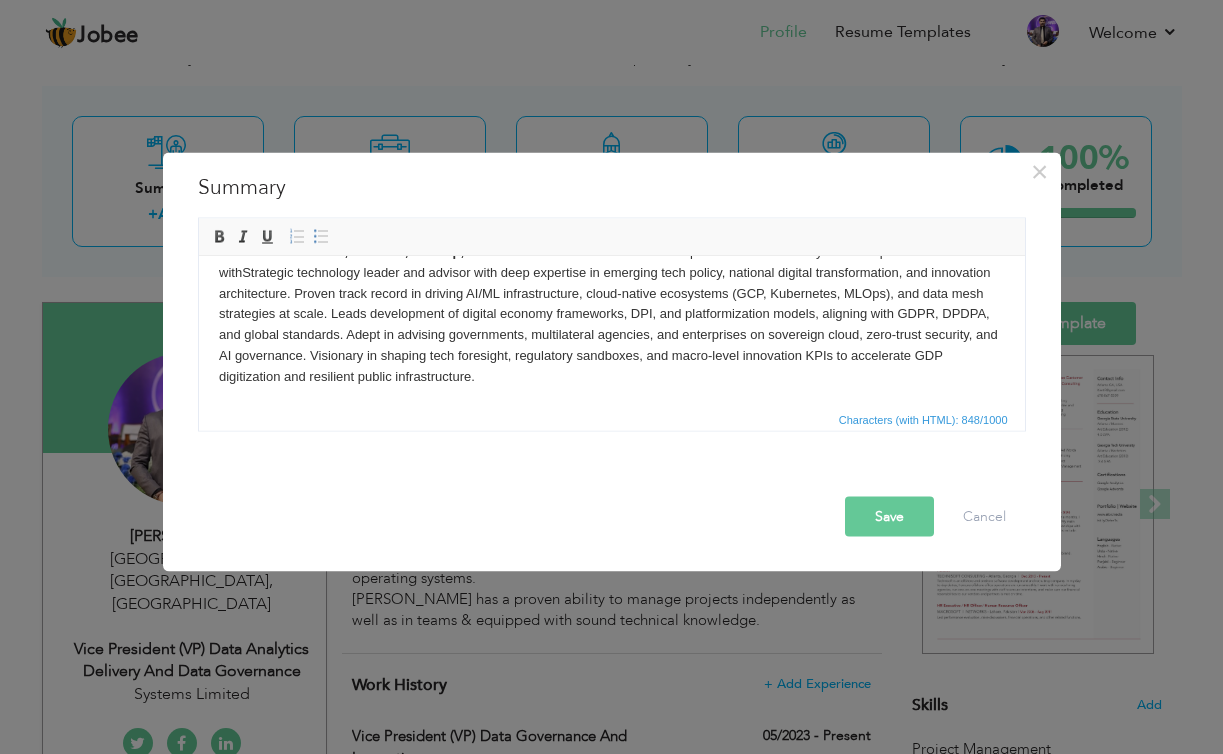 scroll, scrollTop: 0, scrollLeft: 0, axis: both 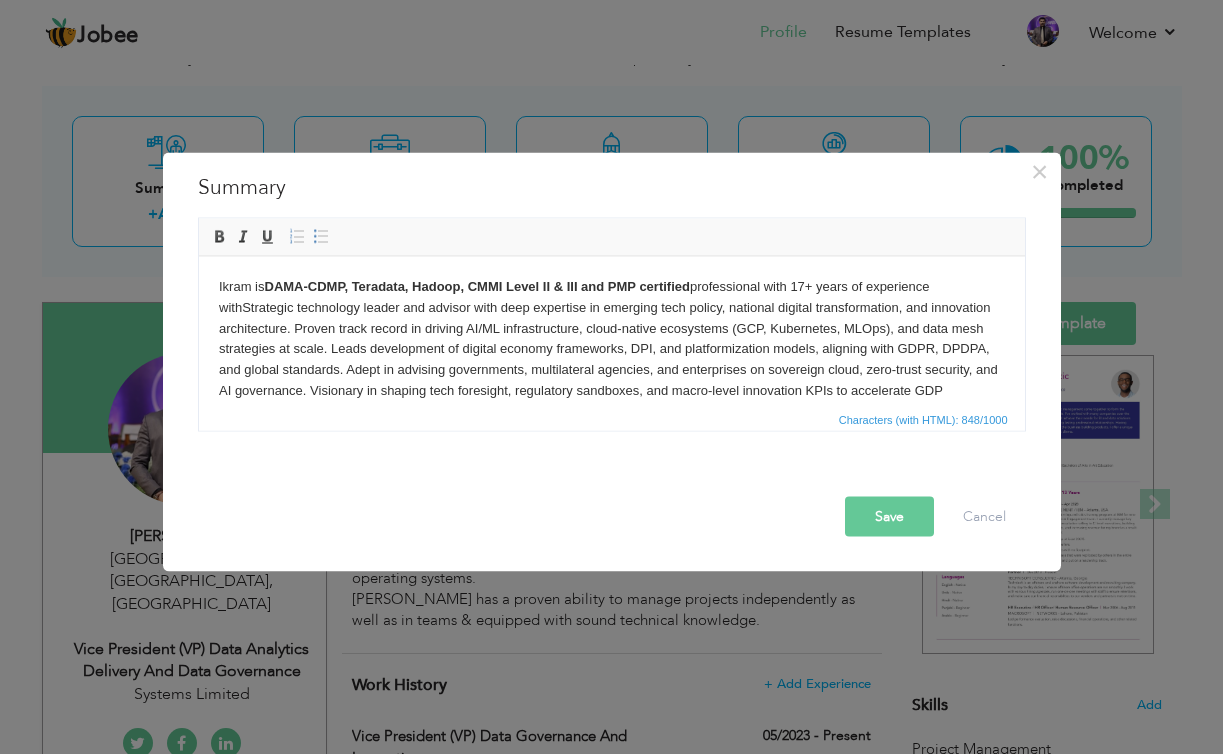 click on "Save" at bounding box center [889, 517] 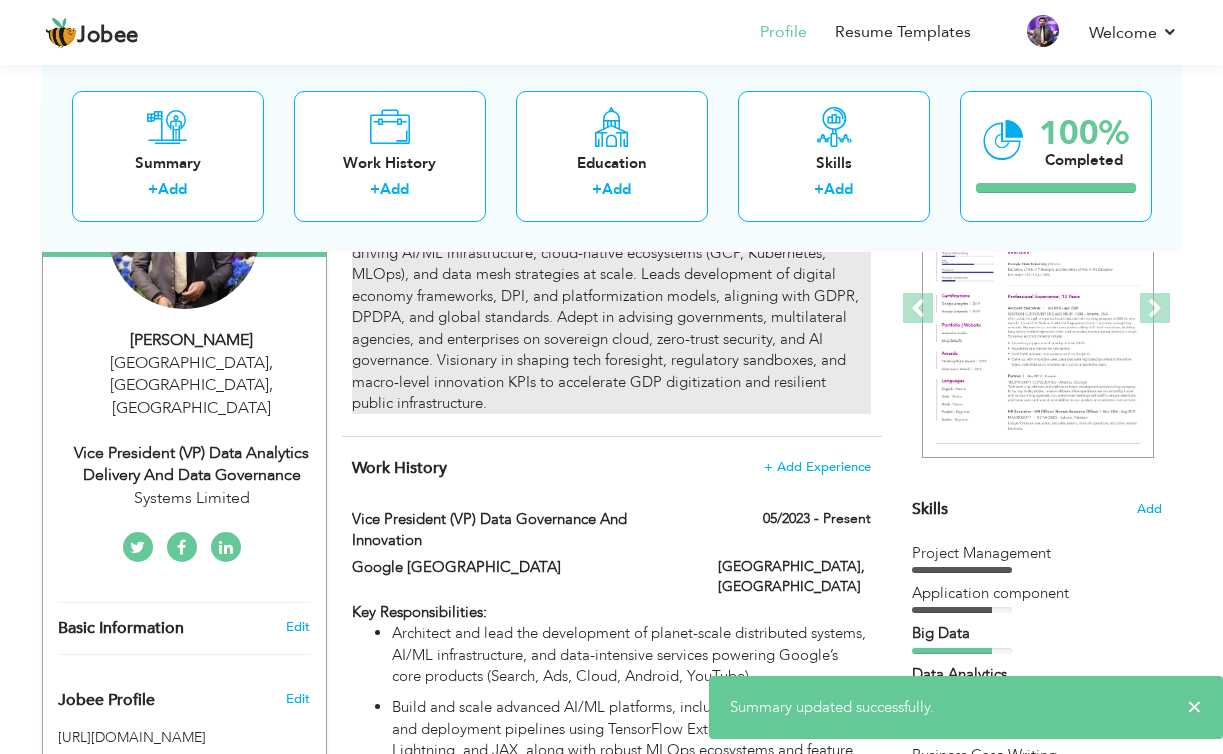 scroll, scrollTop: 208, scrollLeft: 0, axis: vertical 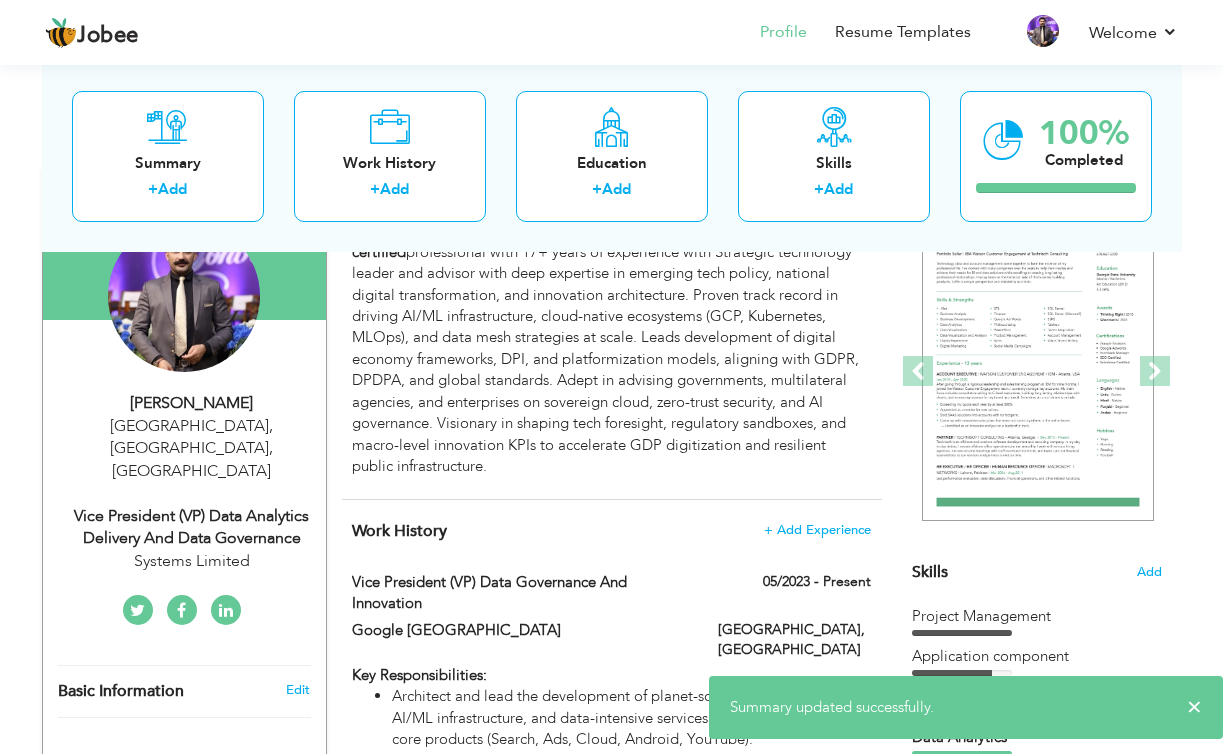 click on "Vice President (VP) Data Analytics Delivery and Data Governance" at bounding box center [192, 528] 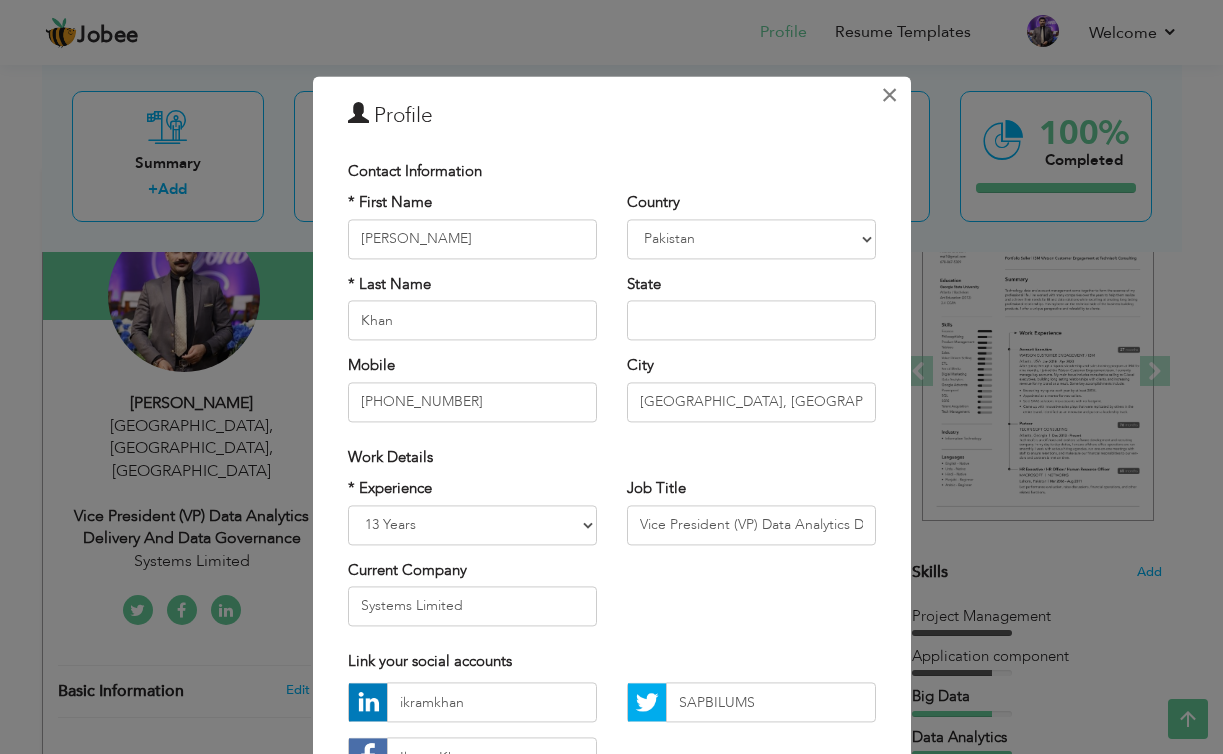 click on "×" at bounding box center (889, 95) 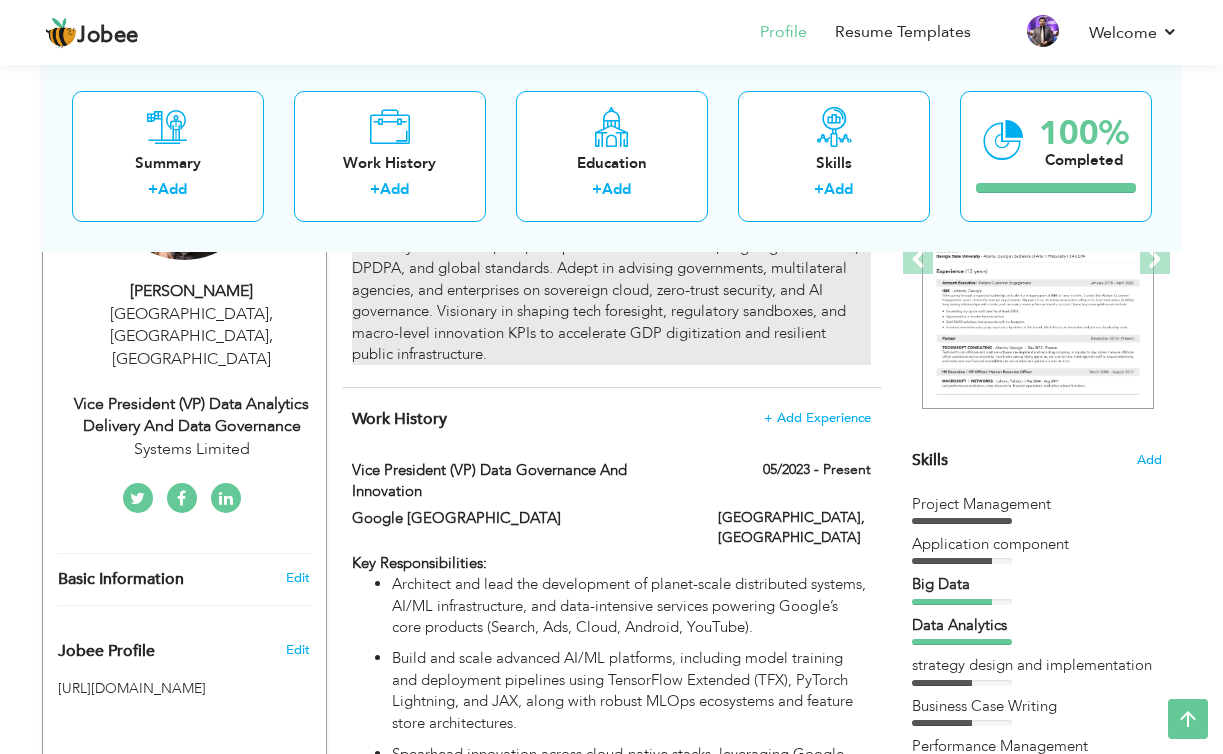 scroll, scrollTop: 322, scrollLeft: 0, axis: vertical 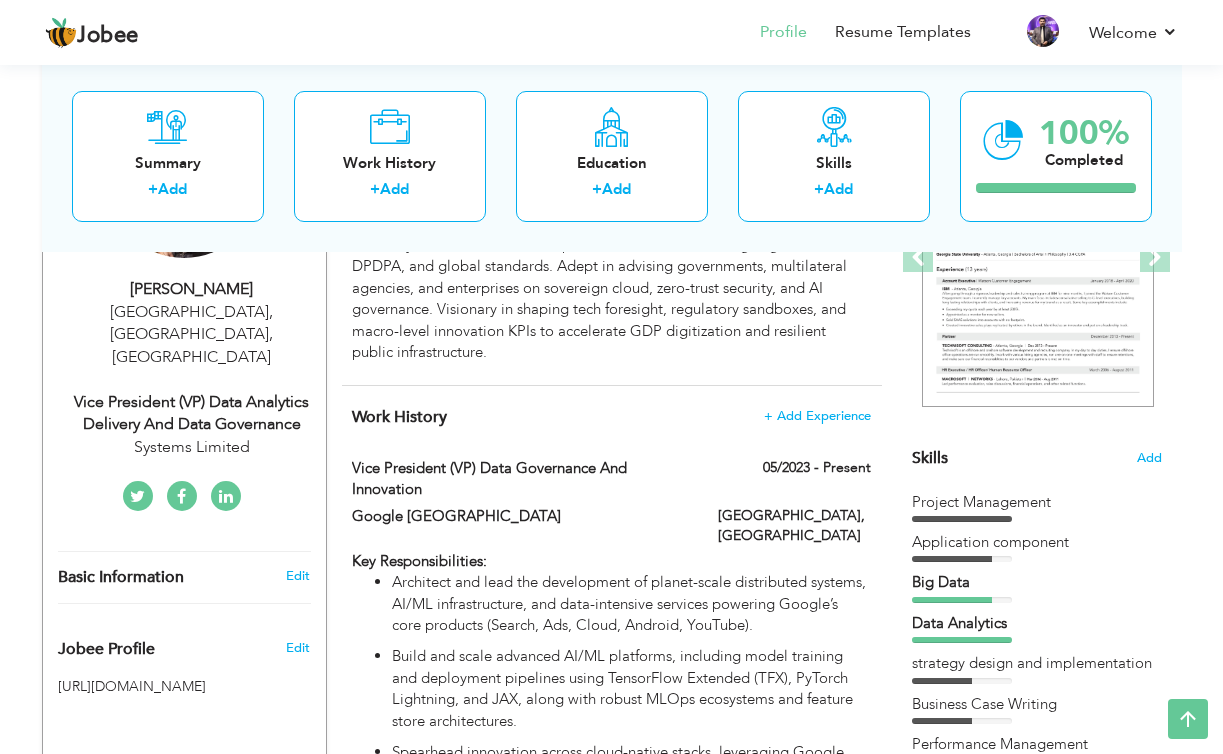 click on "Vice President (VP) Data Analytics Delivery and Data Governance" at bounding box center (192, 414) 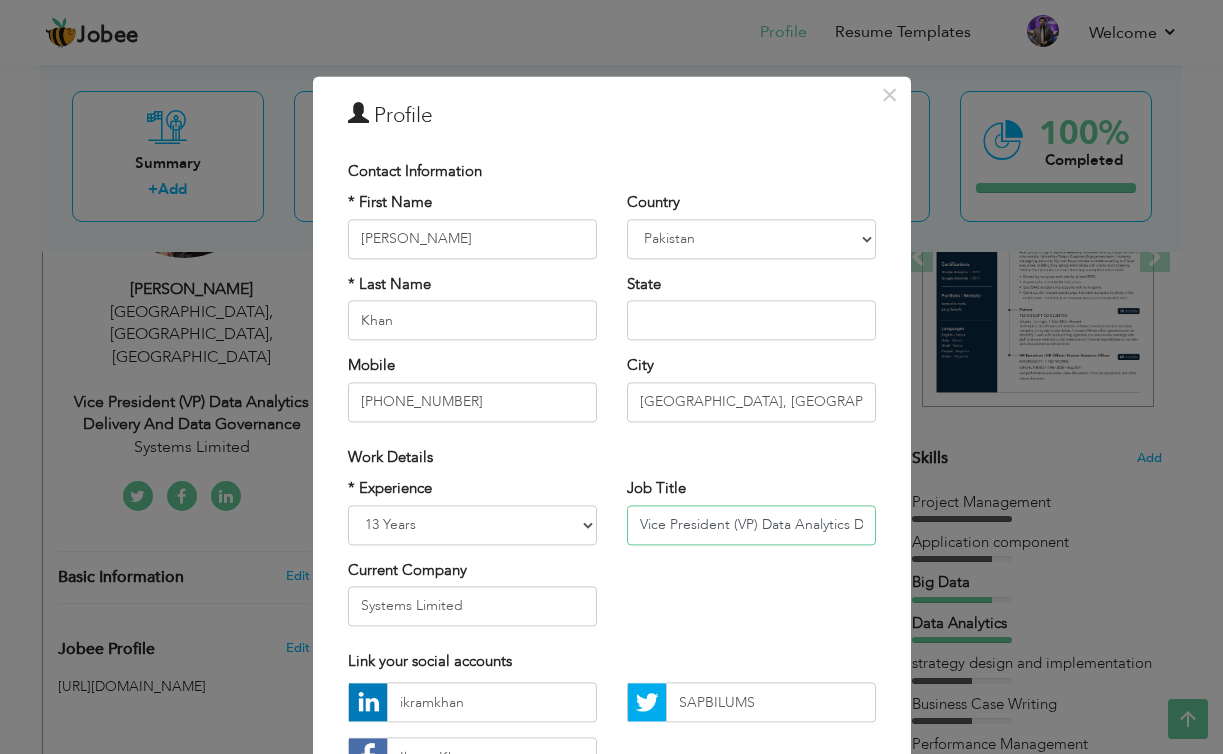 click on "Vice President (VP) Data Analytics Delivery and Data Governance" at bounding box center [751, 525] 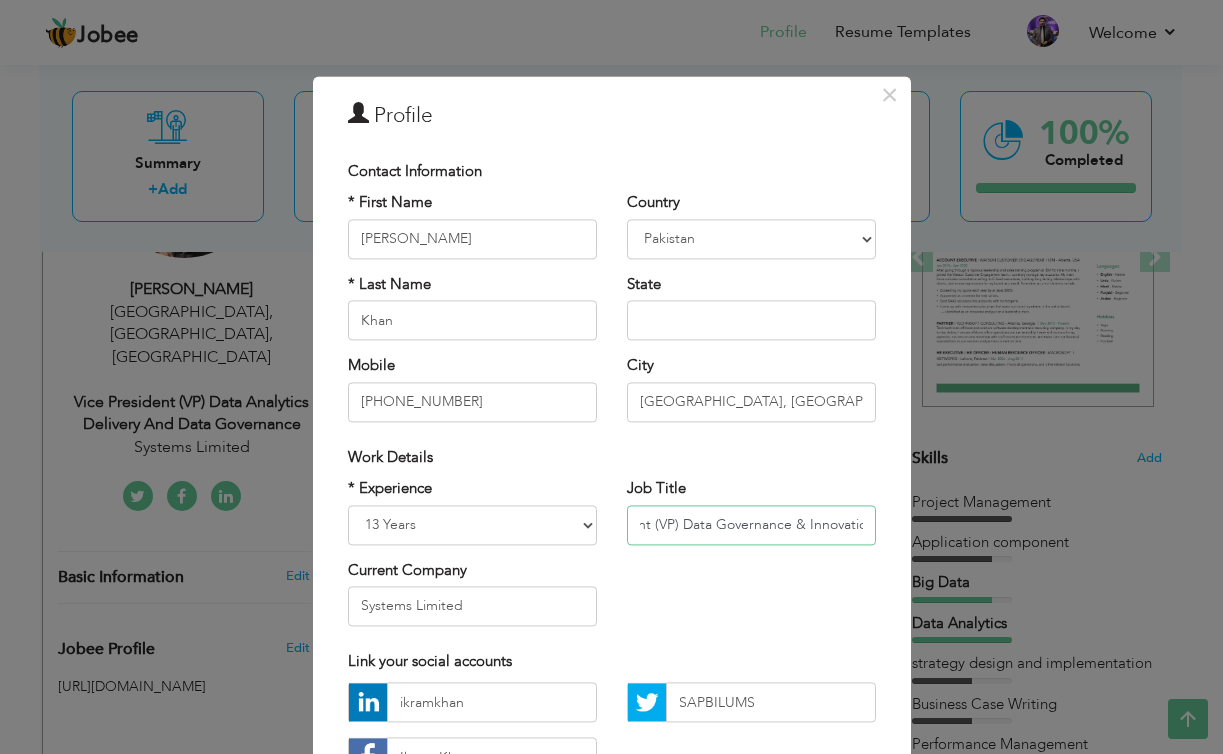 scroll, scrollTop: 0, scrollLeft: 87, axis: horizontal 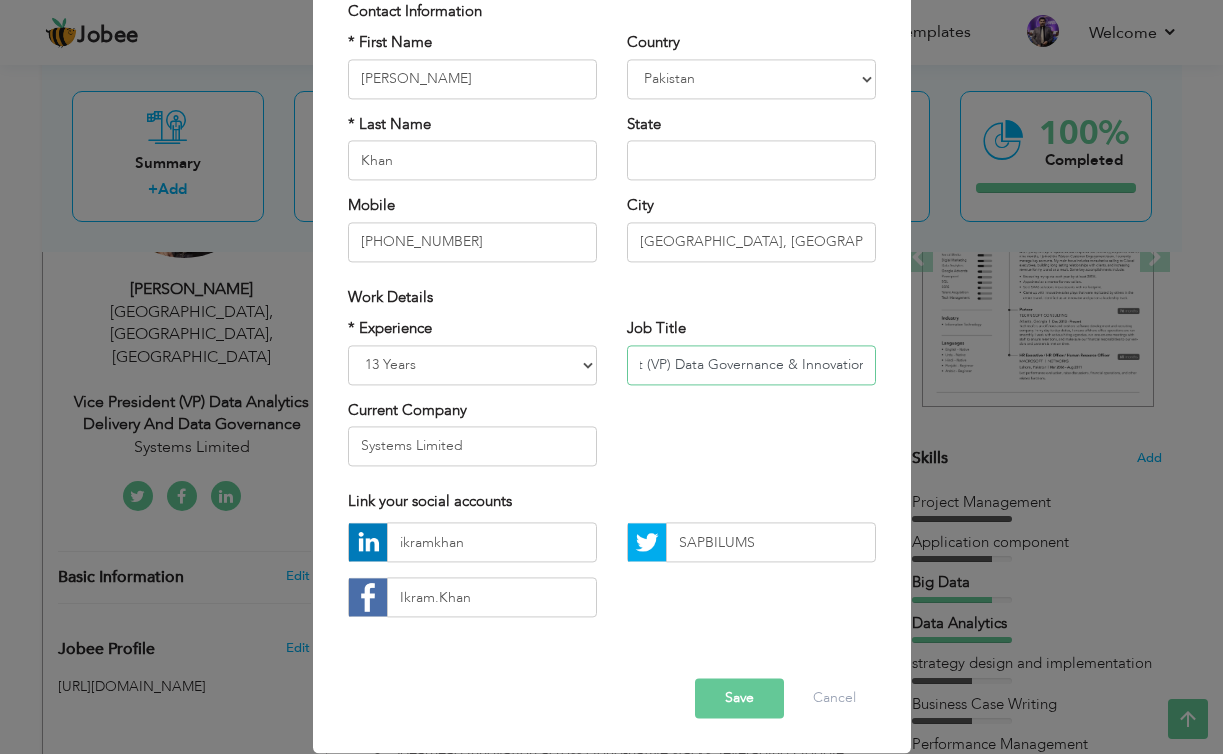 type on "Vice President (VP) Data Governance & Innovation" 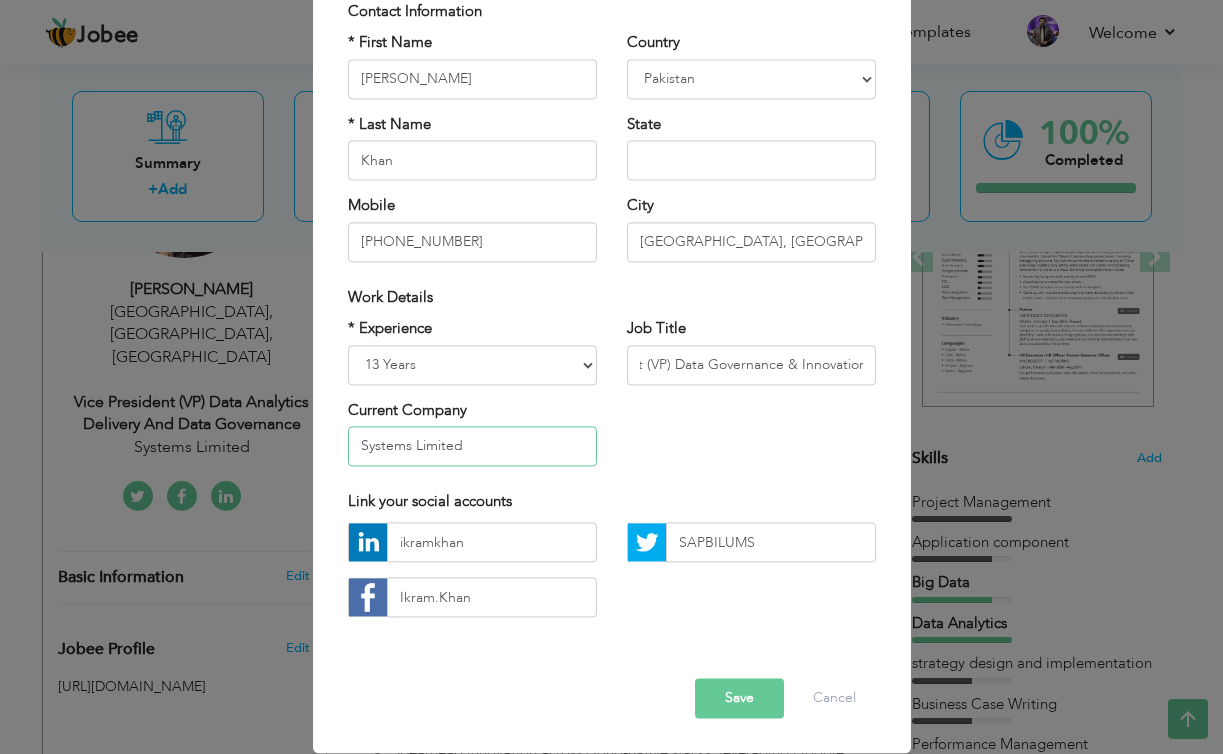 click on "Systems Limited" at bounding box center [472, 446] 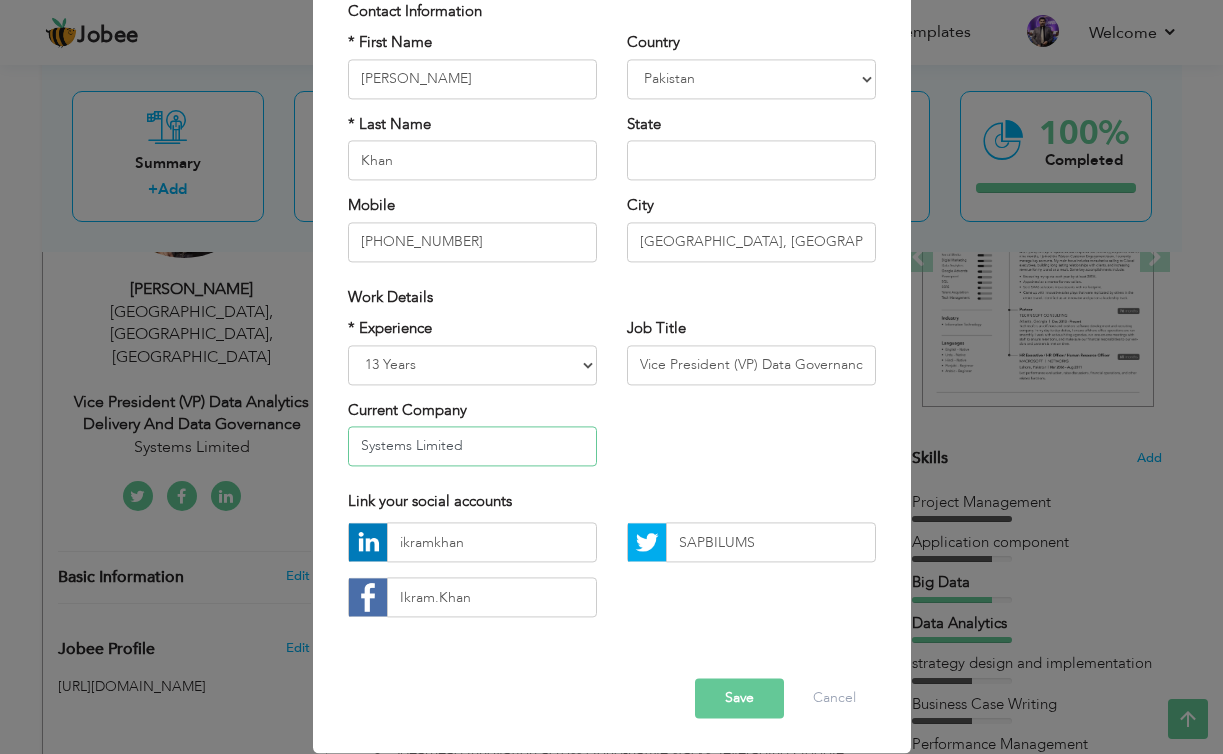 click on "Systems Limited" at bounding box center [472, 446] 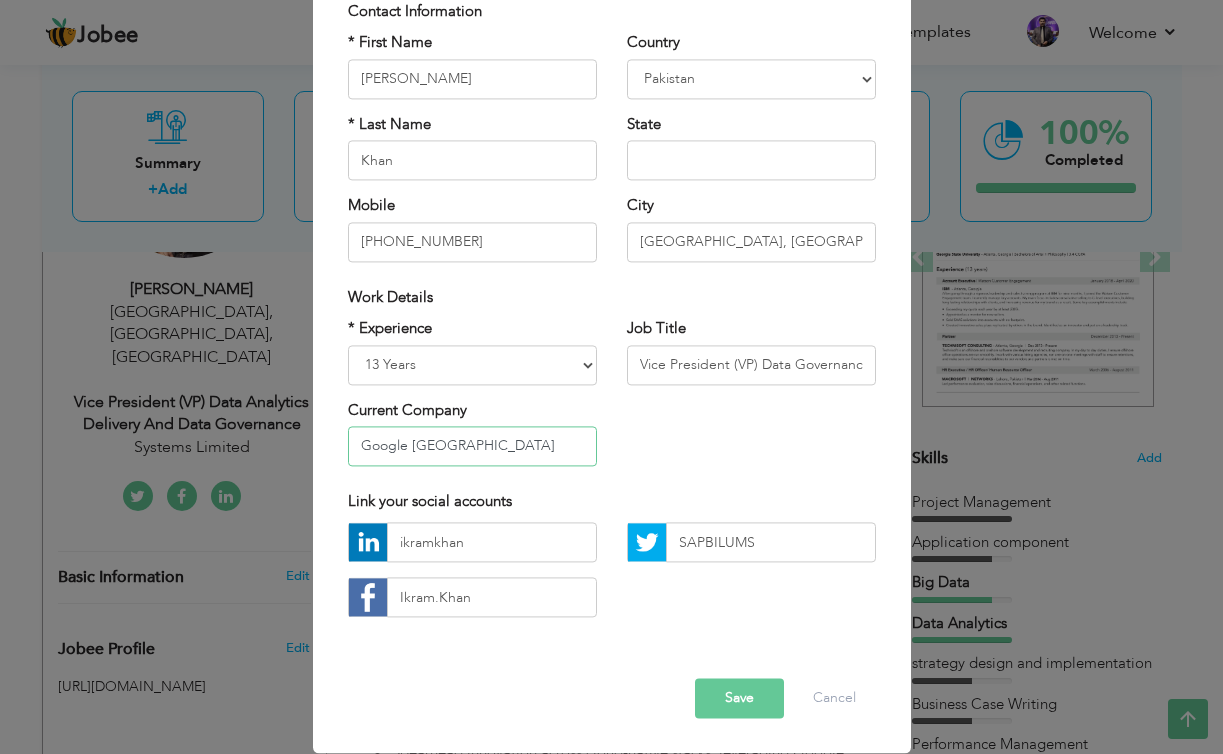 type on "Google [GEOGRAPHIC_DATA]" 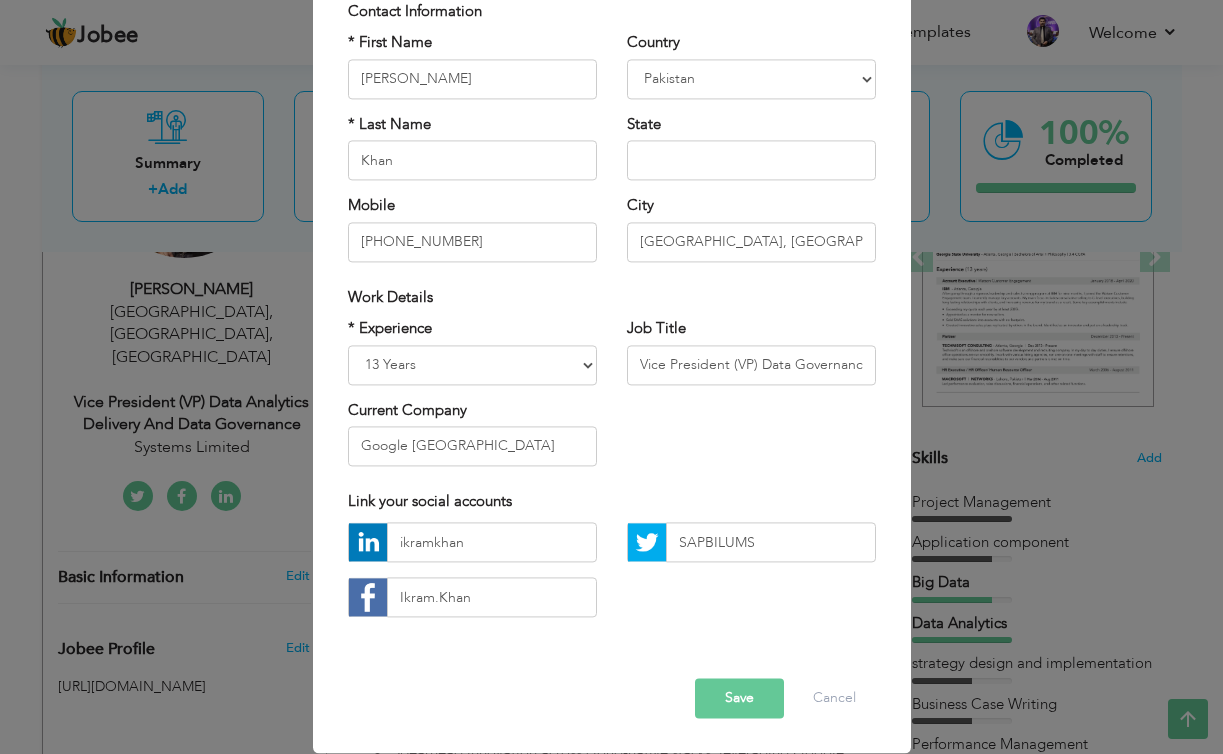 click on "Save" at bounding box center (739, 699) 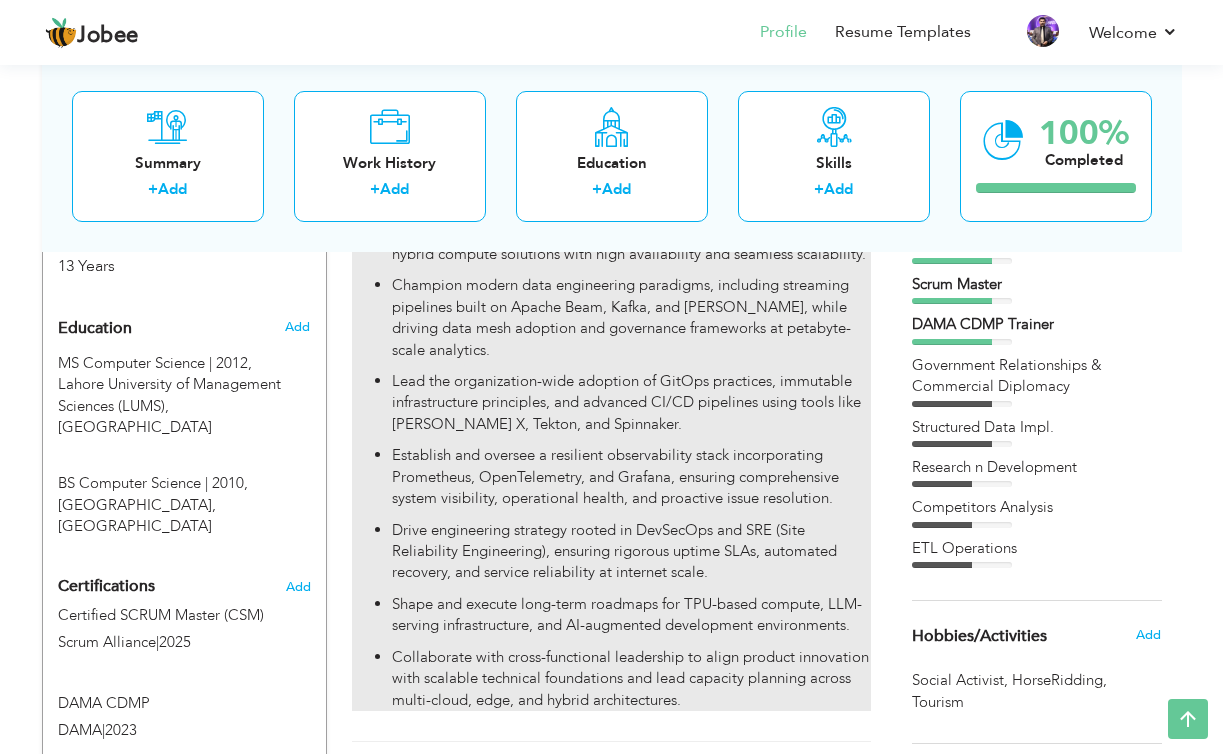 scroll, scrollTop: 845, scrollLeft: 0, axis: vertical 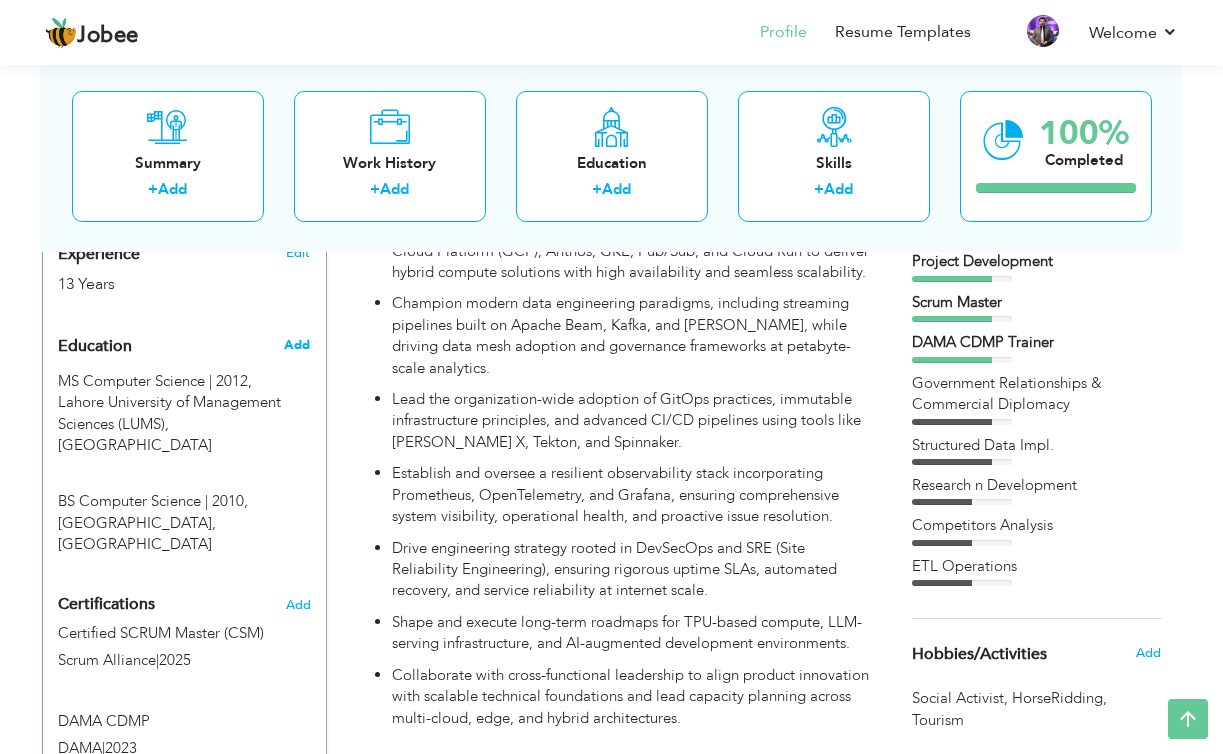 click on "Add" at bounding box center [297, 345] 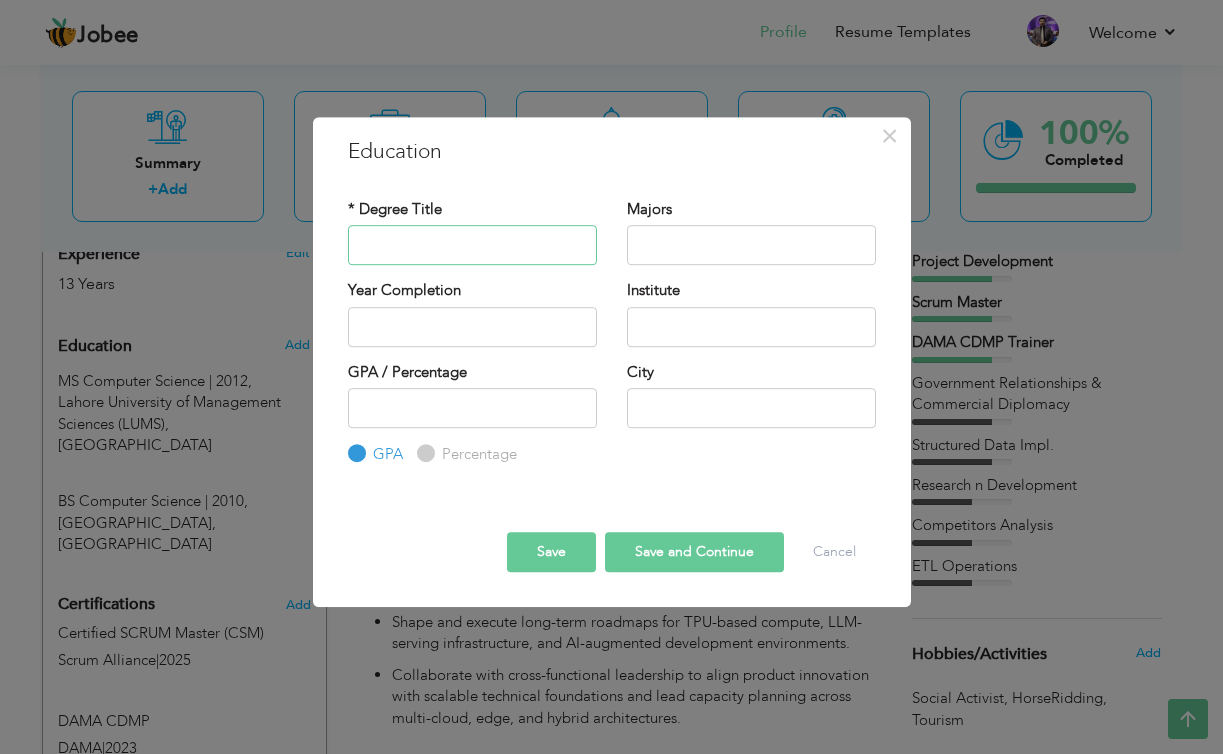 click at bounding box center [472, 245] 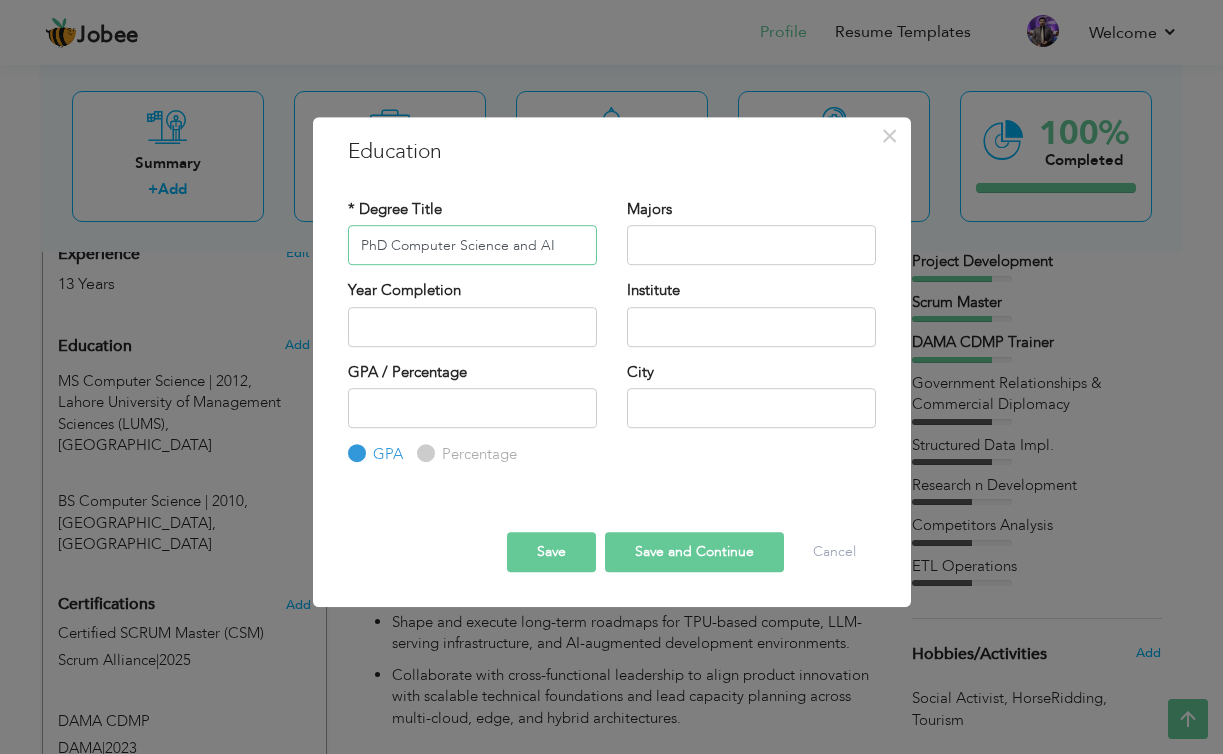 type on "PhD Computer Science and AI" 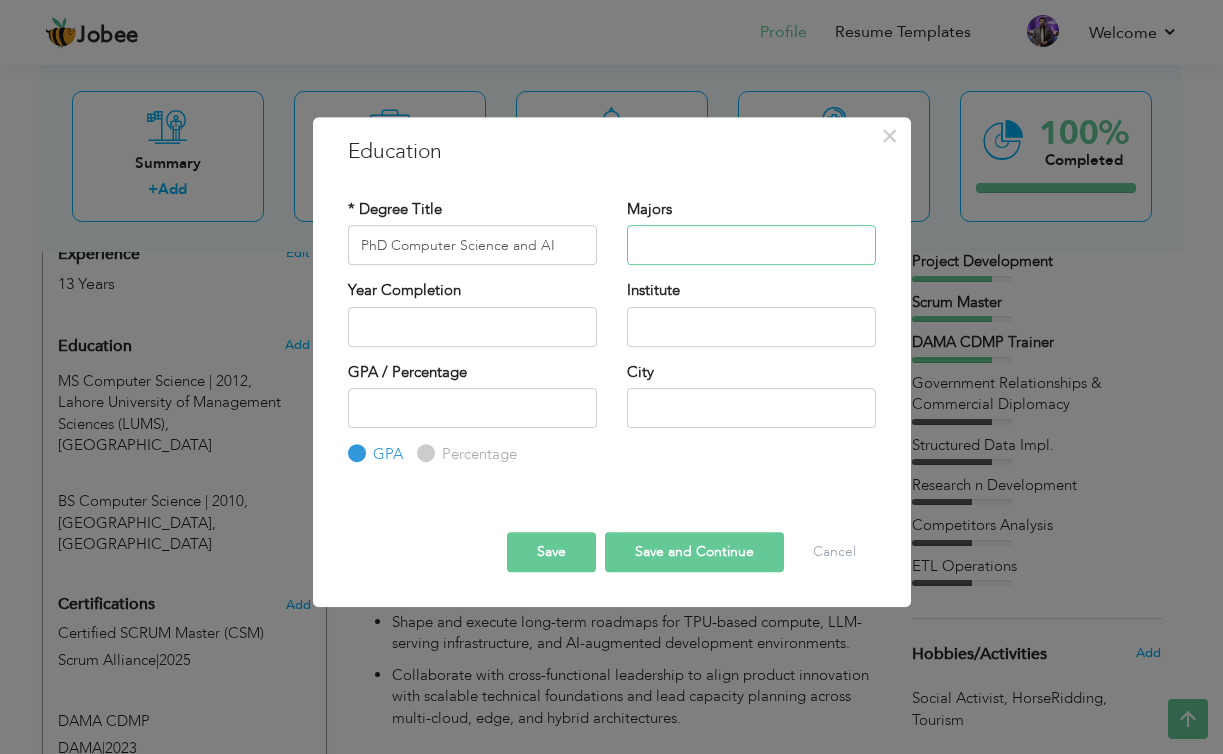 click at bounding box center (751, 245) 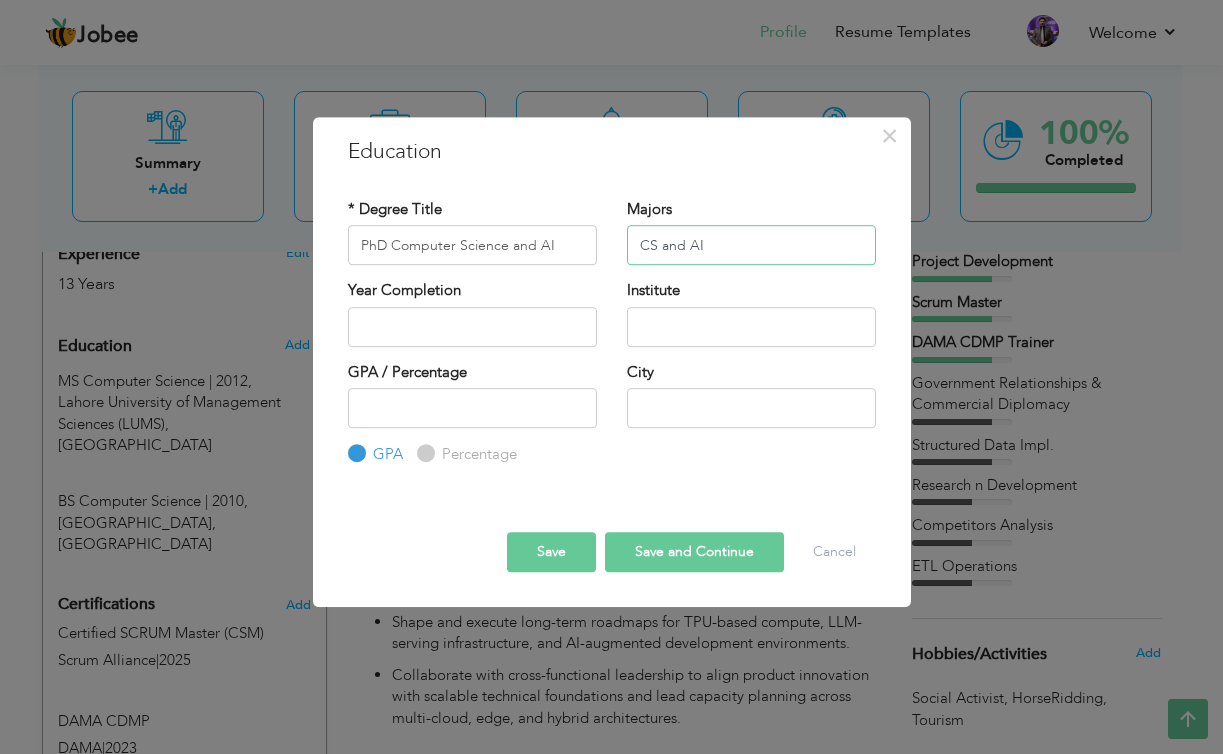 type on "CS and AI" 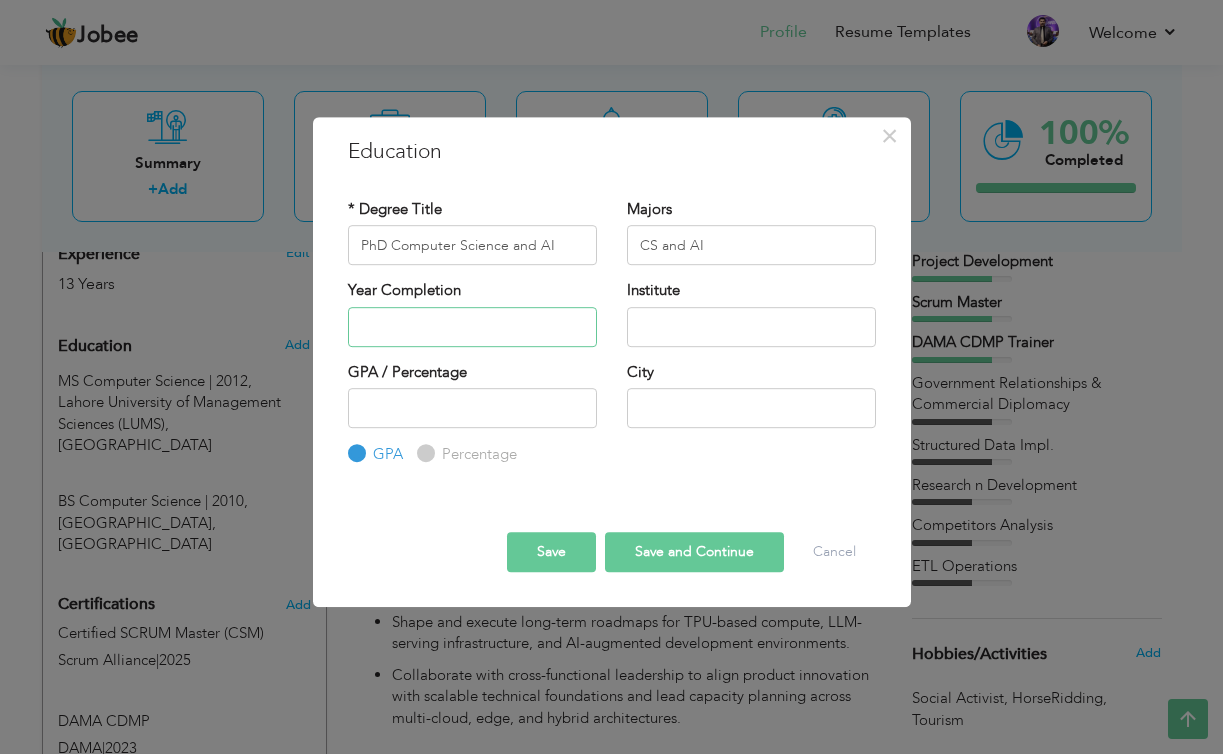 click at bounding box center [472, 327] 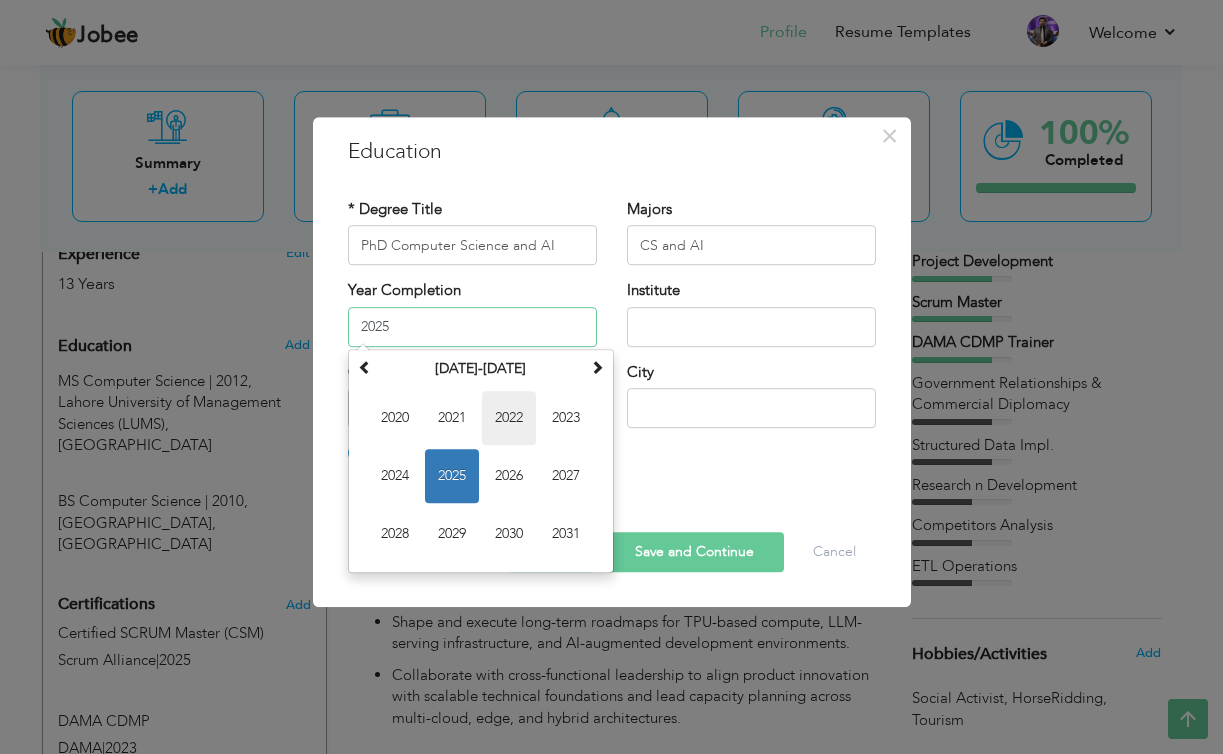click on "2022" at bounding box center [509, 418] 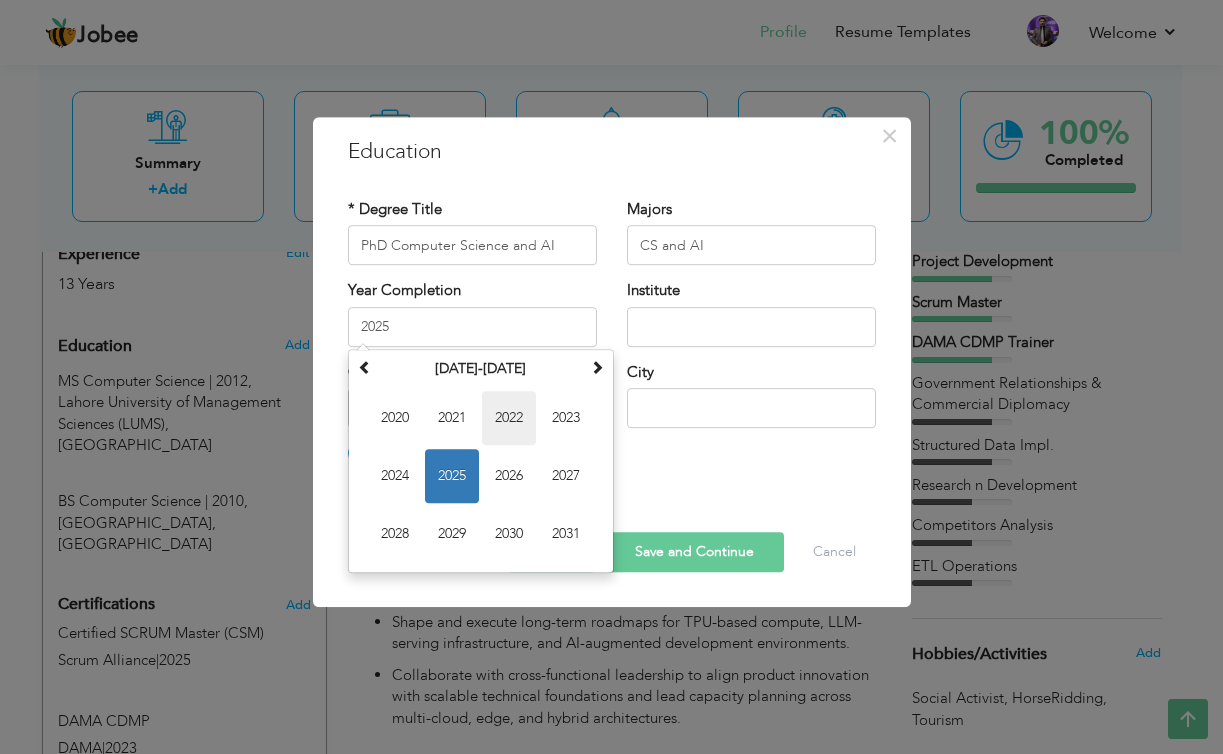 type on "2022" 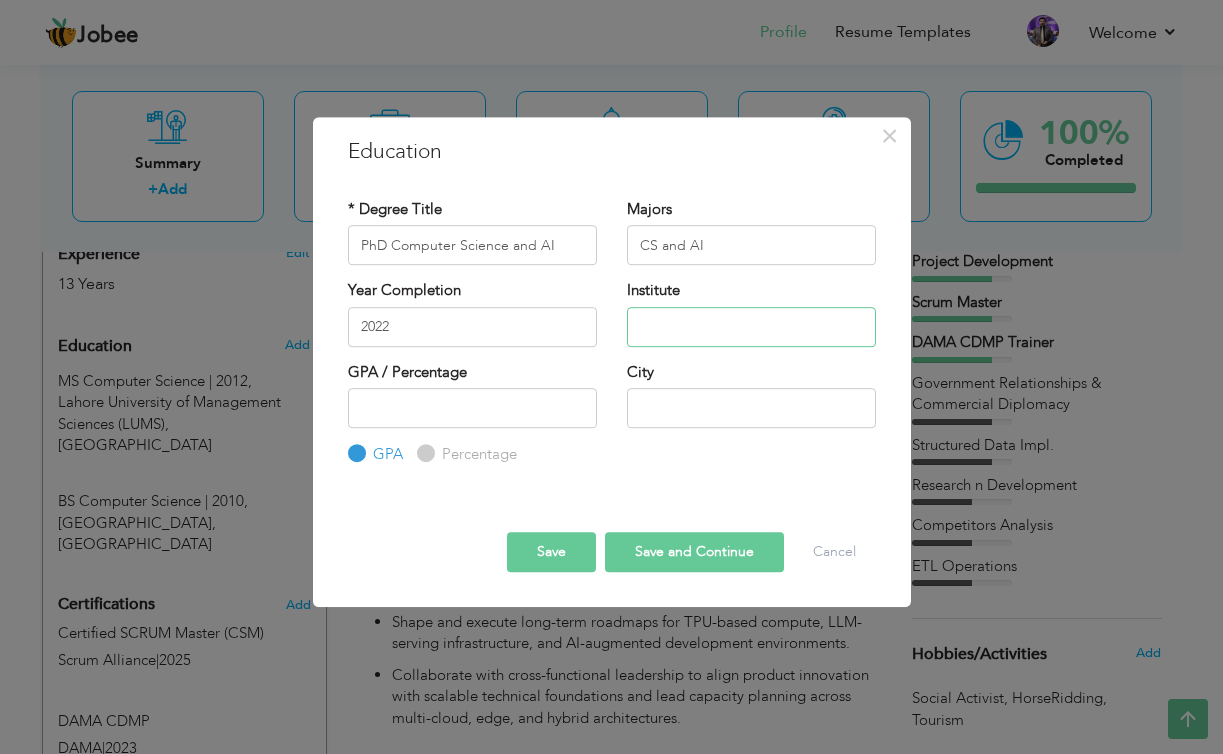 click at bounding box center [751, 327] 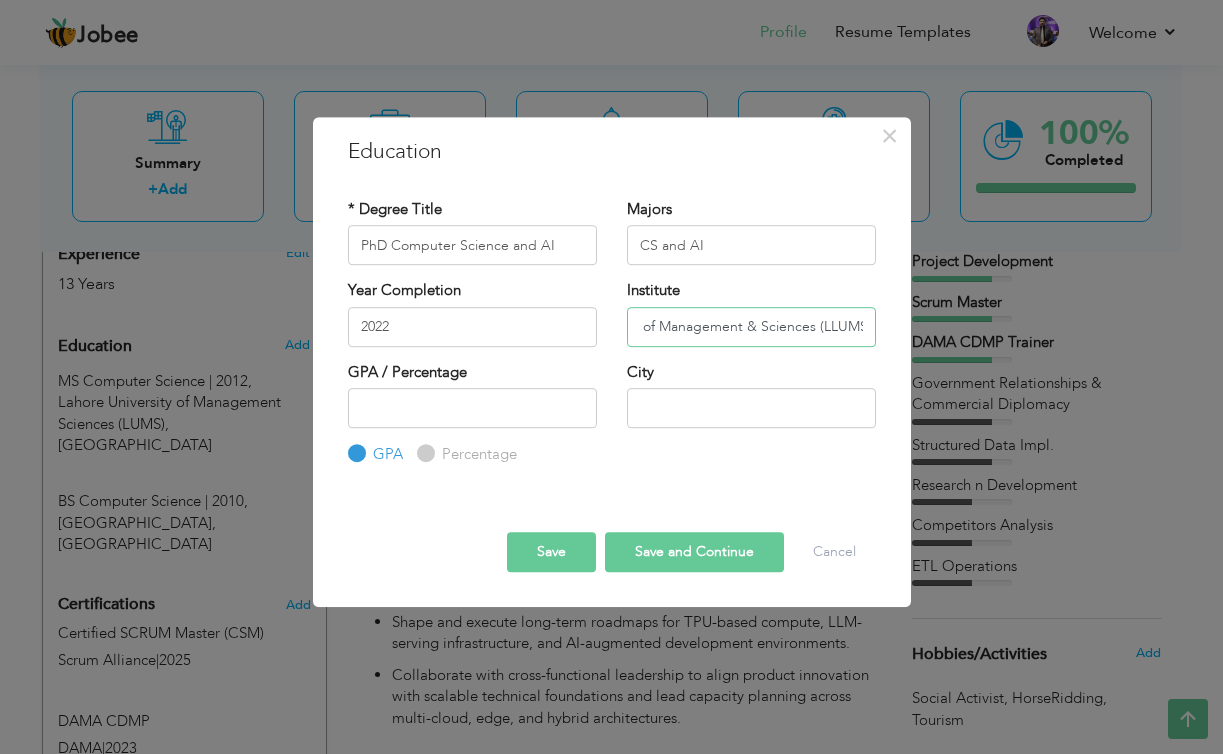 scroll, scrollTop: 0, scrollLeft: 112, axis: horizontal 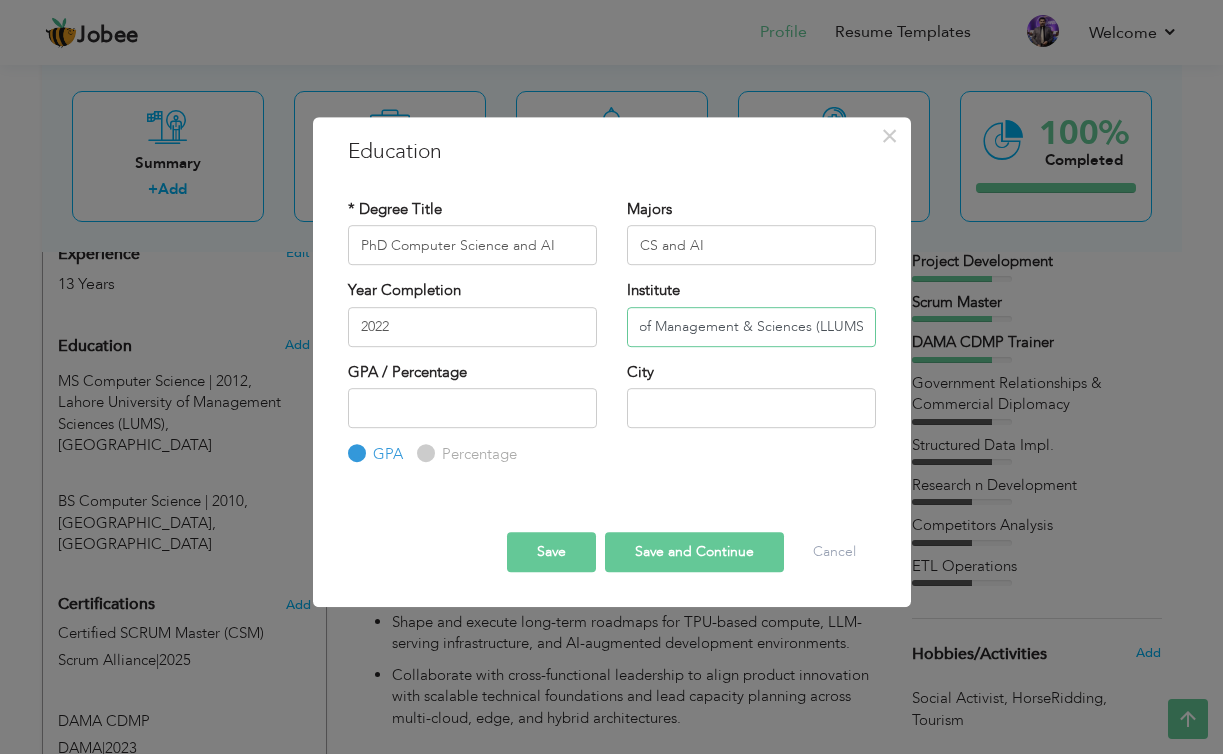 type on "Lahore University of Management & Sciences (LLUMS)" 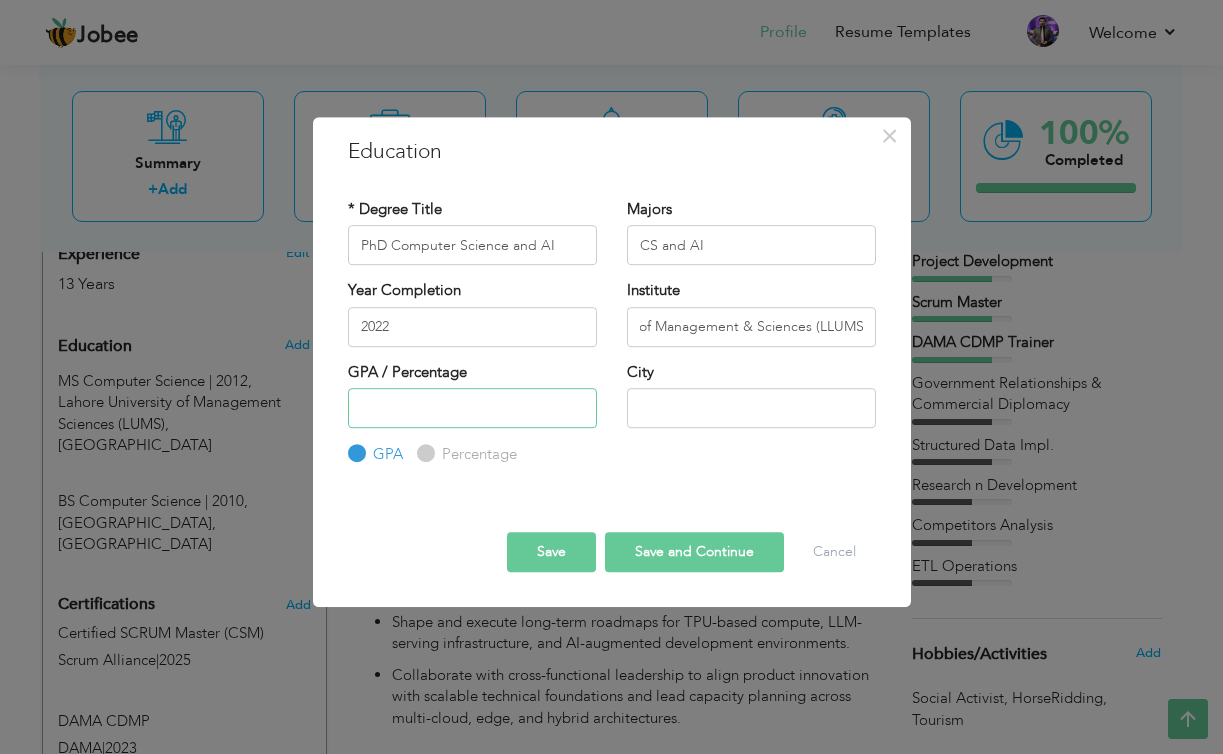 click at bounding box center (472, 408) 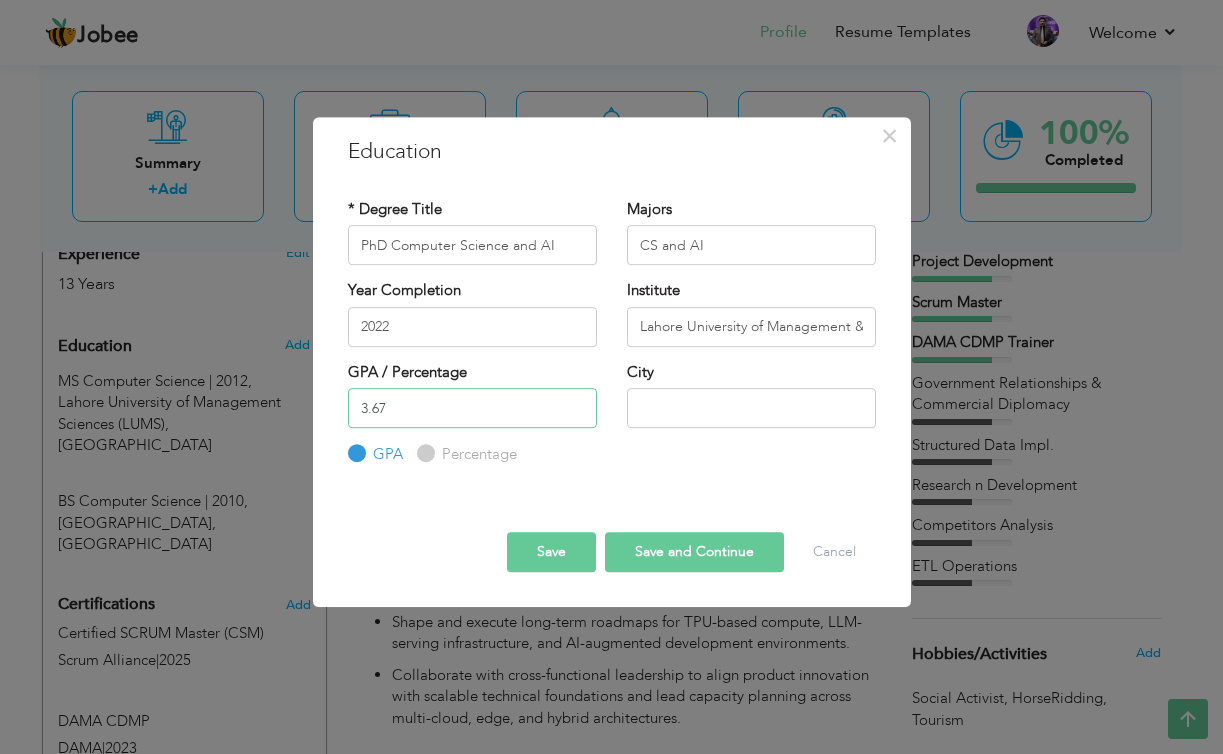 type on "3.67" 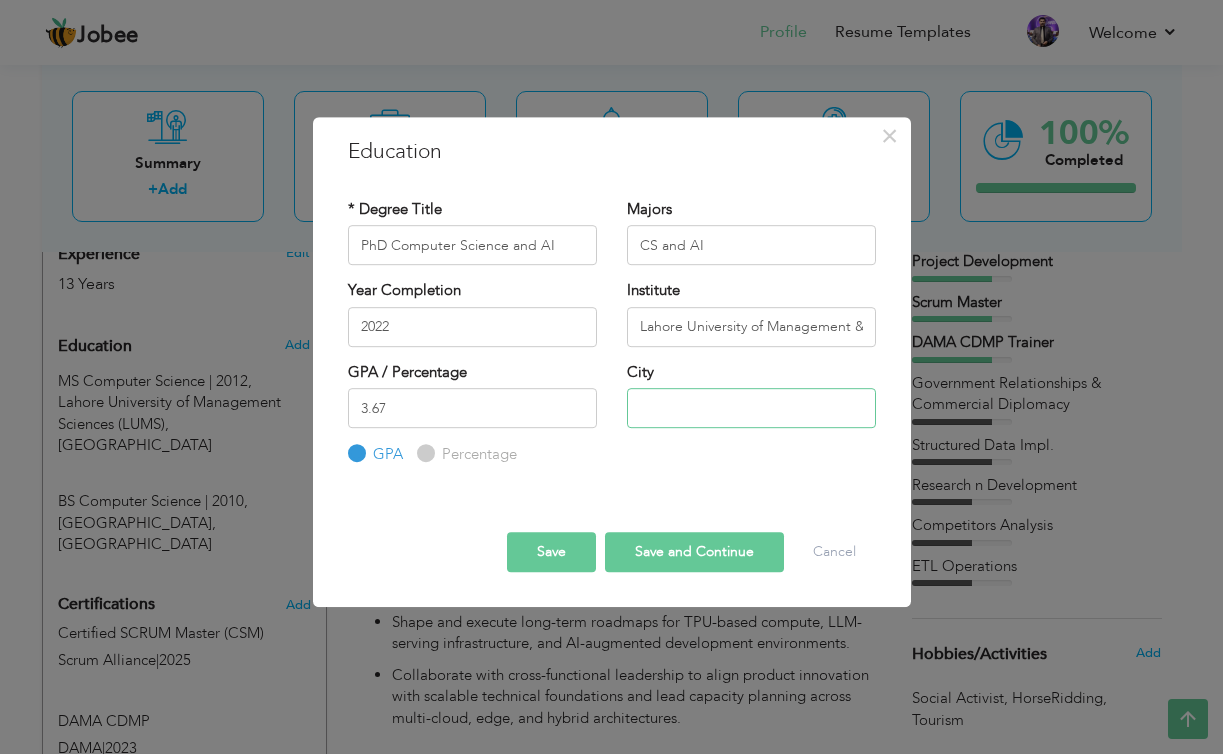 click at bounding box center [751, 408] 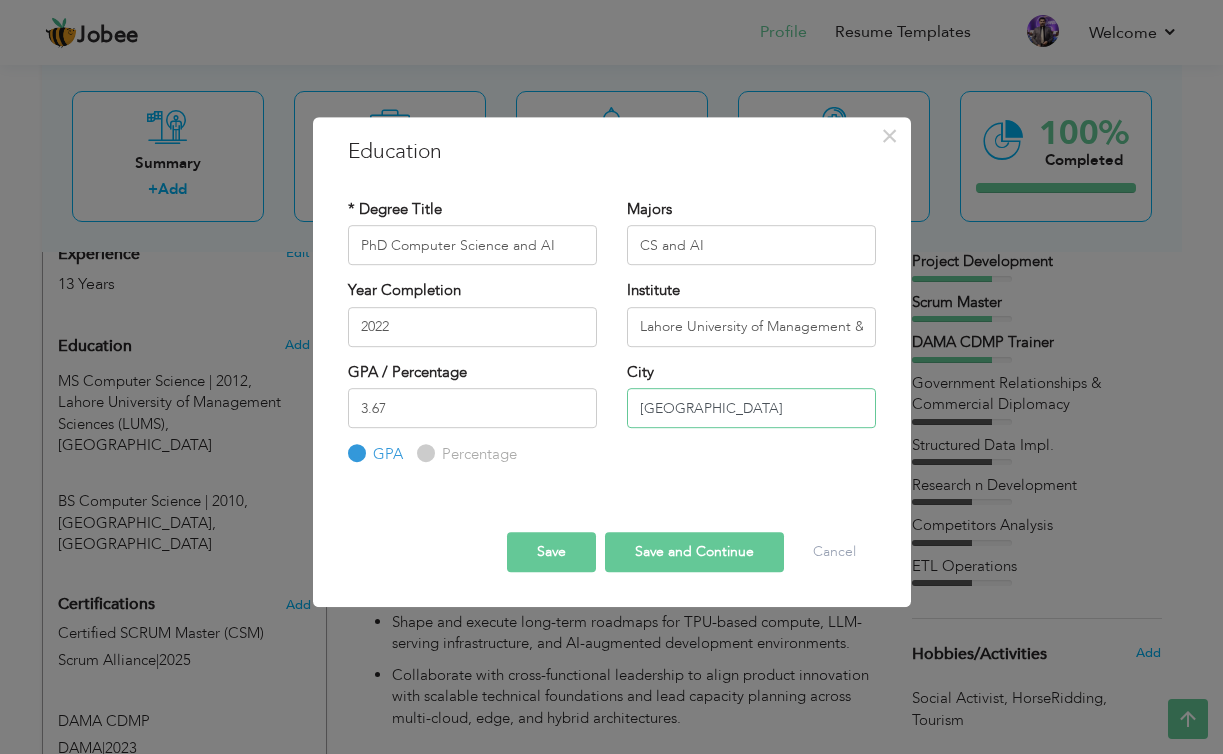 type on "[GEOGRAPHIC_DATA]" 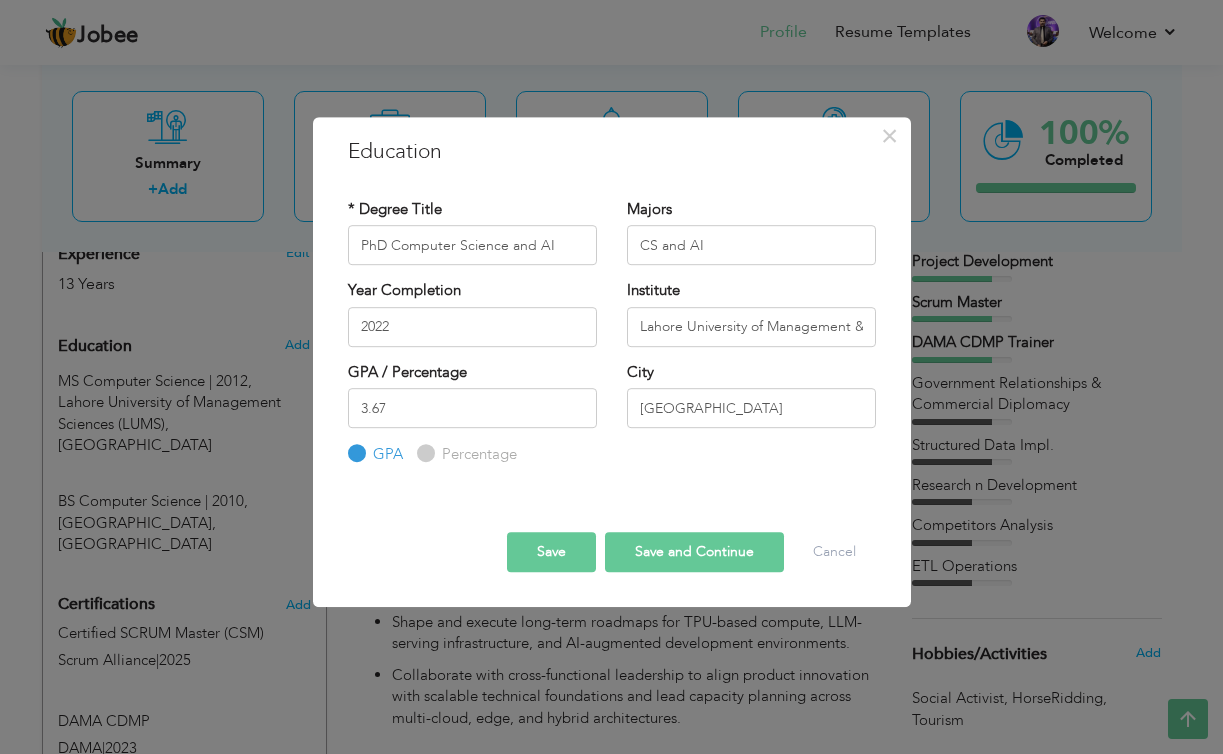 click on "Save and Continue" at bounding box center [694, 552] 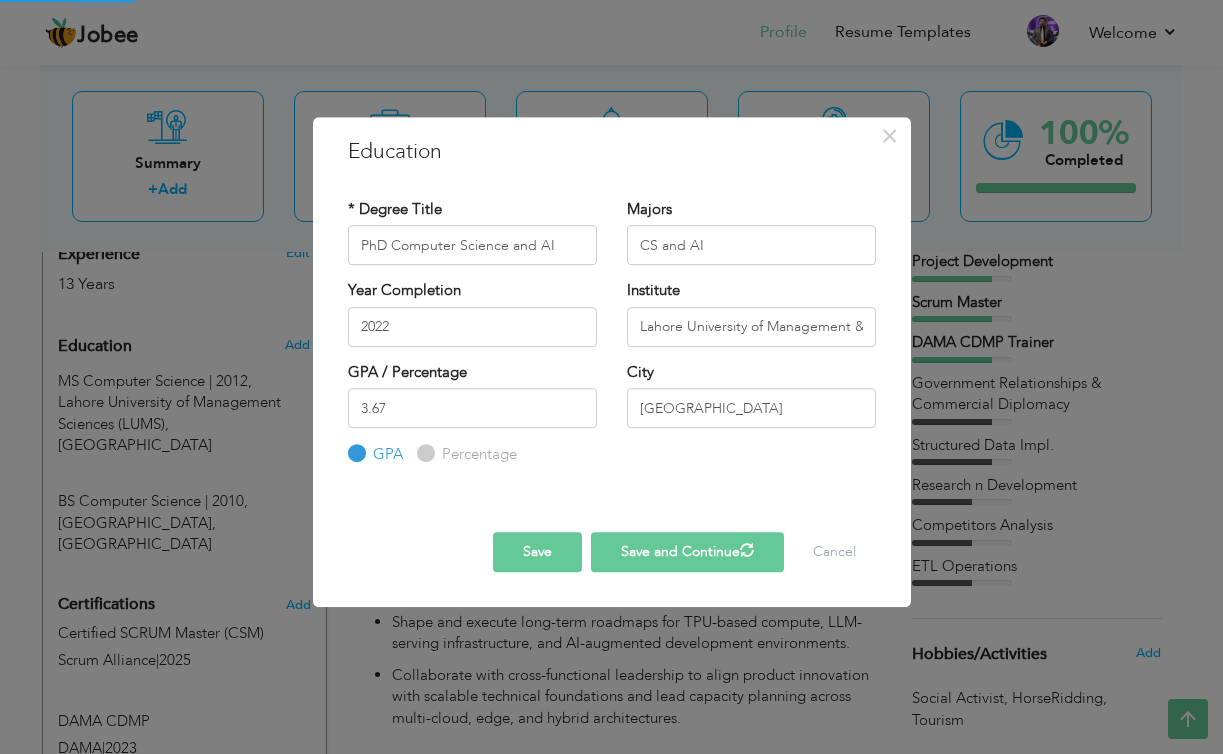 type 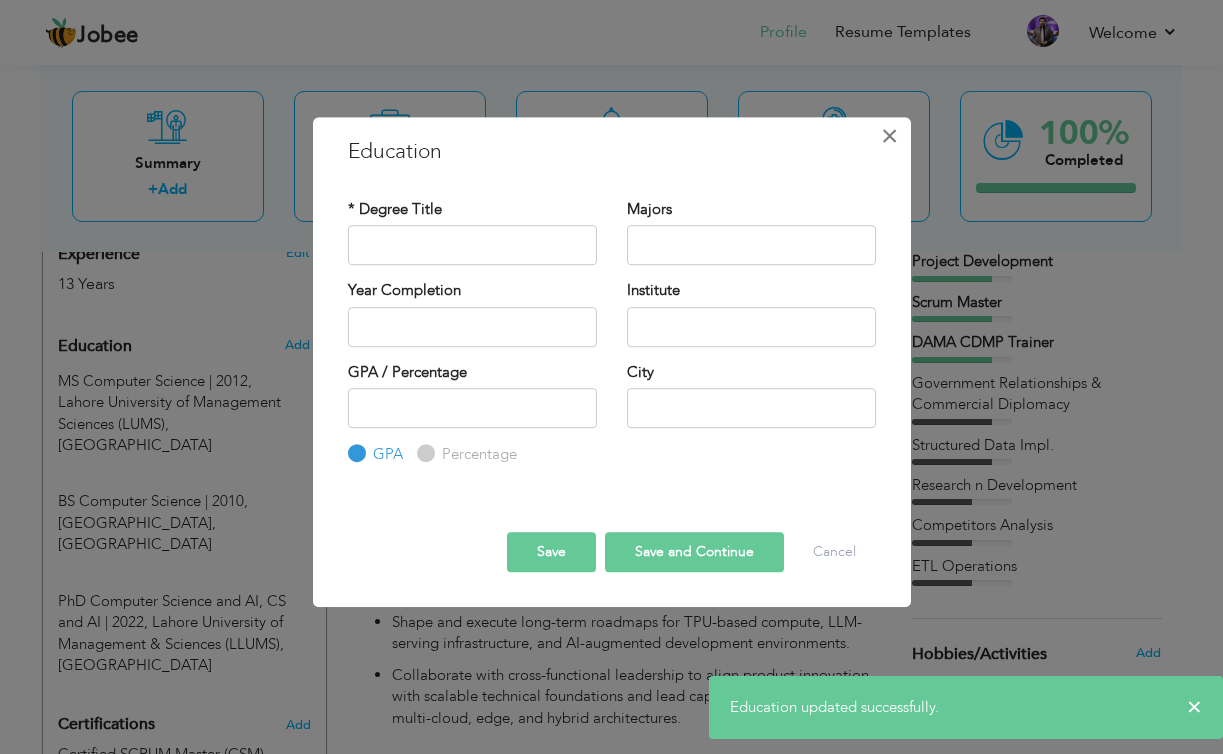 click on "×" at bounding box center (889, 136) 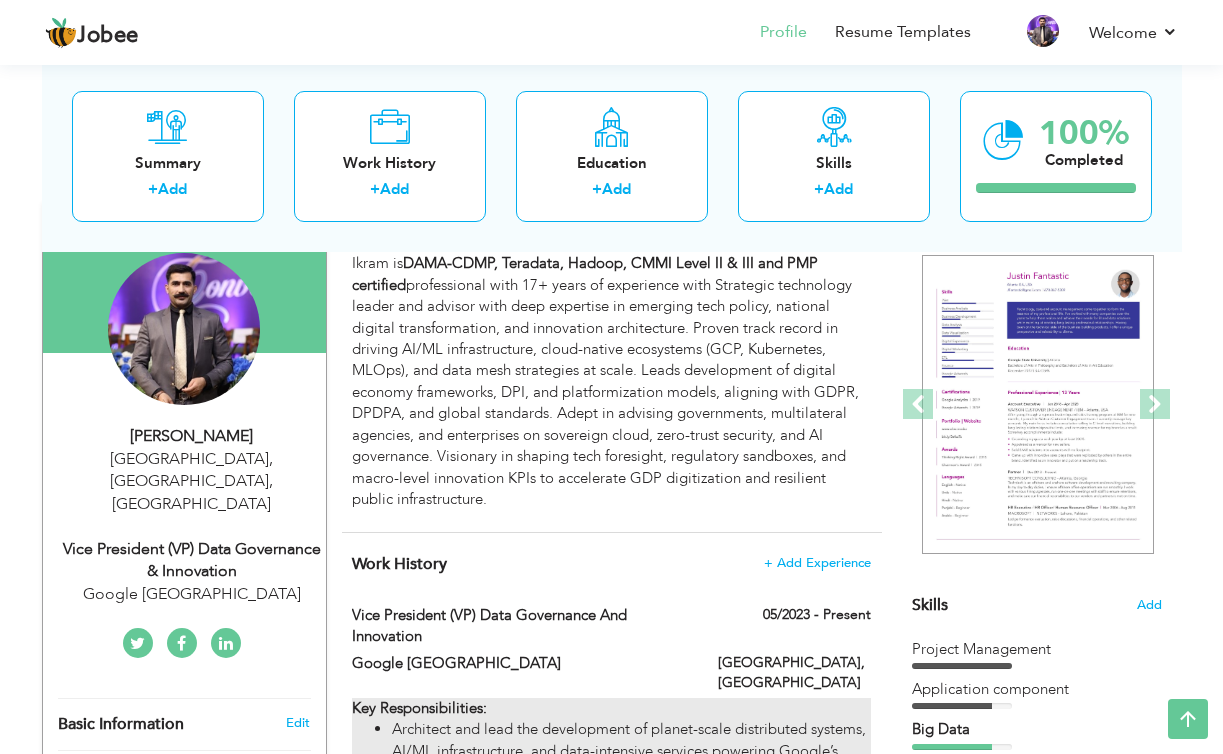 scroll, scrollTop: 168, scrollLeft: 0, axis: vertical 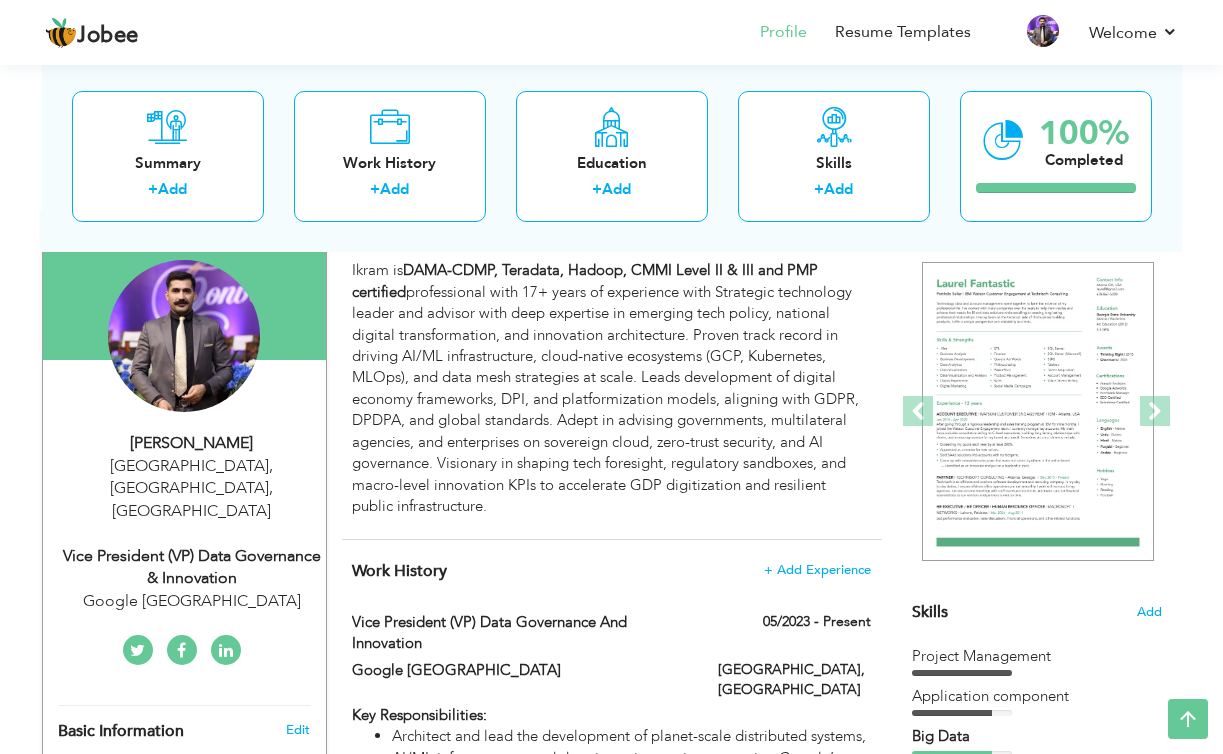 click on "Ikram Ullah Khan" at bounding box center (192, 443) 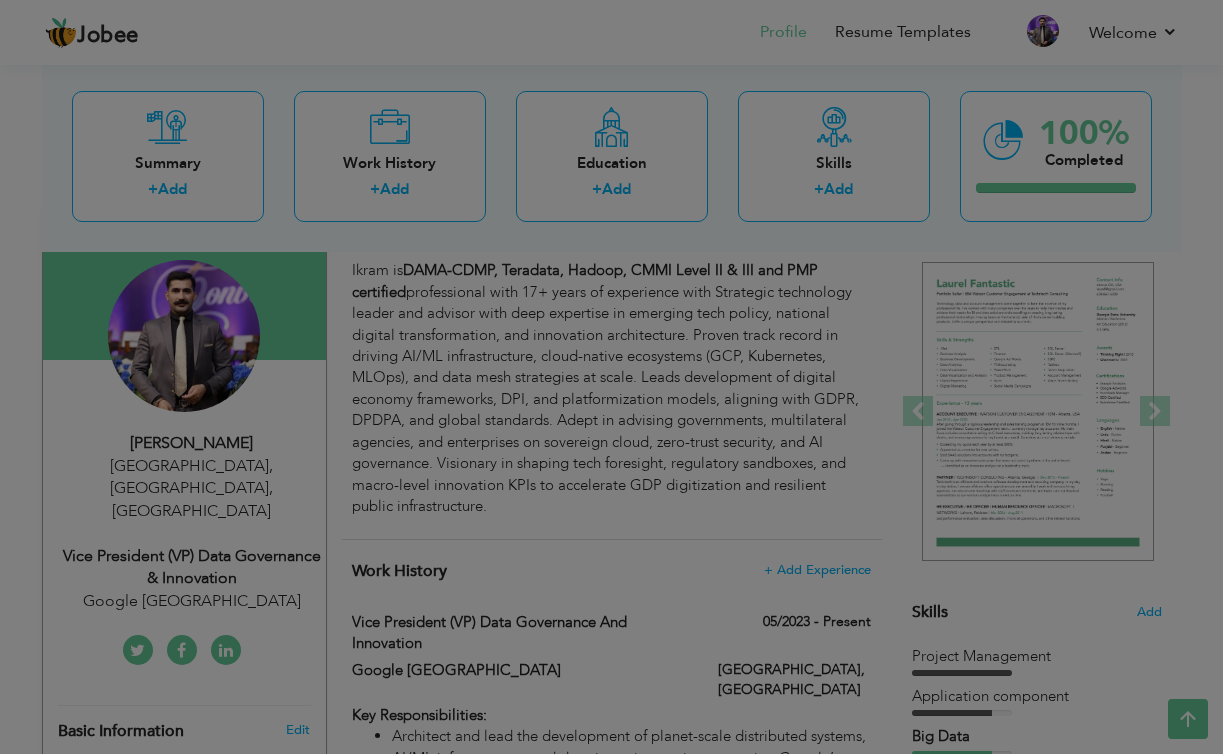 scroll, scrollTop: 0, scrollLeft: 0, axis: both 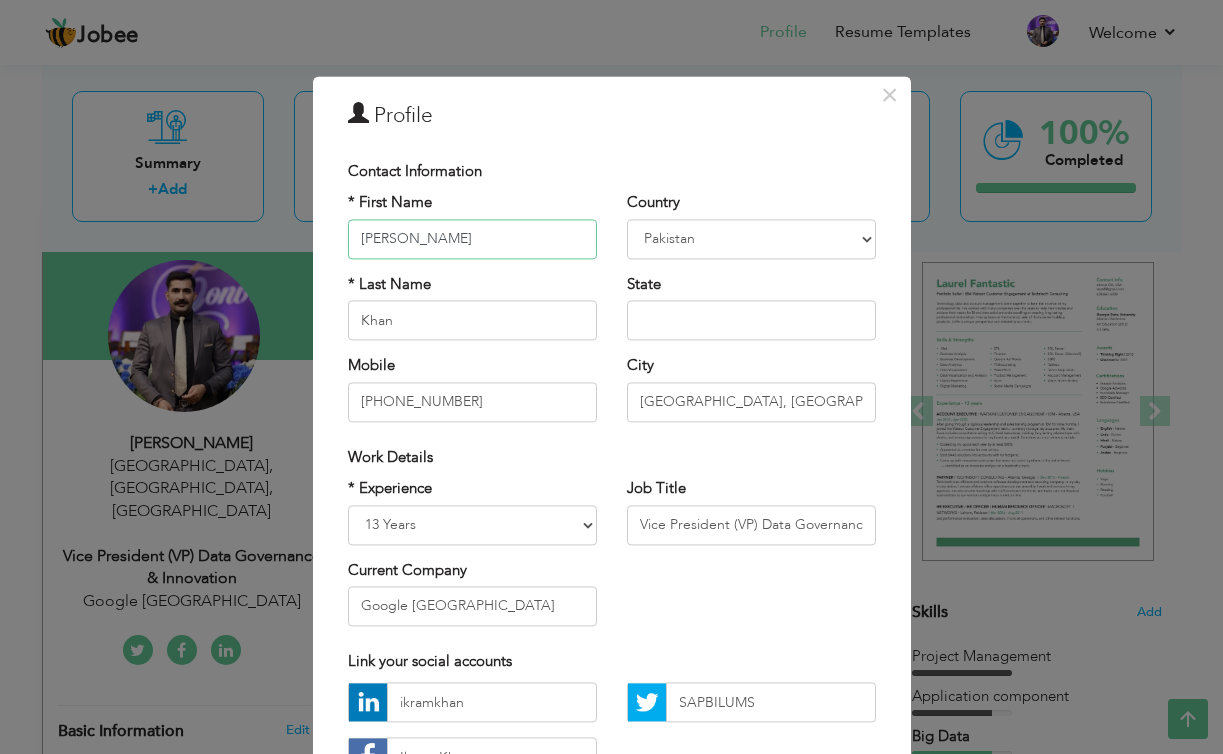 click on "Ikram Ullah" at bounding box center (472, 239) 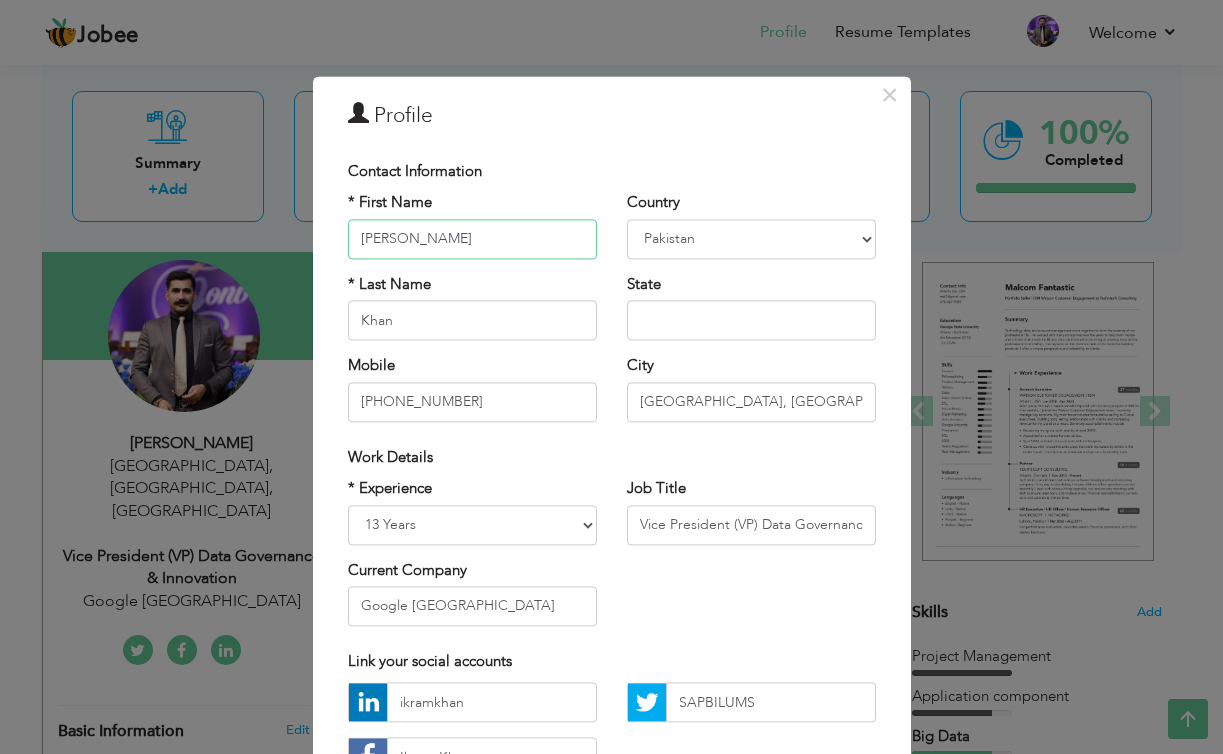 scroll, scrollTop: 160, scrollLeft: 0, axis: vertical 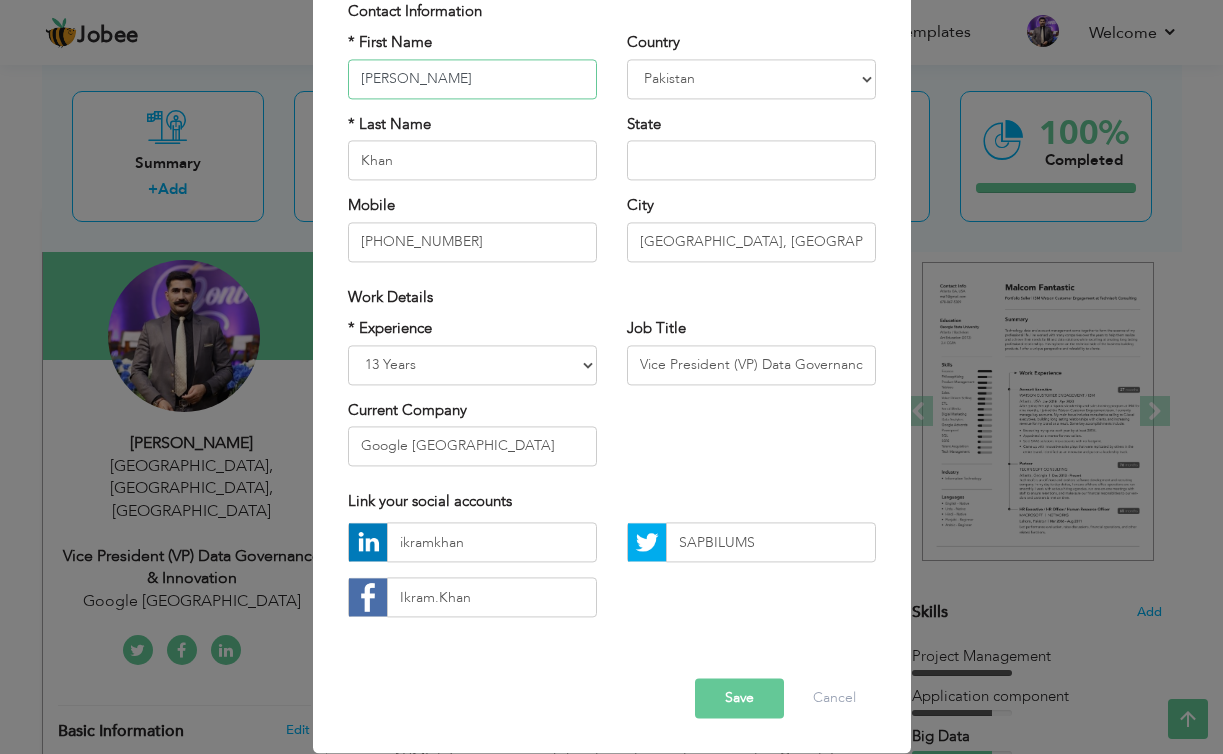 type on "[PERSON_NAME]" 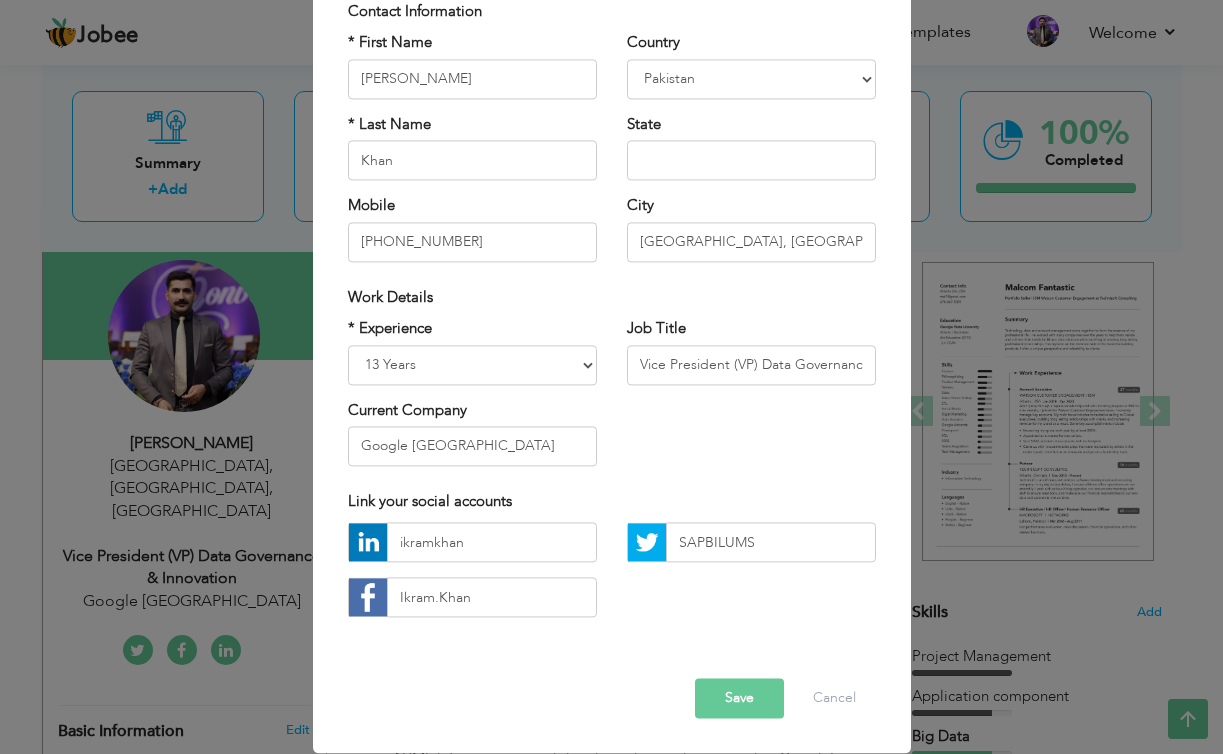 click on "Save" at bounding box center (739, 699) 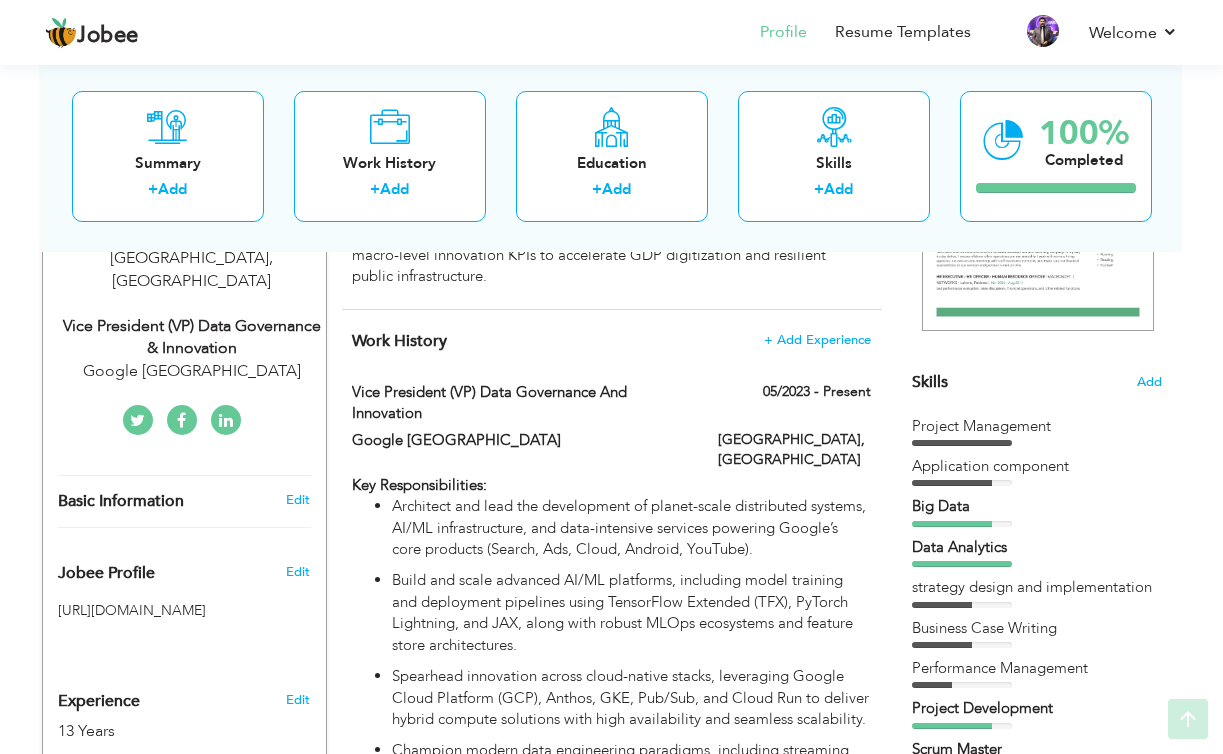 scroll, scrollTop: 425, scrollLeft: 0, axis: vertical 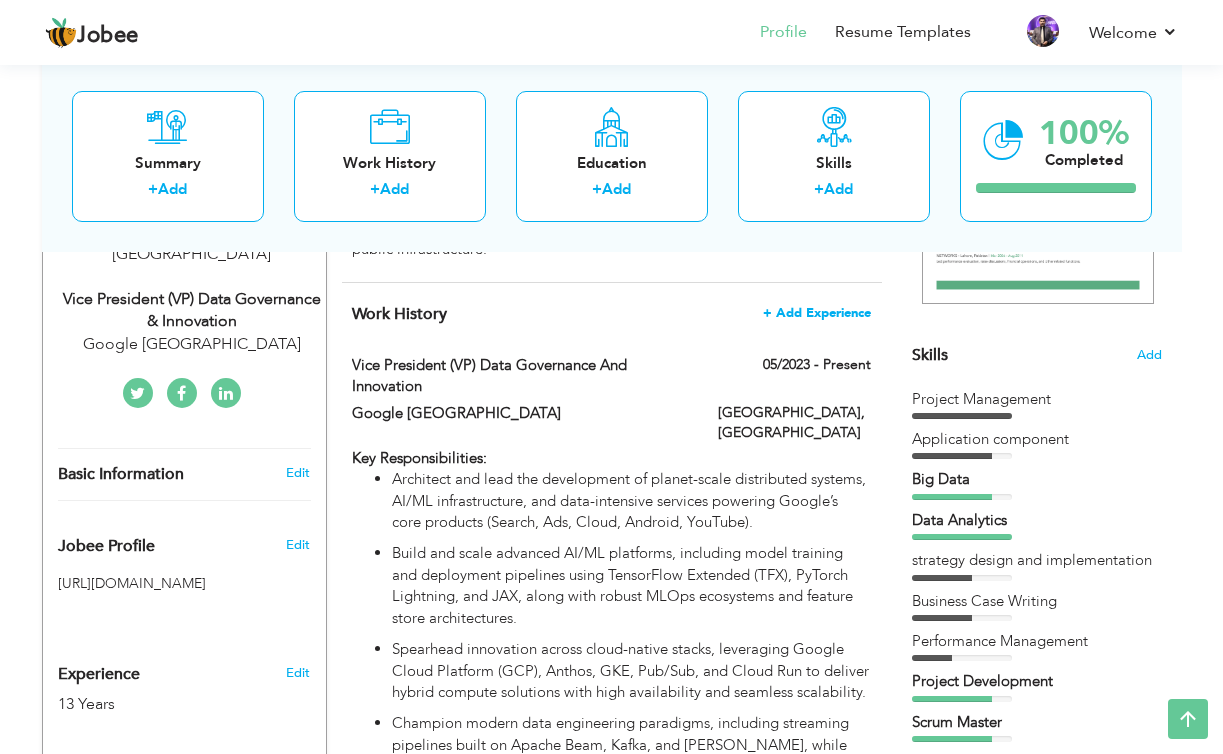 click on "+ Add Experience" at bounding box center [817, 313] 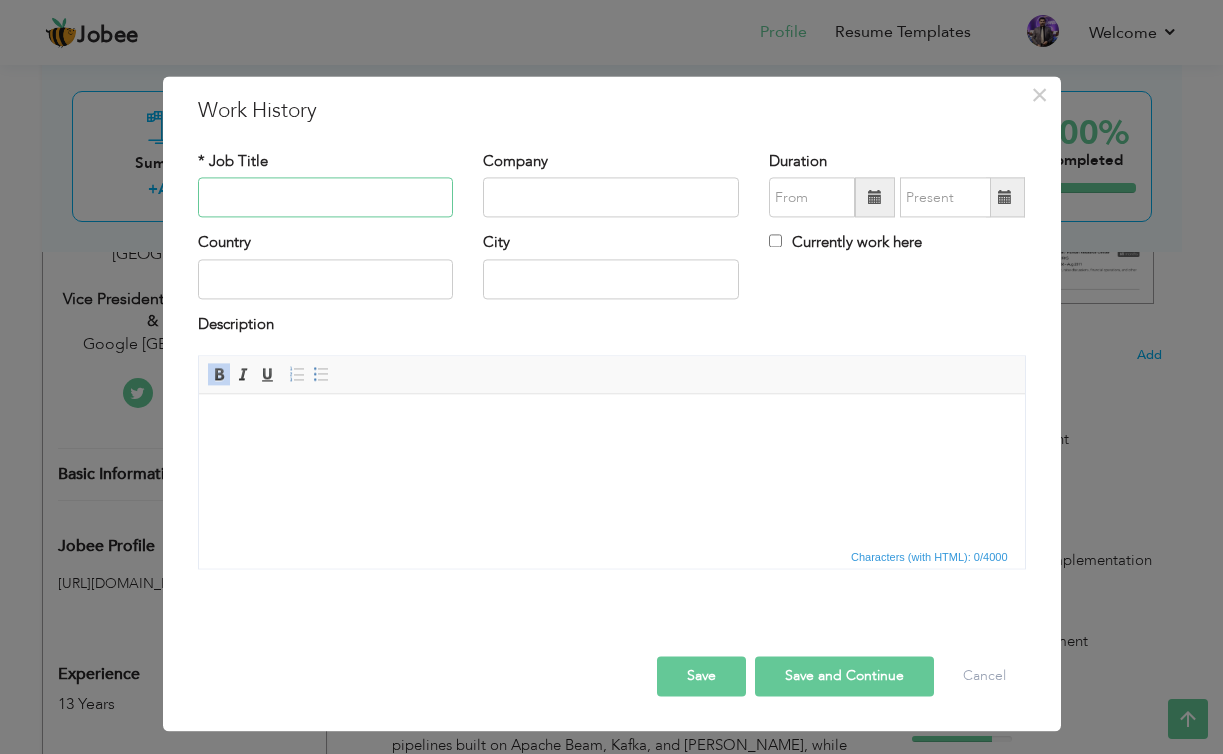 paste on "Consultant / Technical Advisor – Science & Technology | Digital Transformation" 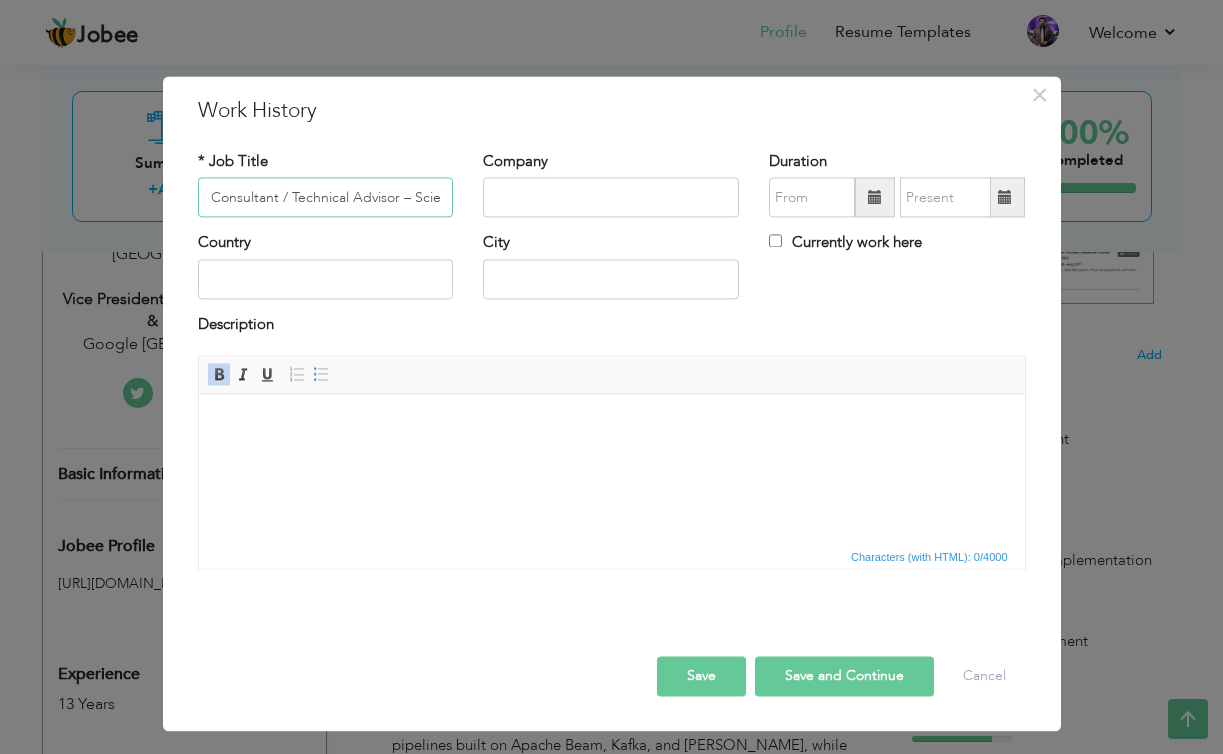 scroll, scrollTop: 0, scrollLeft: 256, axis: horizontal 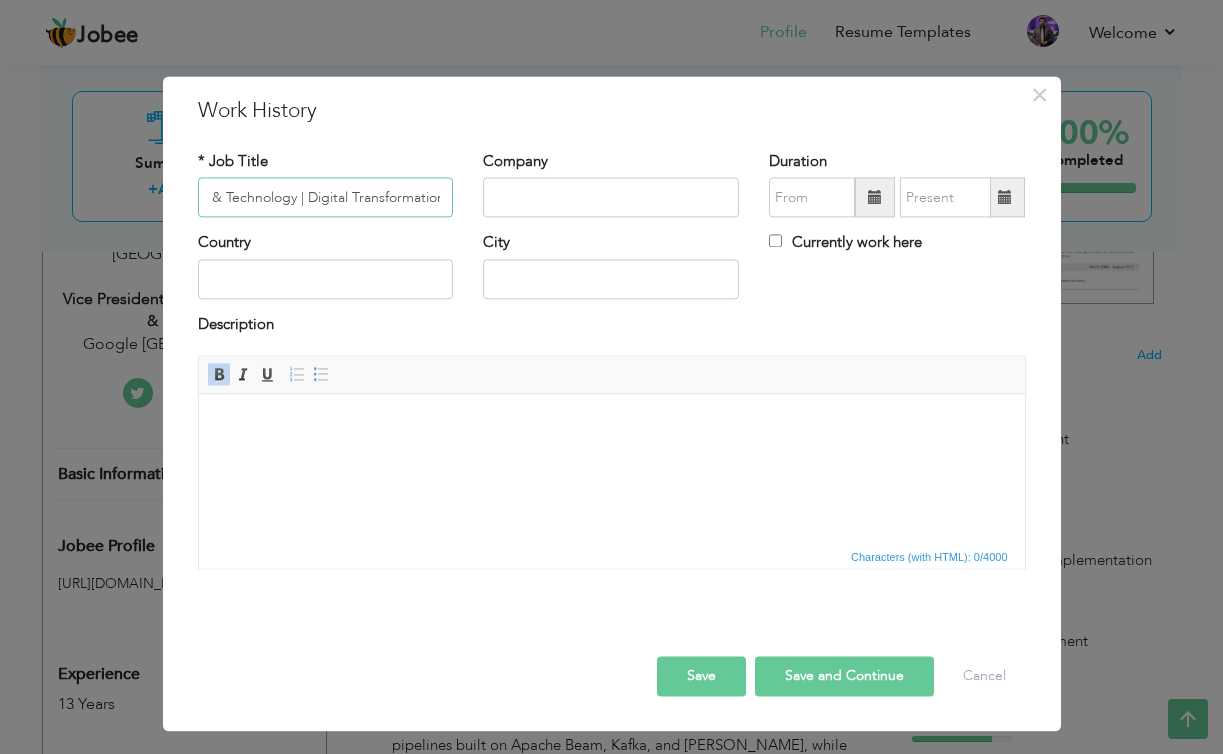 type on "Consultant / Technical Advisor – Science & Technology | Digital Transformation" 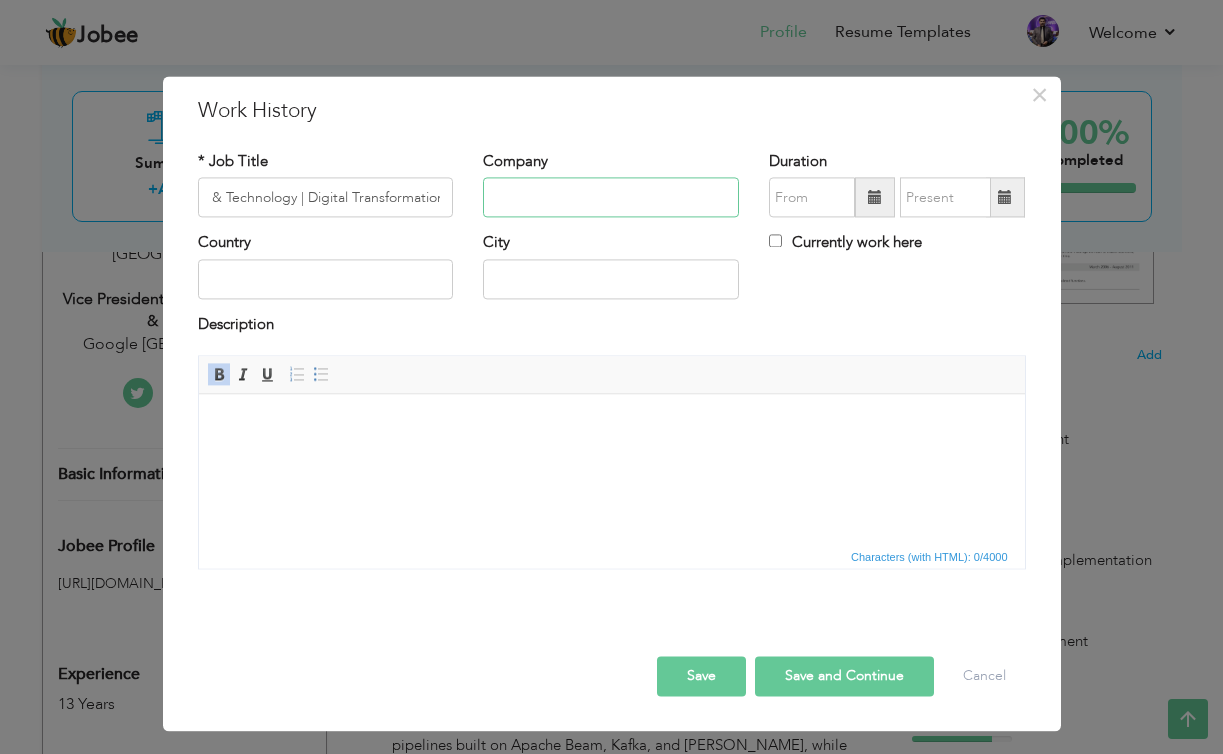 click at bounding box center (611, 198) 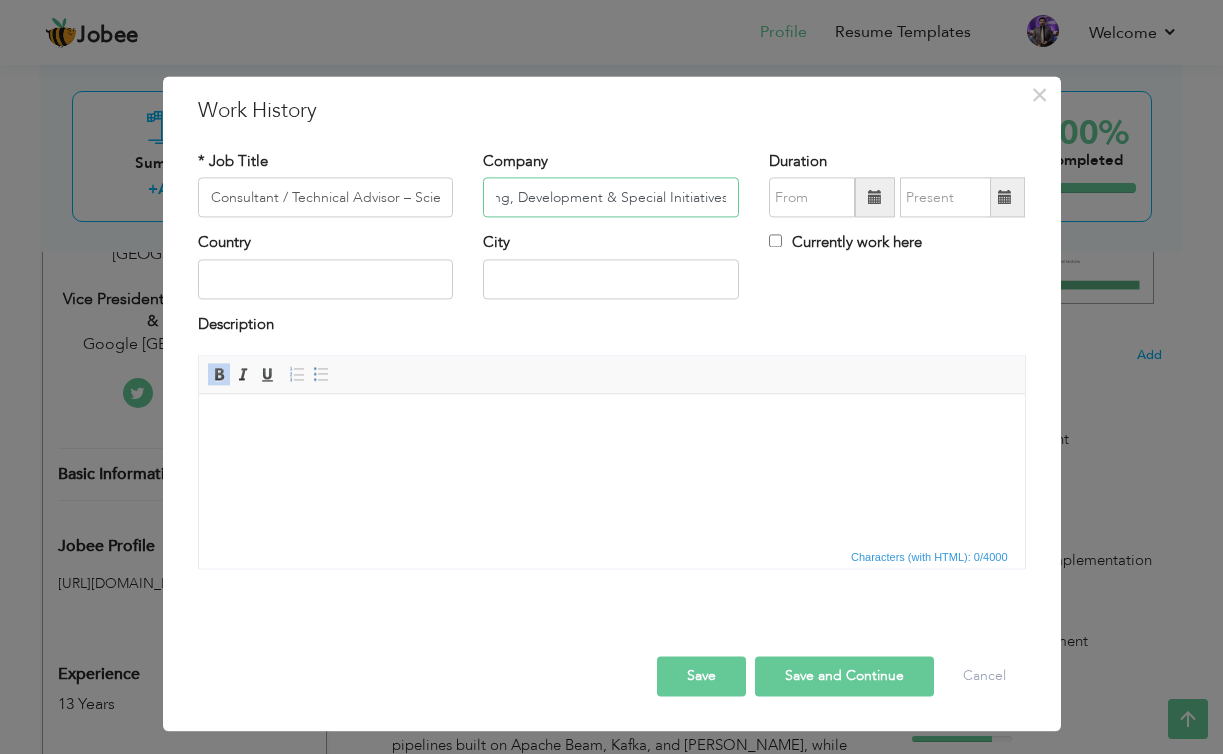 scroll, scrollTop: 0, scrollLeft: 112, axis: horizontal 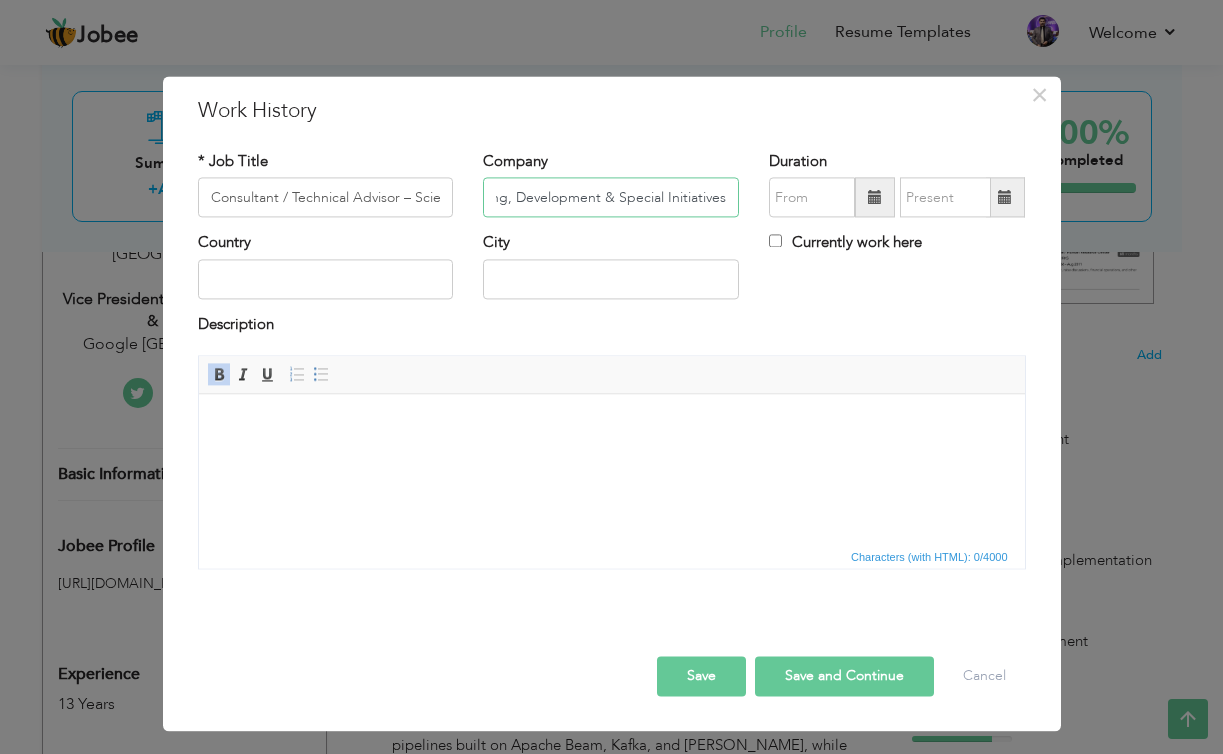 type on "Ministry of Planning, Development & Special Initiatives" 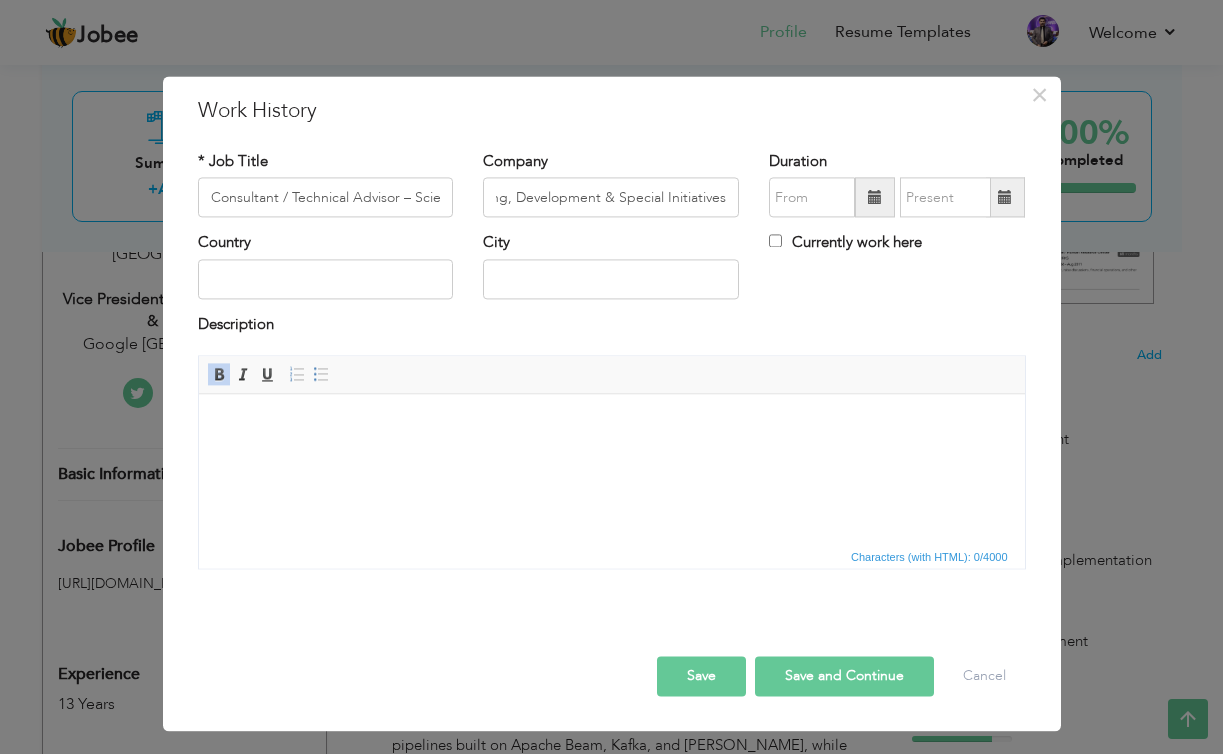 click at bounding box center (875, 198) 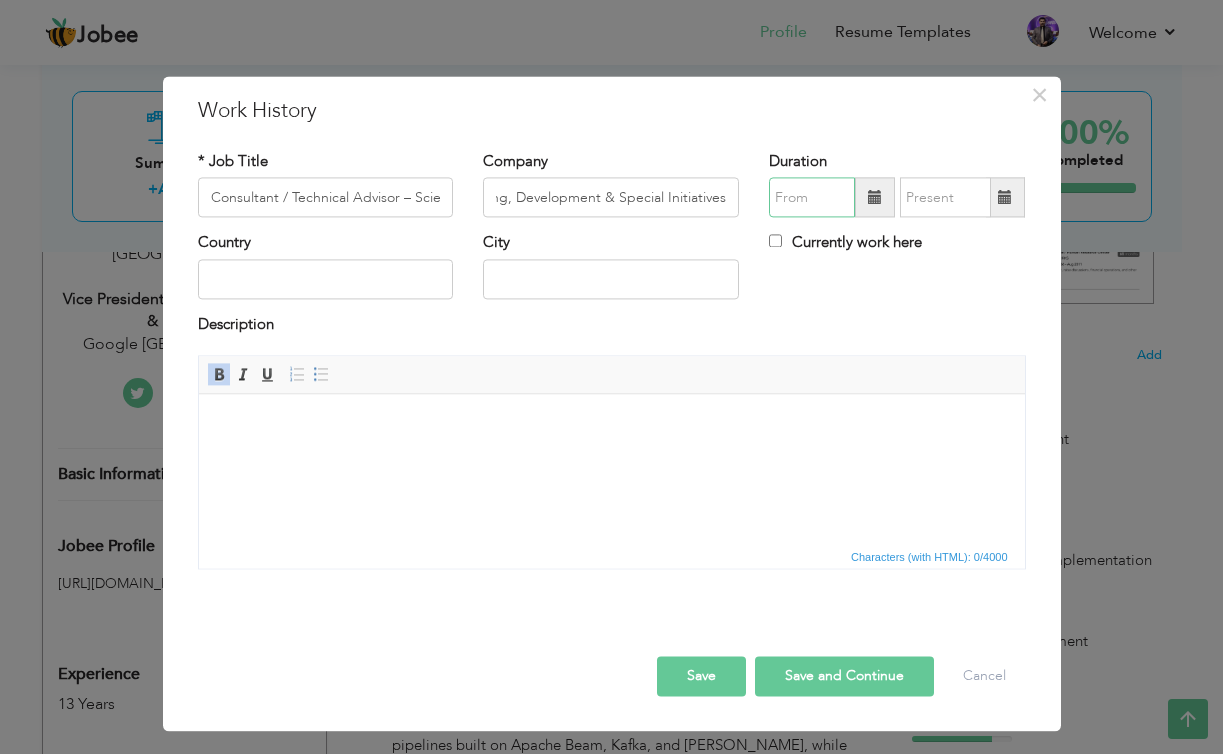 scroll, scrollTop: 0, scrollLeft: 0, axis: both 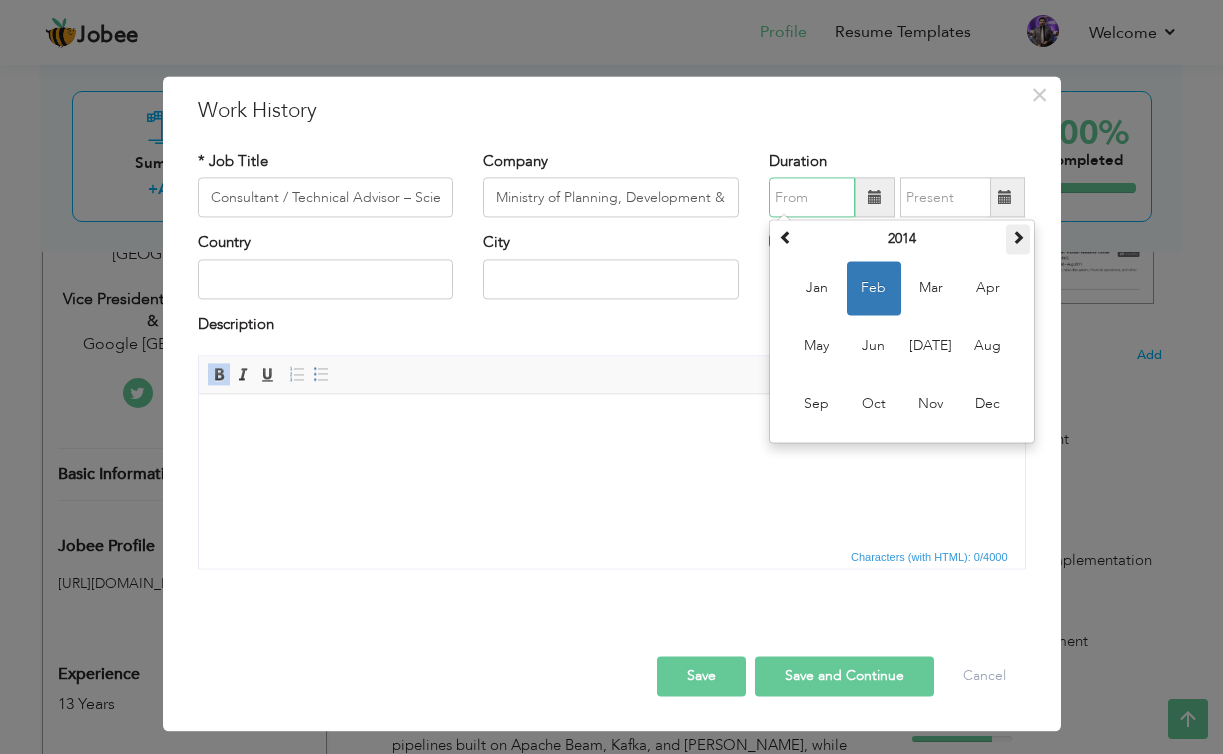 click at bounding box center [1018, 240] 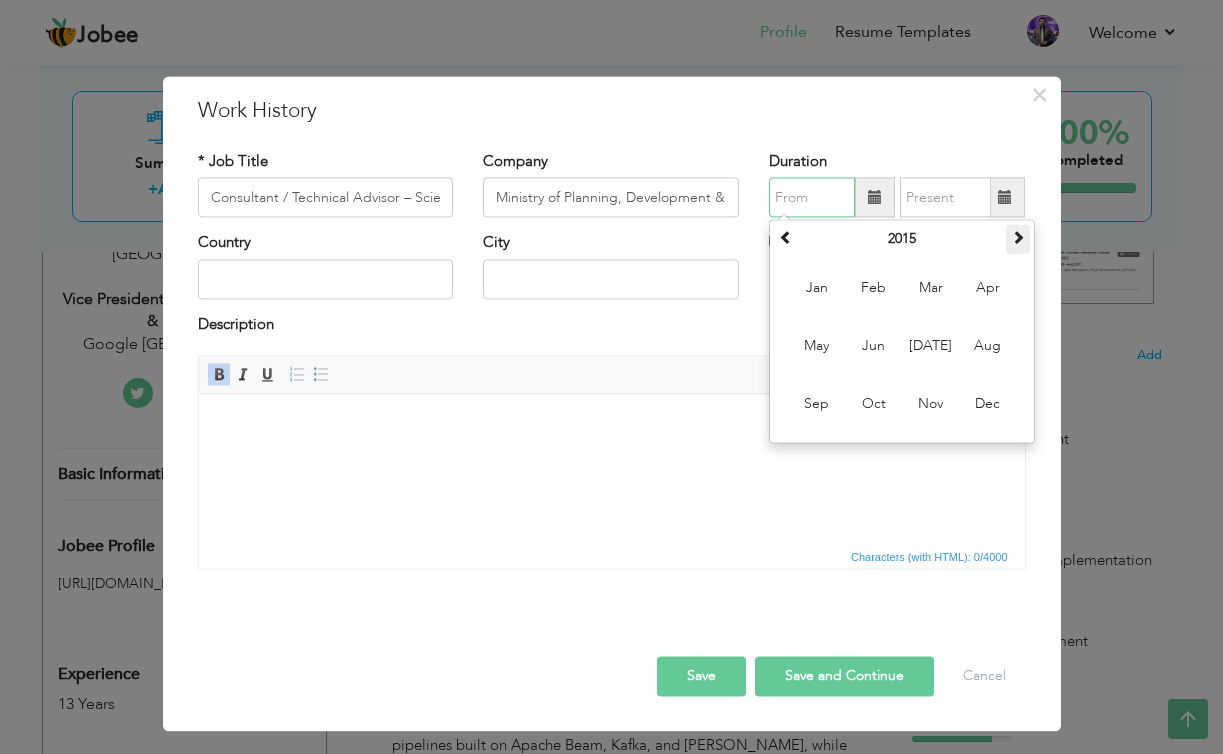 click at bounding box center (1018, 240) 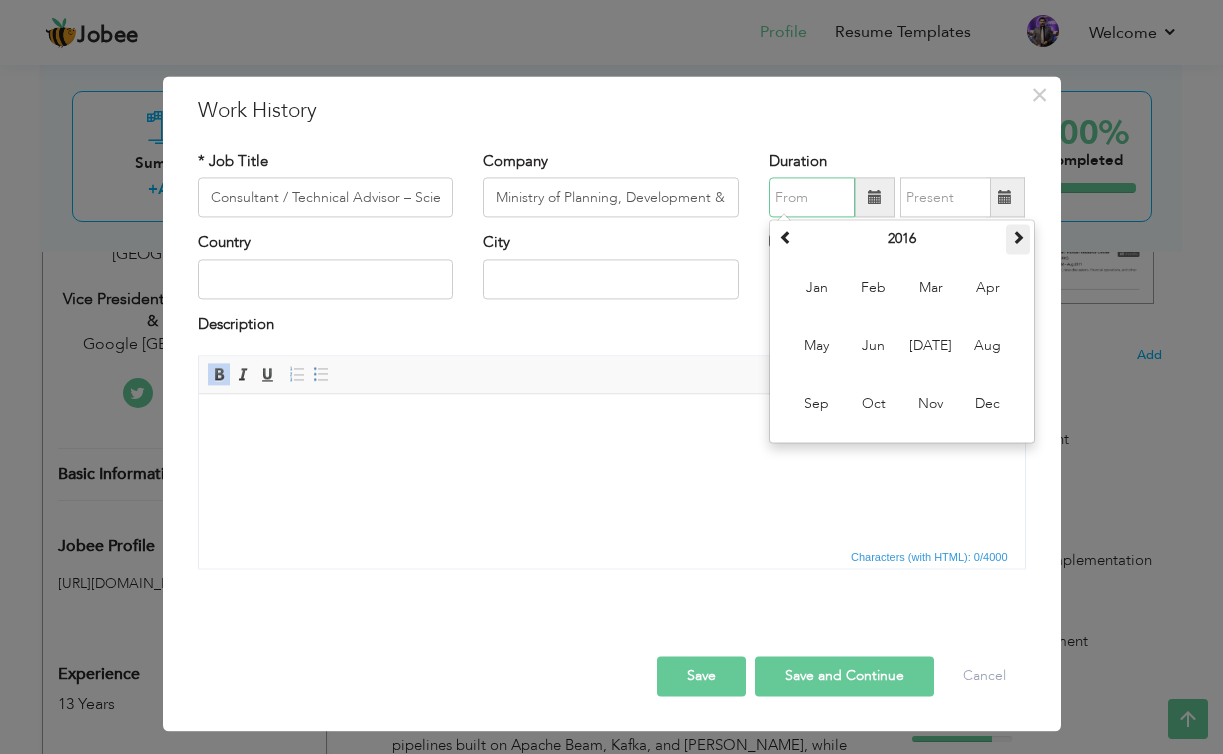 click at bounding box center (1018, 240) 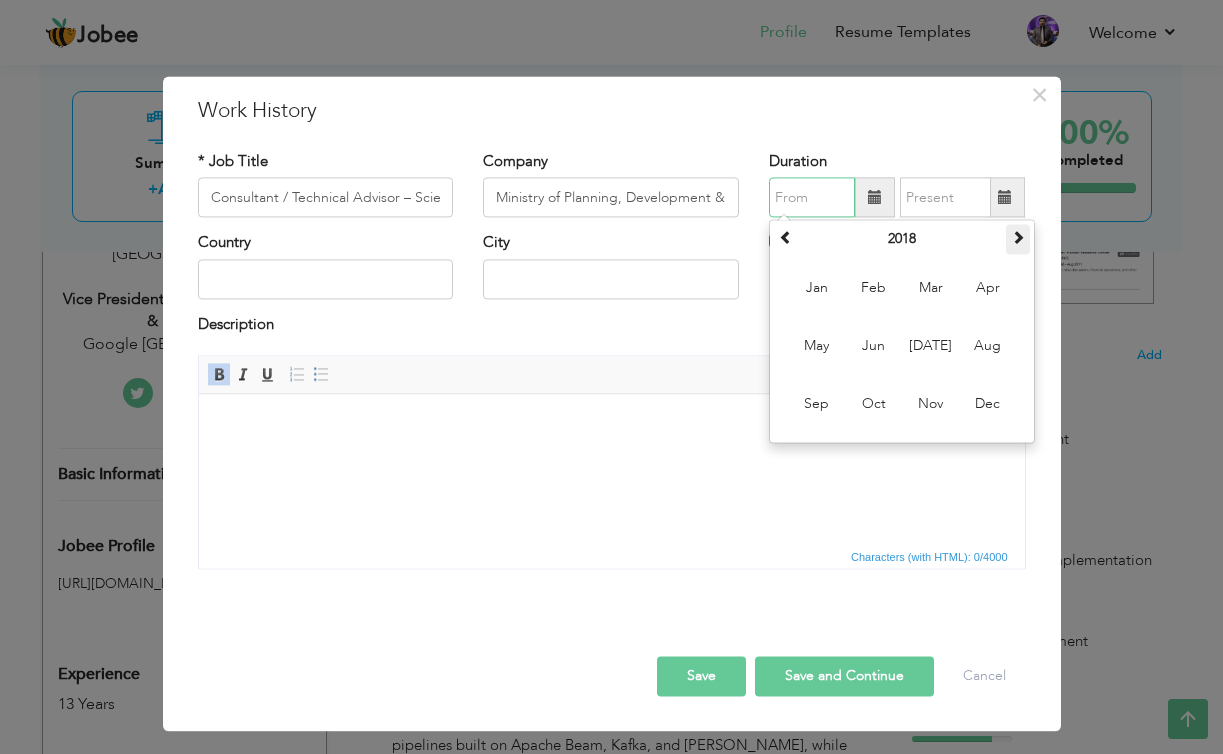 click at bounding box center [1018, 240] 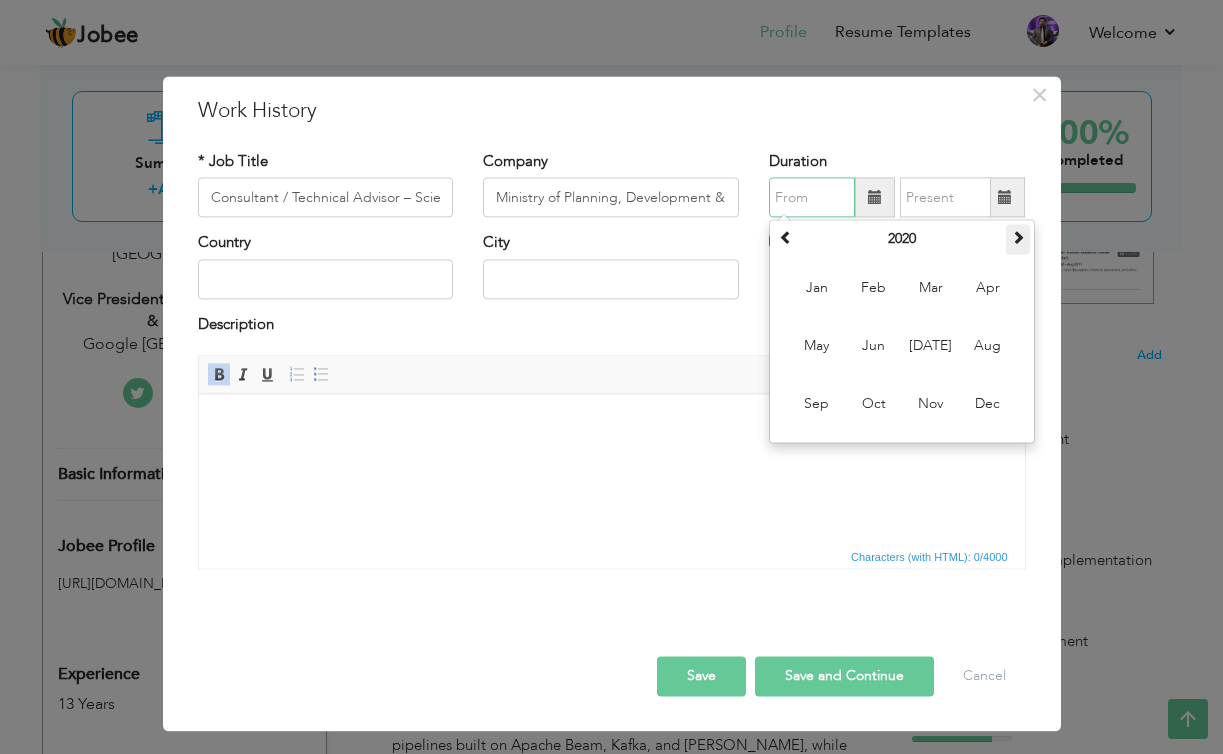 click at bounding box center (1018, 240) 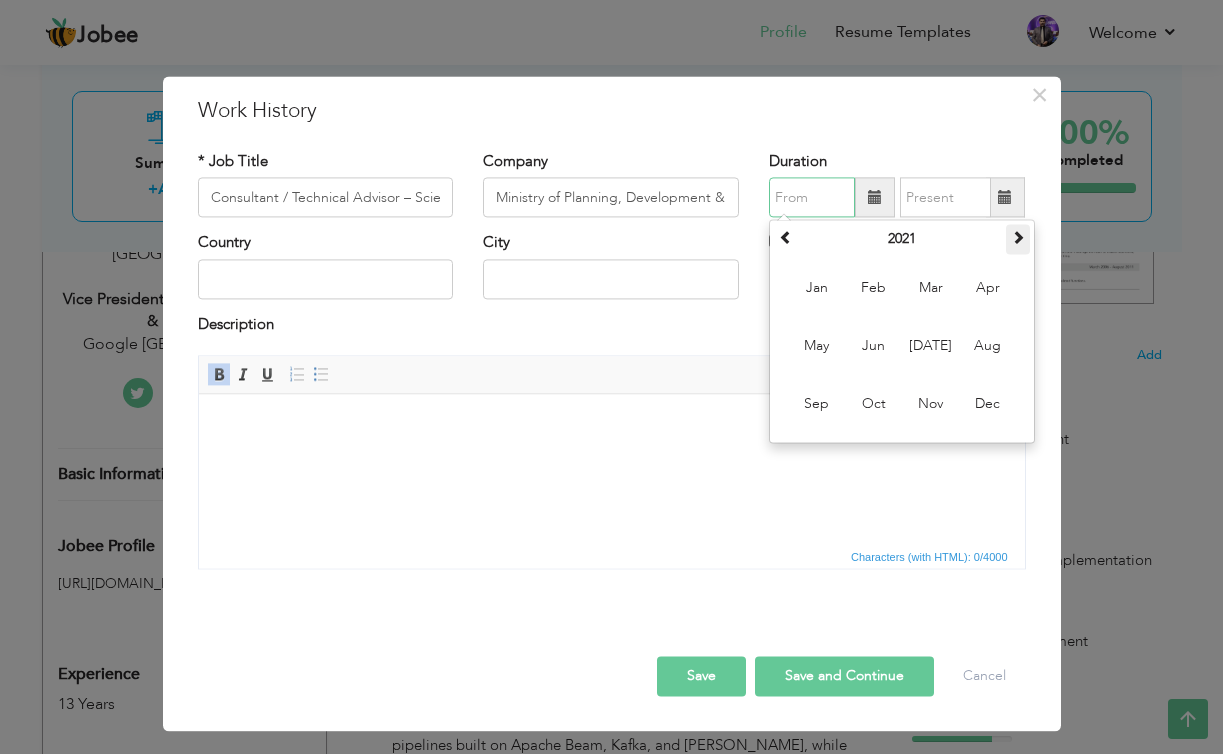 click at bounding box center [1018, 240] 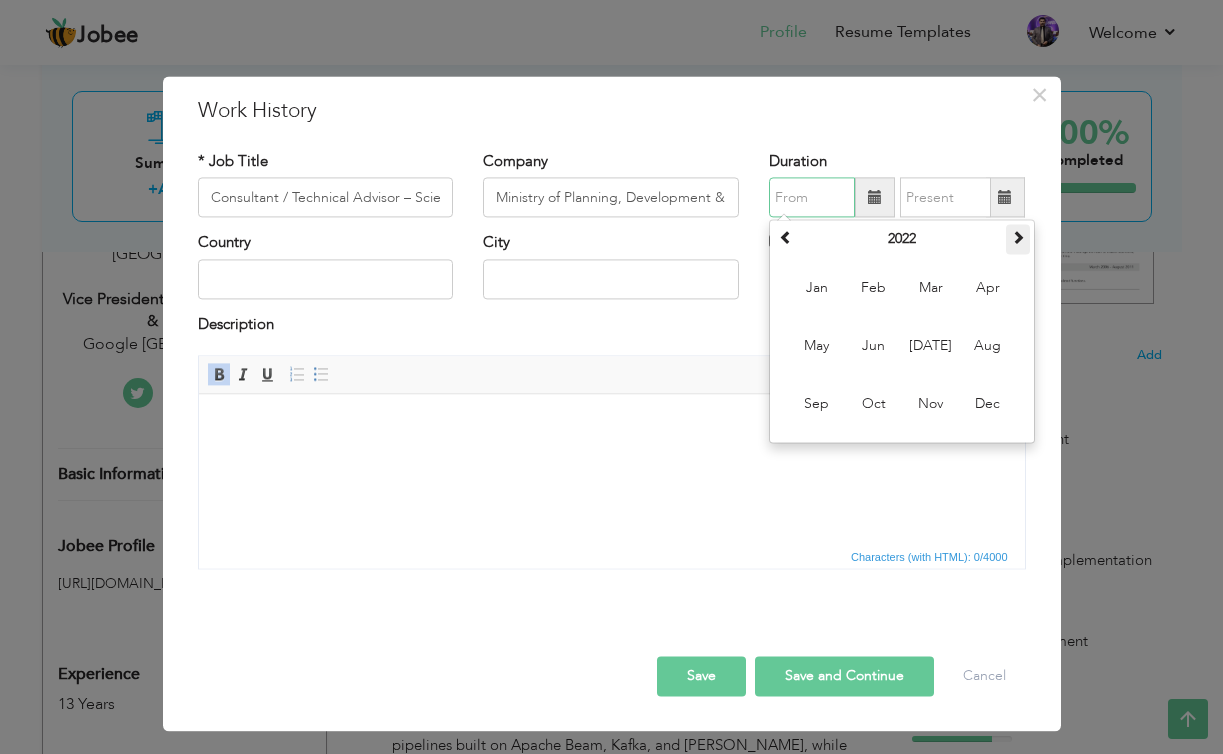 click at bounding box center [1018, 240] 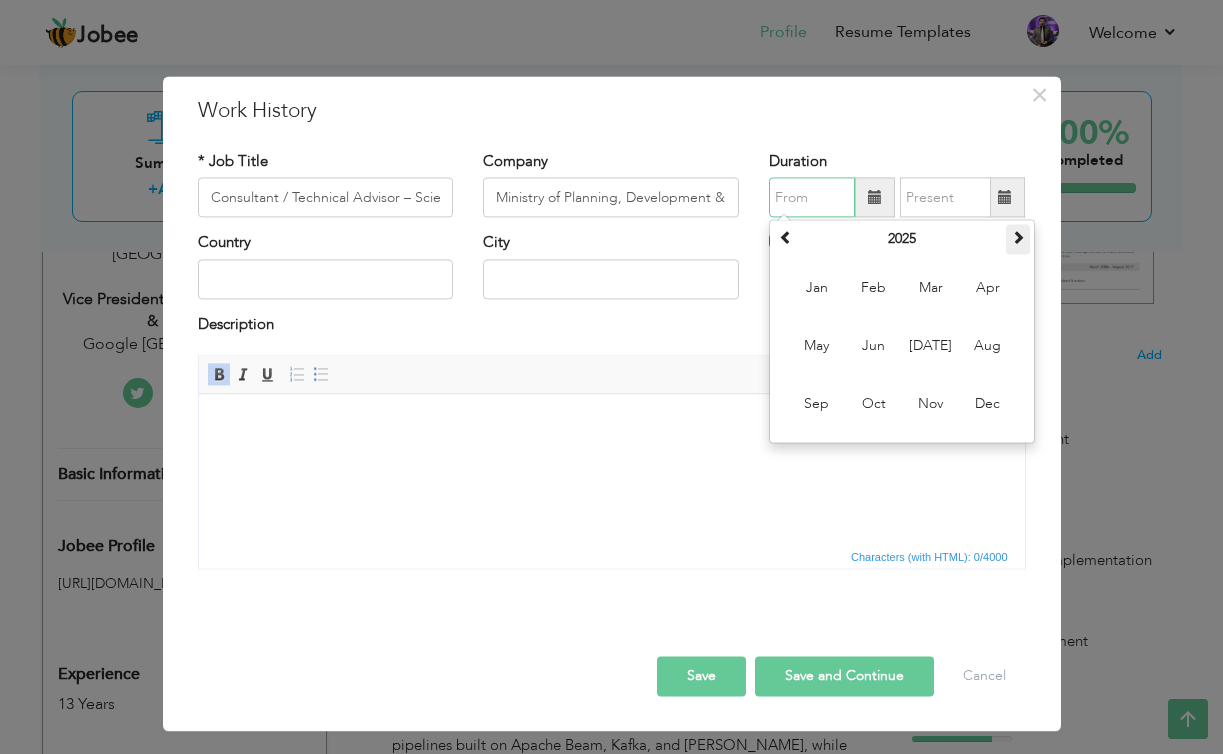 click at bounding box center [1018, 240] 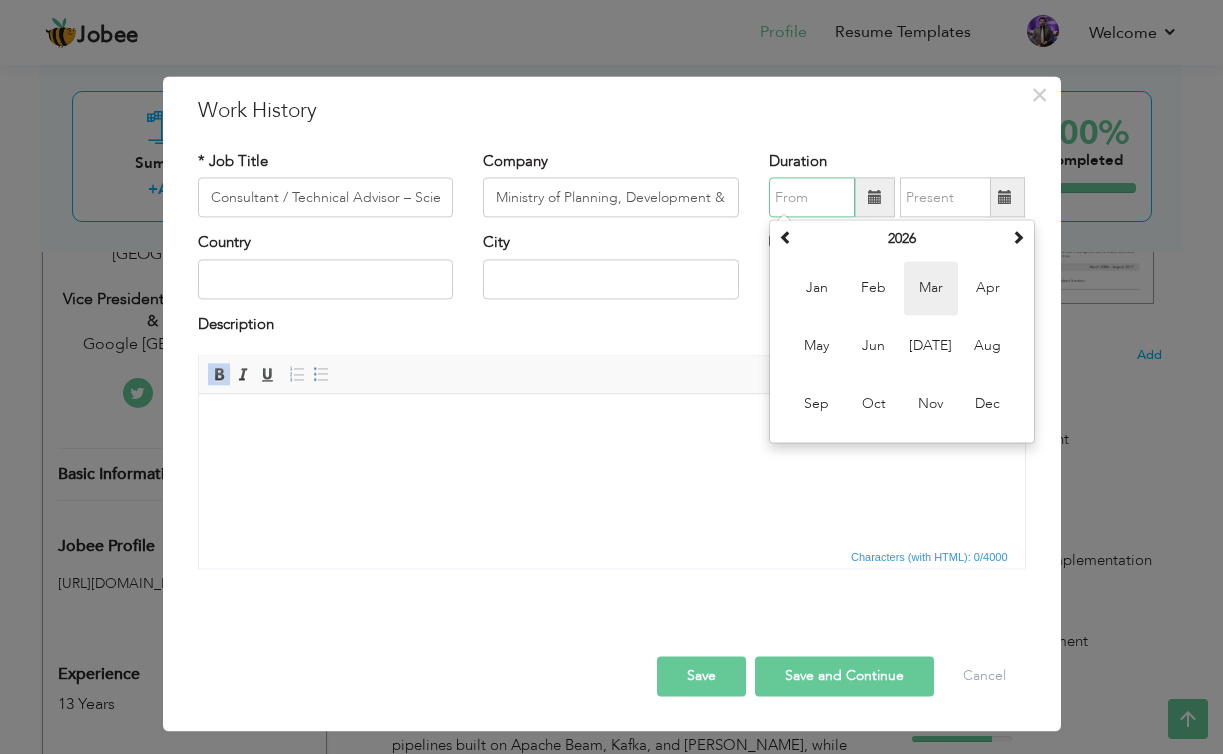 click on "Mar" at bounding box center [931, 289] 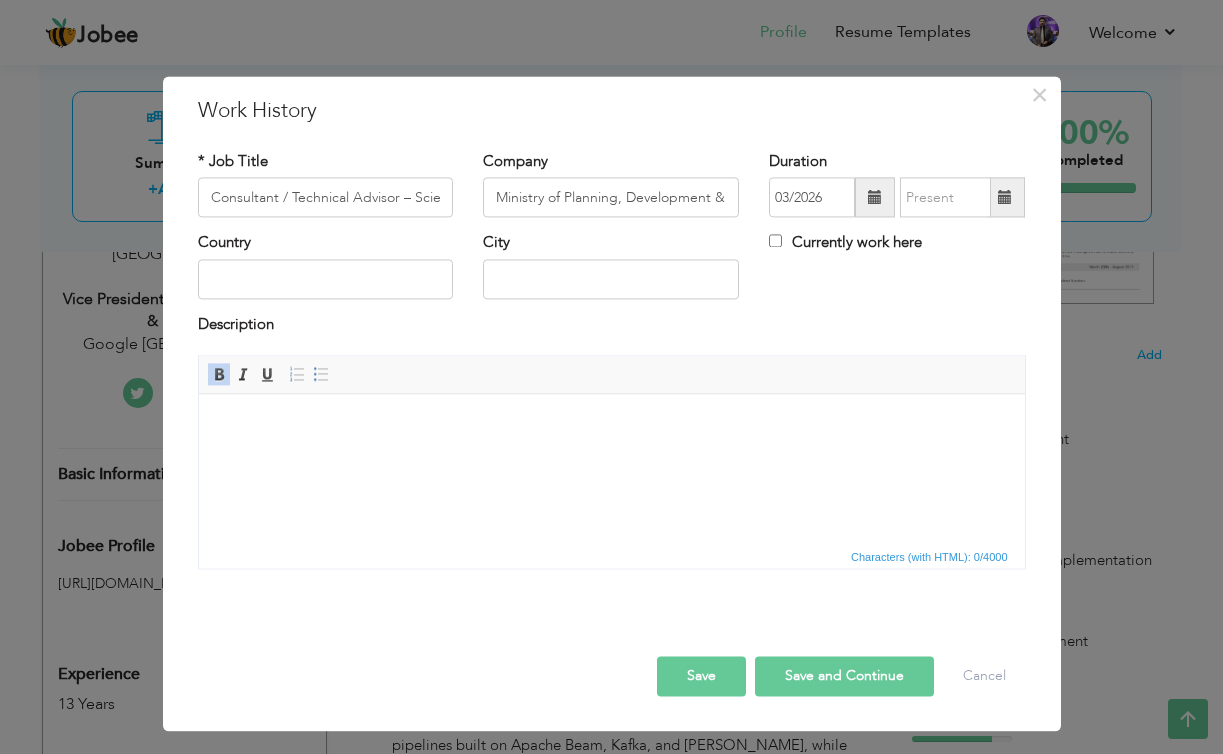 click at bounding box center [875, 197] 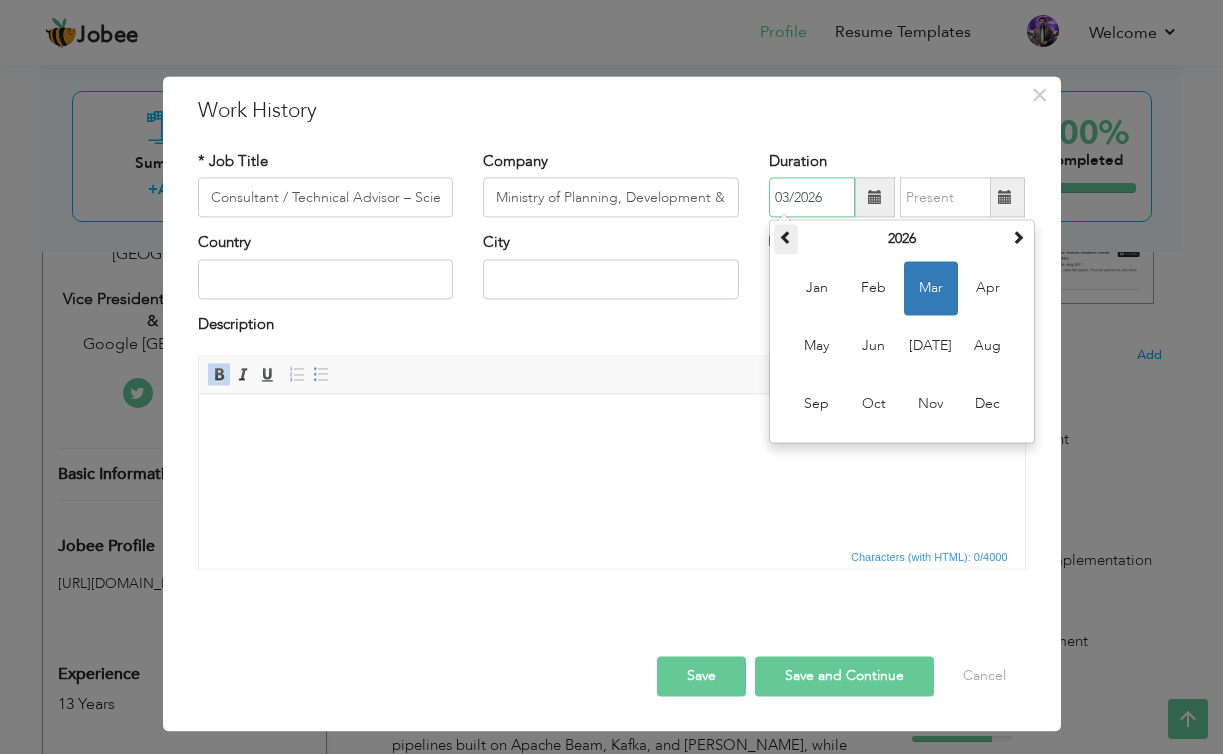 click at bounding box center (786, 240) 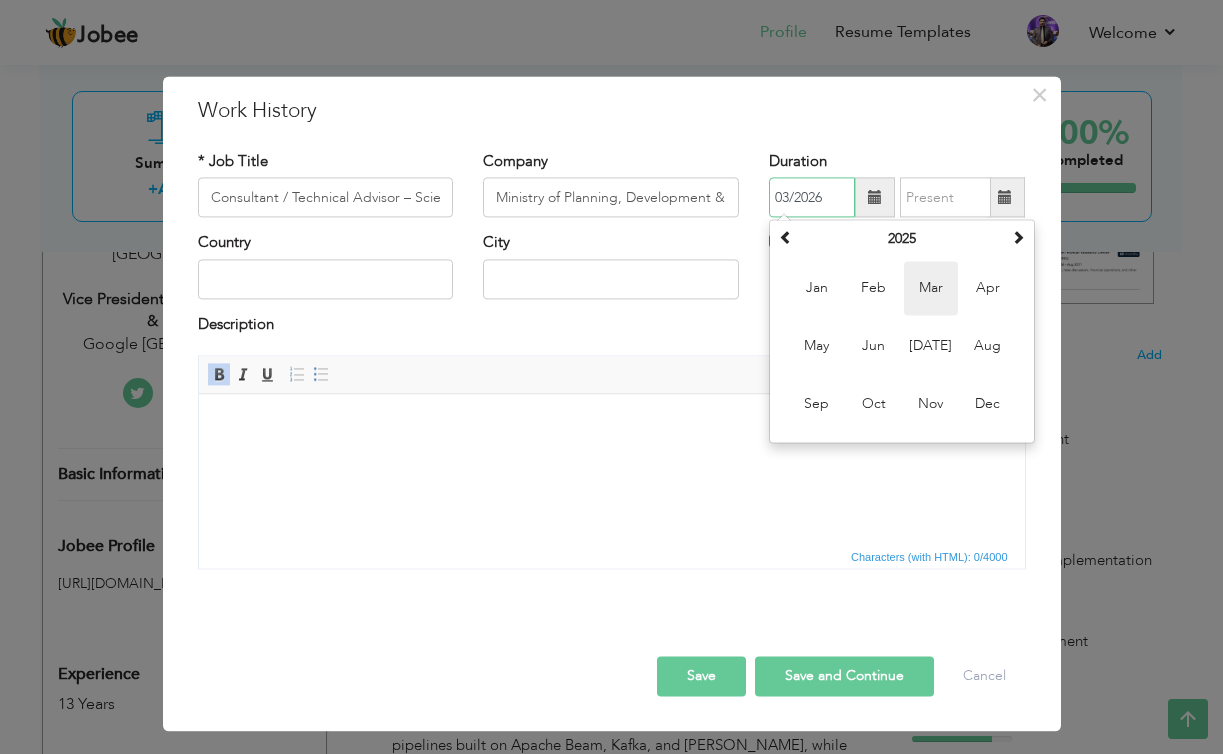 click on "Mar" at bounding box center (931, 289) 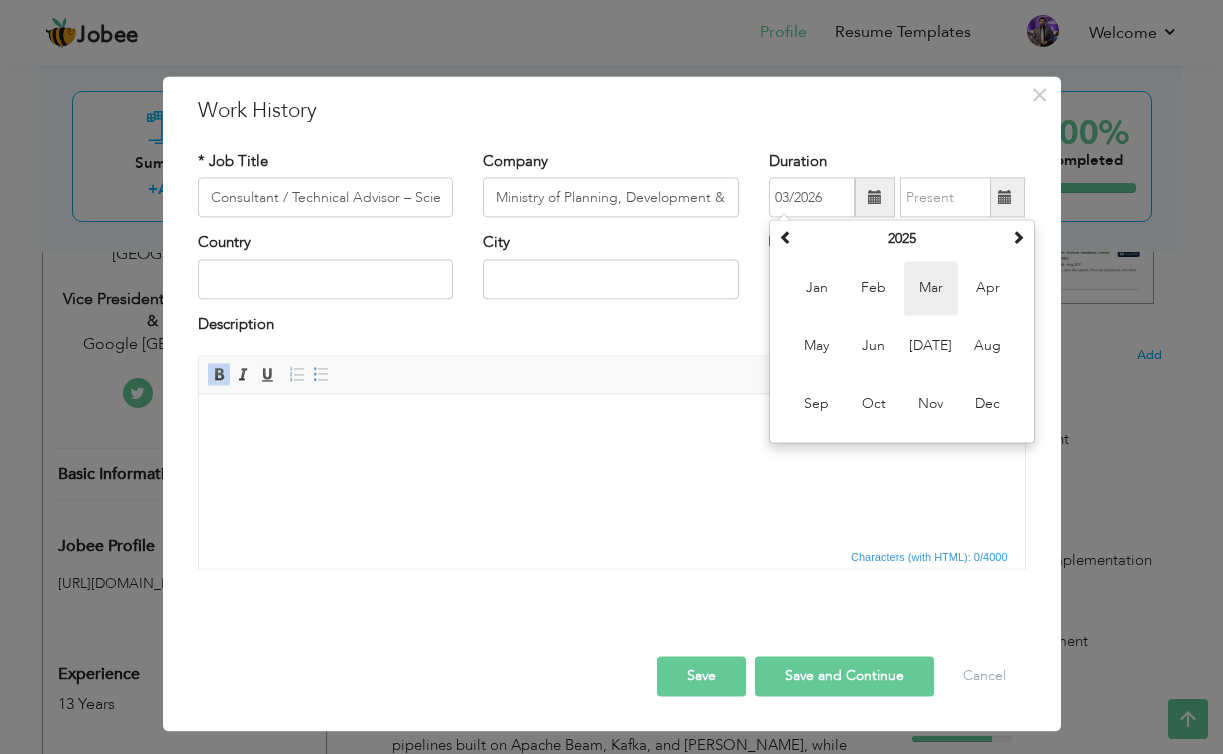 type on "03/2025" 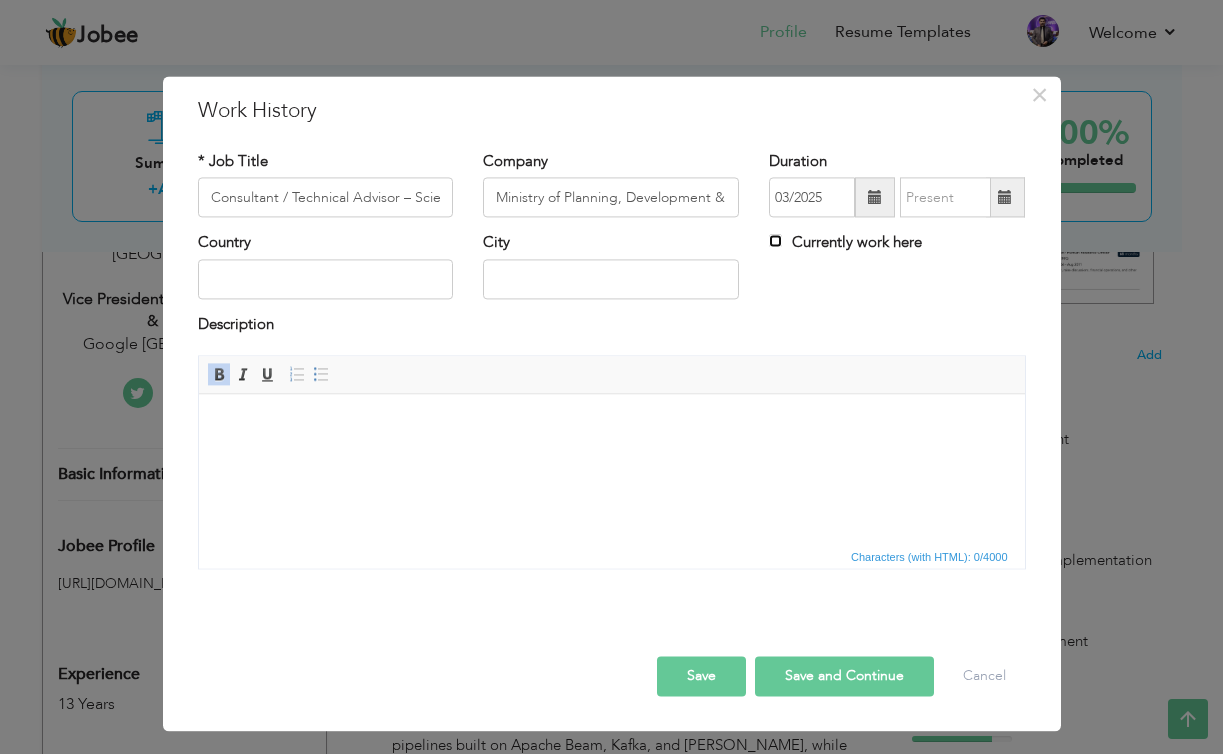 click on "Currently work here" at bounding box center (775, 241) 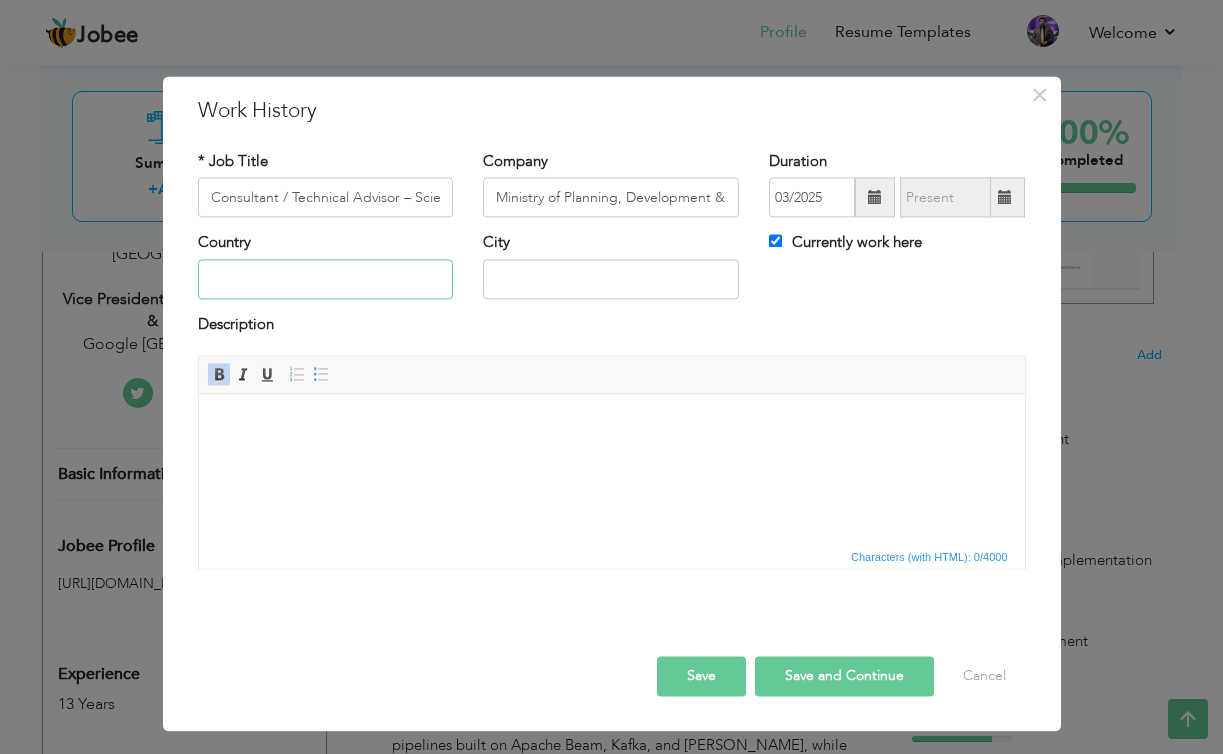 click at bounding box center (326, 279) 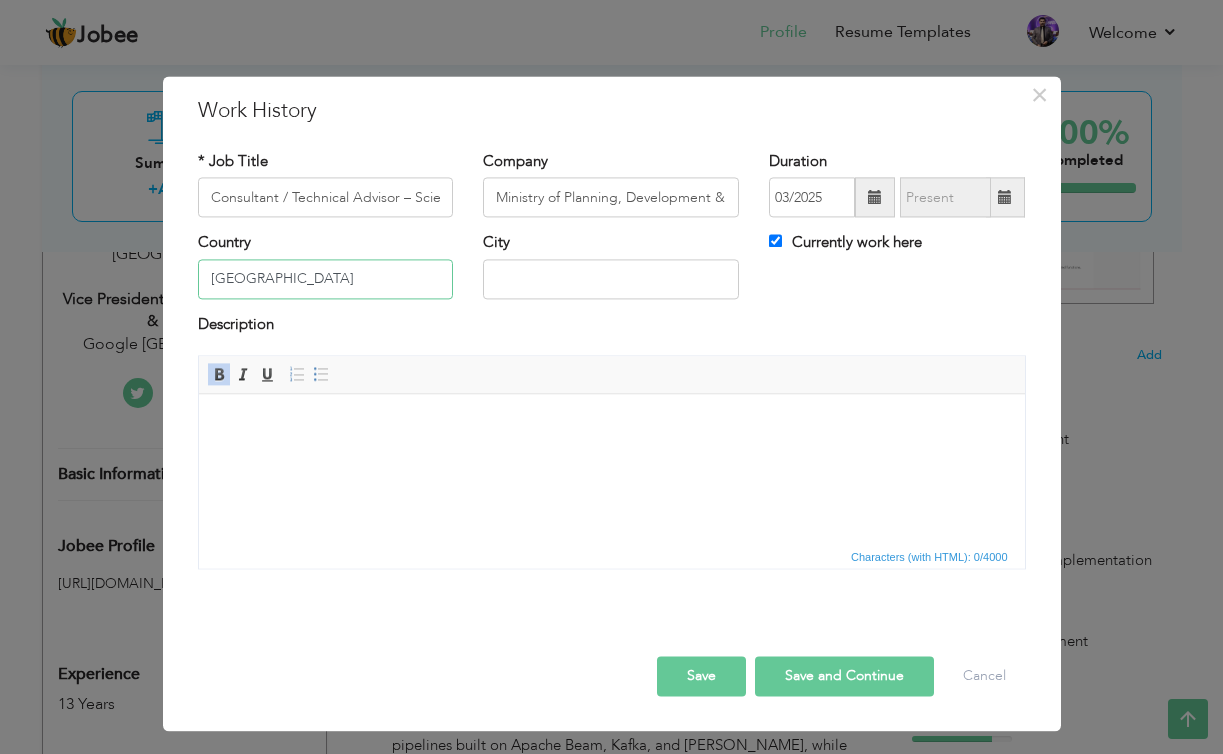 type on "[GEOGRAPHIC_DATA]" 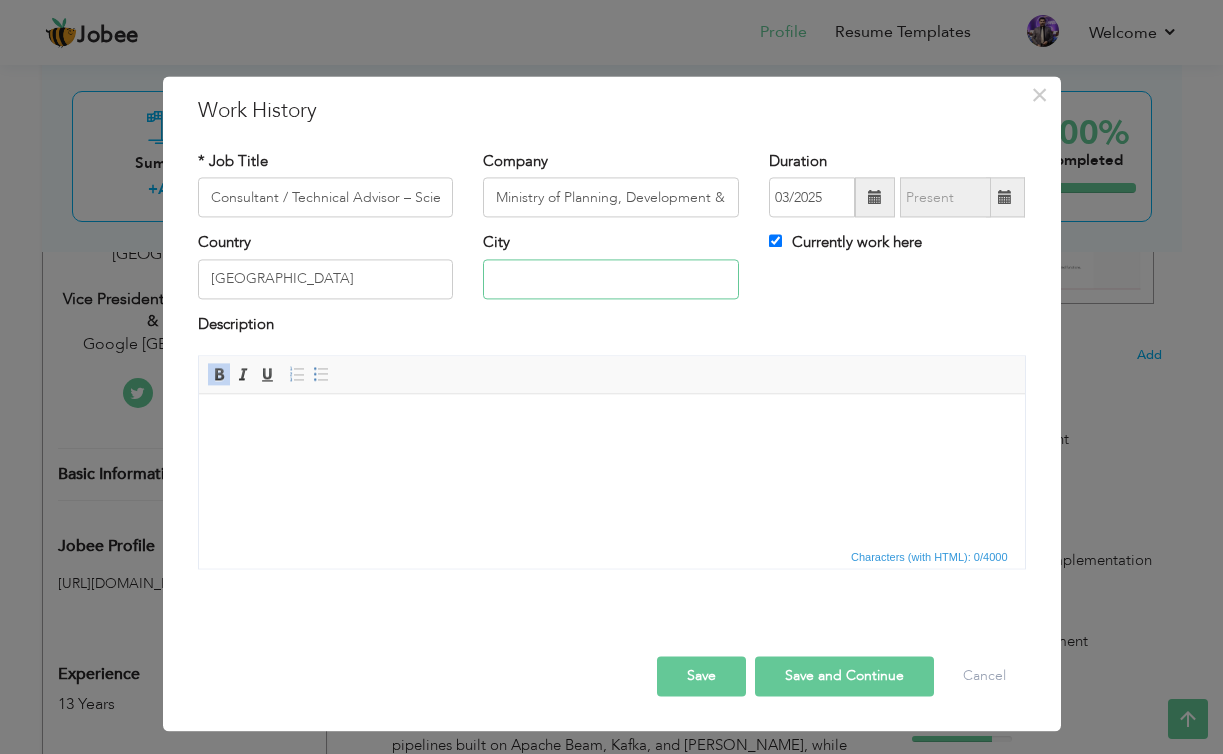click at bounding box center (611, 279) 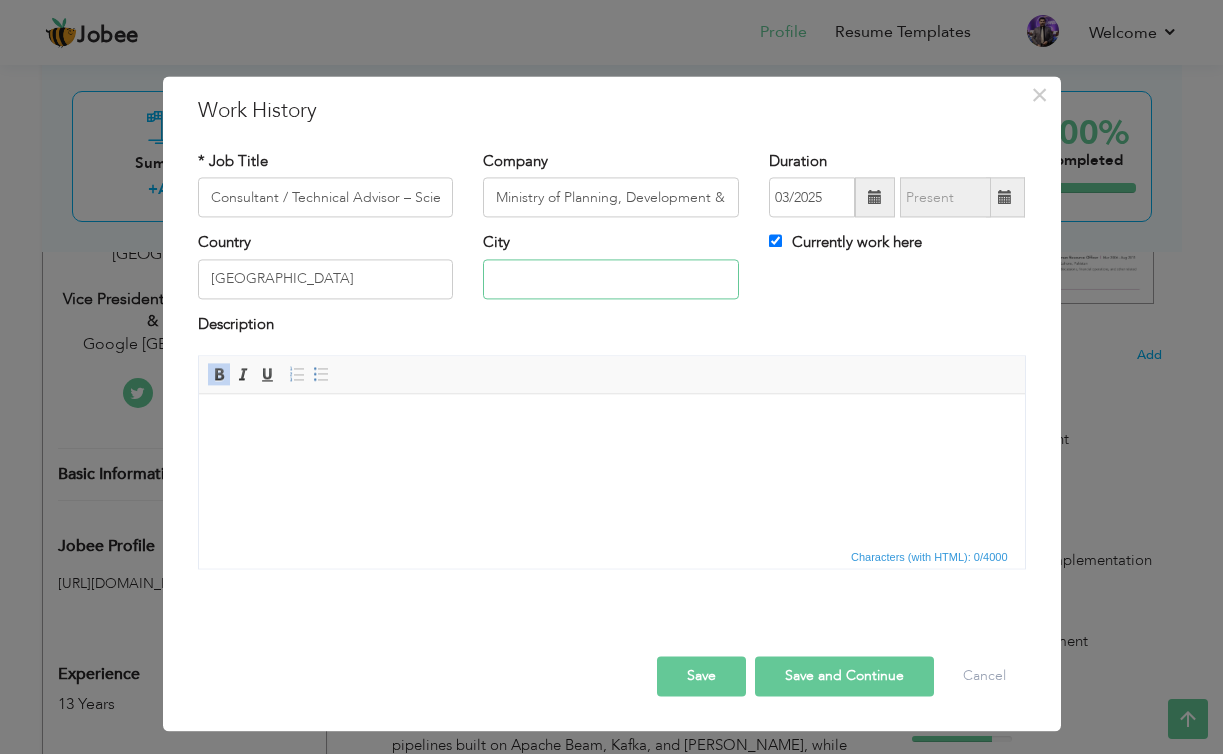 type on "[GEOGRAPHIC_DATA]" 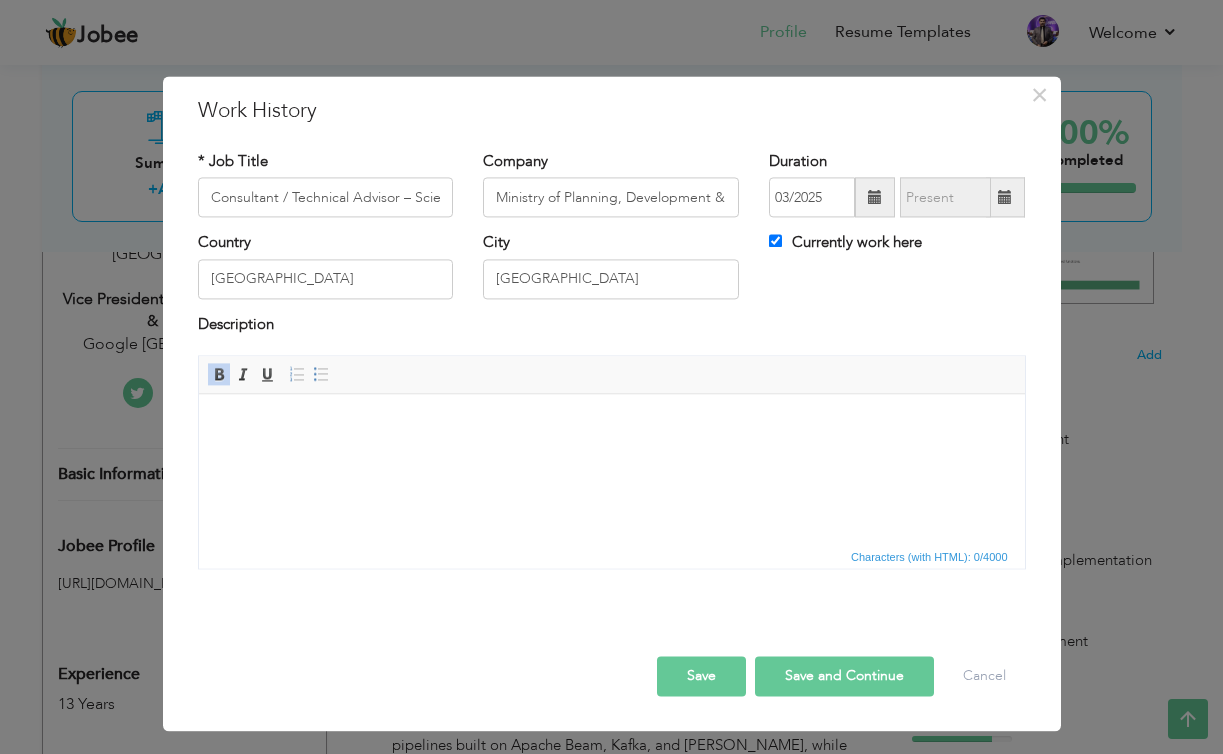click at bounding box center [611, 424] 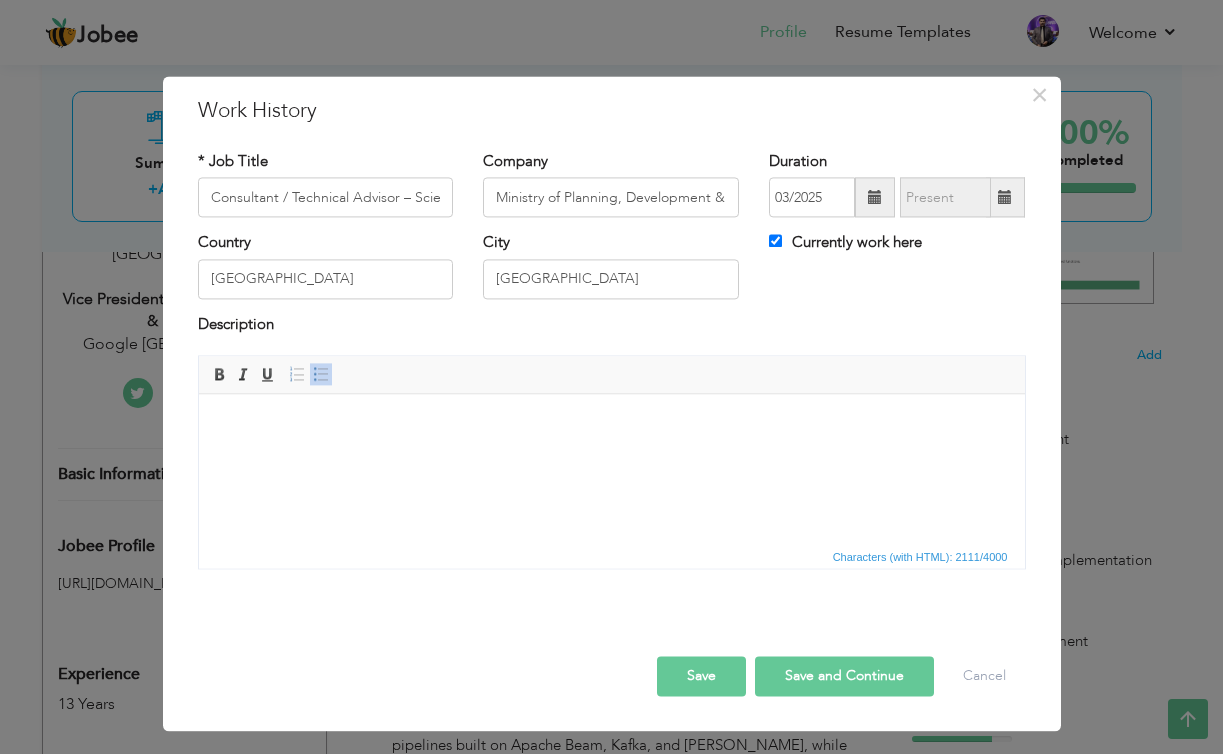 scroll, scrollTop: 340, scrollLeft: 0, axis: vertical 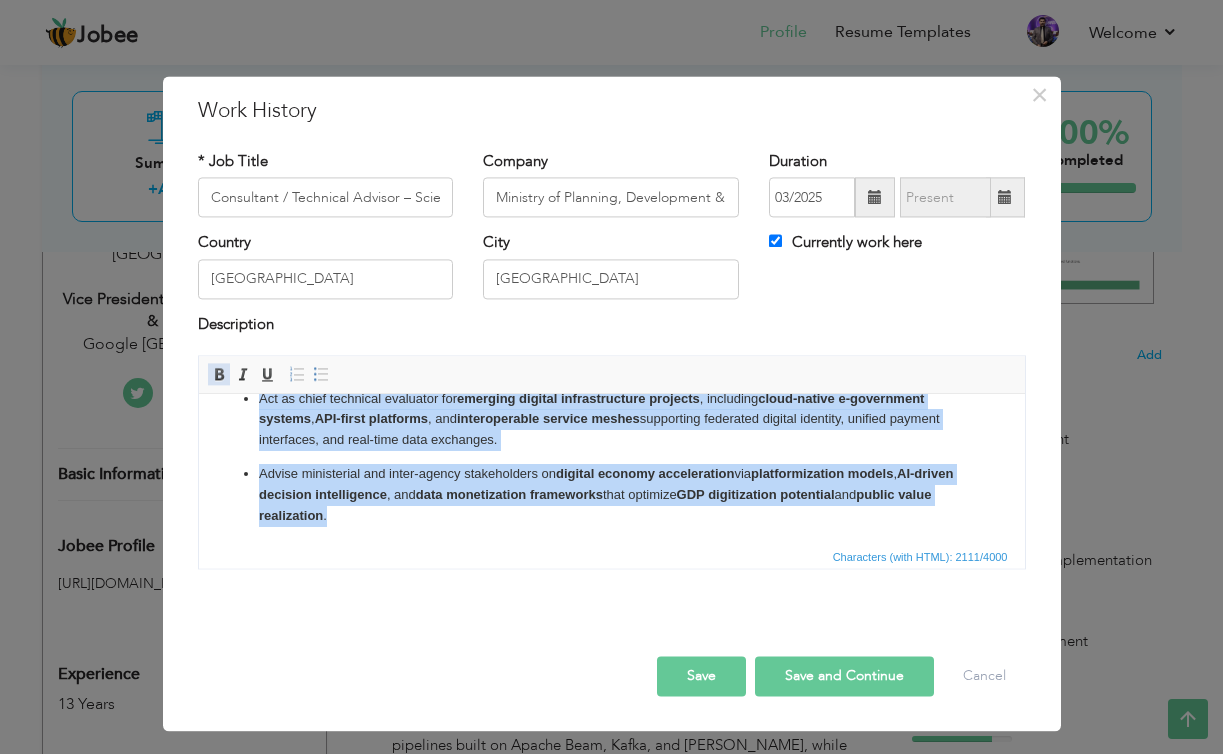 click at bounding box center (219, 375) 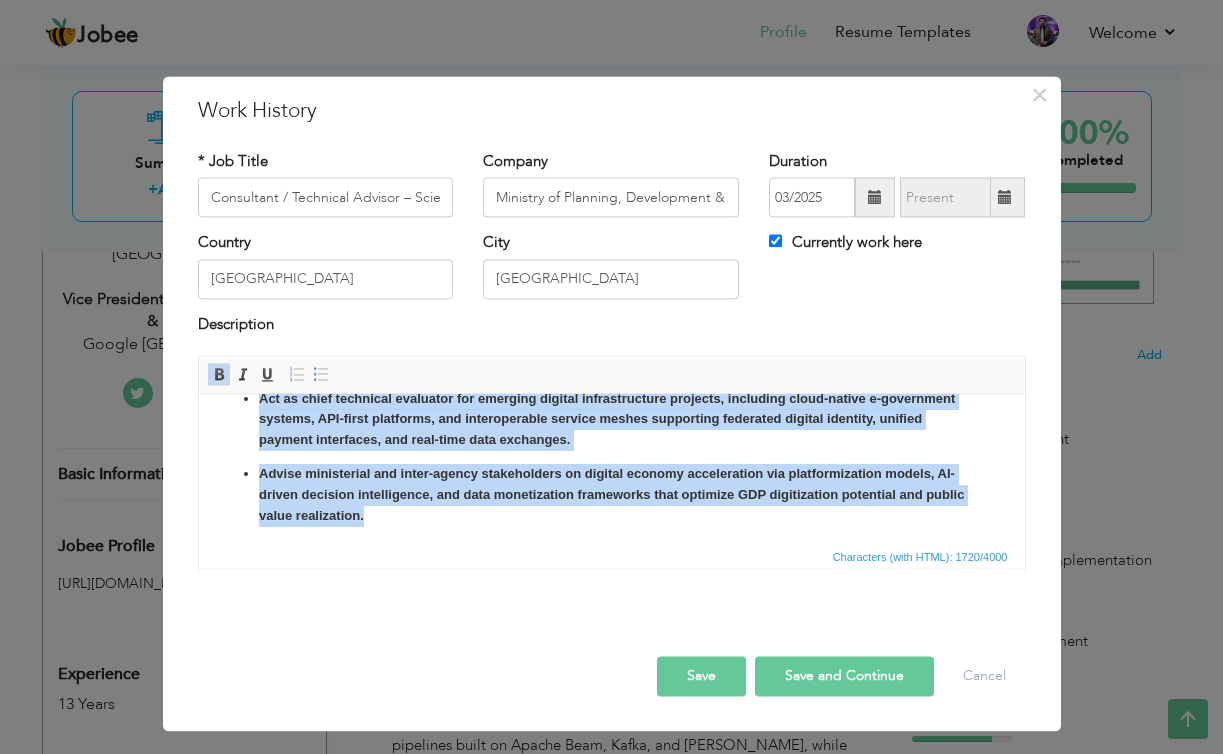 click at bounding box center [219, 375] 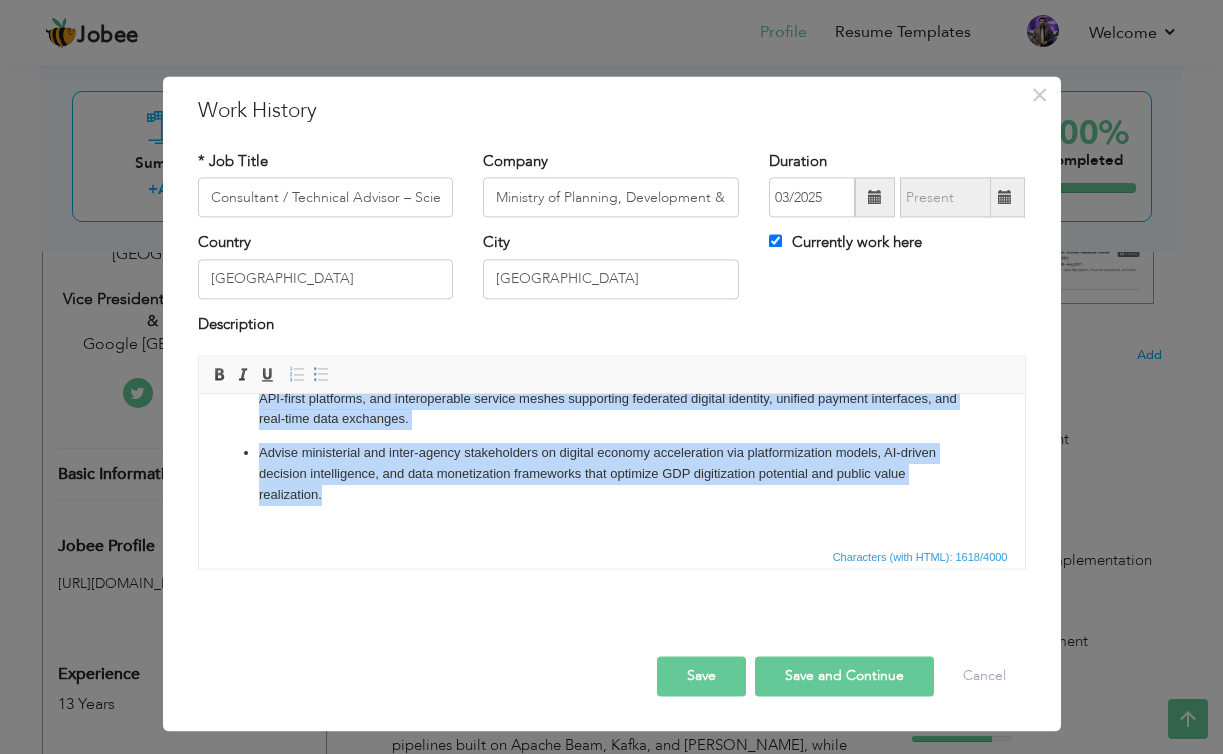 click on "Serve as a principal technical architect and strategic advisor for national-level science and technology policy formulation, with a strong focus on embedding emerging technologies (AI, Blockchain, Quantum Computing, 5G/6G, IoT) into long-term innovation and digital economy frameworks. Provide end-to-end advisory on Digital Transformation Blueprints, covering enterprise architecture modernization, cloud-first mandates, zero-trust security paradigms, data sovereignty, and digital public infrastructure (DPI) enablement. Lead the design and validation of next-gen technology policies, ensuring alignment with Global Digital Compact, OECD Digital Economy Outlook, and ITU/UNESCO guidelines on AI, ethical tech, and digital inclusion. Drive cross-sectoral digital innovation strategies, including formulation of National AI Frameworks, Digital Skills Roadmaps, GovTech architectures, and smart regulation for data governance (aligned with GDPR, DPDPA, and sector-specific compliance models)." at bounding box center [611, 306] 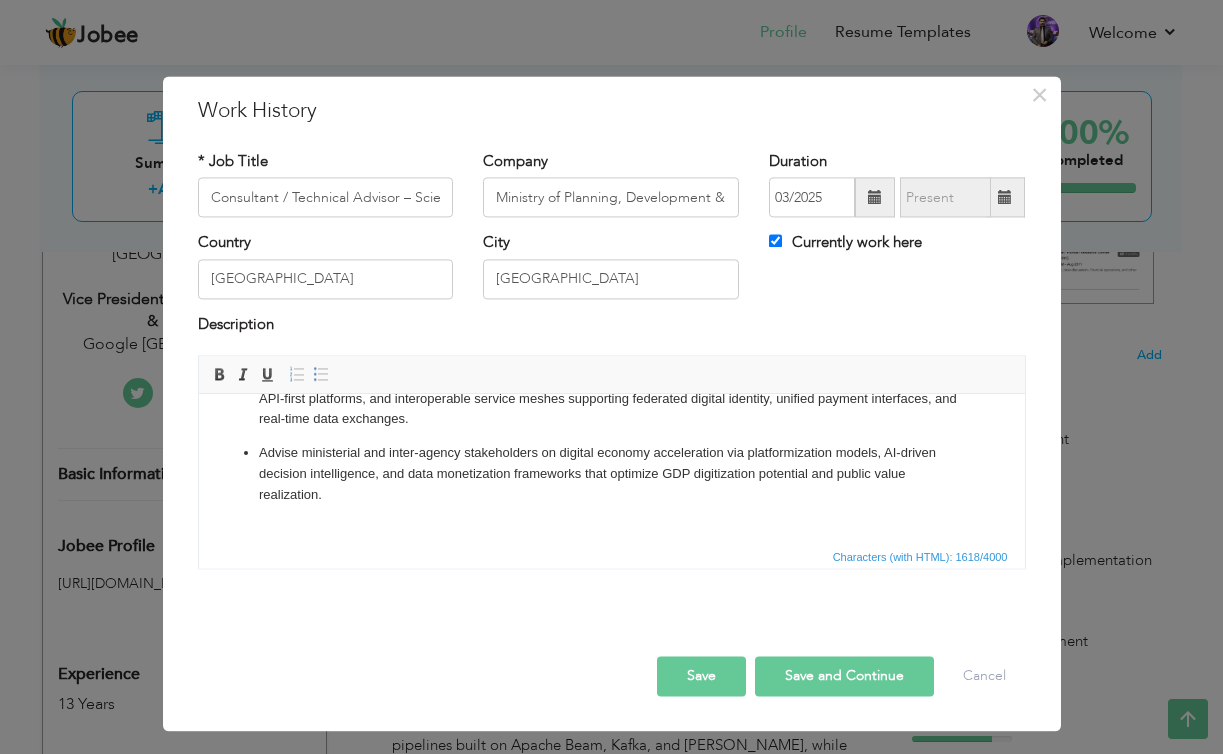 click on "Advise ministerial and inter-agency stakeholders on digital economy acceleration via platformization models, AI-driven decision intelligence, and data monetization frameworks that optimize GDP digitization potential and public value realization." at bounding box center (611, 474) 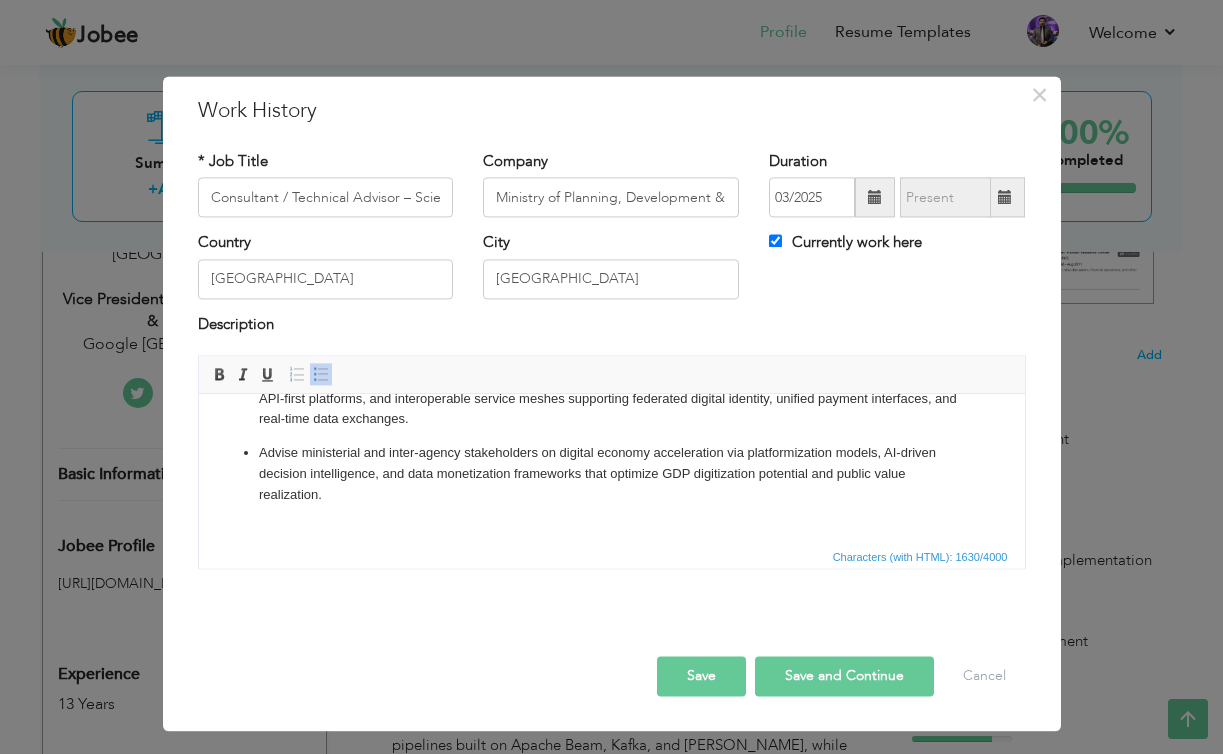 scroll, scrollTop: 524, scrollLeft: 0, axis: vertical 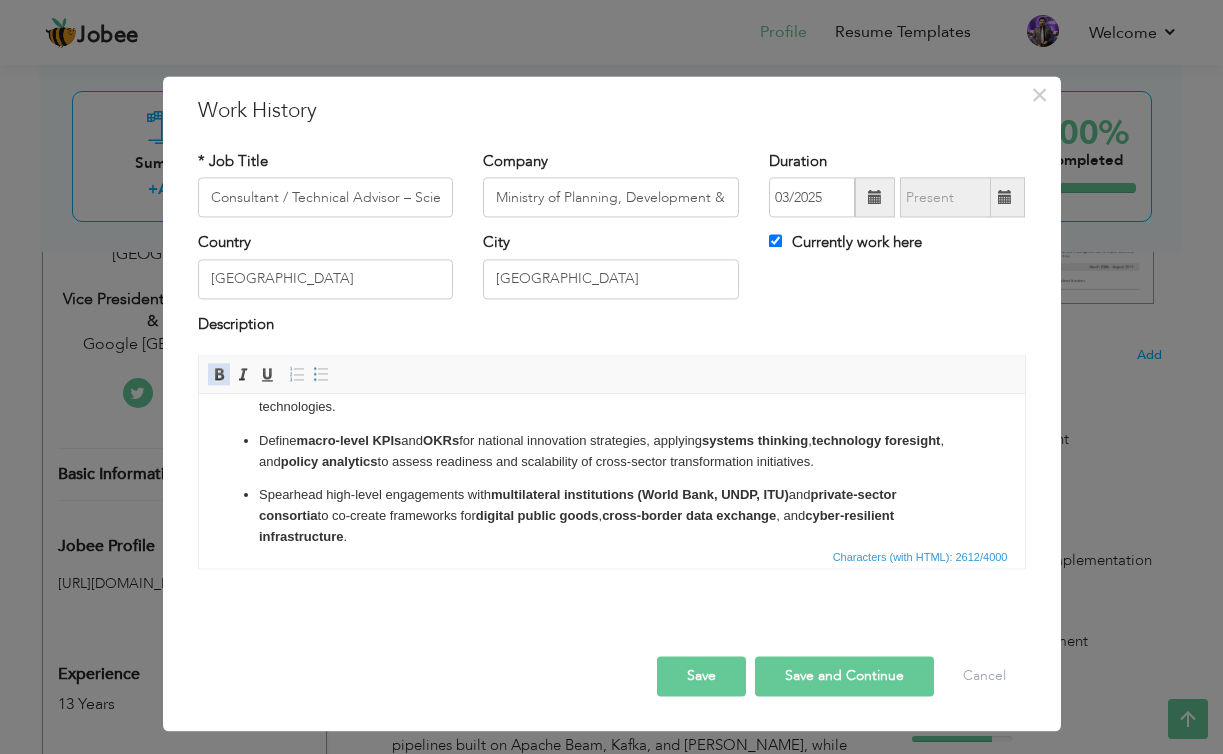 click on "Bold" at bounding box center [219, 375] 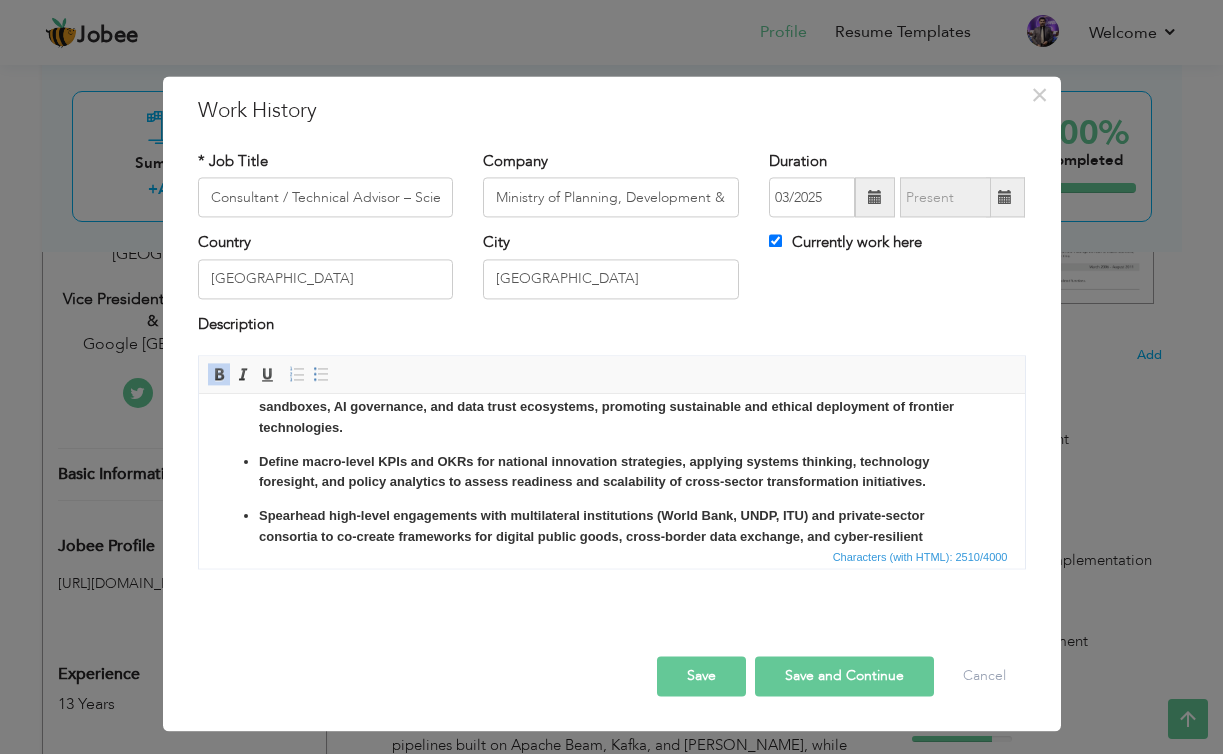 click on "Bold" at bounding box center [219, 375] 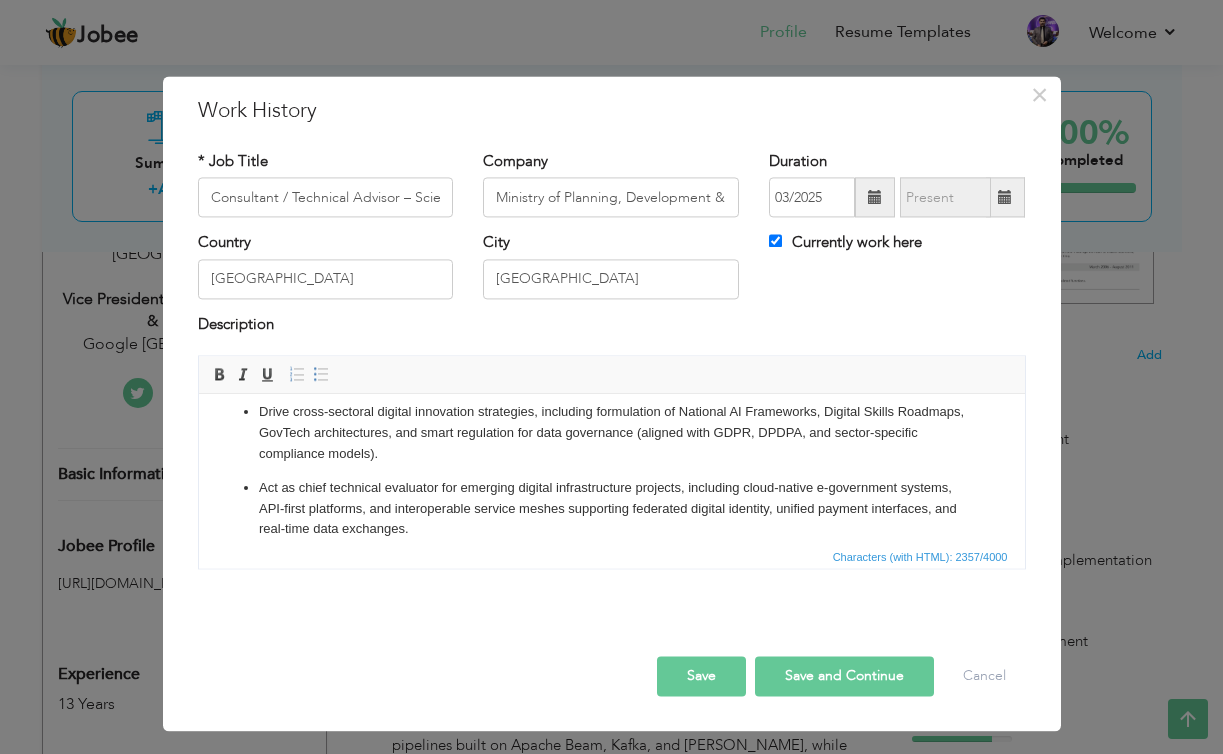 scroll, scrollTop: 0, scrollLeft: 0, axis: both 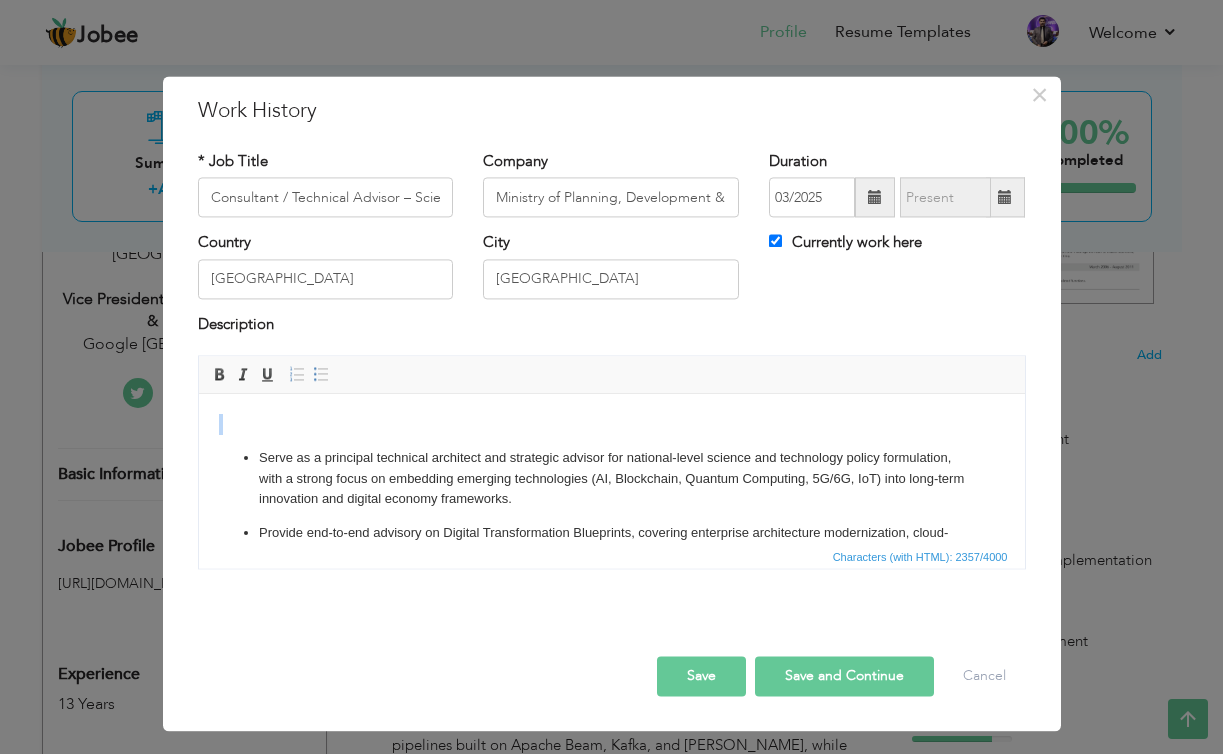 click on "Serve as a principal technical architect and strategic advisor for national-level science and technology policy formulation, with a strong focus on embedding emerging technologies (AI, Blockchain, Quantum Computing, 5G/6G, IoT) into long-term innovation and digital economy frameworks. Provide end-to-end advisory on Digital Transformation Blueprints, covering enterprise architecture modernization, cloud-first mandates, zero-trust security paradigms, data sovereignty, and digital public infrastructure (DPI) enablement. Lead the design and validation of next-gen technology policies, ensuring alignment with Global Digital Compact, OECD Digital Economy Outlook, and ITU/UNESCO guidelines on AI, ethical tech, and digital inclusion. Drive cross-sectoral digital innovation strategies, including formulation of National AI Frameworks, Digital Skills Roadmaps, GovTech architectures, and smart regulation for data governance (aligned with GDPR, DPDPA, and sector-specific compliance models)." at bounding box center [611, 739] 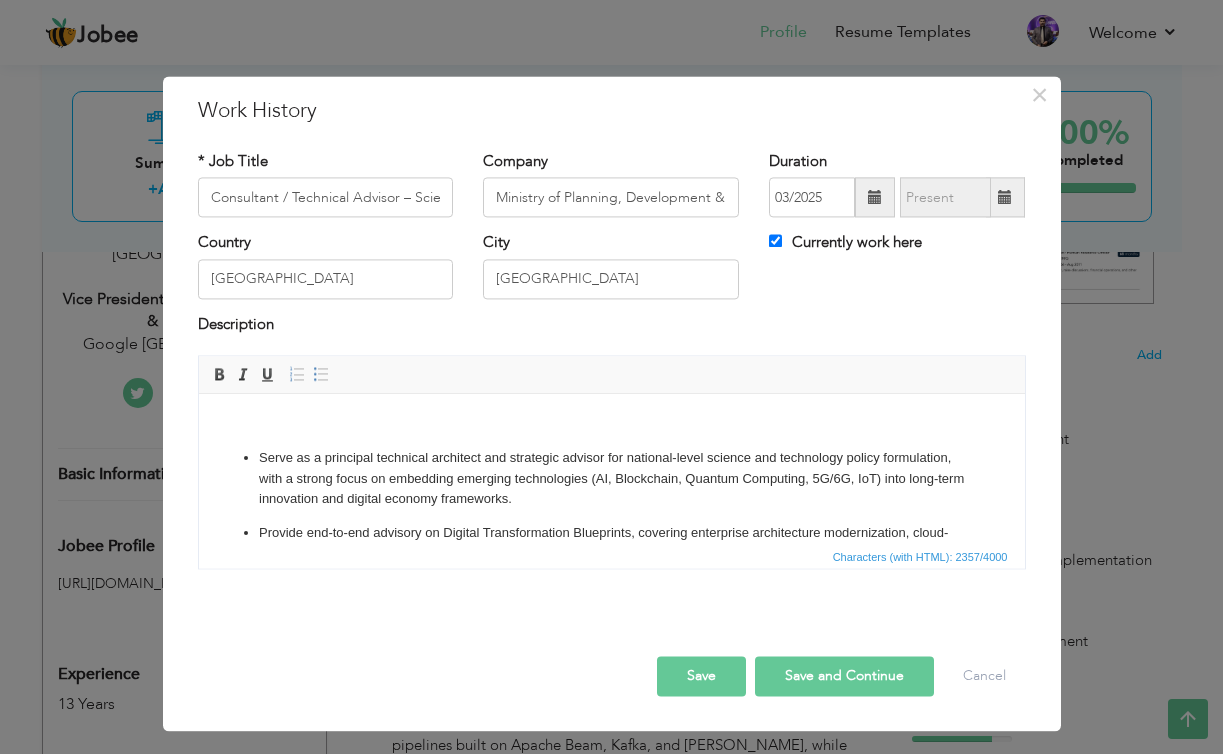paste 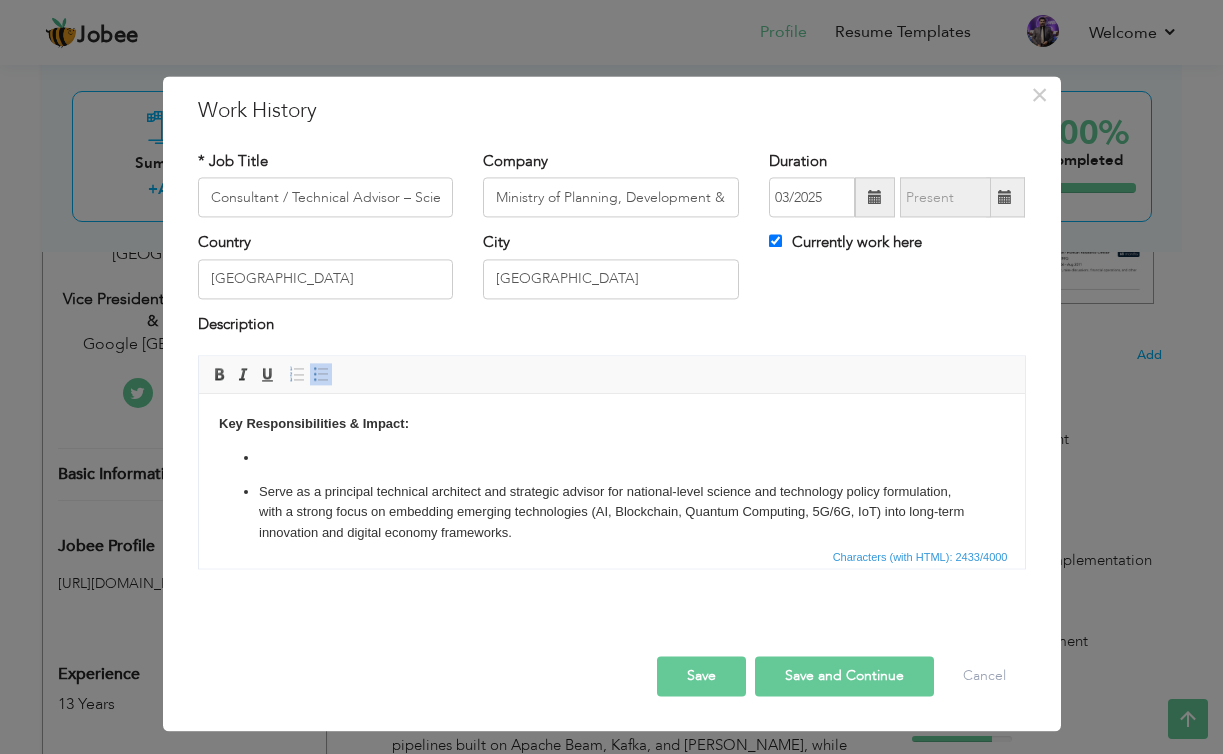 type 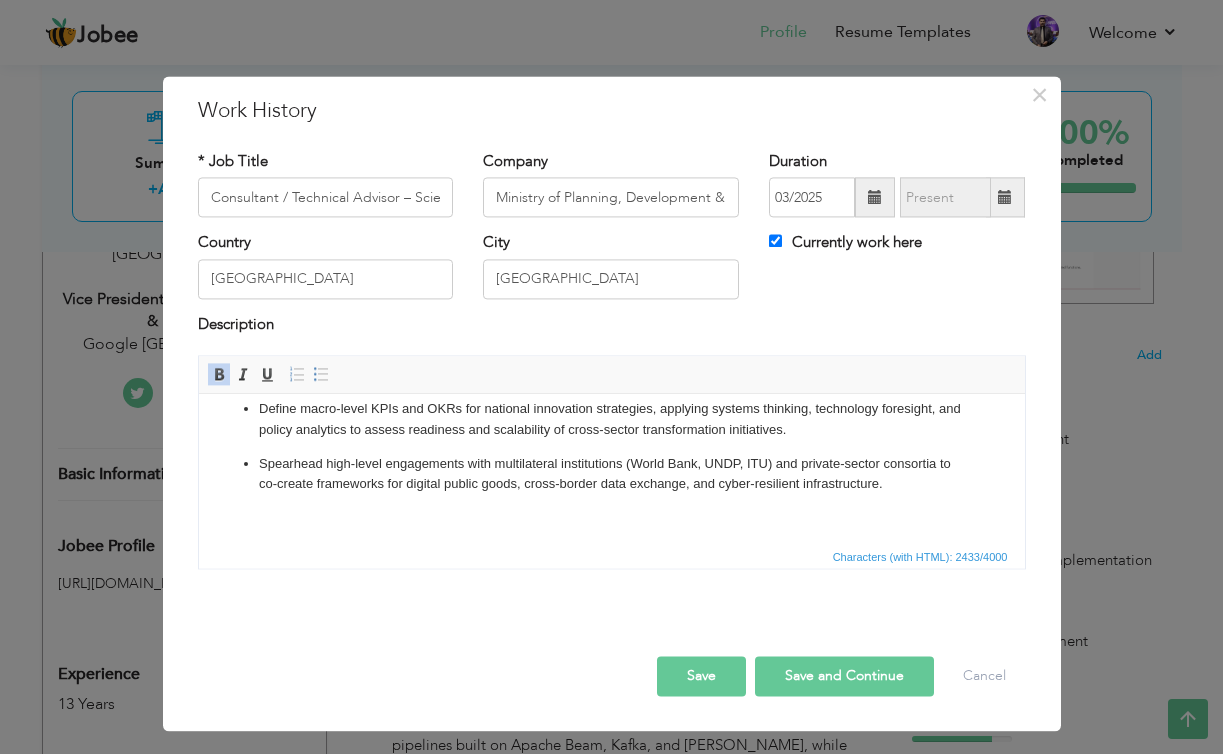 scroll, scrollTop: 540, scrollLeft: 0, axis: vertical 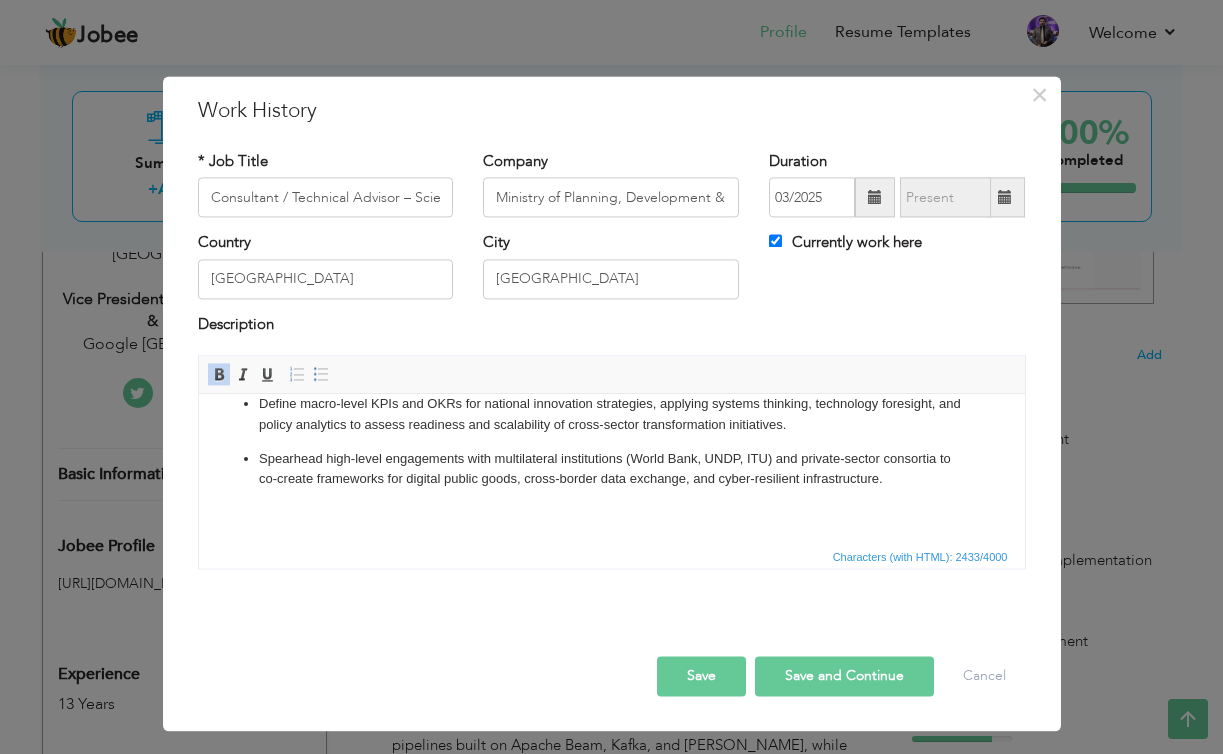 click on "Save" at bounding box center (701, 677) 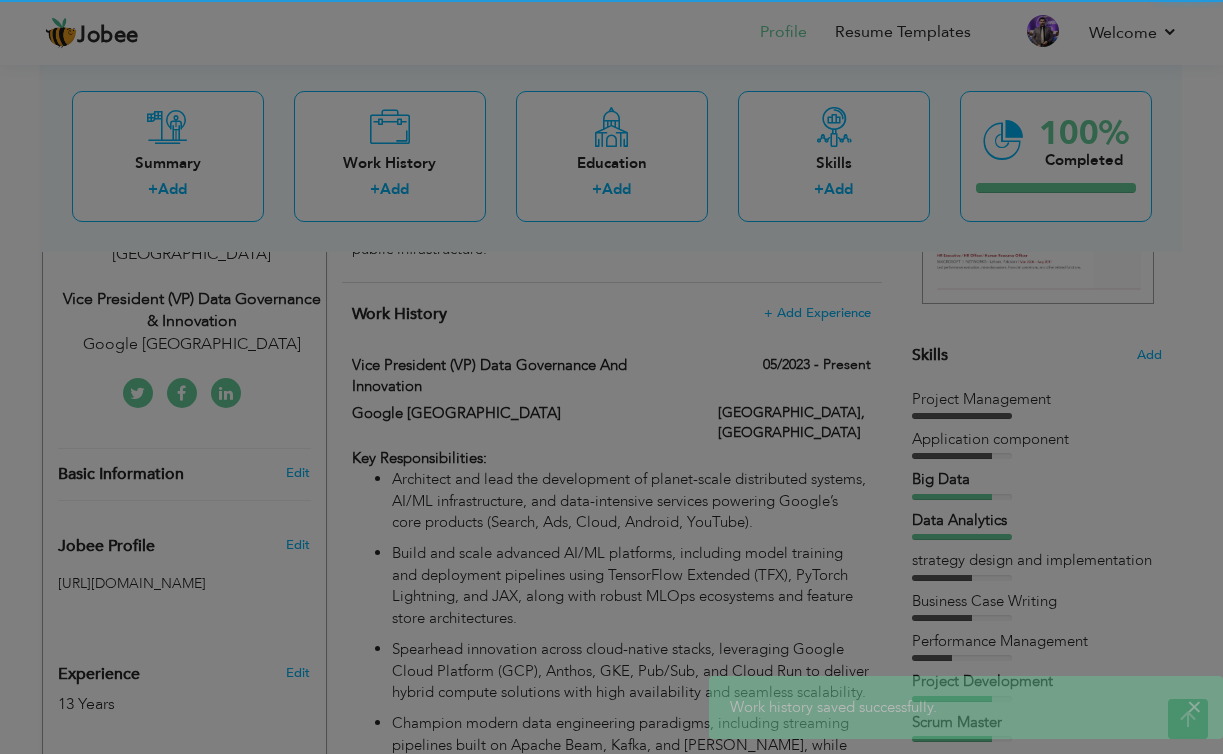scroll, scrollTop: 0, scrollLeft: 0, axis: both 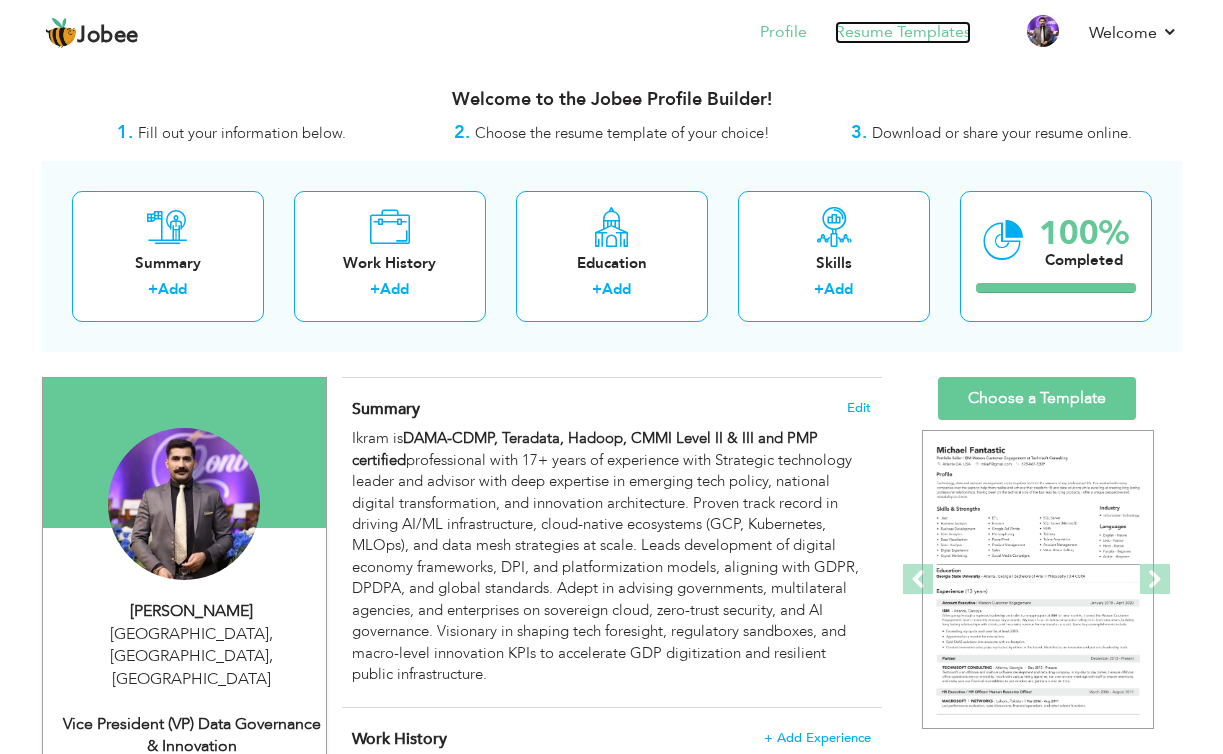 click on "Resume Templates" at bounding box center [903, 32] 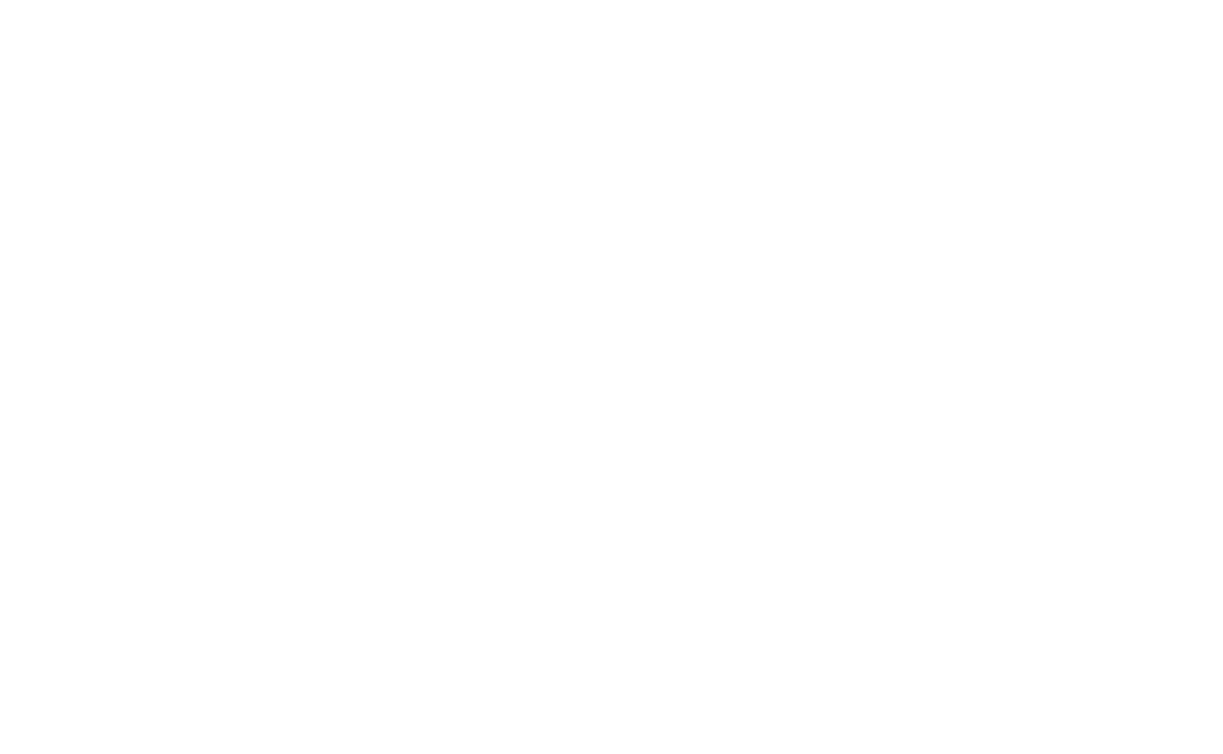 scroll, scrollTop: 0, scrollLeft: 0, axis: both 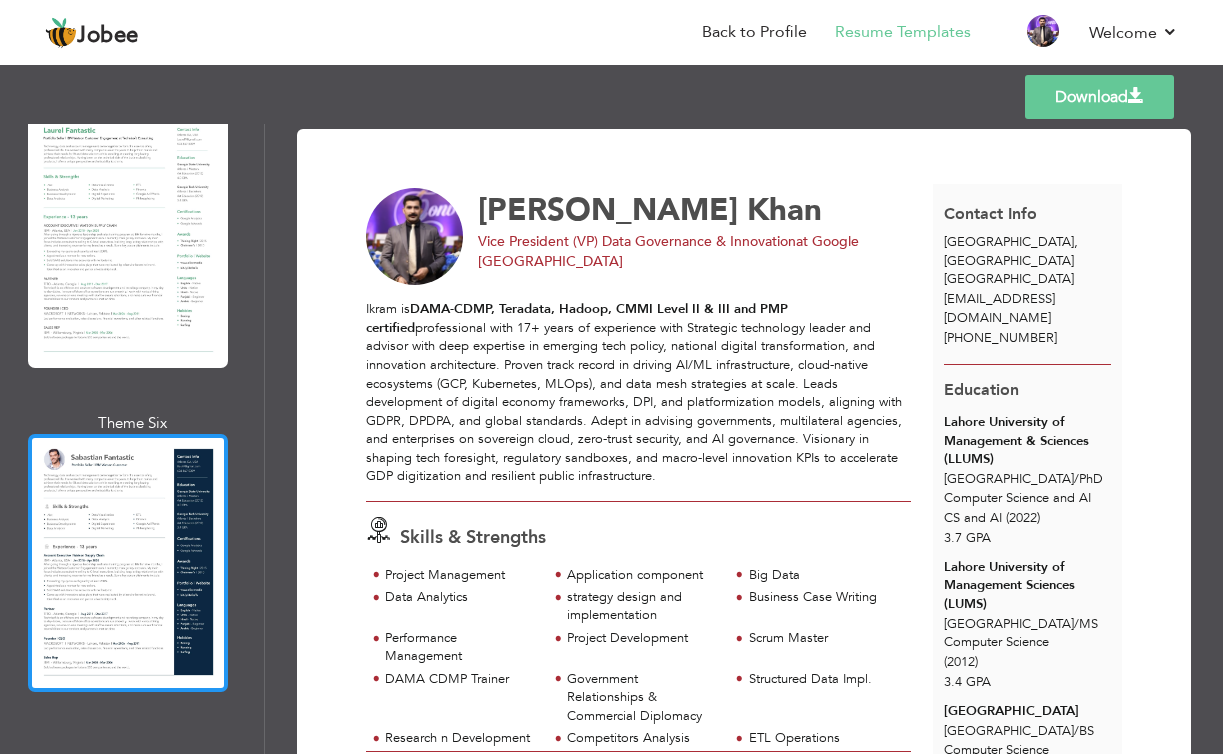 click at bounding box center (128, 563) 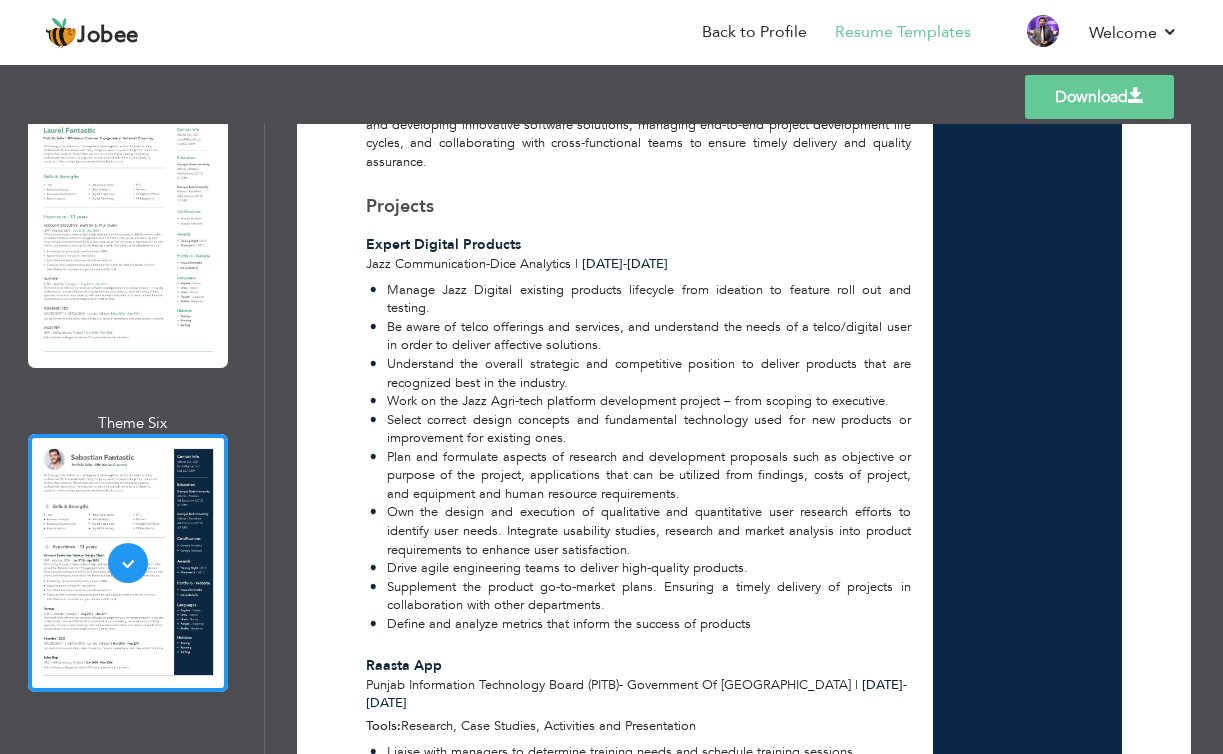 scroll, scrollTop: 4445, scrollLeft: 0, axis: vertical 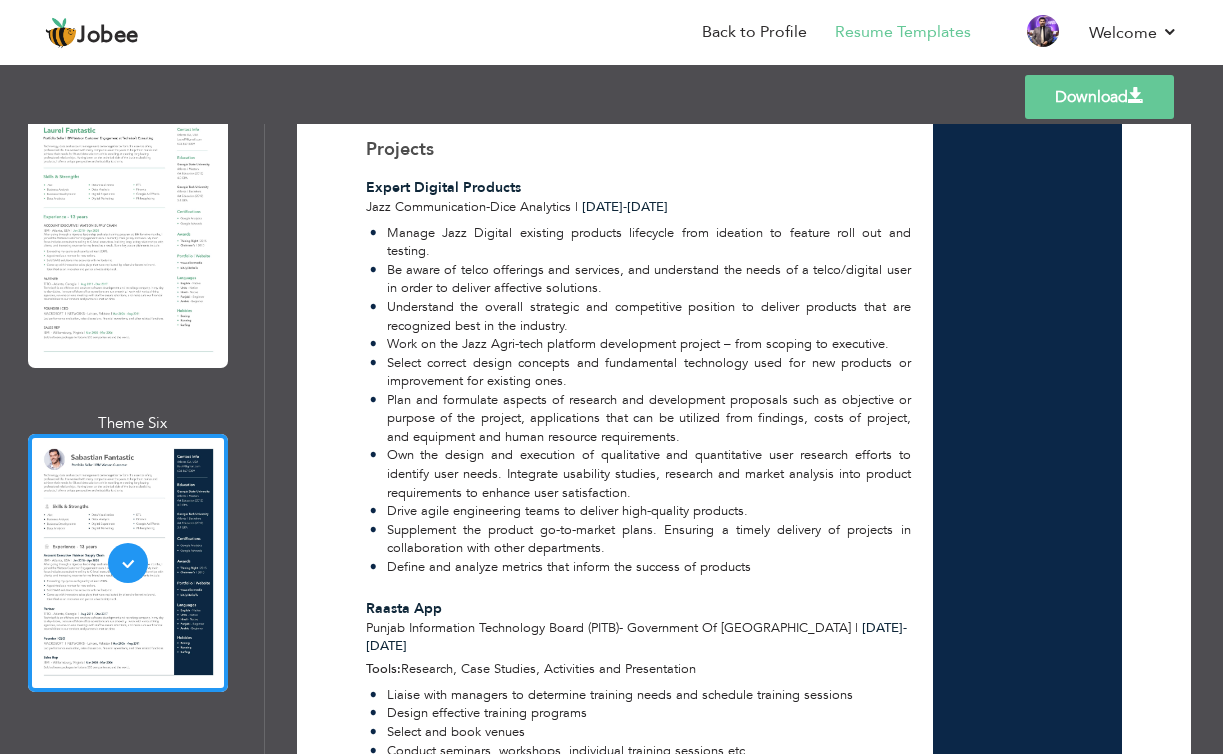 click on "Download" at bounding box center [1099, 97] 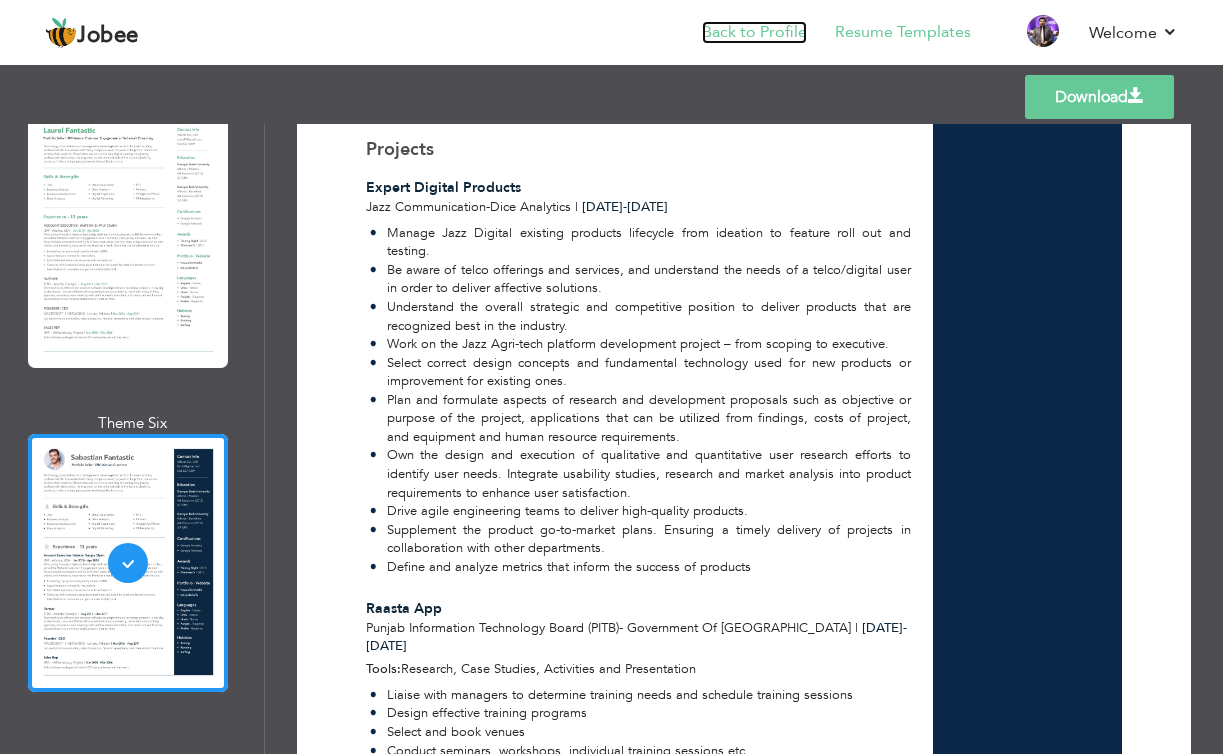 click on "Back to Profile" at bounding box center [754, 32] 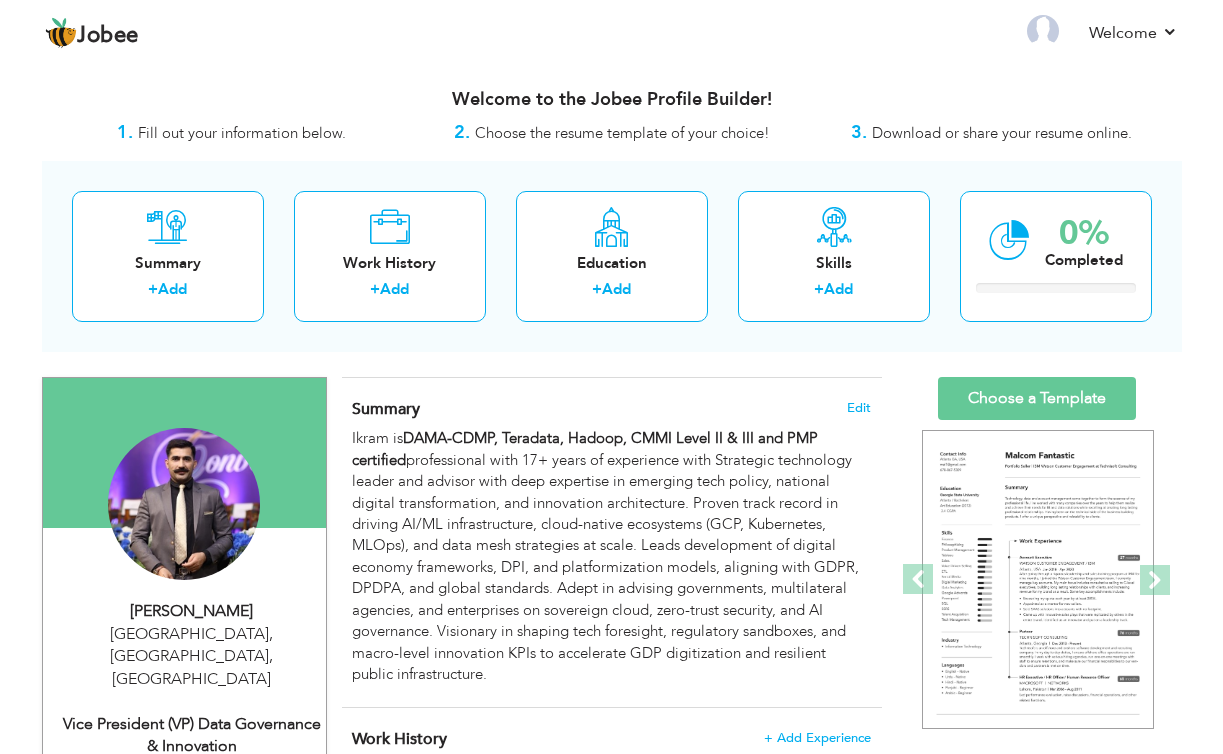 scroll, scrollTop: 0, scrollLeft: 0, axis: both 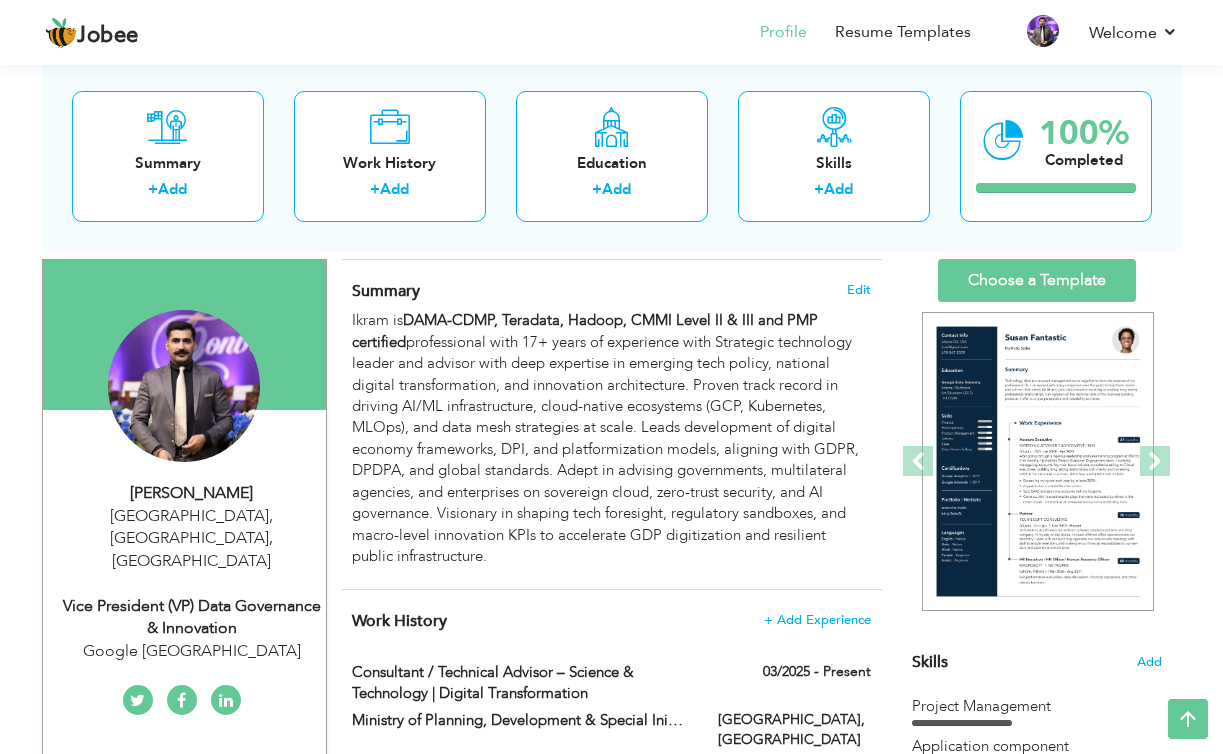 click on "[GEOGRAPHIC_DATA], [GEOGRAPHIC_DATA] ,   [GEOGRAPHIC_DATA]" at bounding box center (192, 539) 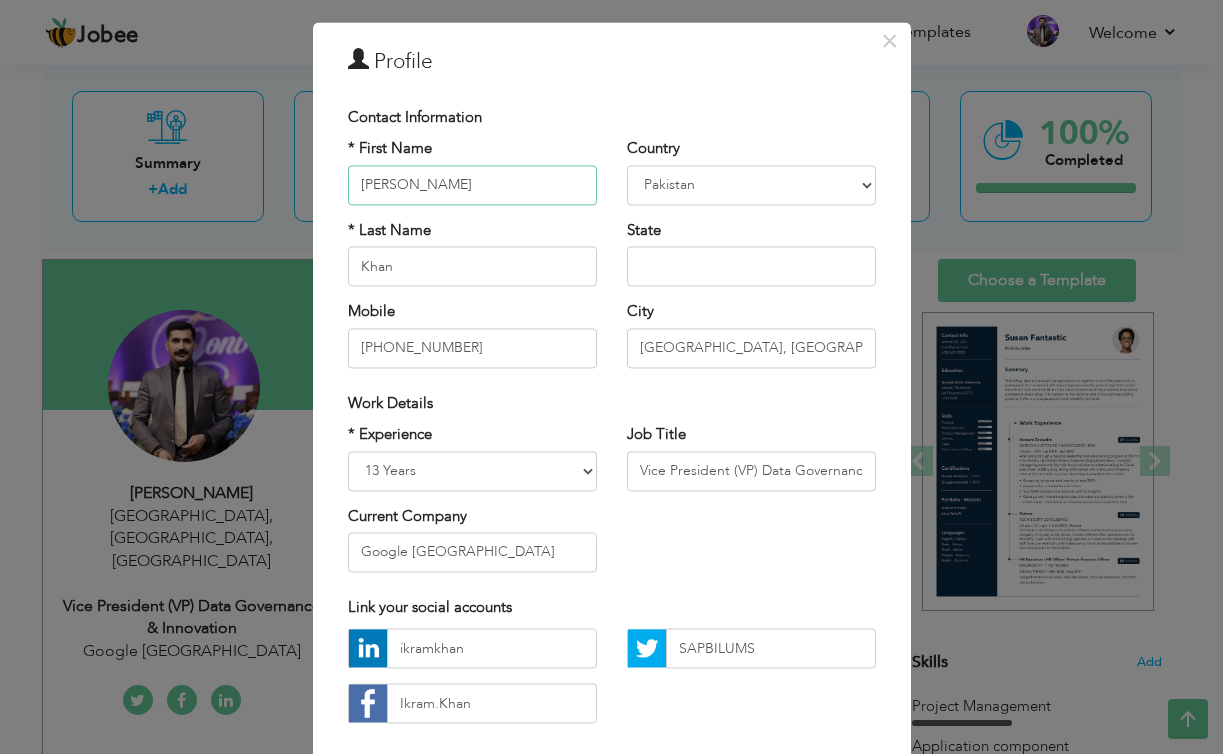 scroll, scrollTop: 48, scrollLeft: 0, axis: vertical 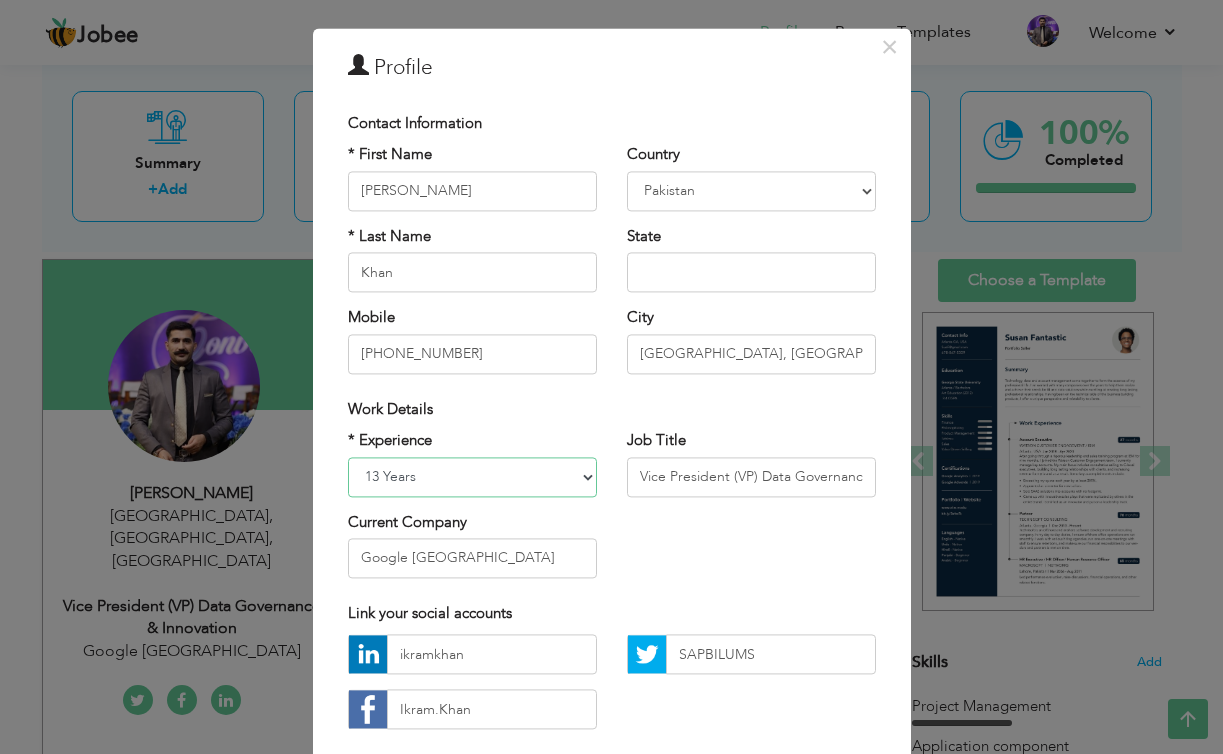 click on "Entry Level Less than 1 Year 1 Year 2 Years 3 Years 4 Years 5 Years 6 Years 7 Years 8 Years 9 Years 10 Years 11 Years 12 Years 13 Years 14 Years 15 Years 16 Years 17 Years 18 Years 19 Years 20 Years 21 Years 22 Years 23 Years 24 Years 25 Years 26 Years 27 Years 28 Years 29 Years 30 Years 31 Years 32 Years 33 Years 34 Years 35 Years More than 35 Years" at bounding box center [472, 477] 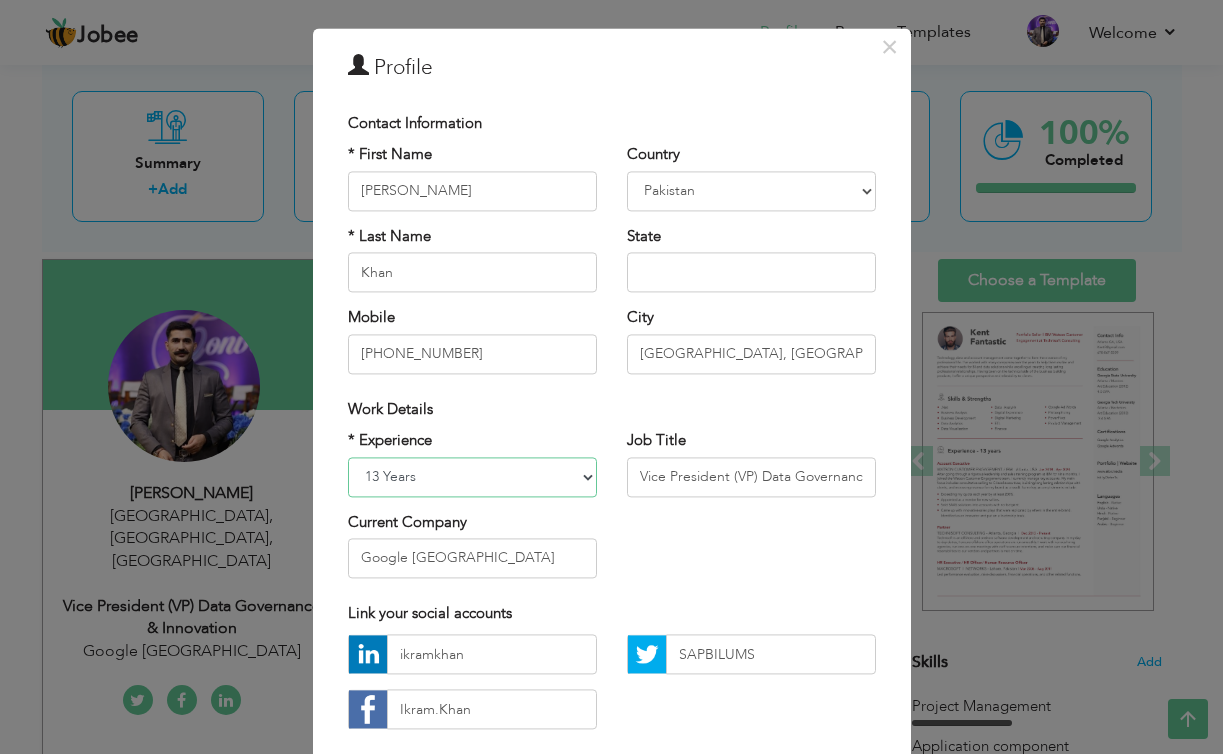 select on "number:19" 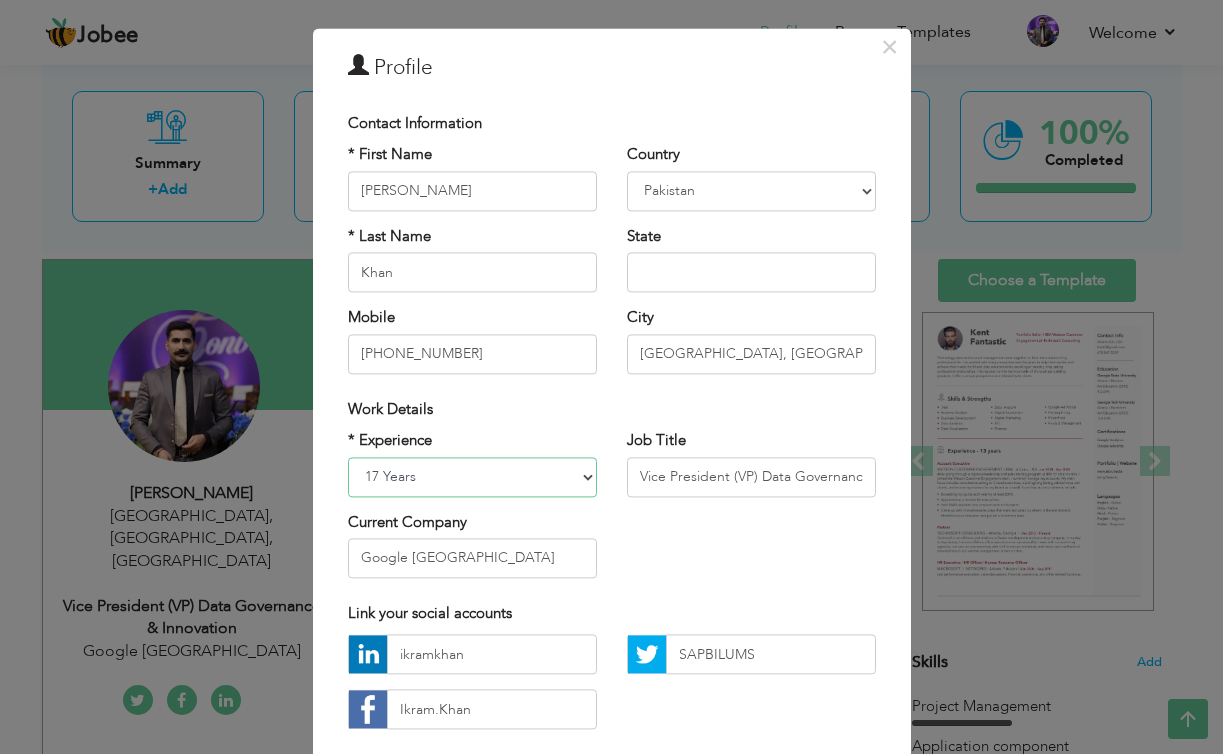 scroll, scrollTop: 160, scrollLeft: 0, axis: vertical 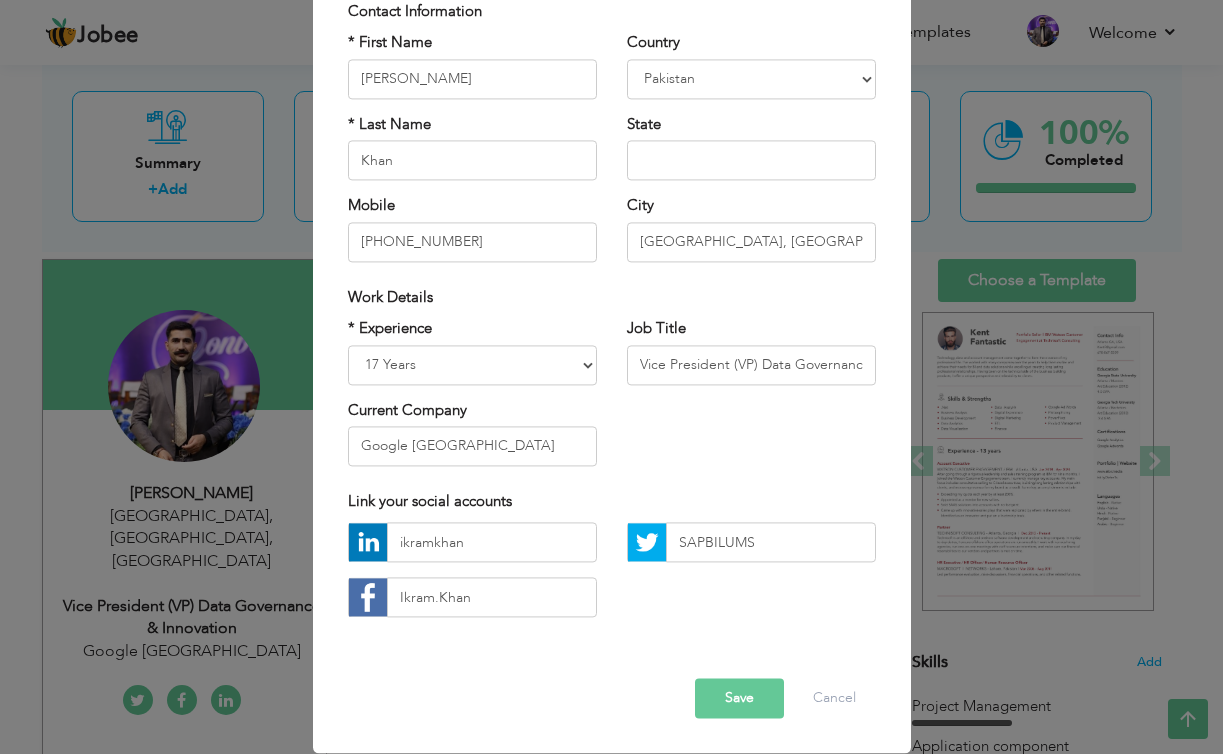 click on "Save" at bounding box center (739, 699) 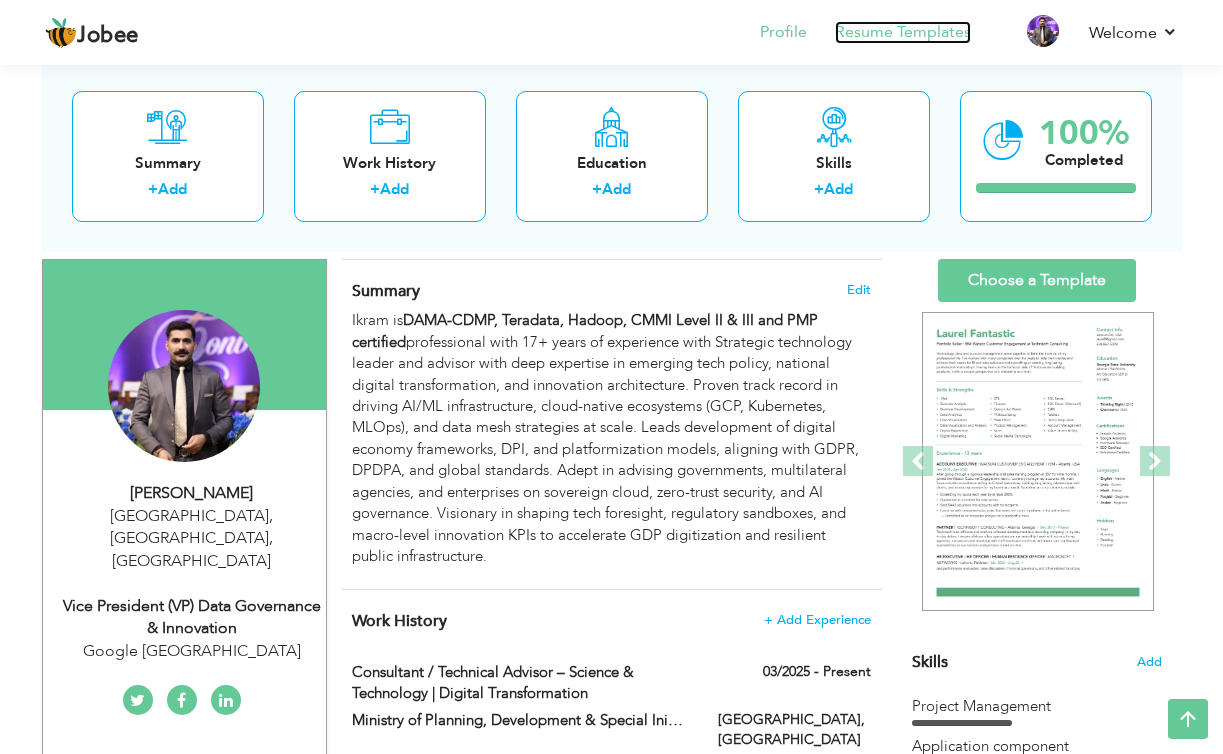click on "Resume Templates" at bounding box center (903, 32) 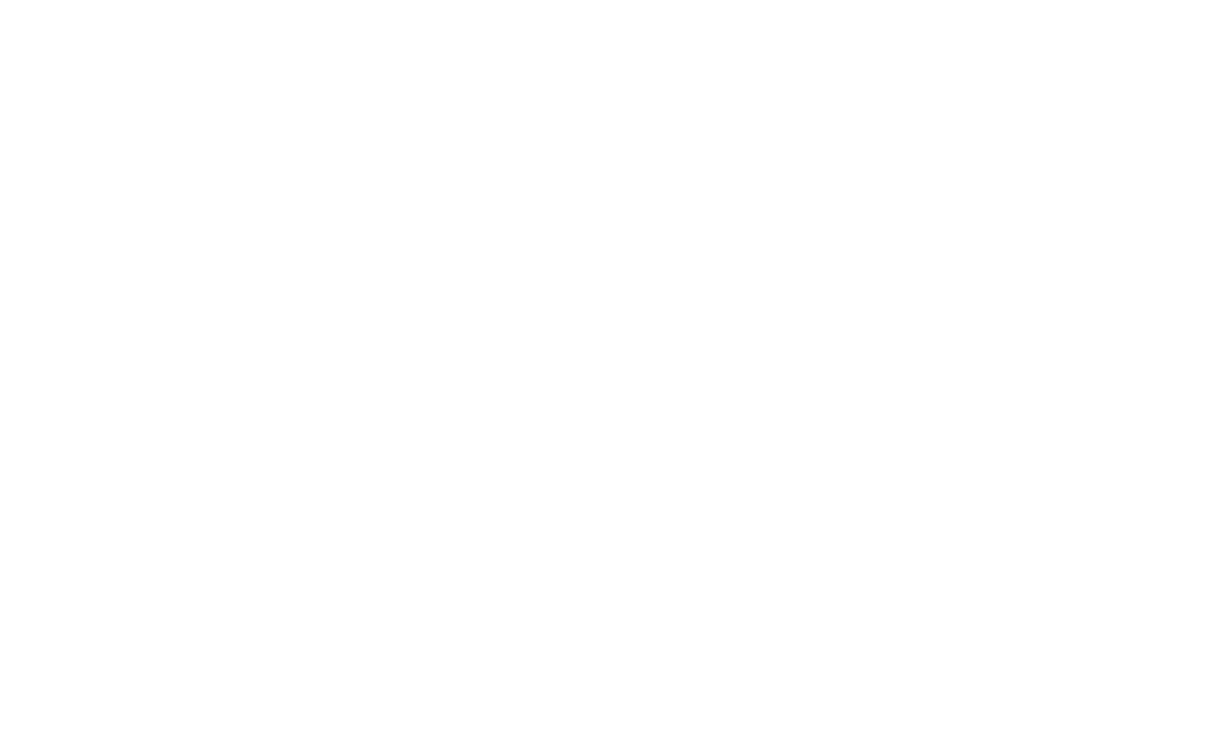 scroll, scrollTop: 0, scrollLeft: 0, axis: both 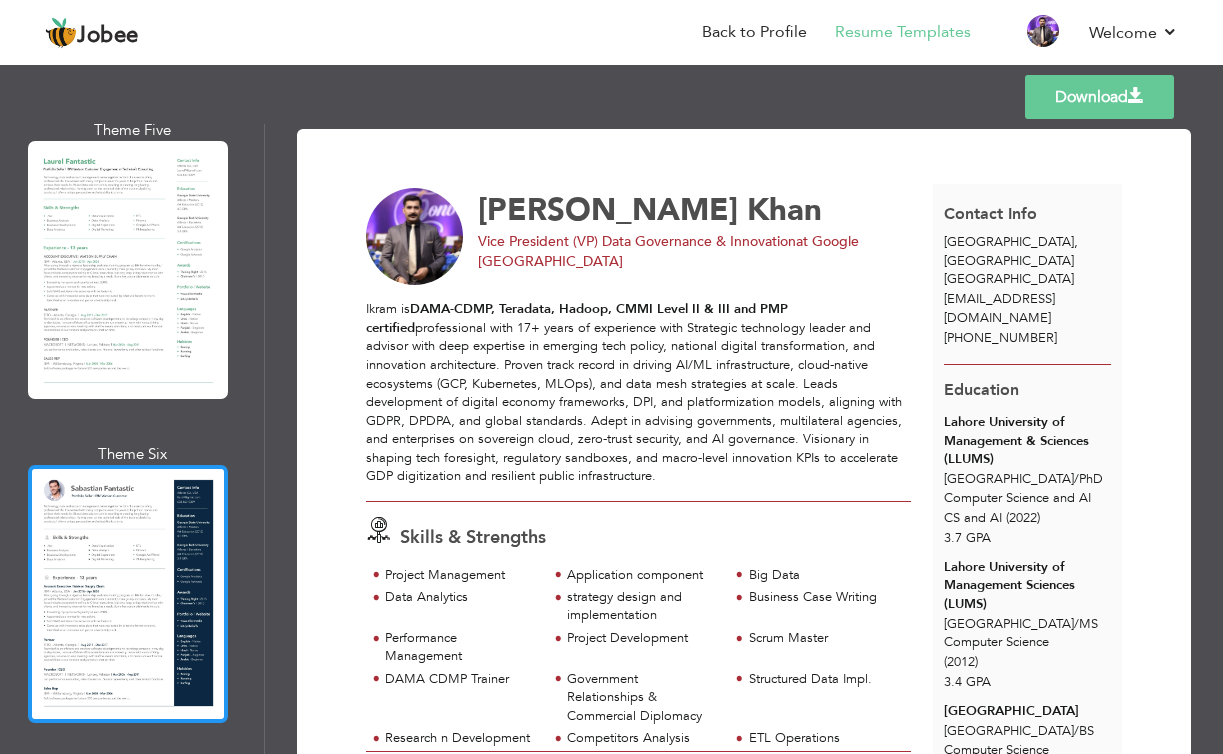 click at bounding box center (128, 594) 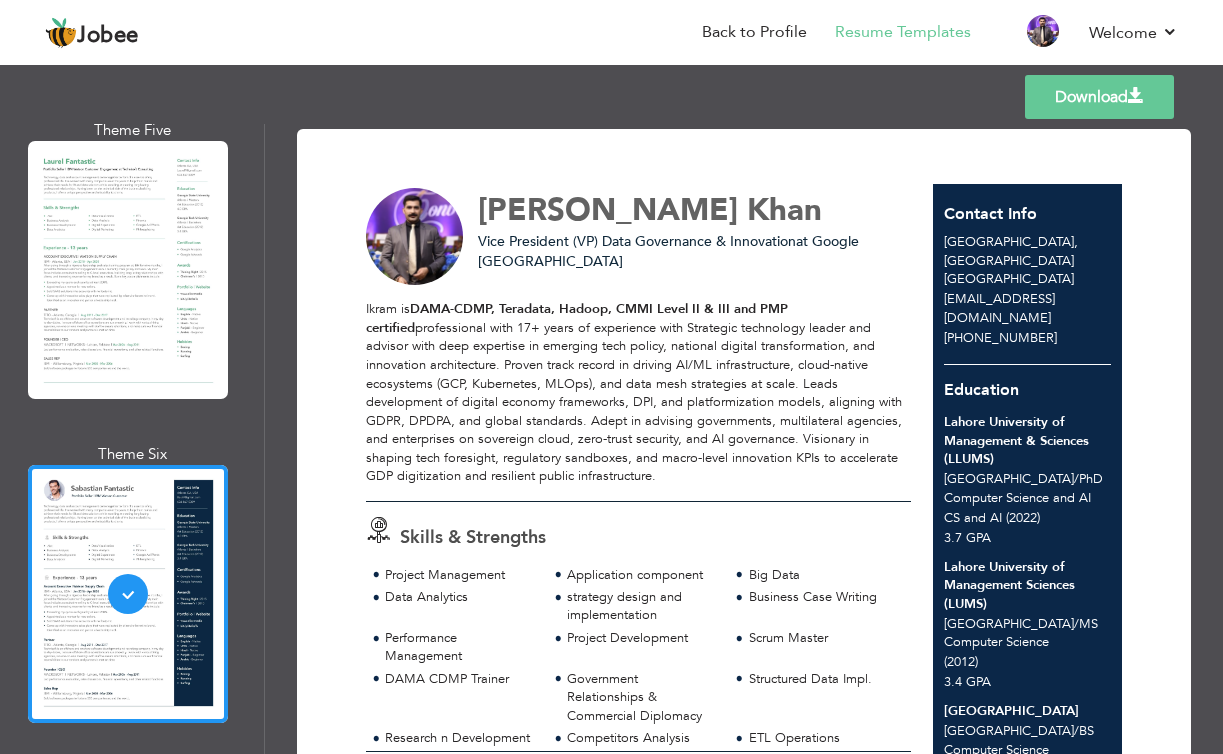 click on "Download" at bounding box center (1099, 97) 